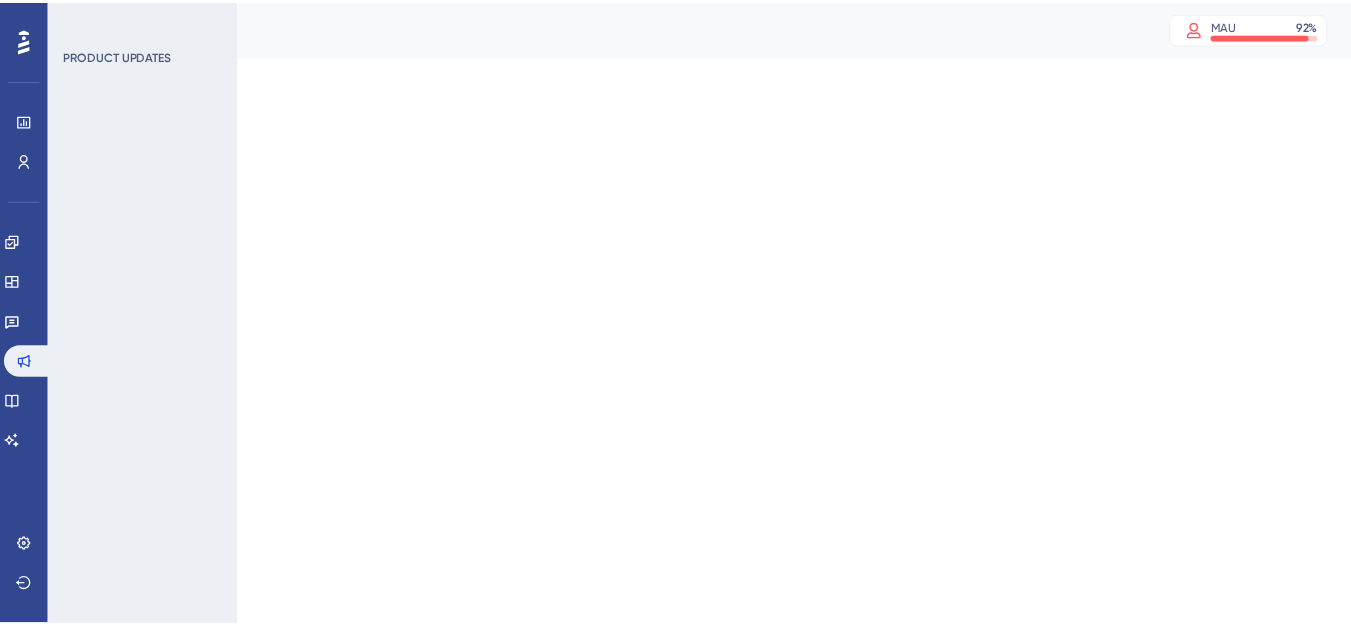 scroll, scrollTop: 0, scrollLeft: 0, axis: both 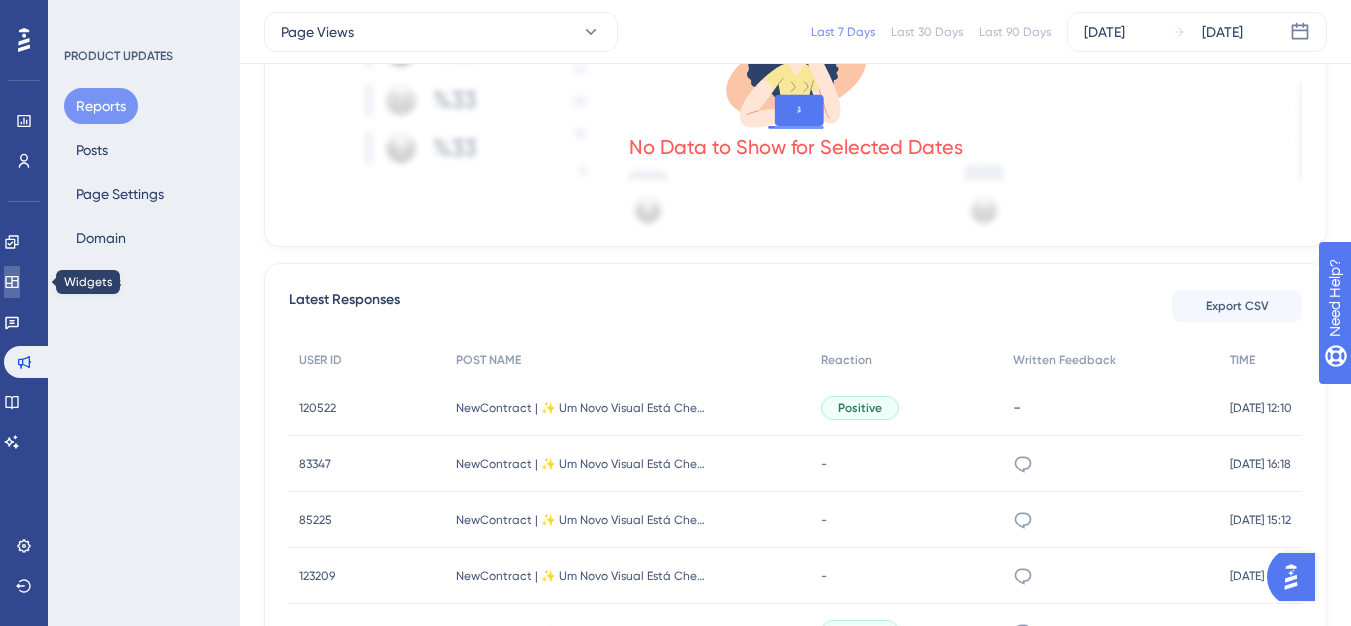 click at bounding box center (12, 282) 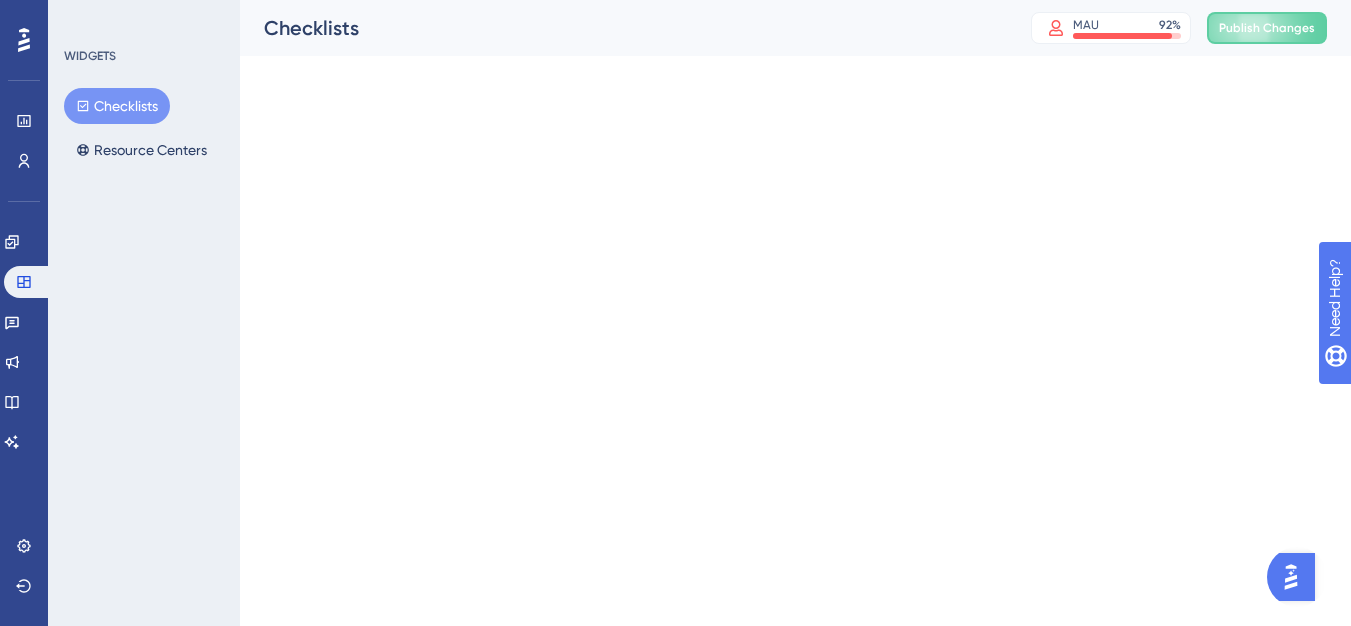scroll, scrollTop: 0, scrollLeft: 0, axis: both 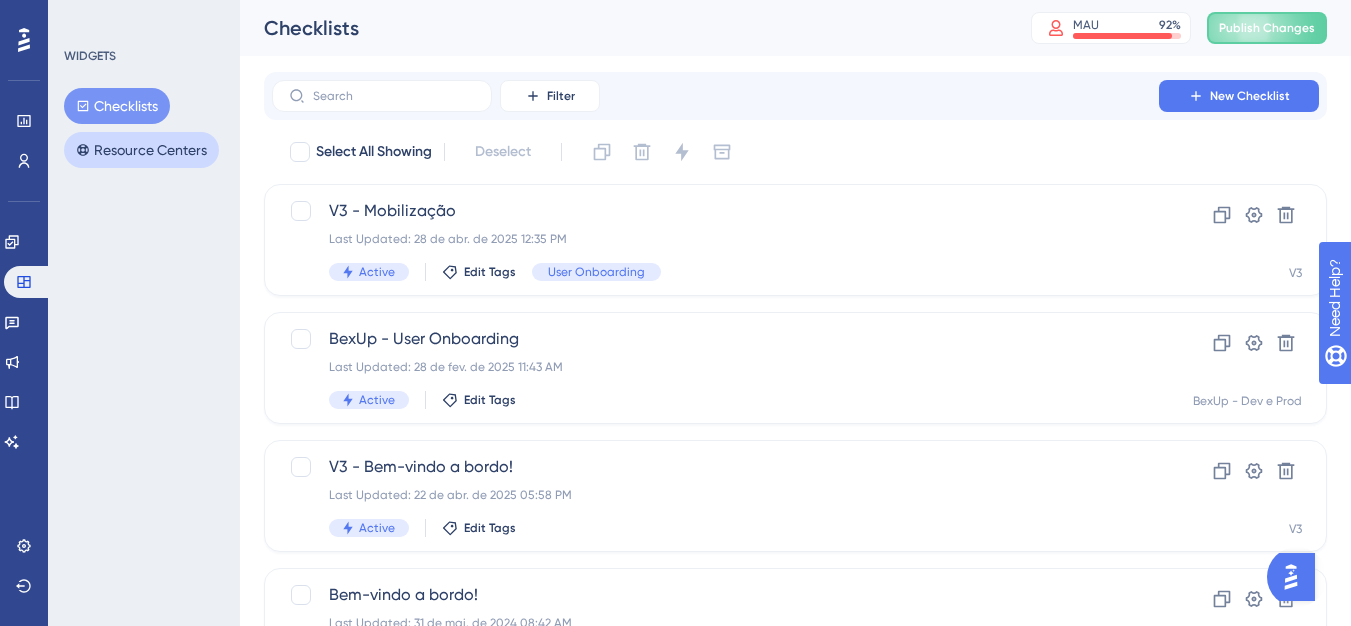 drag, startPoint x: 122, startPoint y: 120, endPoint x: 132, endPoint y: 133, distance: 16.40122 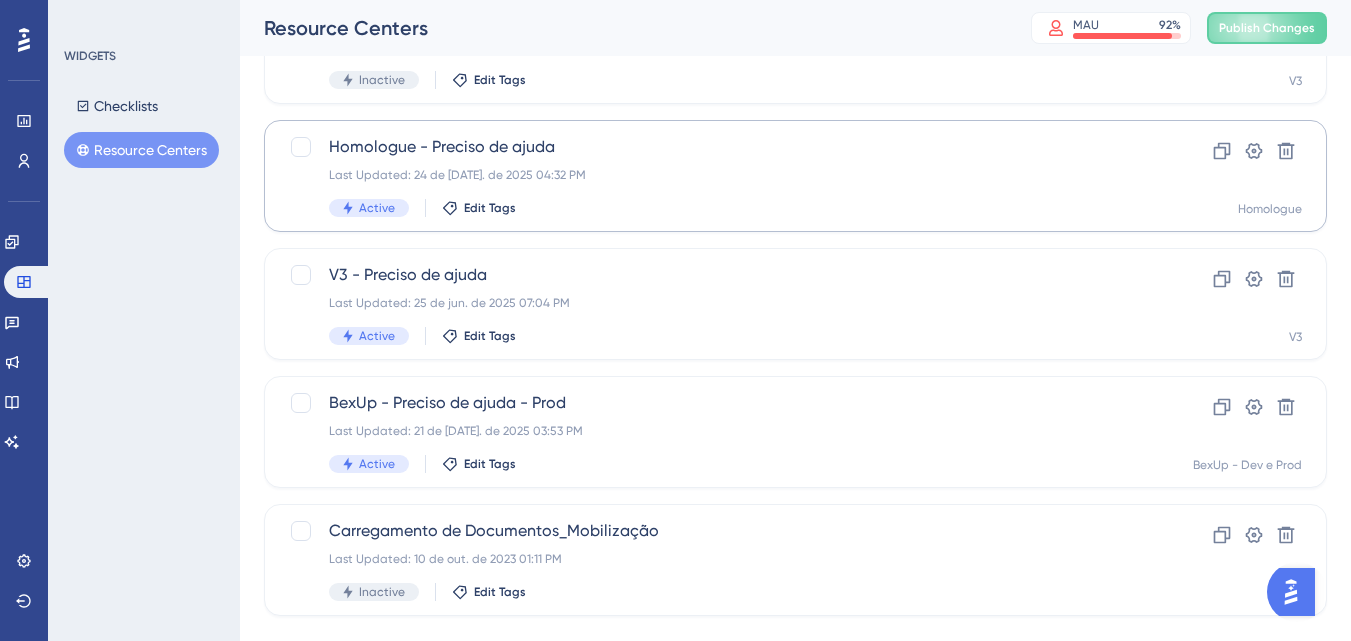 scroll, scrollTop: 200, scrollLeft: 0, axis: vertical 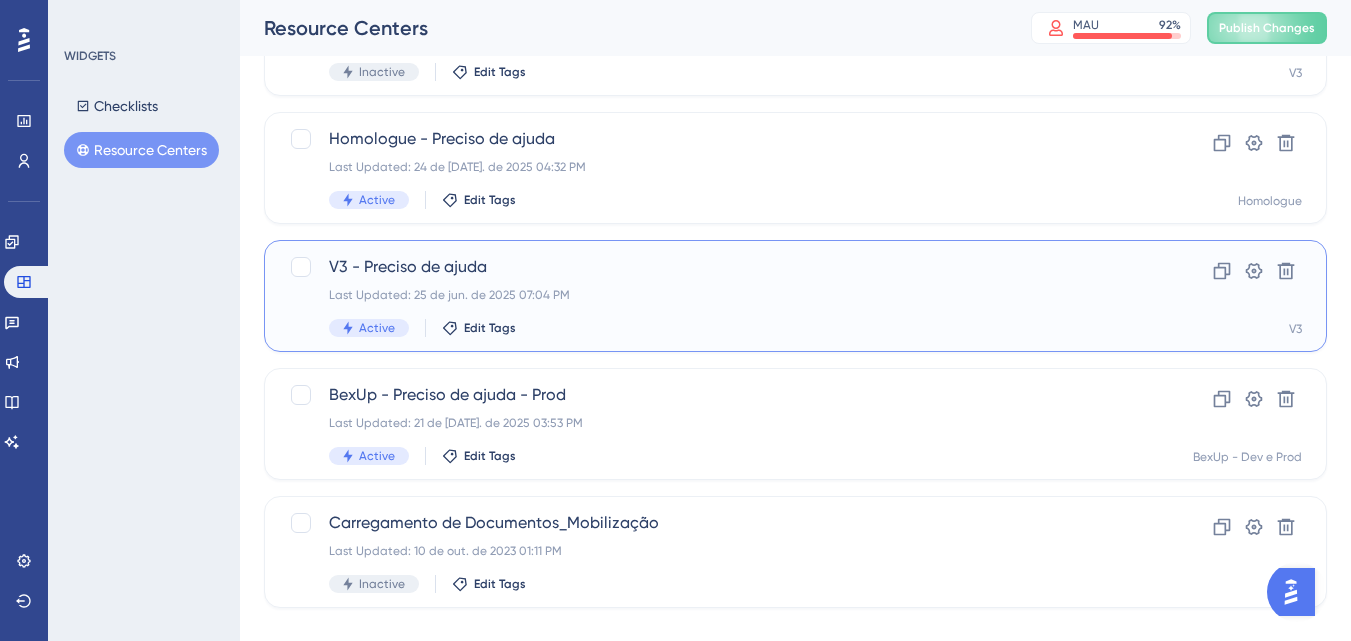 click on "V3 - Preciso de ajuda" at bounding box center (715, 267) 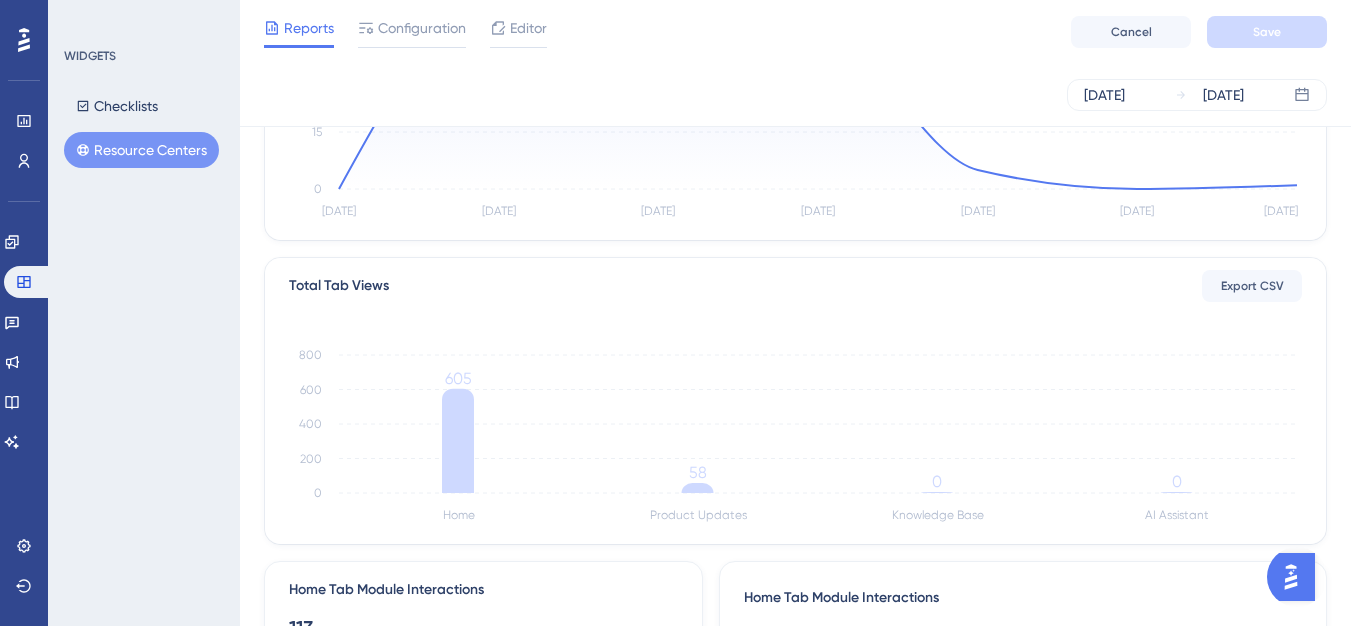 scroll, scrollTop: 0, scrollLeft: 0, axis: both 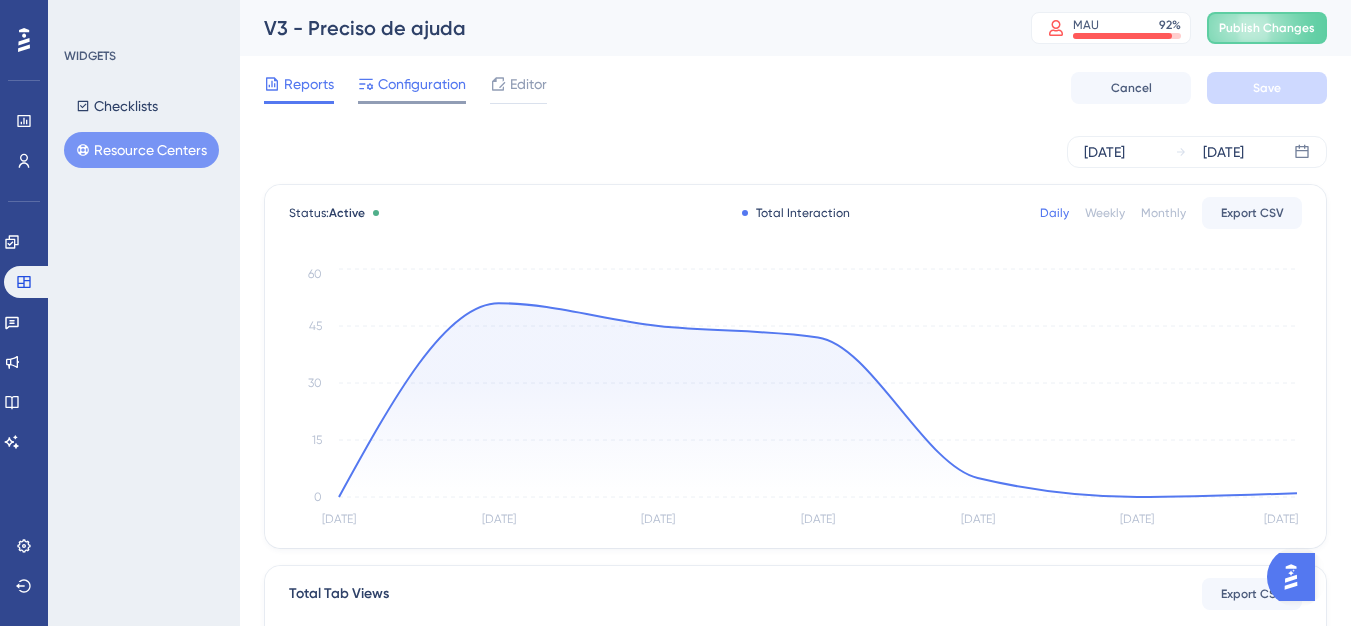 click on "Configuration" at bounding box center [422, 84] 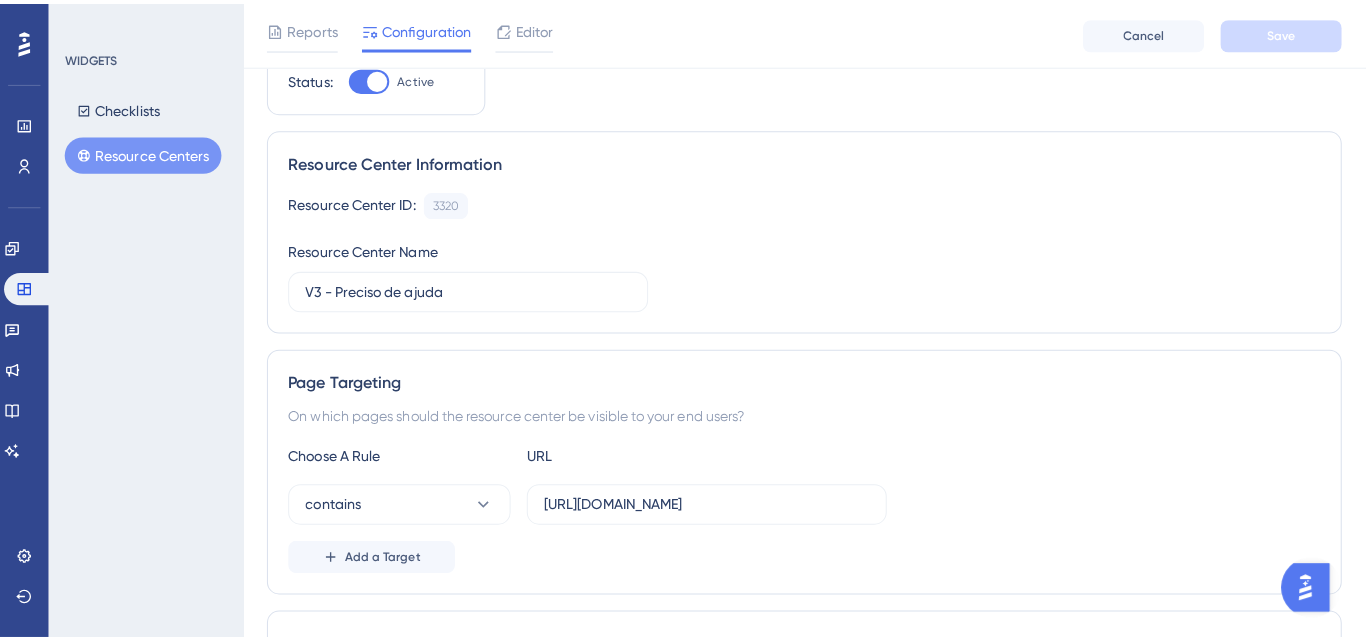 scroll, scrollTop: 0, scrollLeft: 0, axis: both 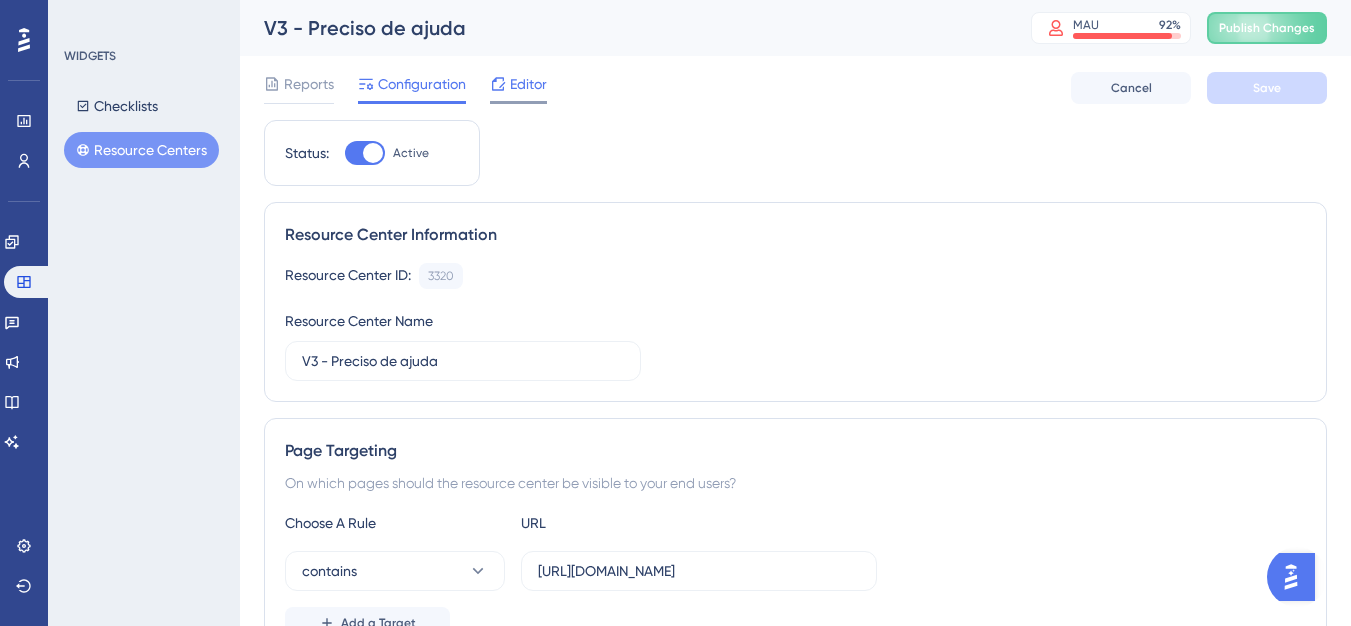 click on "Editor" at bounding box center [528, 84] 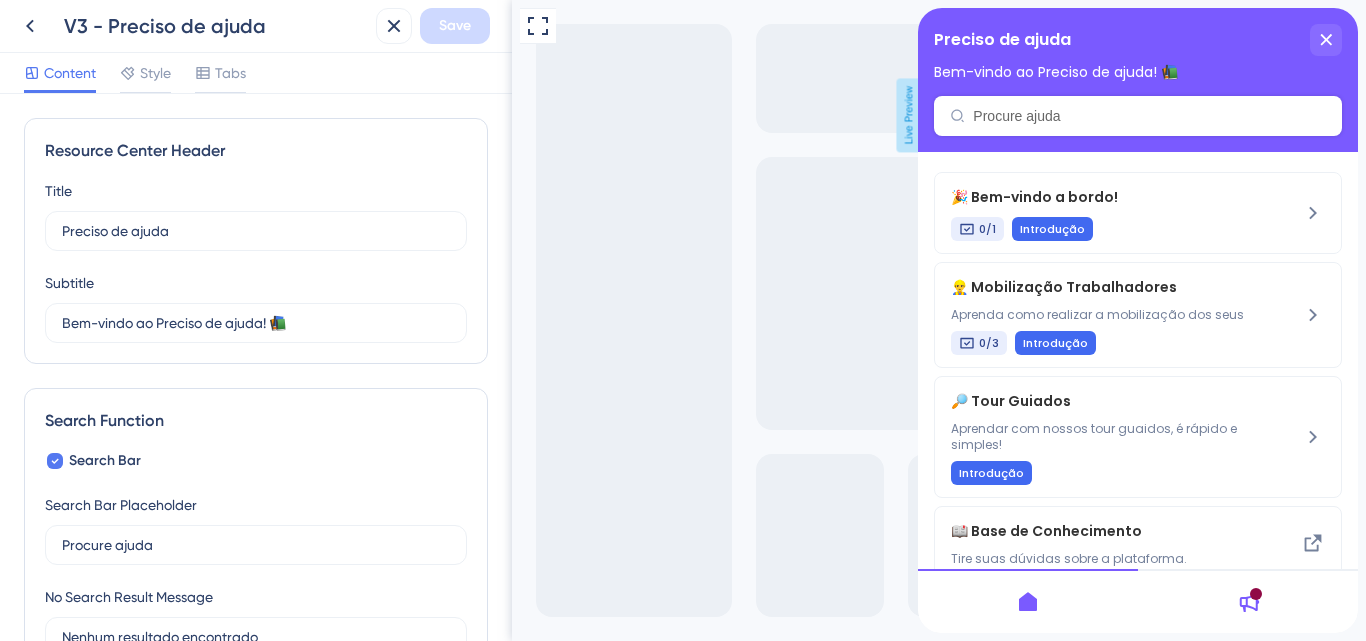 scroll, scrollTop: 0, scrollLeft: 0, axis: both 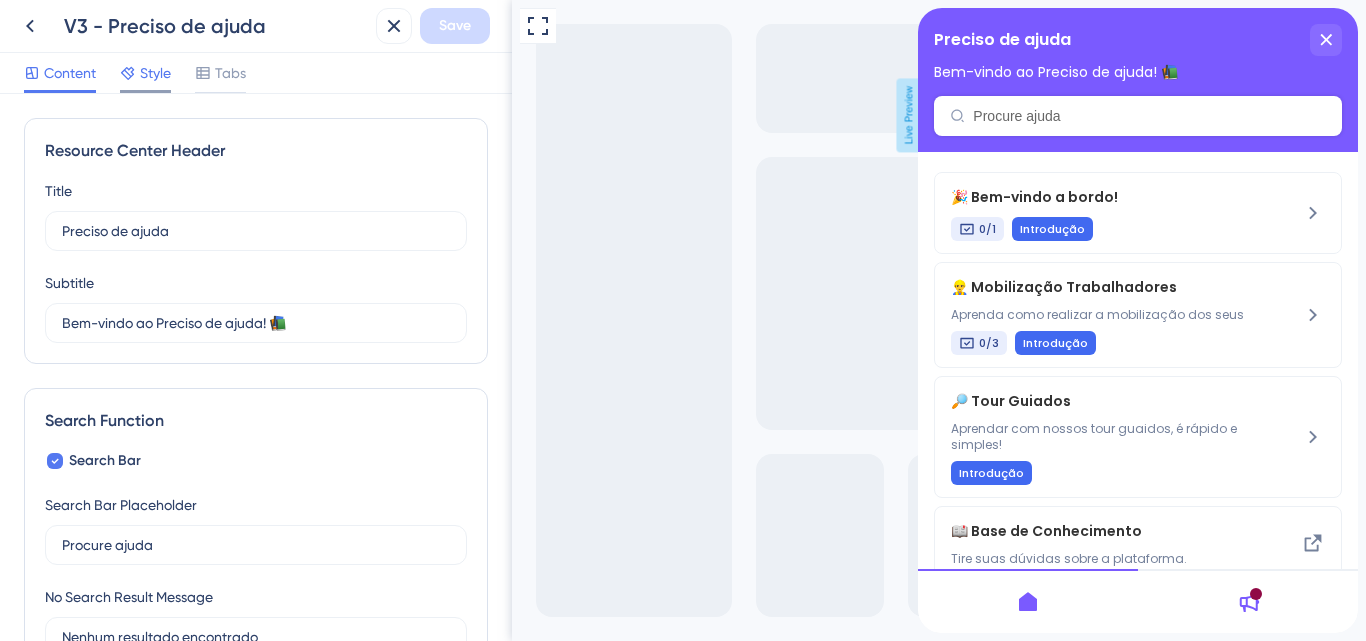 click on "Style" at bounding box center (145, 77) 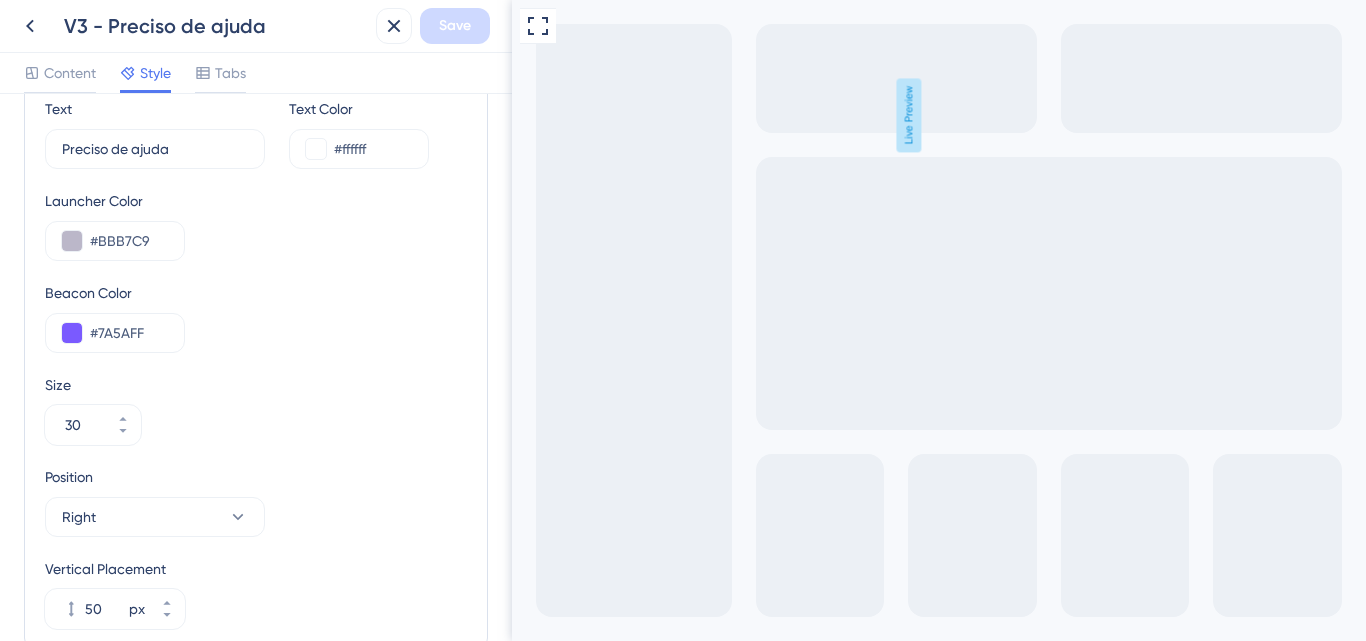 scroll, scrollTop: 700, scrollLeft: 0, axis: vertical 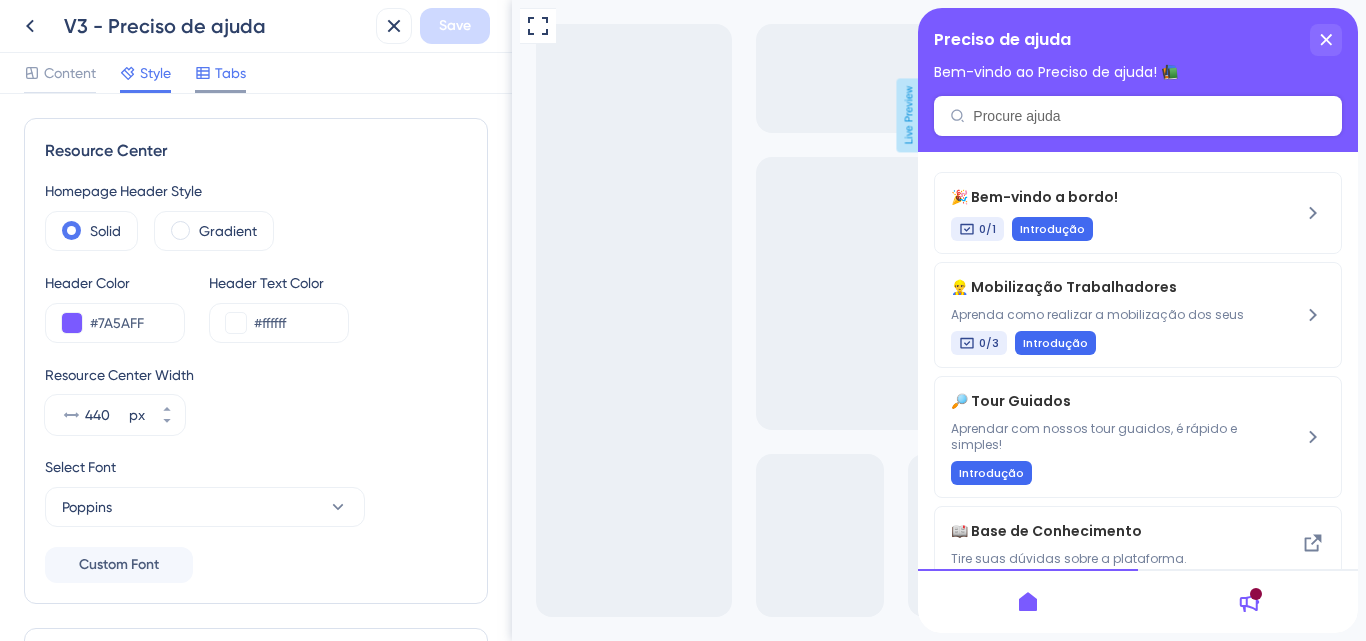 click on "Tabs" at bounding box center [220, 77] 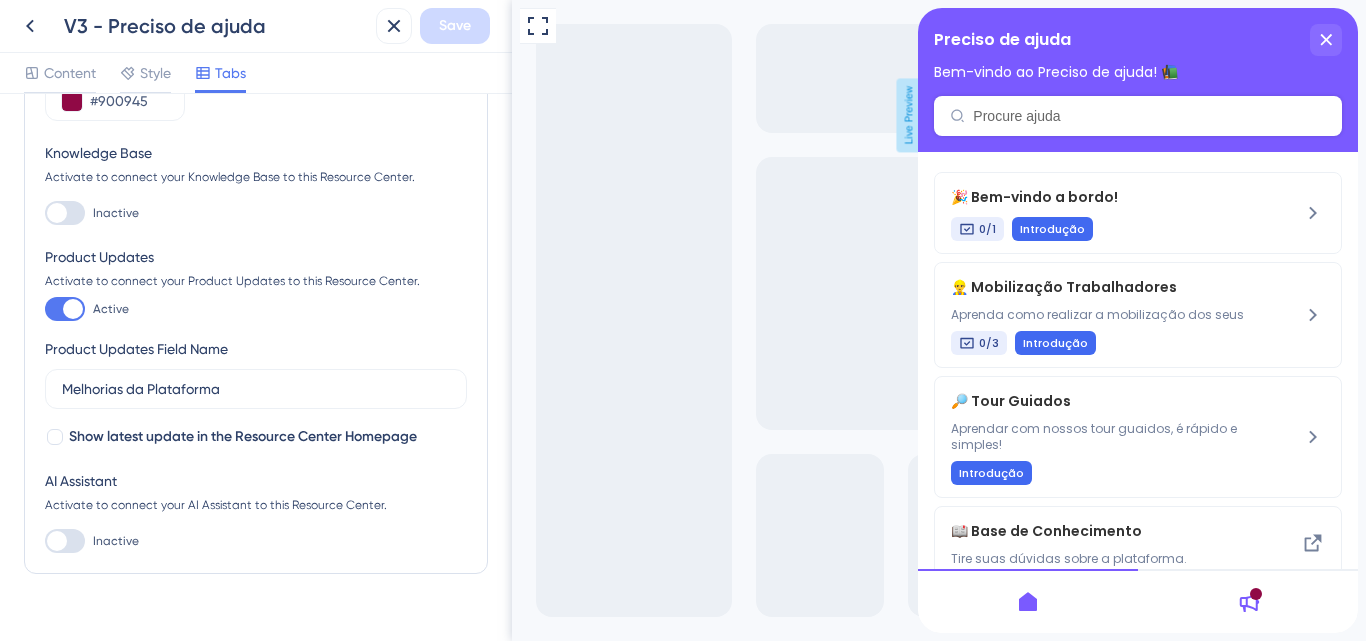 scroll, scrollTop: 300, scrollLeft: 0, axis: vertical 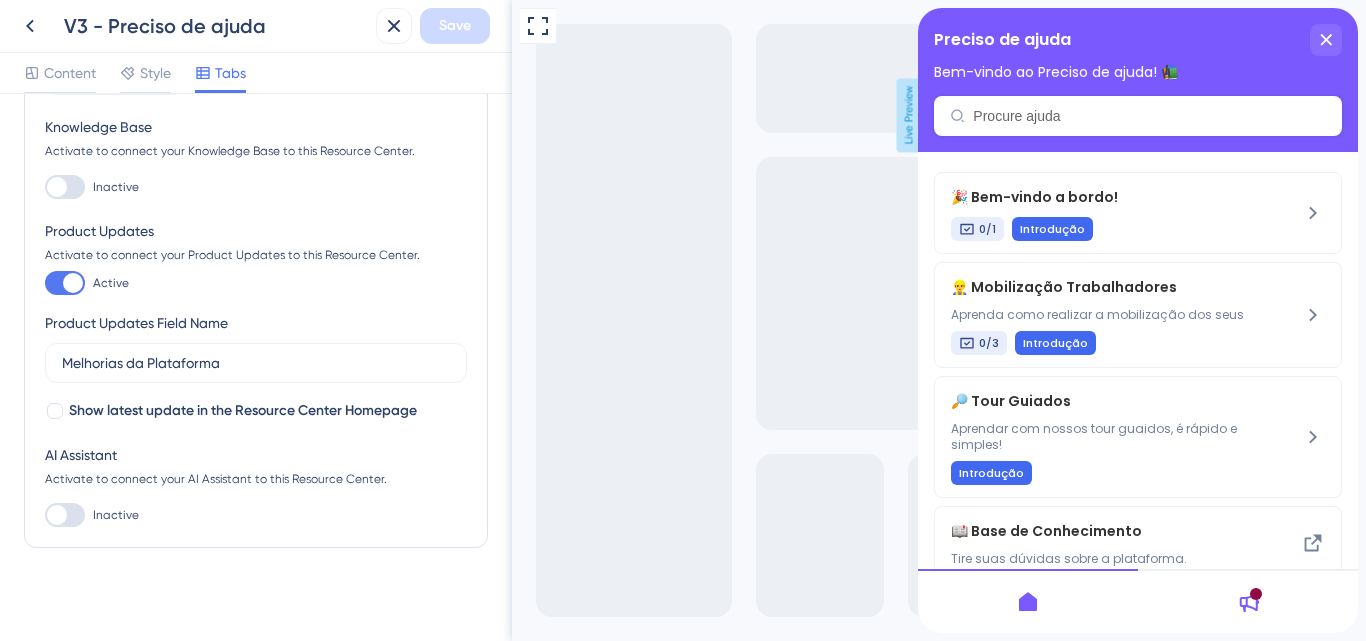 click at bounding box center (65, 187) 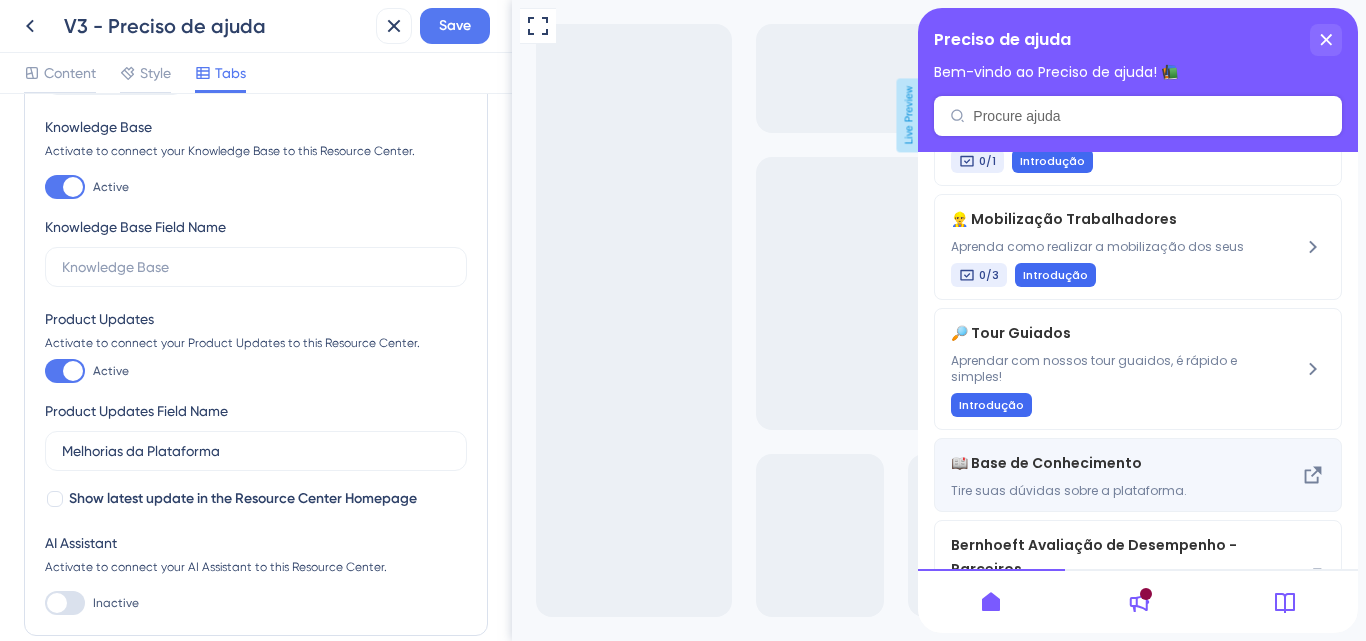 scroll, scrollTop: 157, scrollLeft: 0, axis: vertical 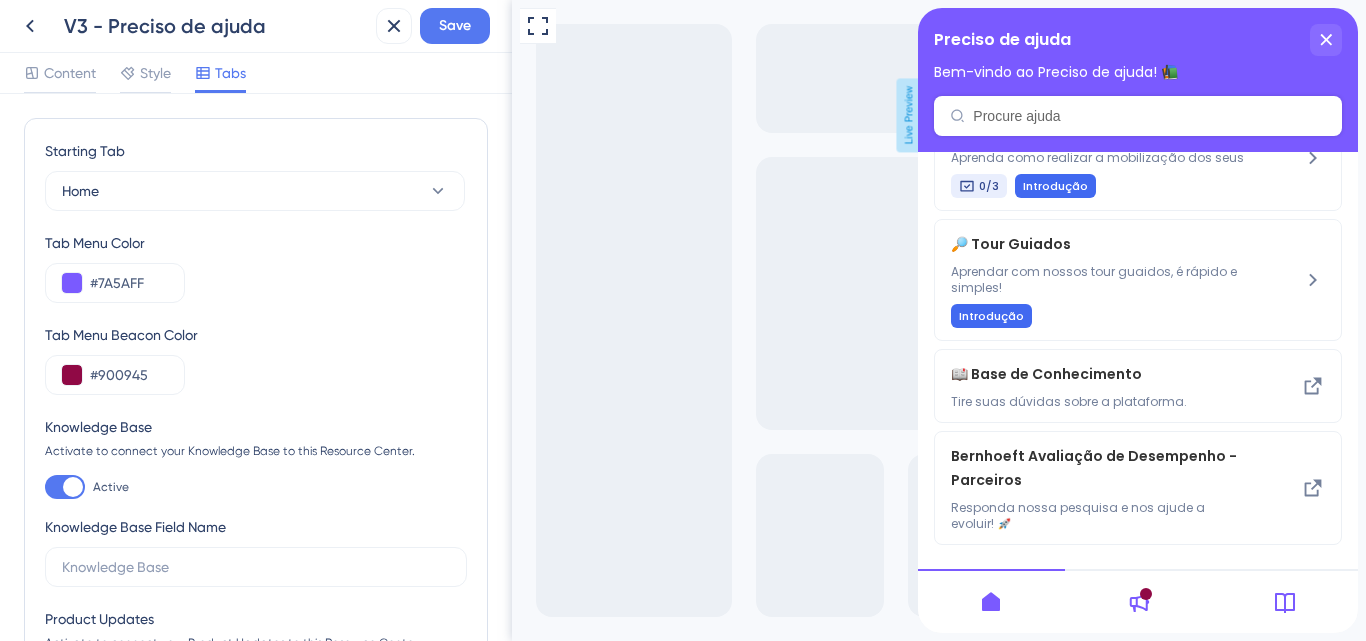 click at bounding box center (1284, 601) 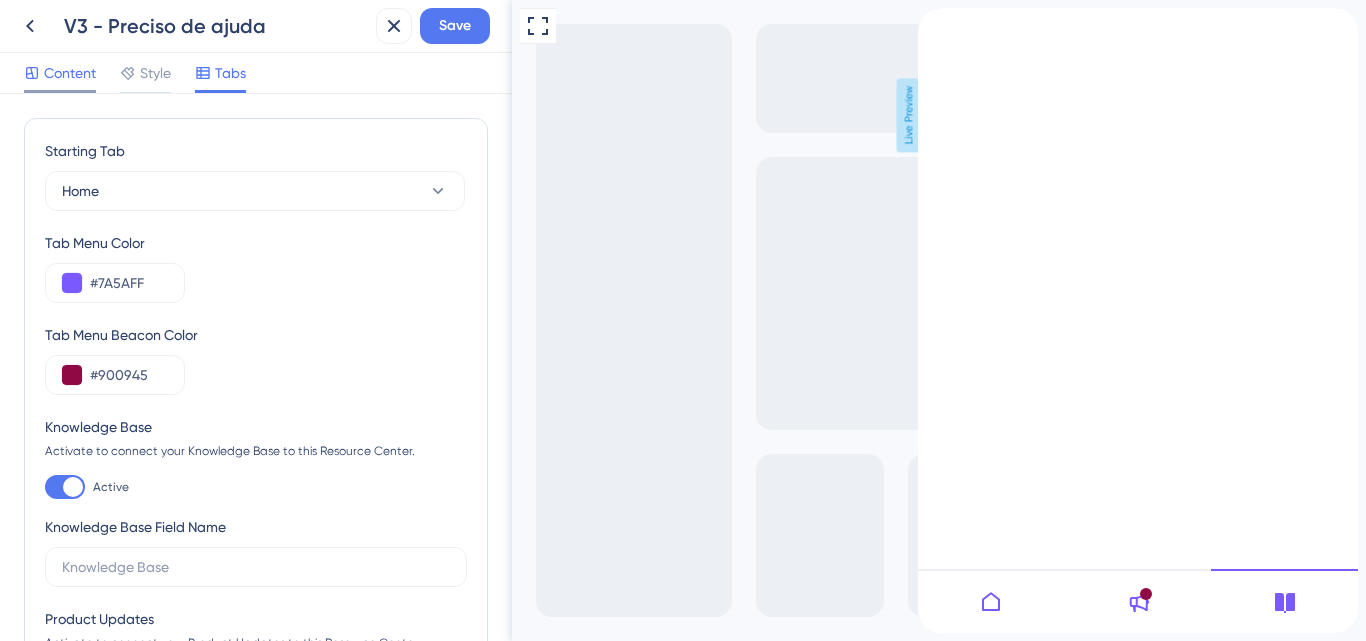 click on "Content" at bounding box center (70, 73) 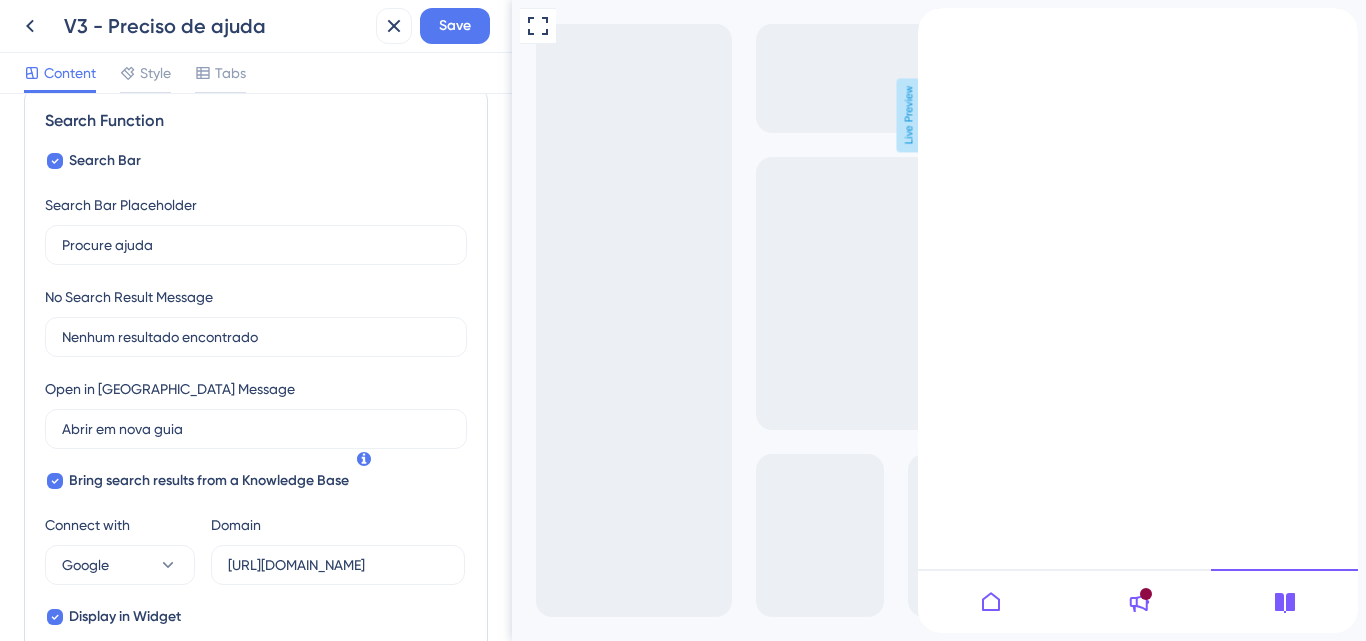 scroll, scrollTop: 527, scrollLeft: 0, axis: vertical 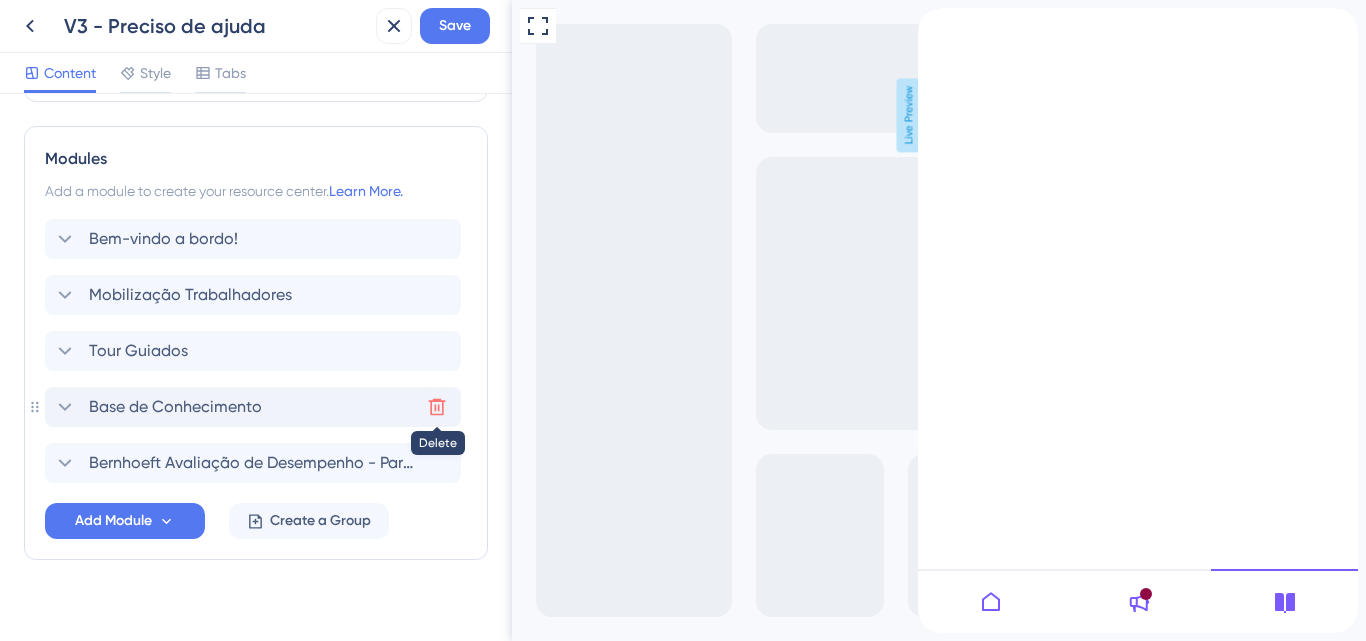 click 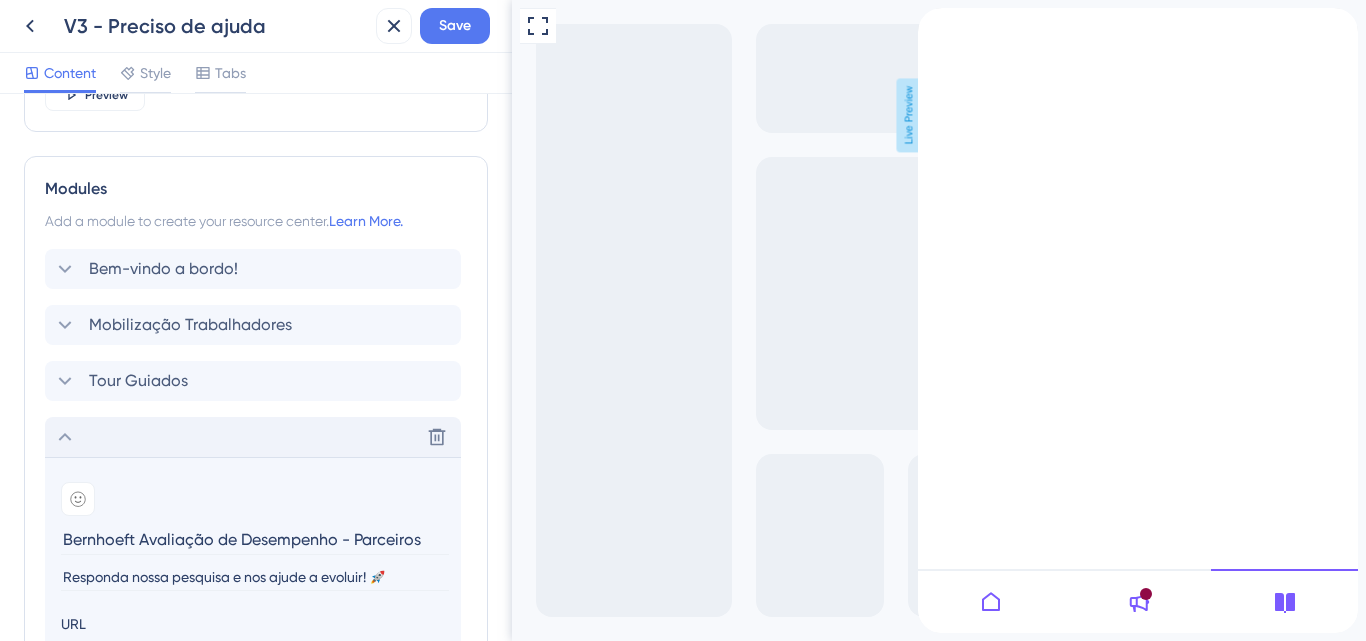 scroll, scrollTop: 872, scrollLeft: 0, axis: vertical 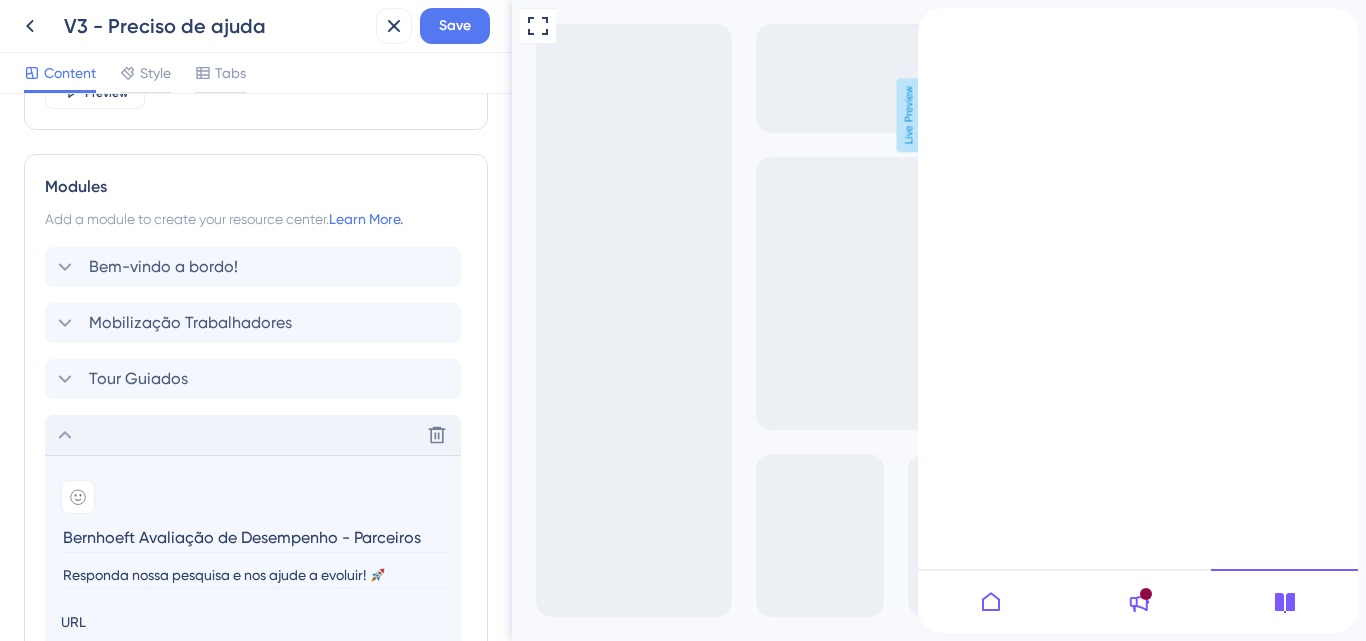 click on "Delete" at bounding box center (253, 435) 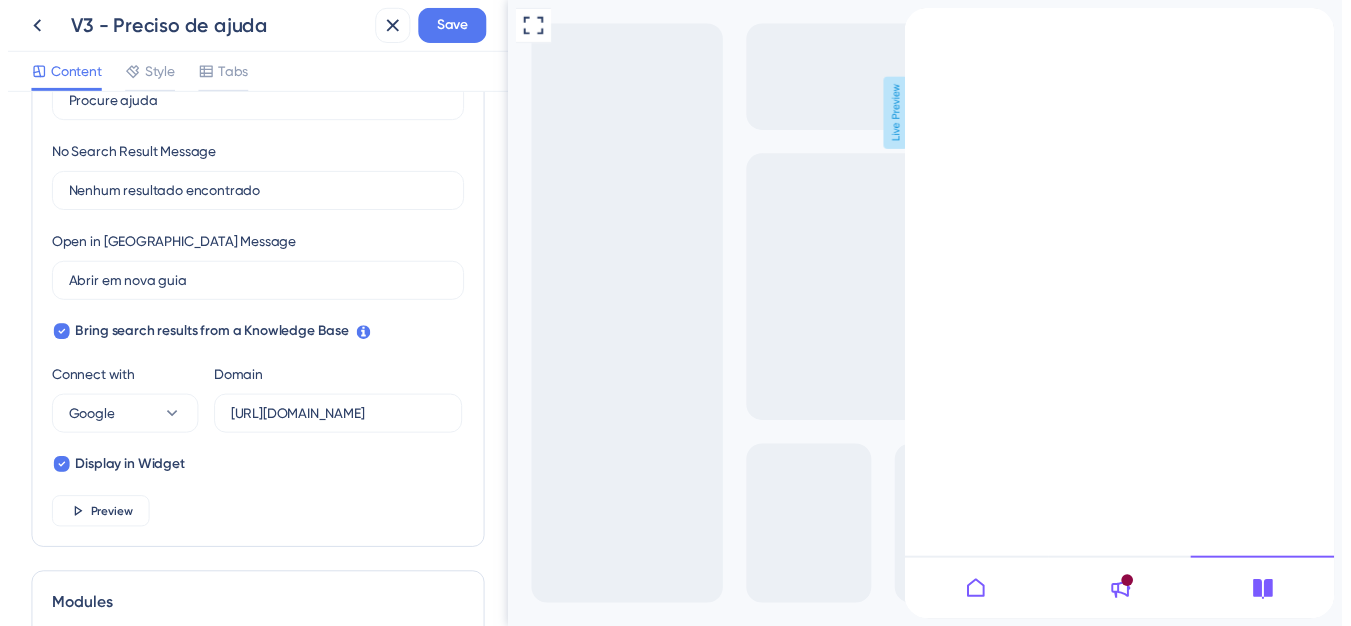 scroll, scrollTop: 267, scrollLeft: 0, axis: vertical 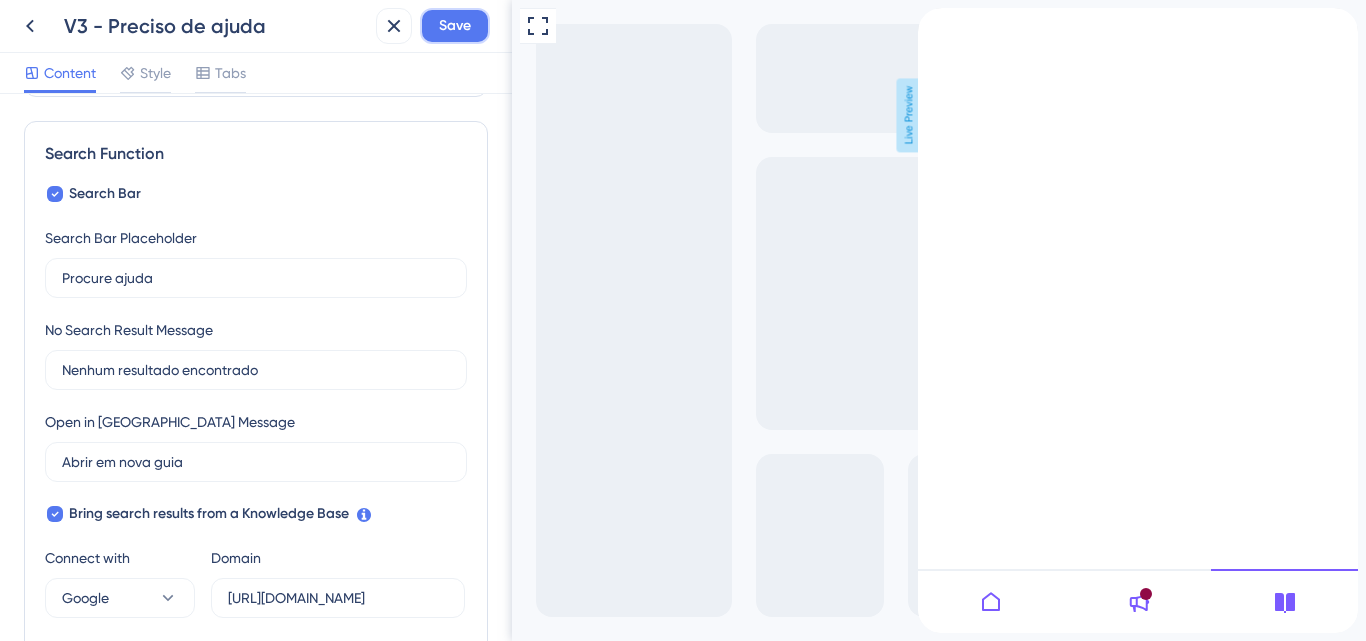 click on "Save" at bounding box center (455, 26) 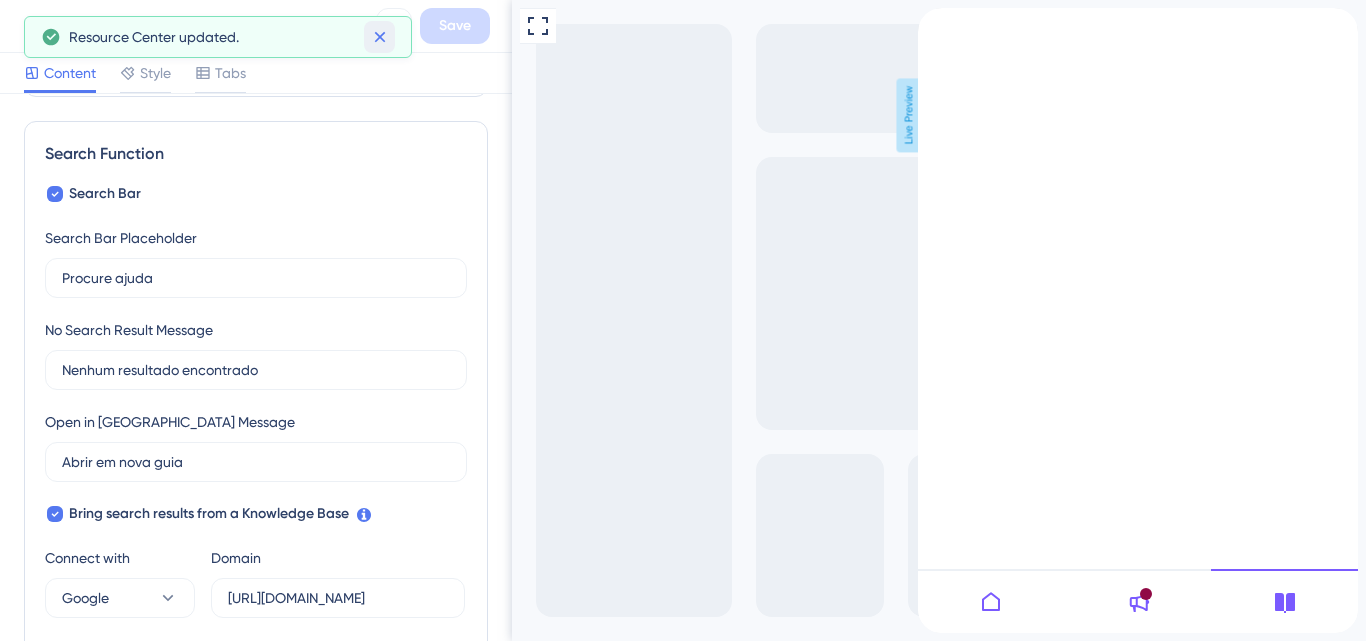 click on "Resource Center updated." at bounding box center (218, 37) 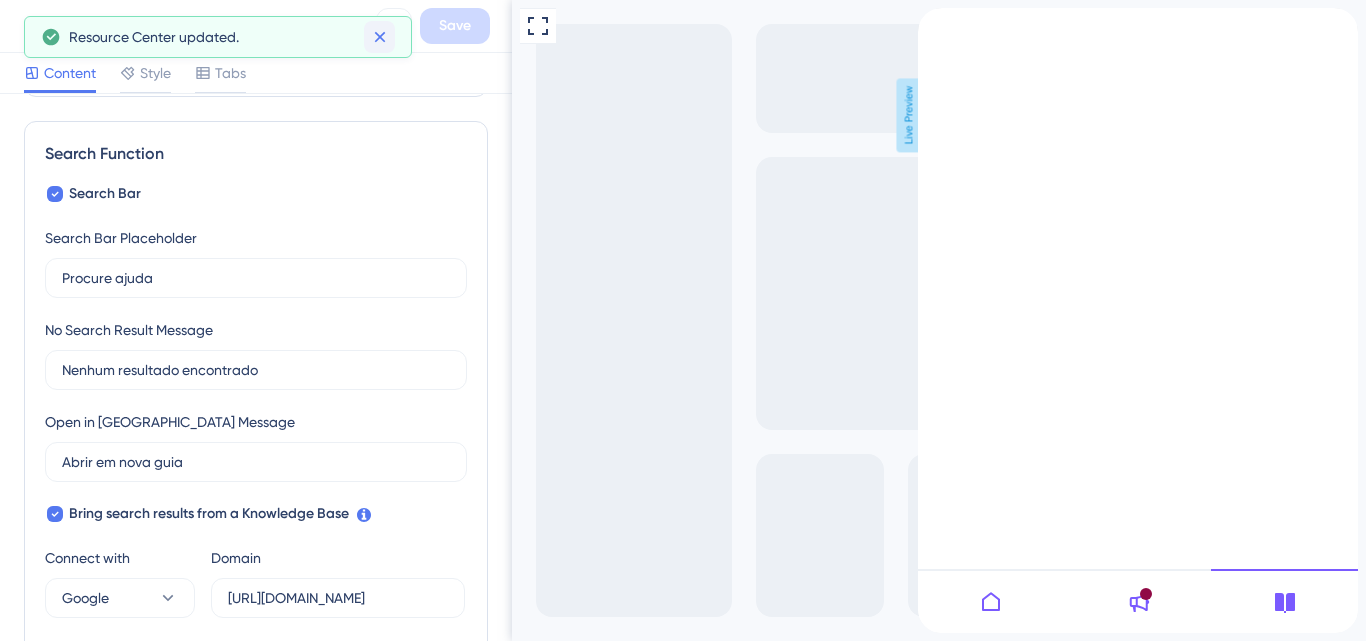 click at bounding box center [379, 37] 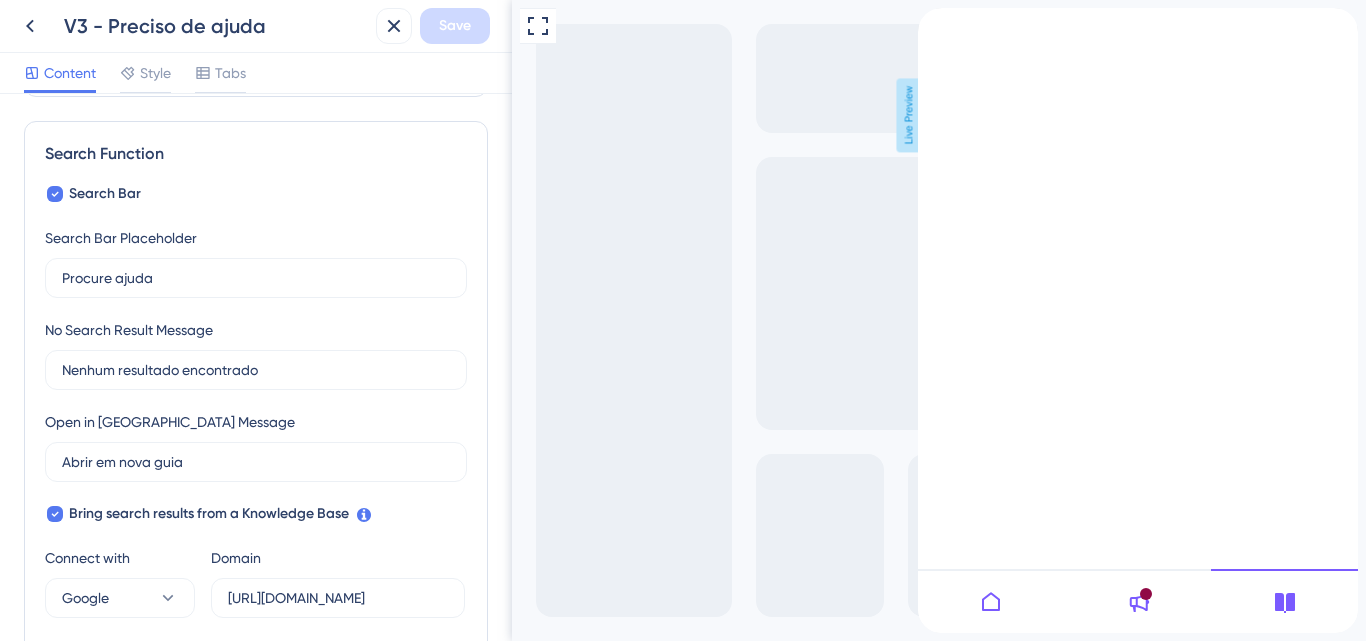 click 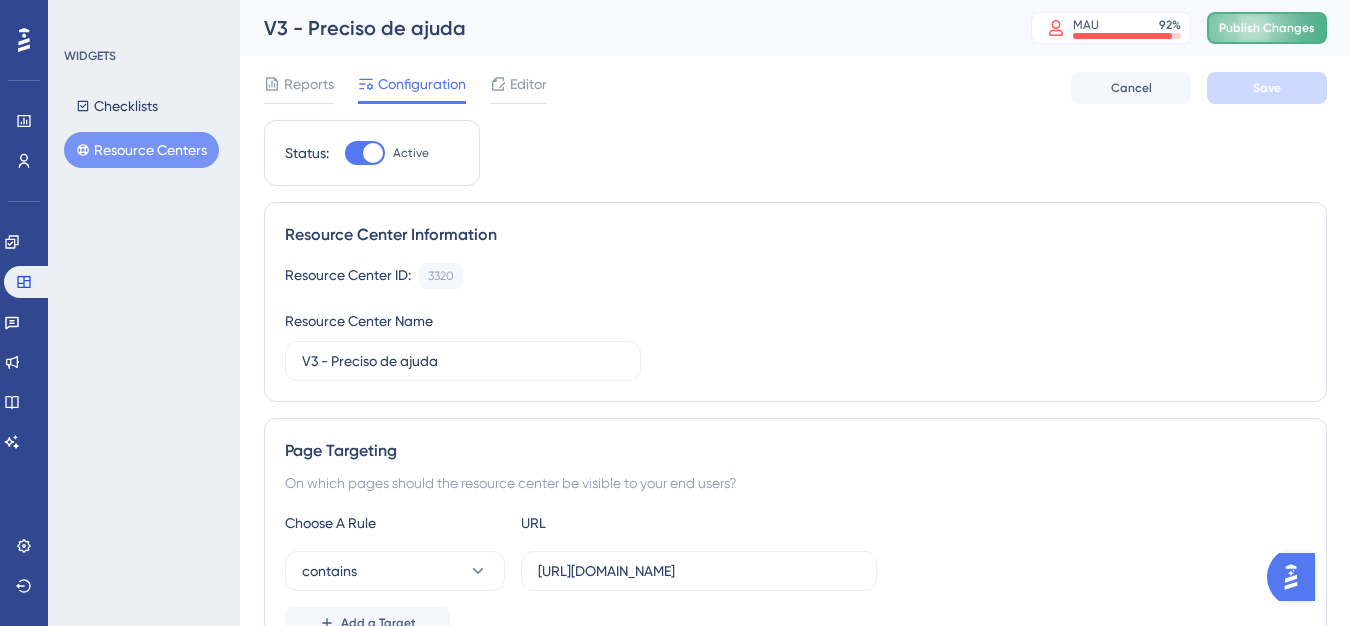 click on "Publish Changes" at bounding box center (1267, 28) 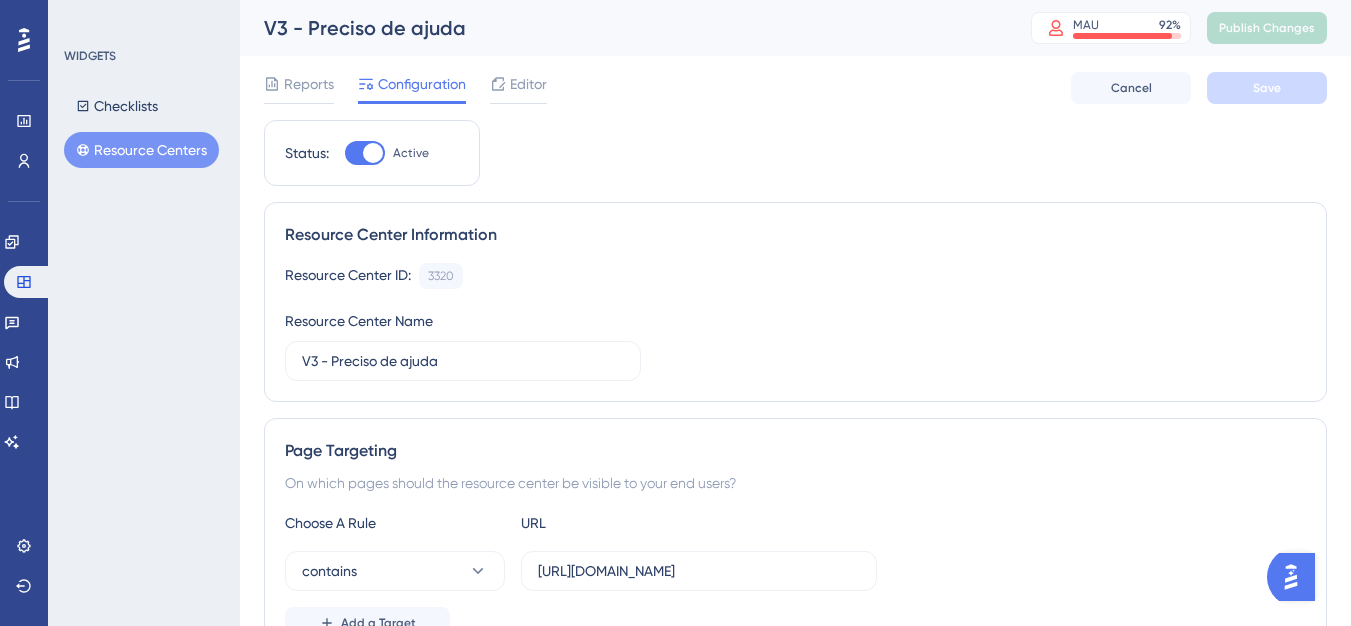 click at bounding box center (1291, 577) 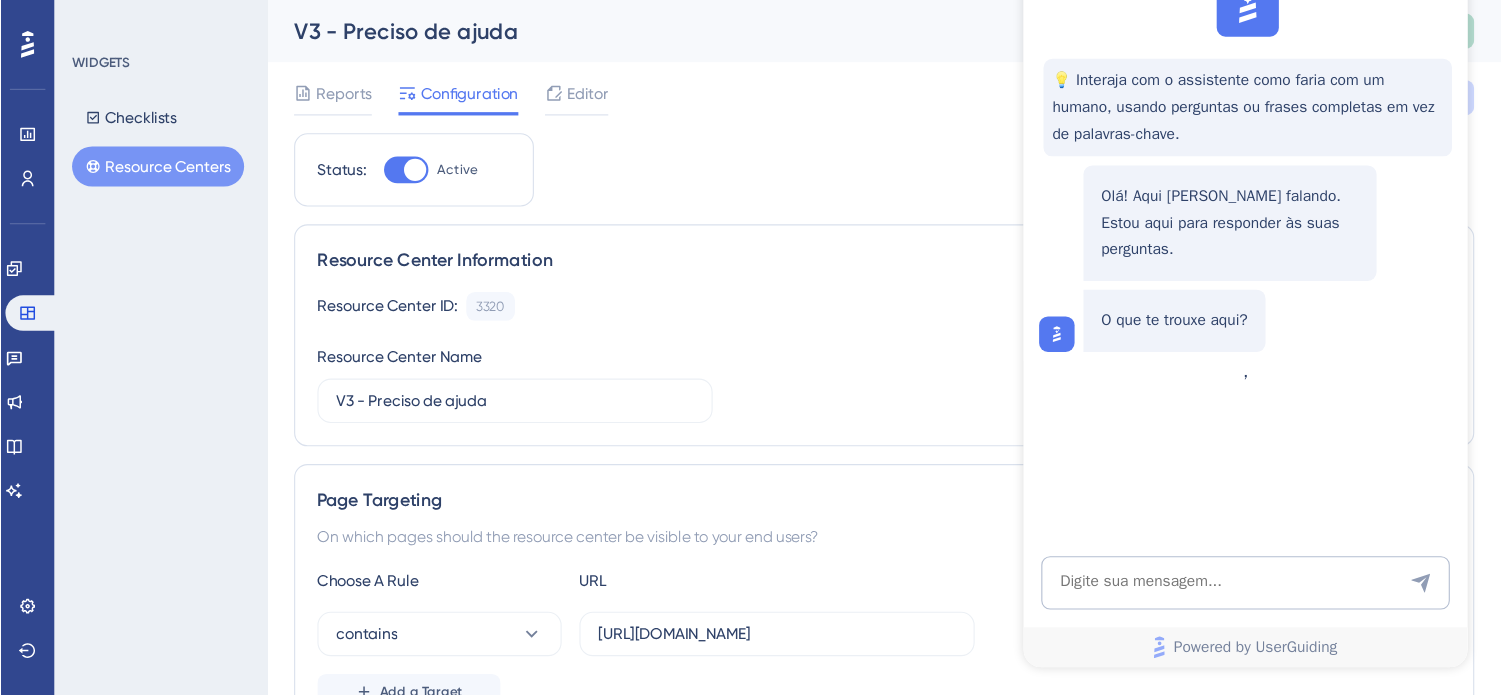 scroll, scrollTop: 0, scrollLeft: 0, axis: both 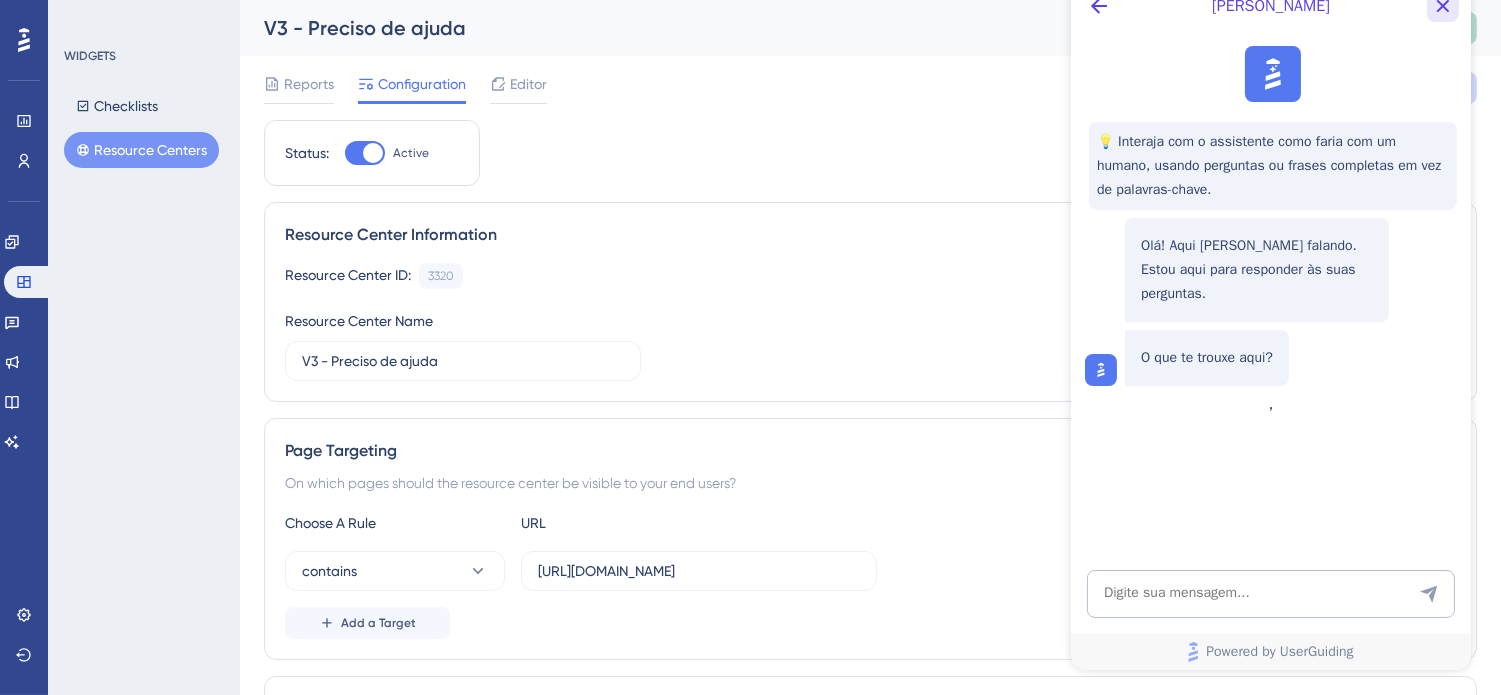 click 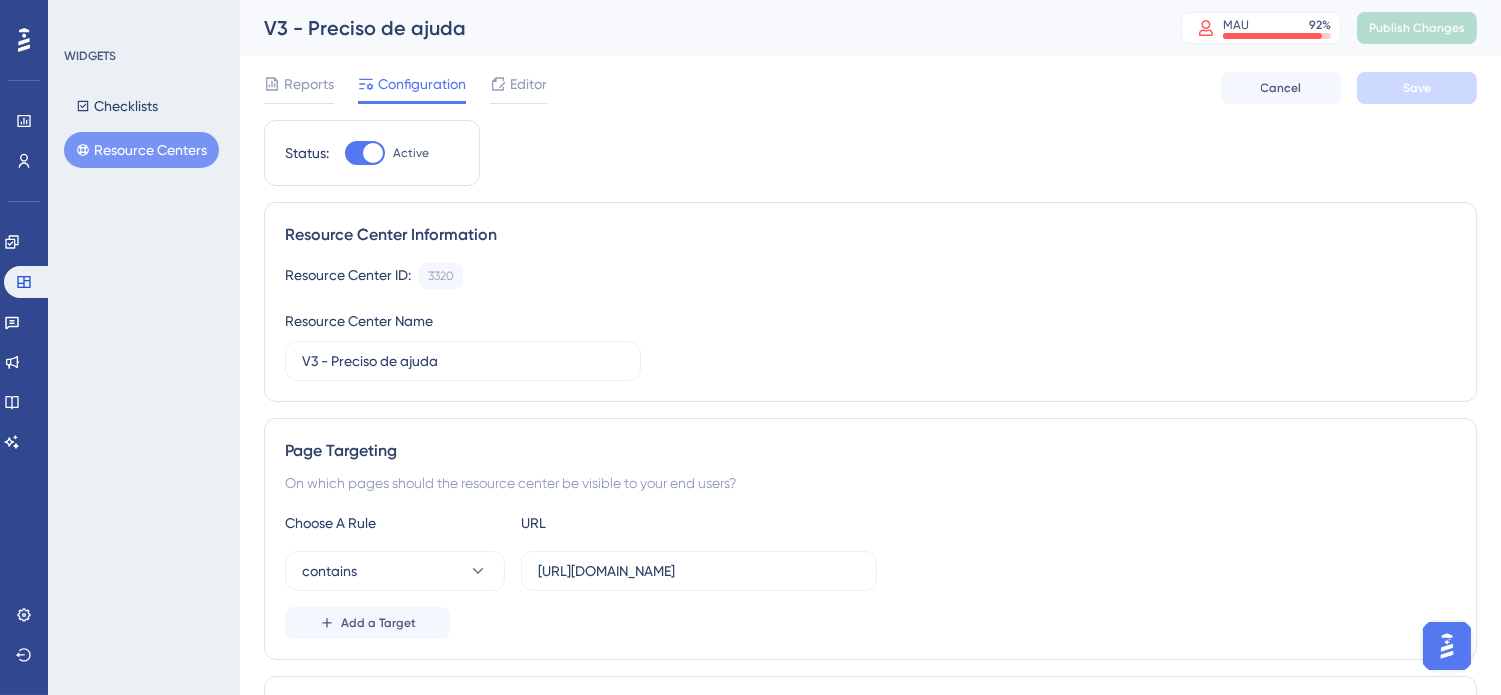 scroll, scrollTop: 0, scrollLeft: 0, axis: both 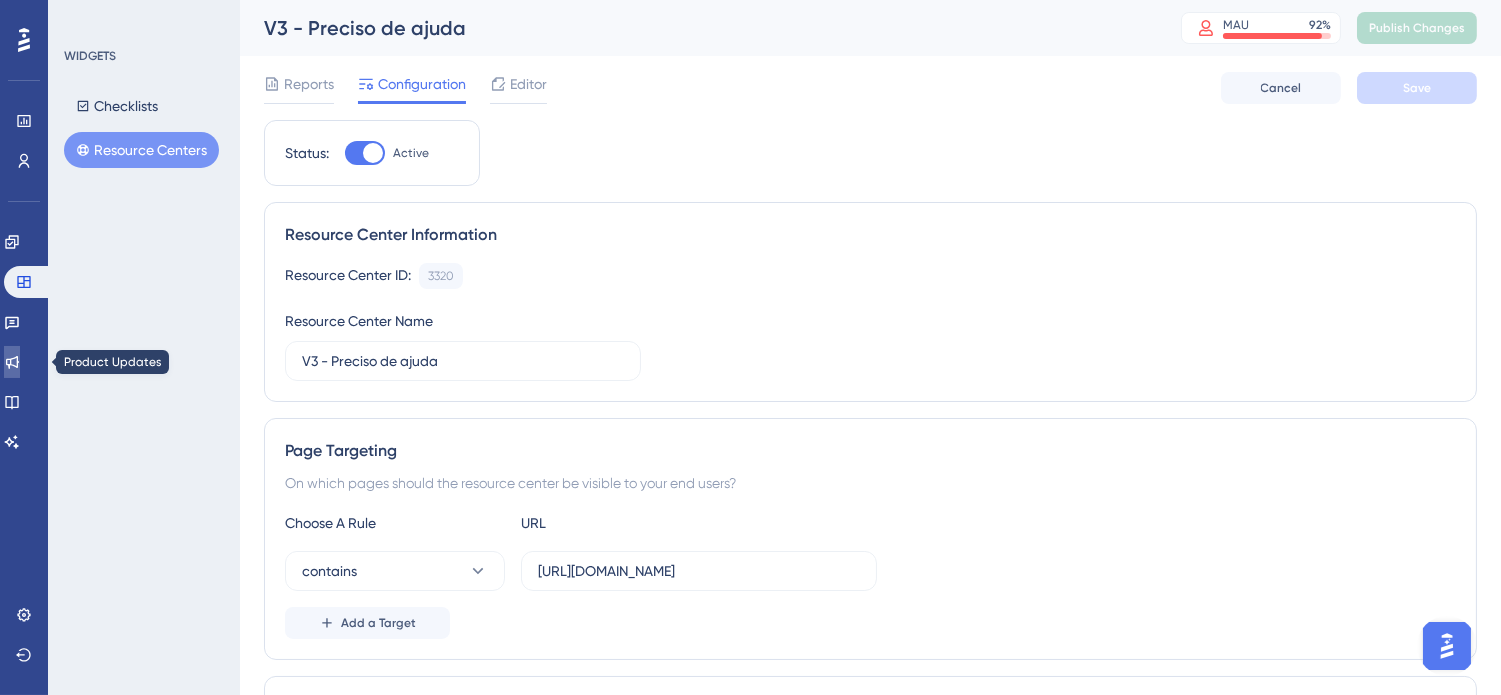click at bounding box center (12, 362) 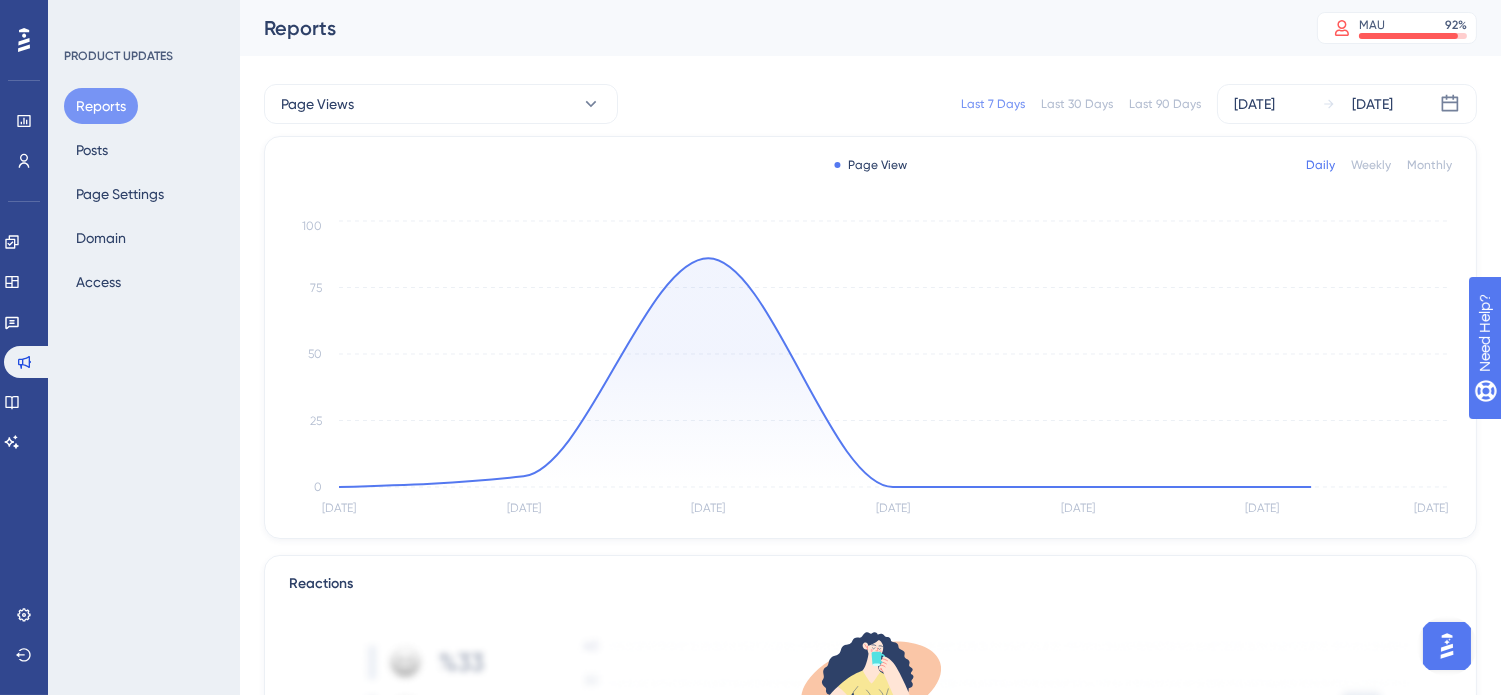 scroll, scrollTop: 0, scrollLeft: 0, axis: both 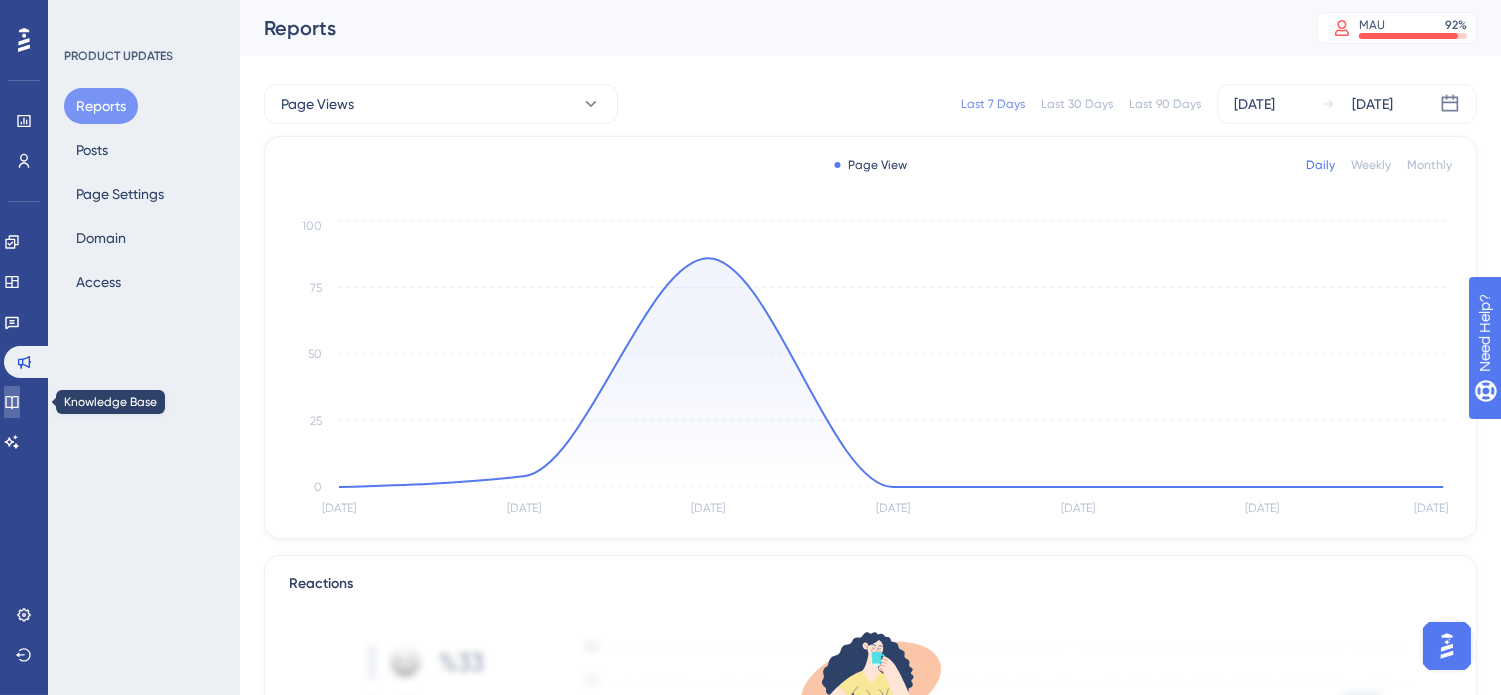 click at bounding box center (12, 402) 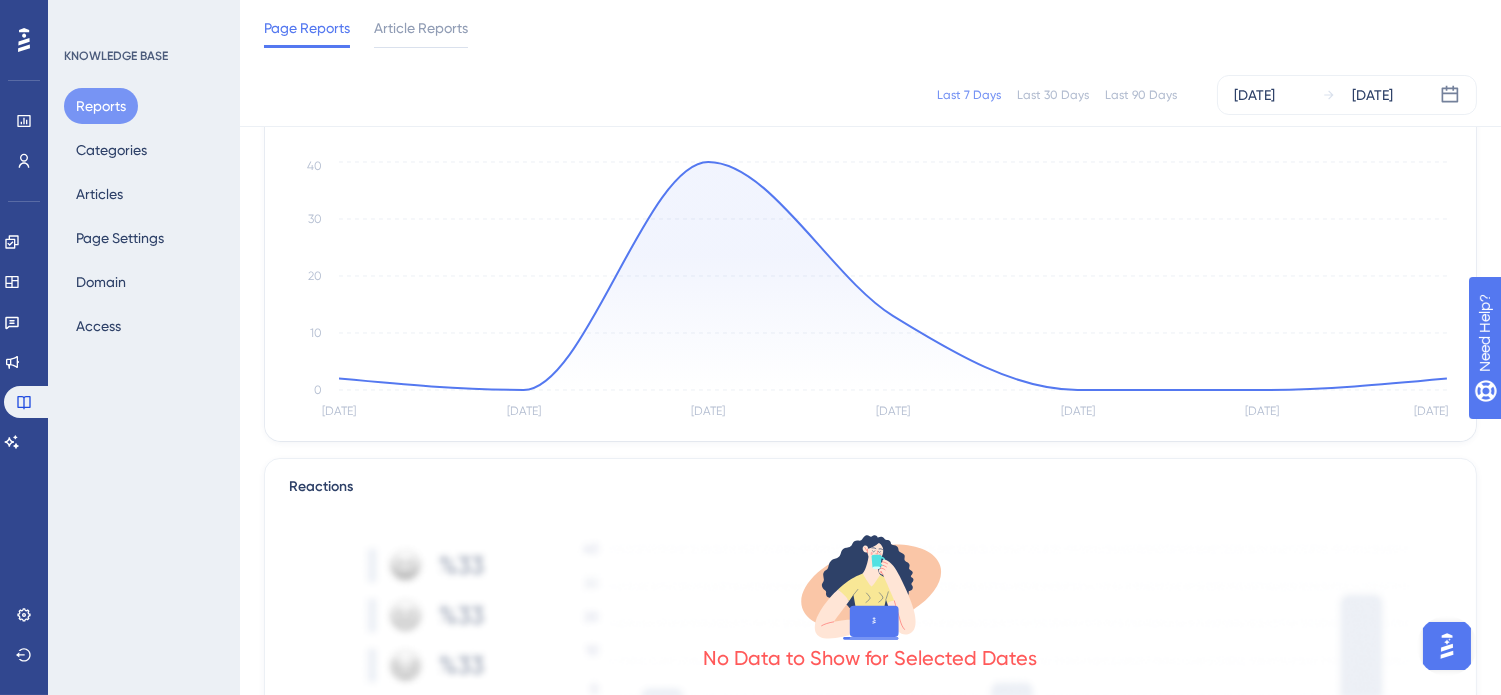 scroll, scrollTop: 0, scrollLeft: 0, axis: both 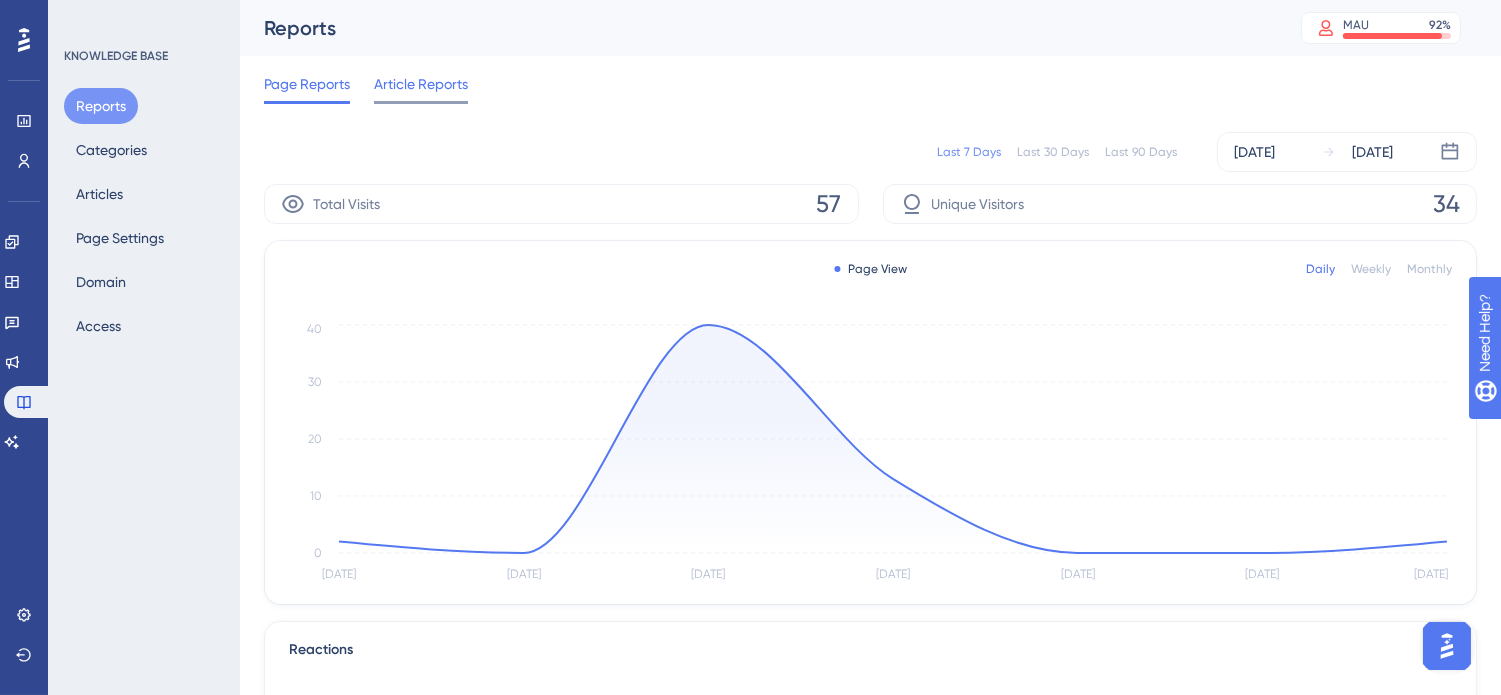 click on "Article Reports" at bounding box center [421, 84] 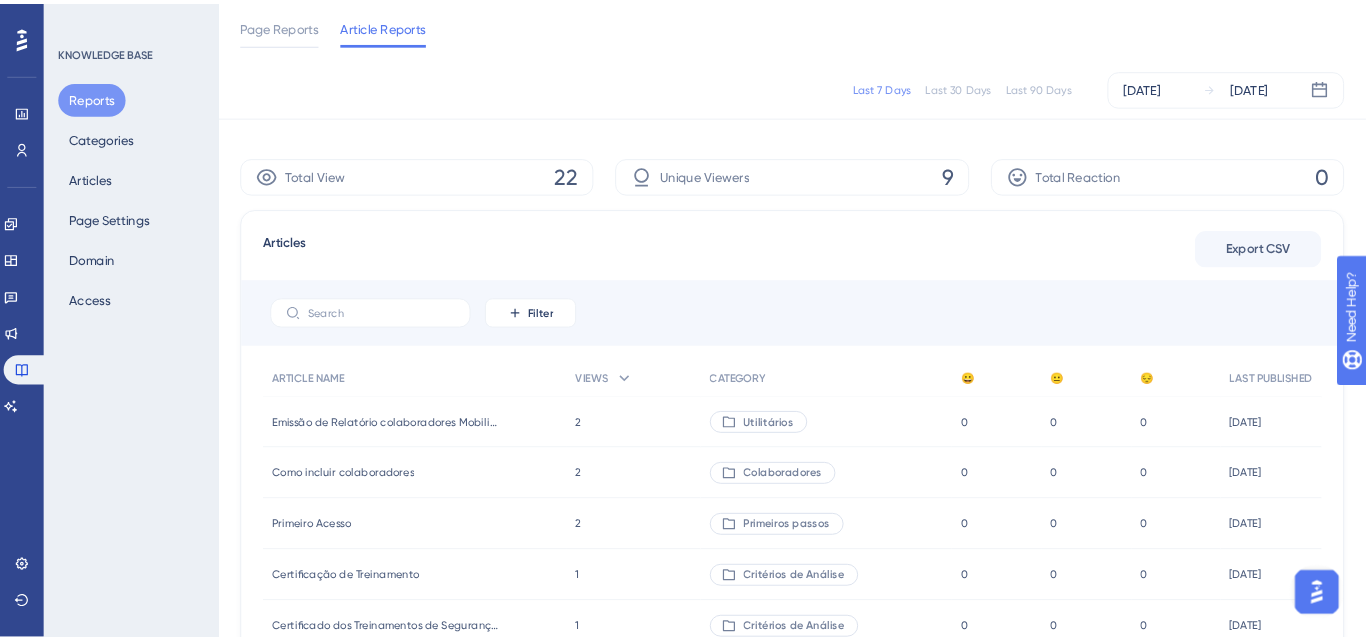 scroll, scrollTop: 0, scrollLeft: 0, axis: both 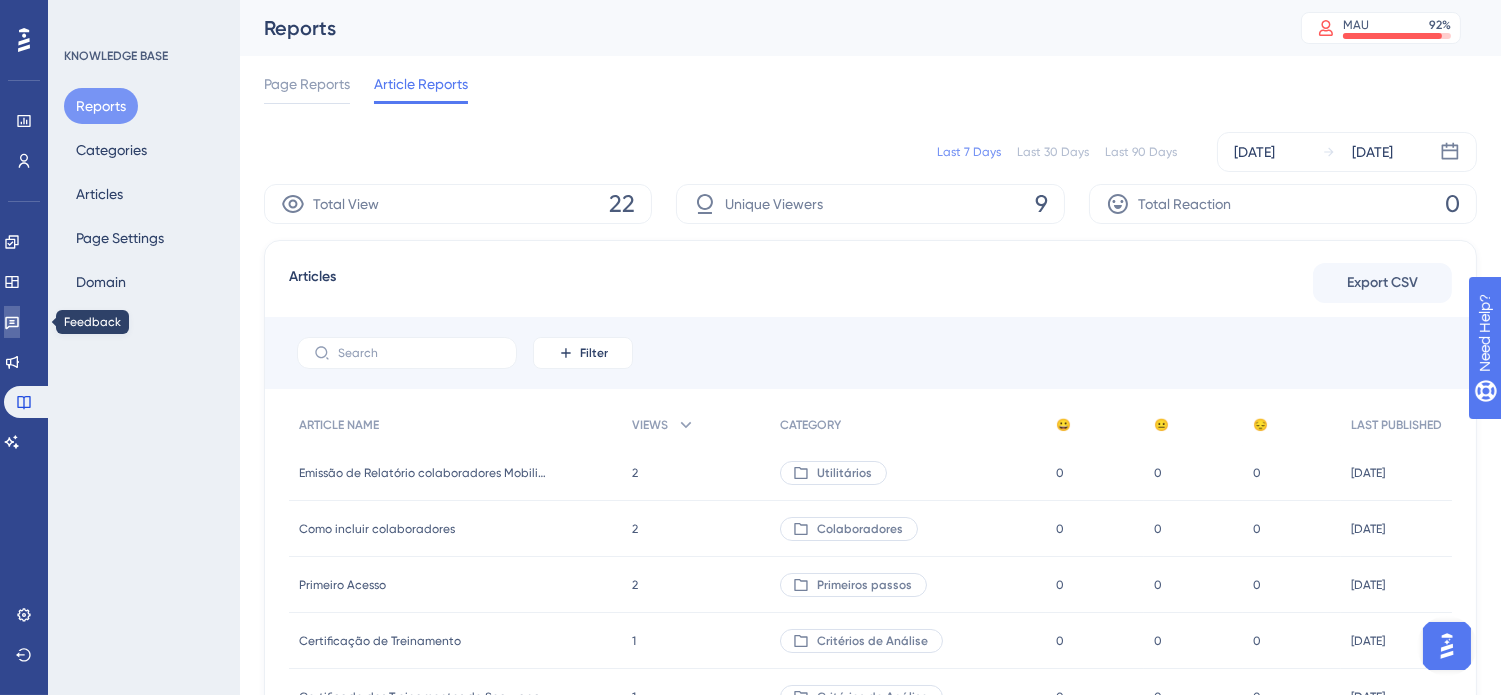 click at bounding box center [12, 322] 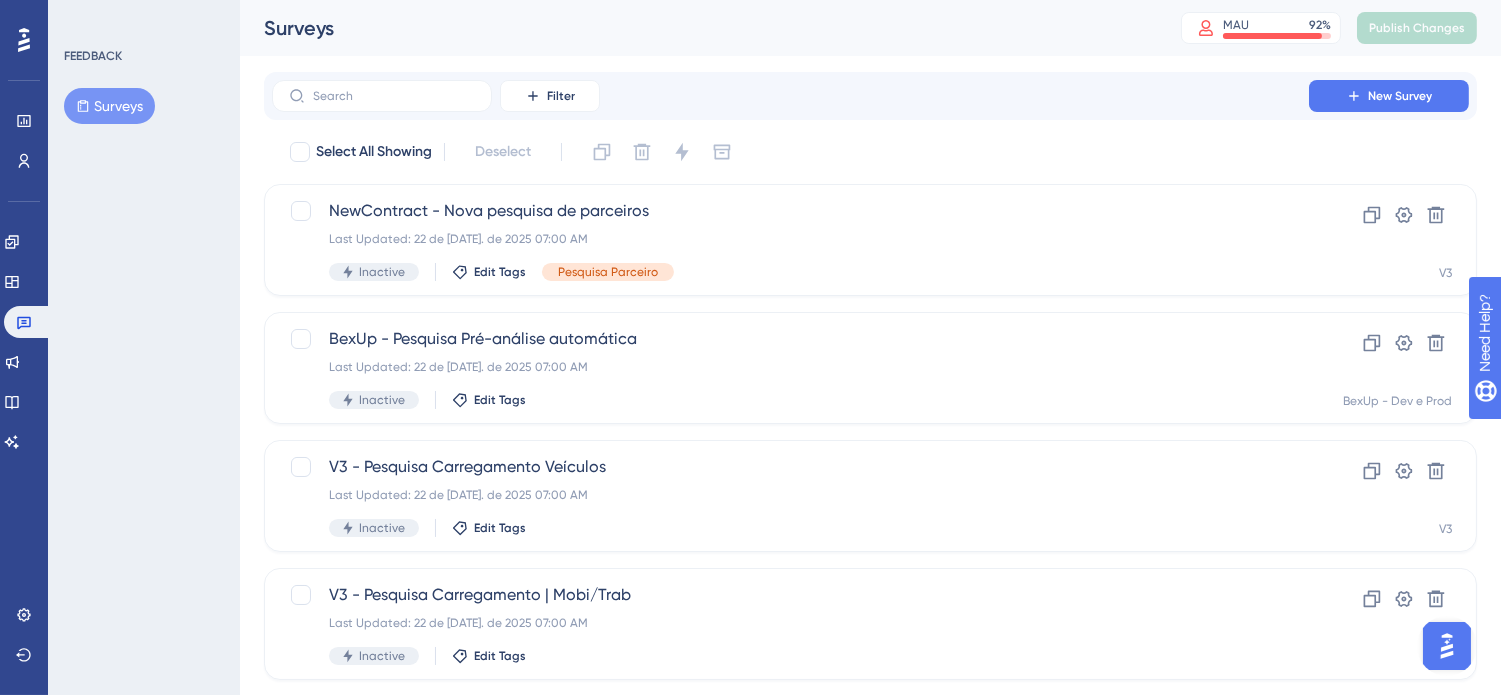 click on "Performance Users Engagement Widgets Feedback Product Updates Knowledge Base AI Assistant Settings Logout" at bounding box center (24, 347) 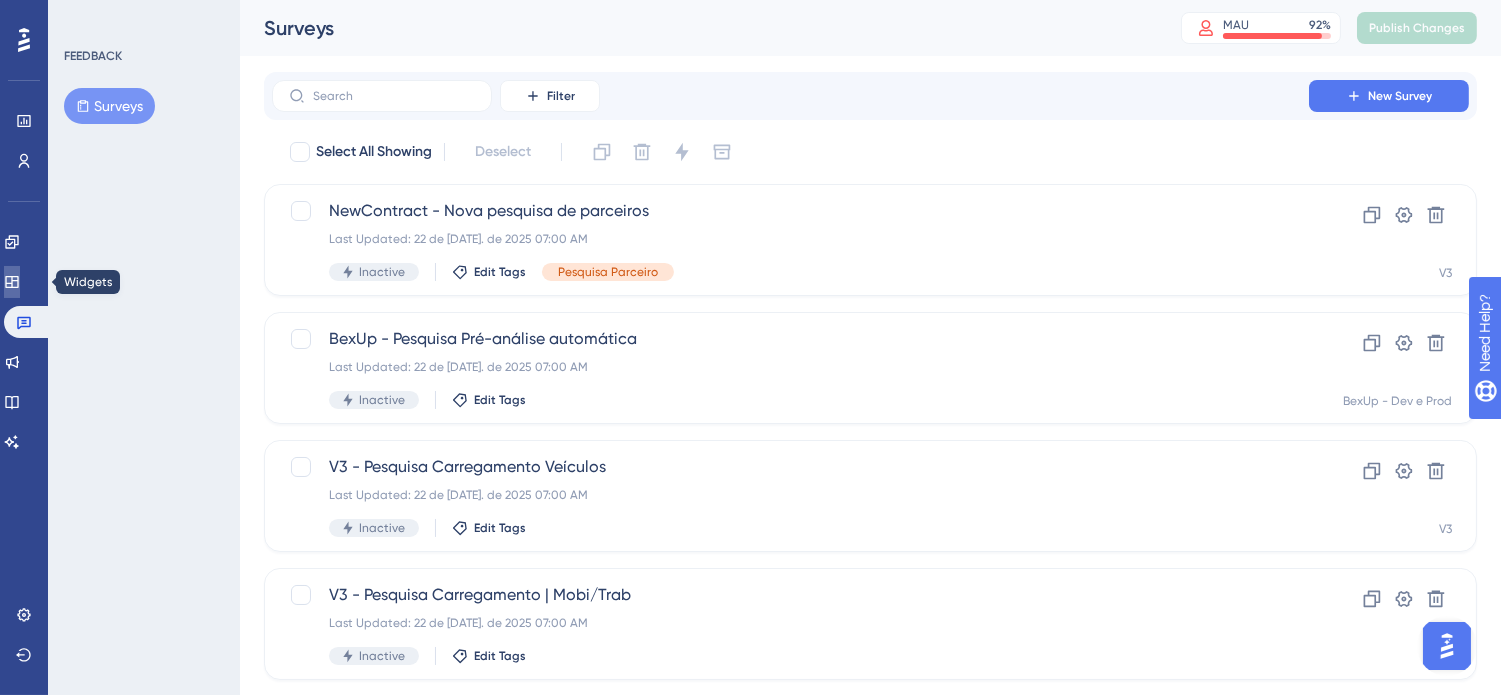 click at bounding box center [12, 282] 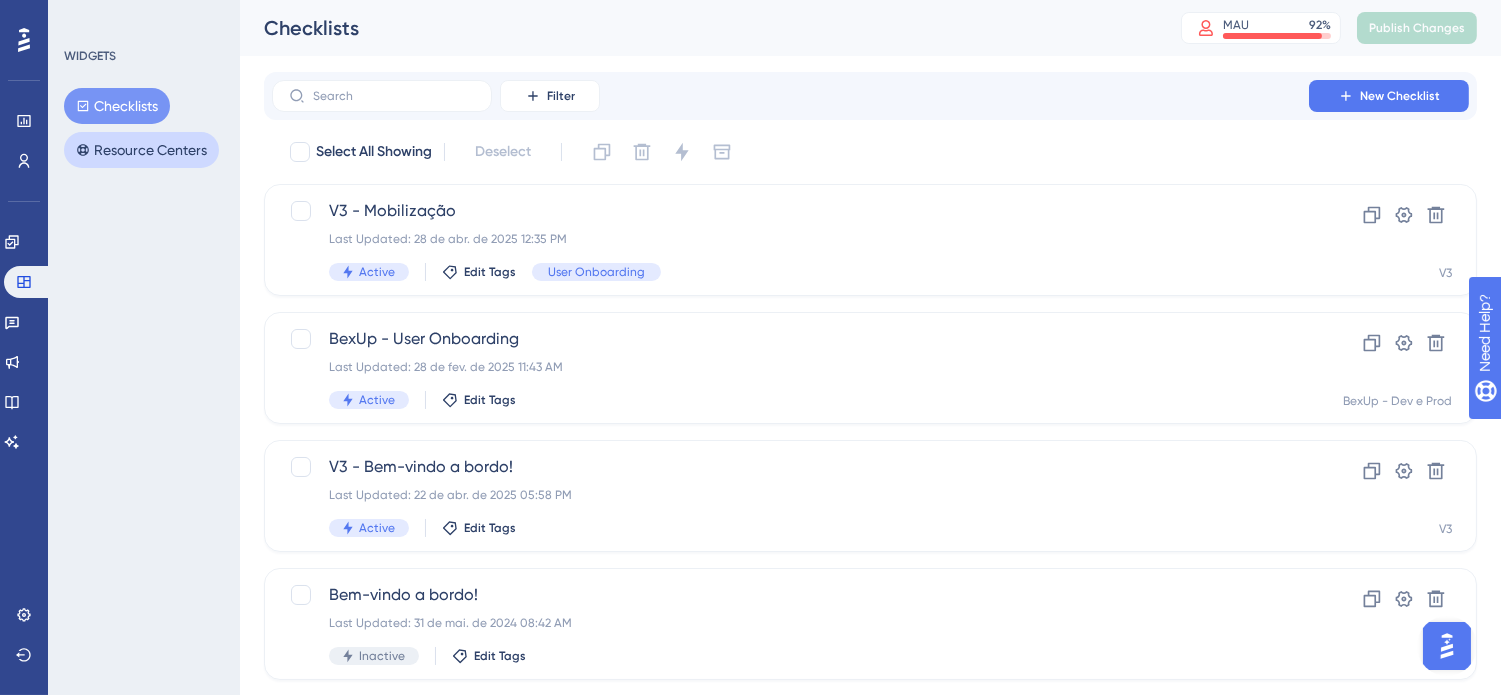 drag, startPoint x: 107, startPoint y: 161, endPoint x: 230, endPoint y: 133, distance: 126.146736 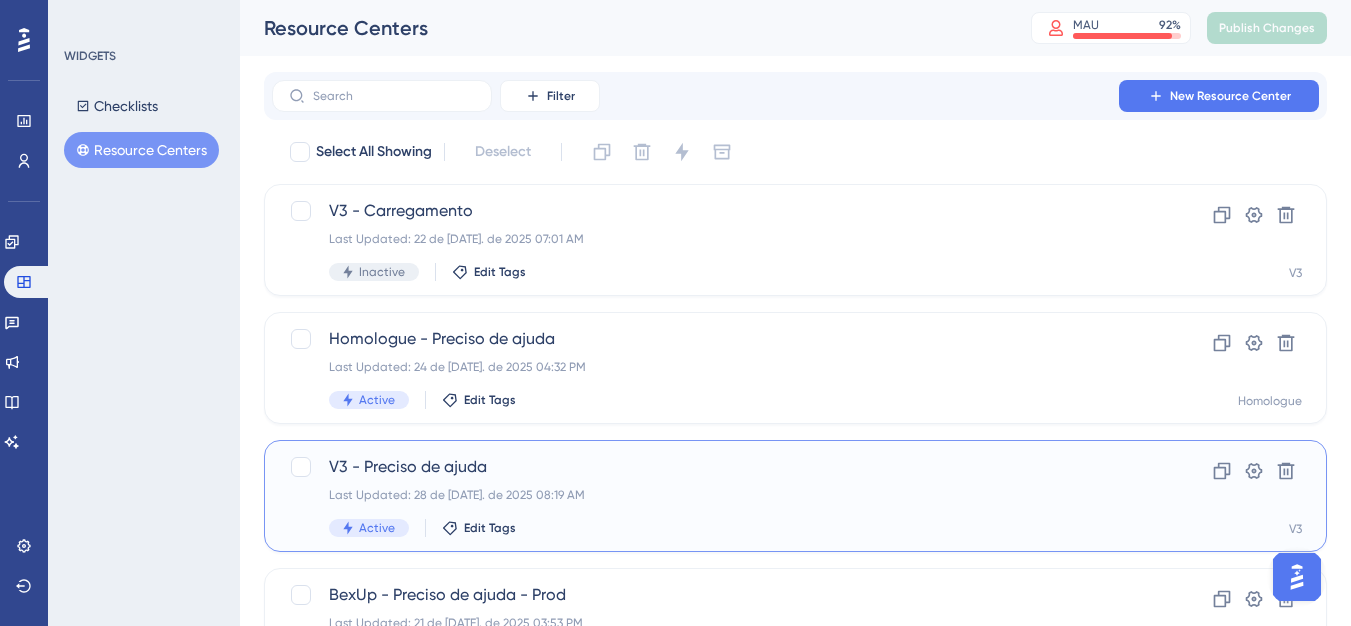 click on "V3 - Preciso de ajuda" at bounding box center [715, 467] 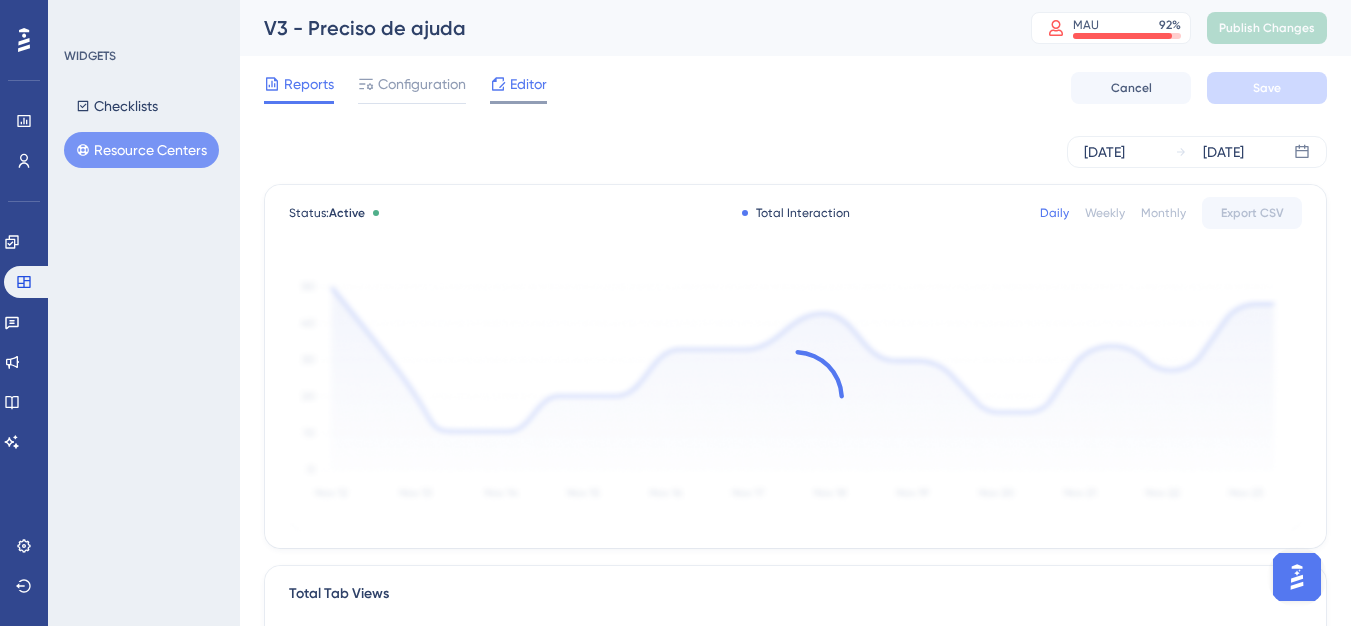 click 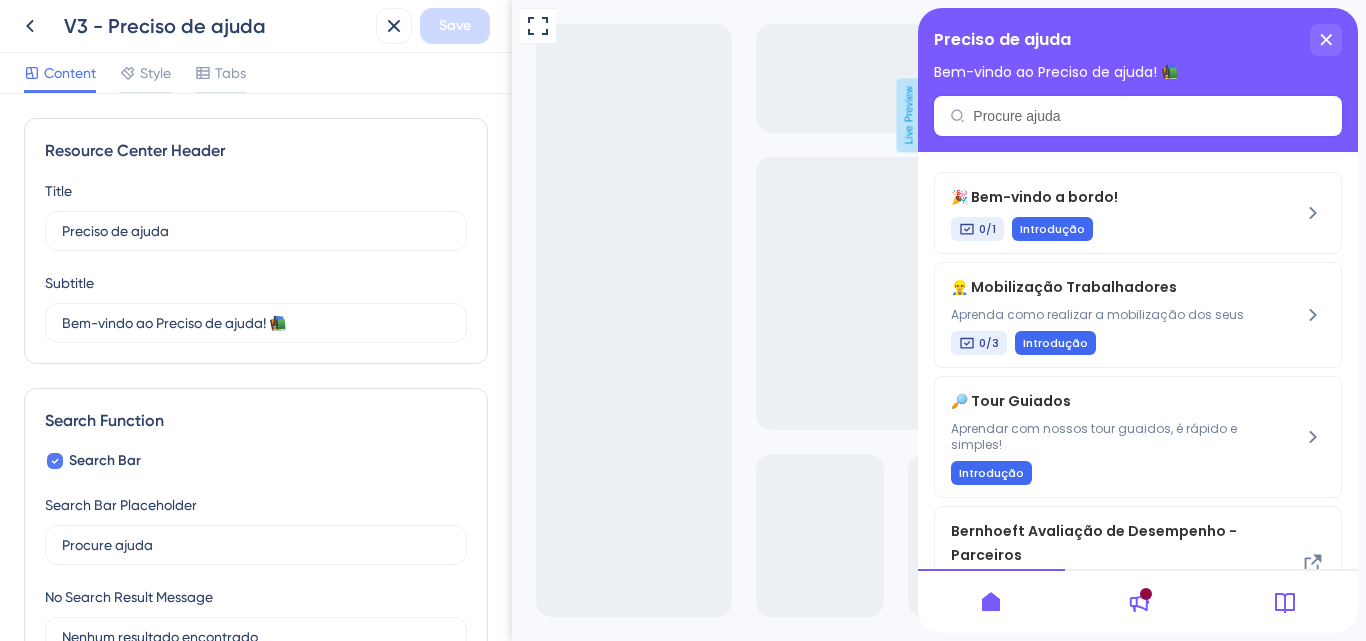 scroll, scrollTop: 0, scrollLeft: 0, axis: both 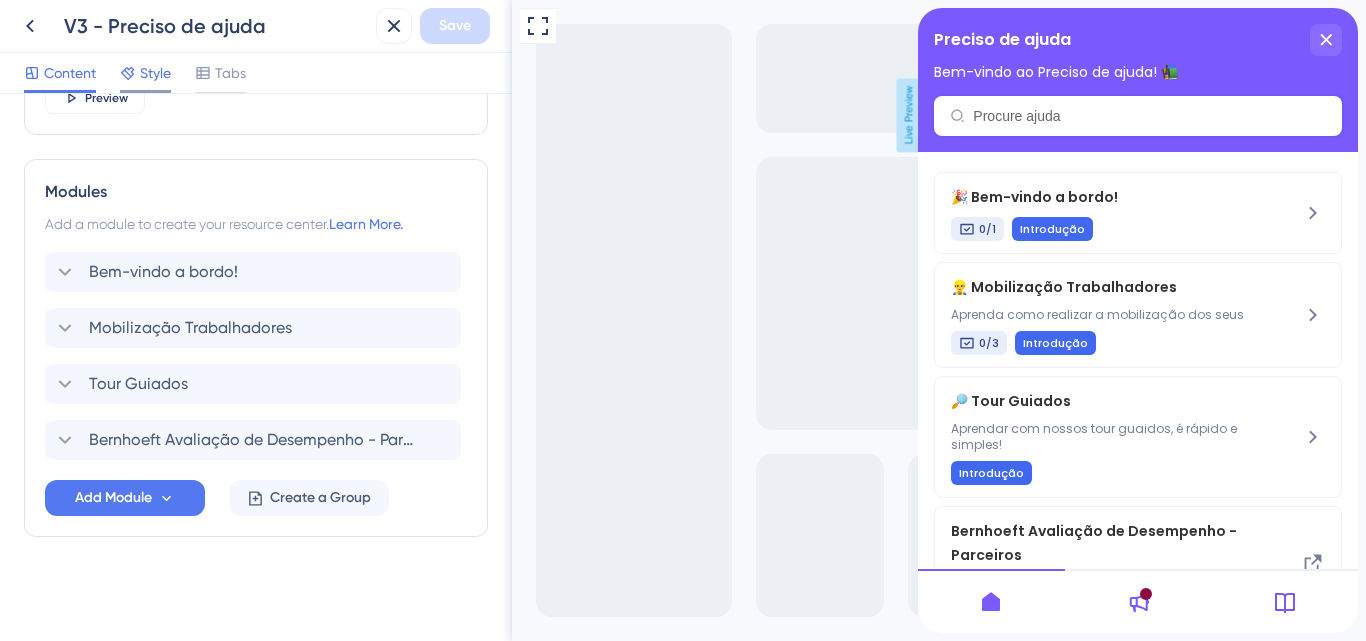 click on "Style" at bounding box center [155, 73] 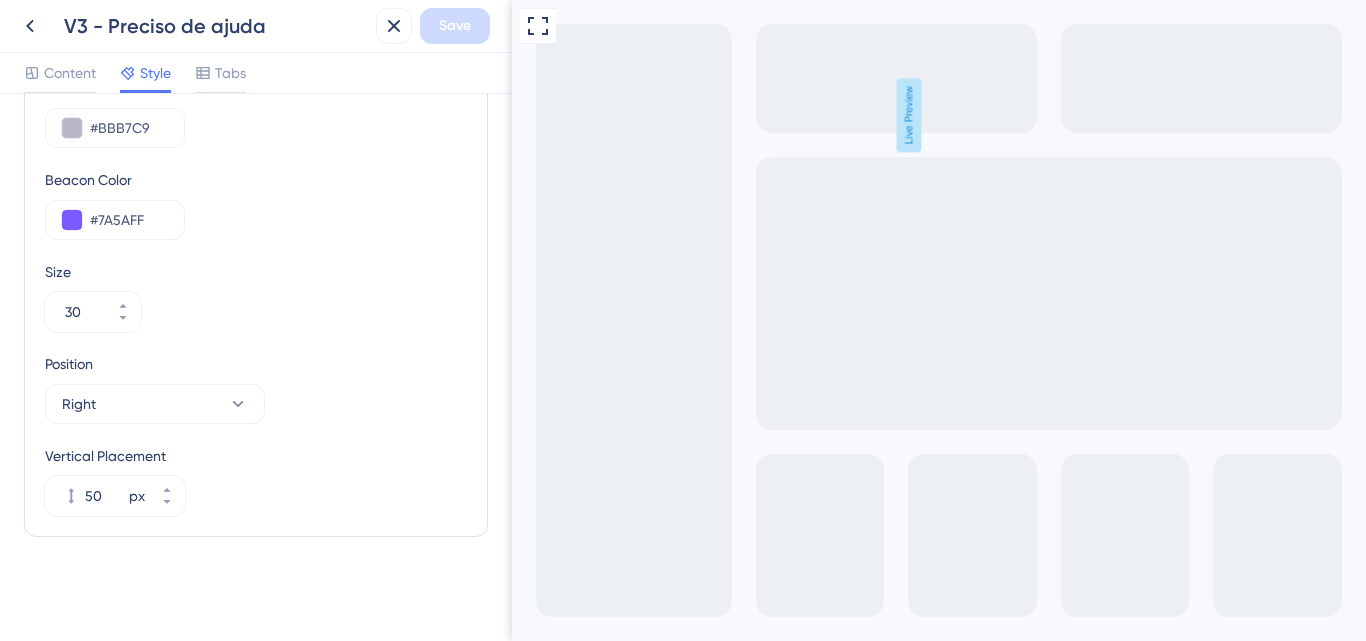 scroll, scrollTop: 0, scrollLeft: 0, axis: both 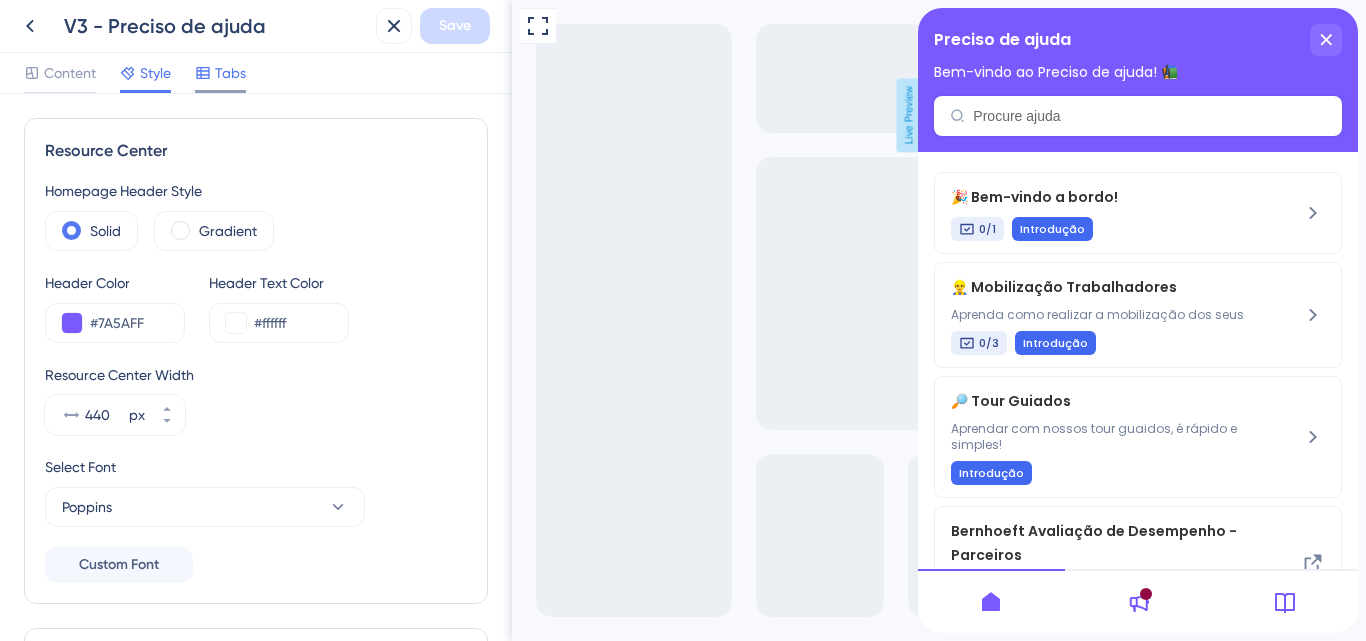 click on "Tabs" at bounding box center (230, 73) 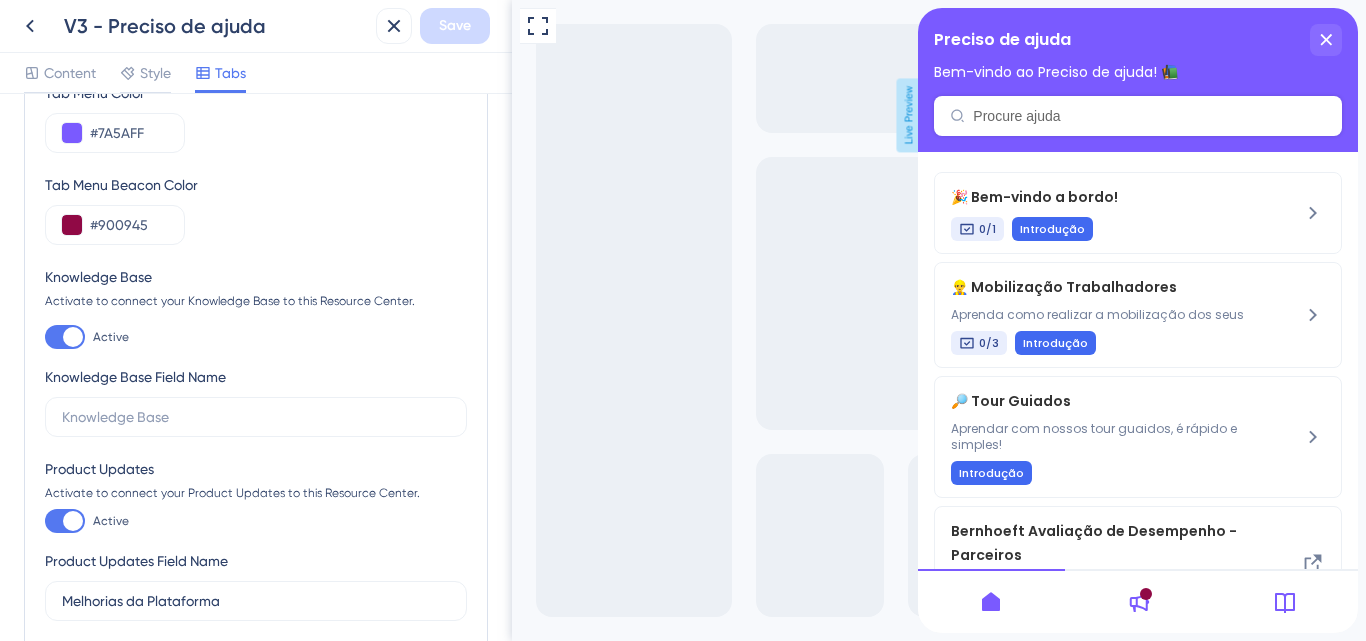 scroll, scrollTop: 200, scrollLeft: 0, axis: vertical 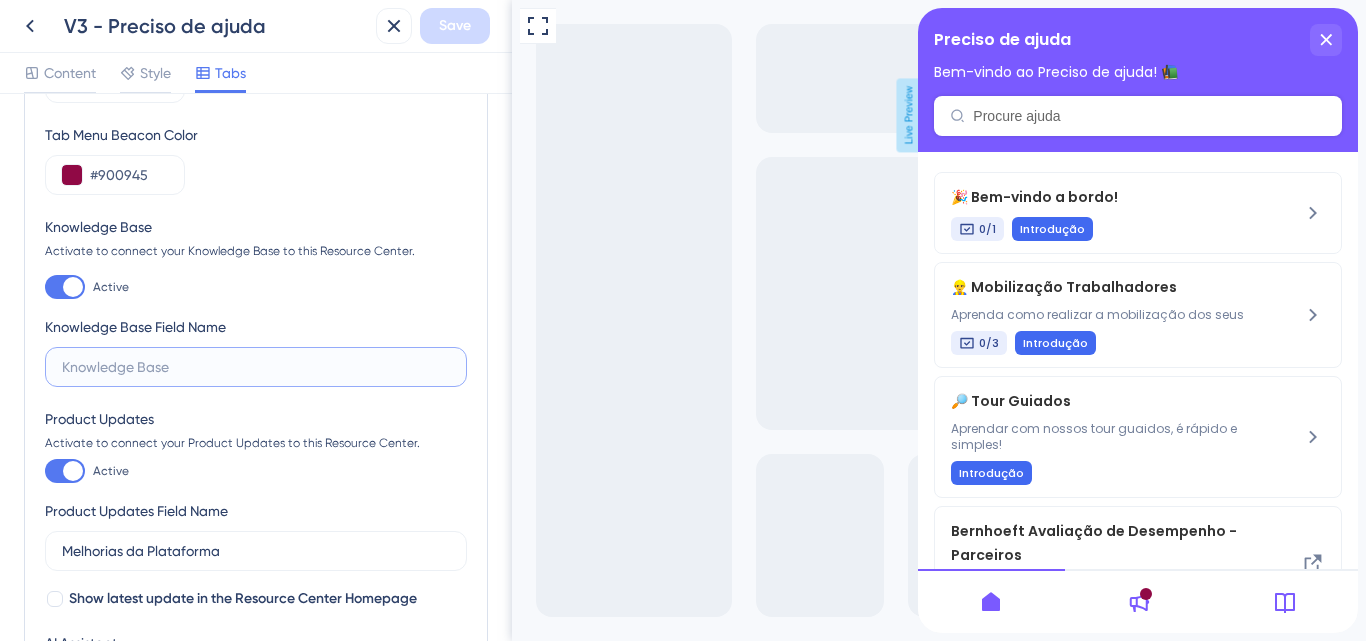 click at bounding box center [256, 367] 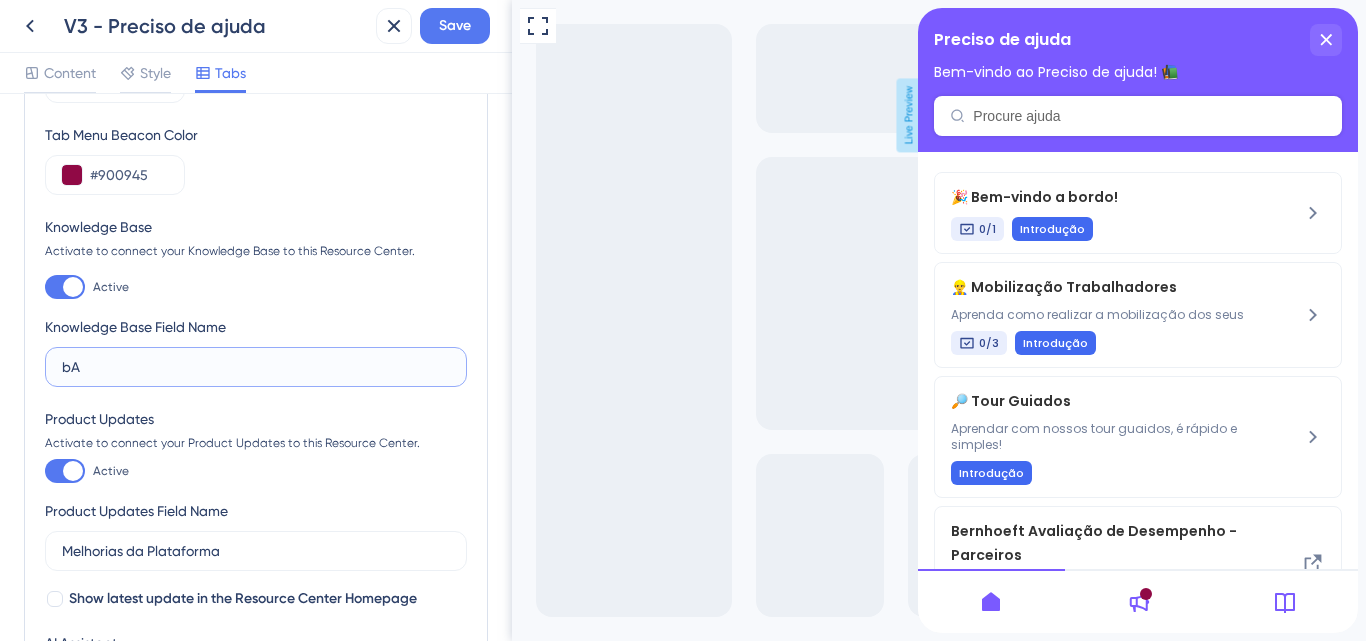type on "b" 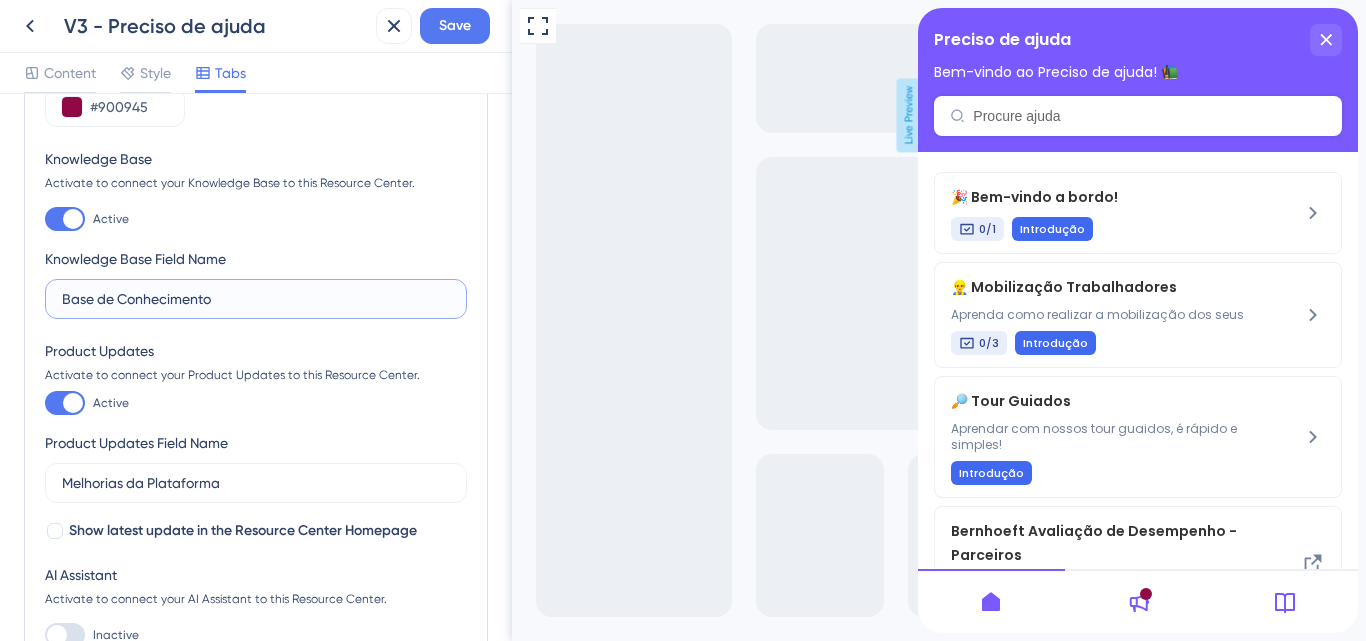 scroll, scrollTop: 399, scrollLeft: 0, axis: vertical 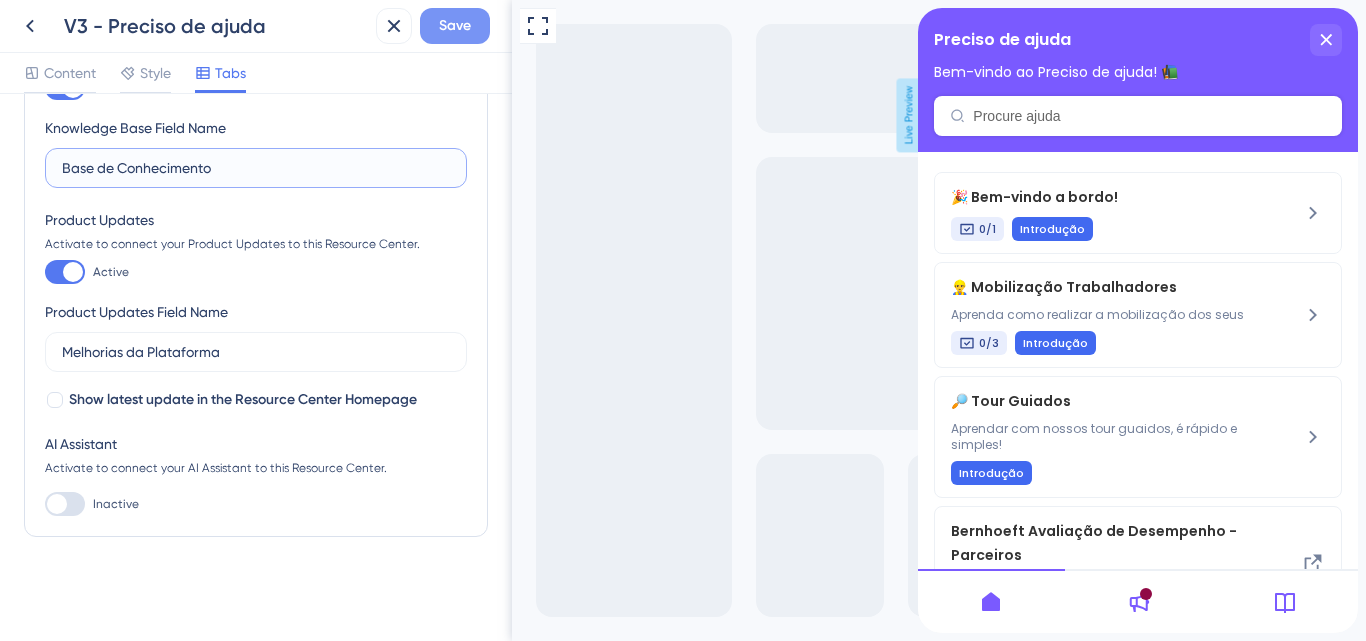 type on "Base de Conhecimento" 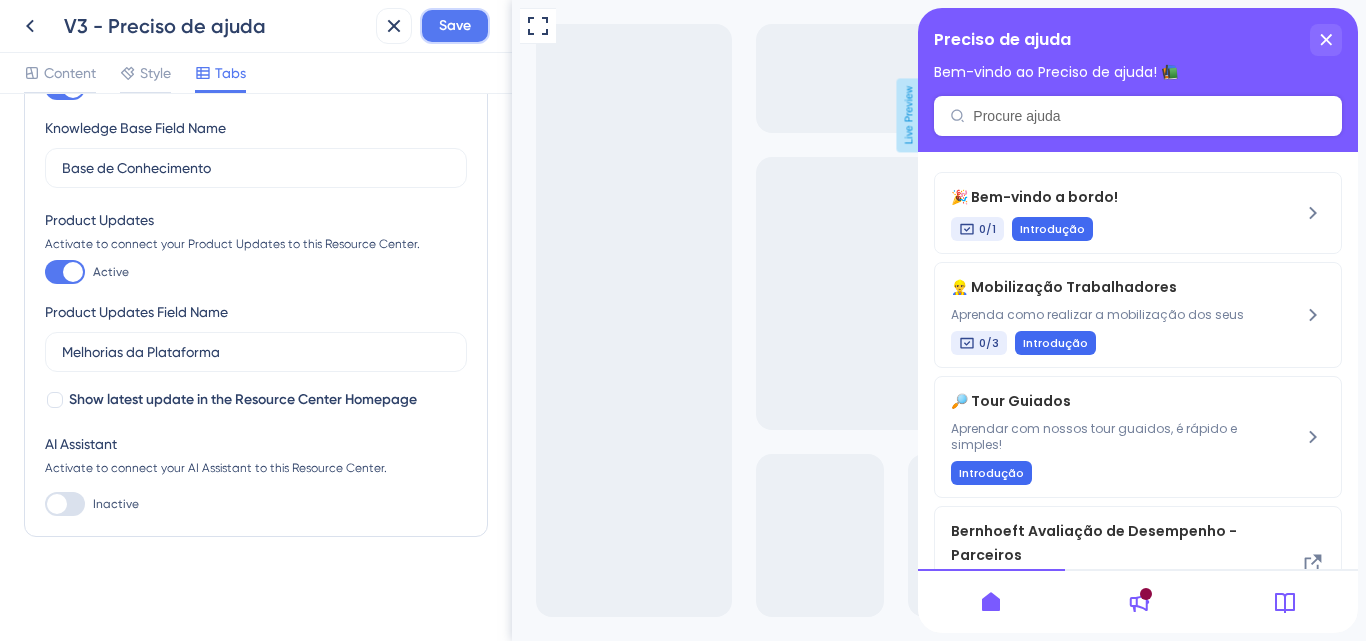 click on "Save" at bounding box center (455, 26) 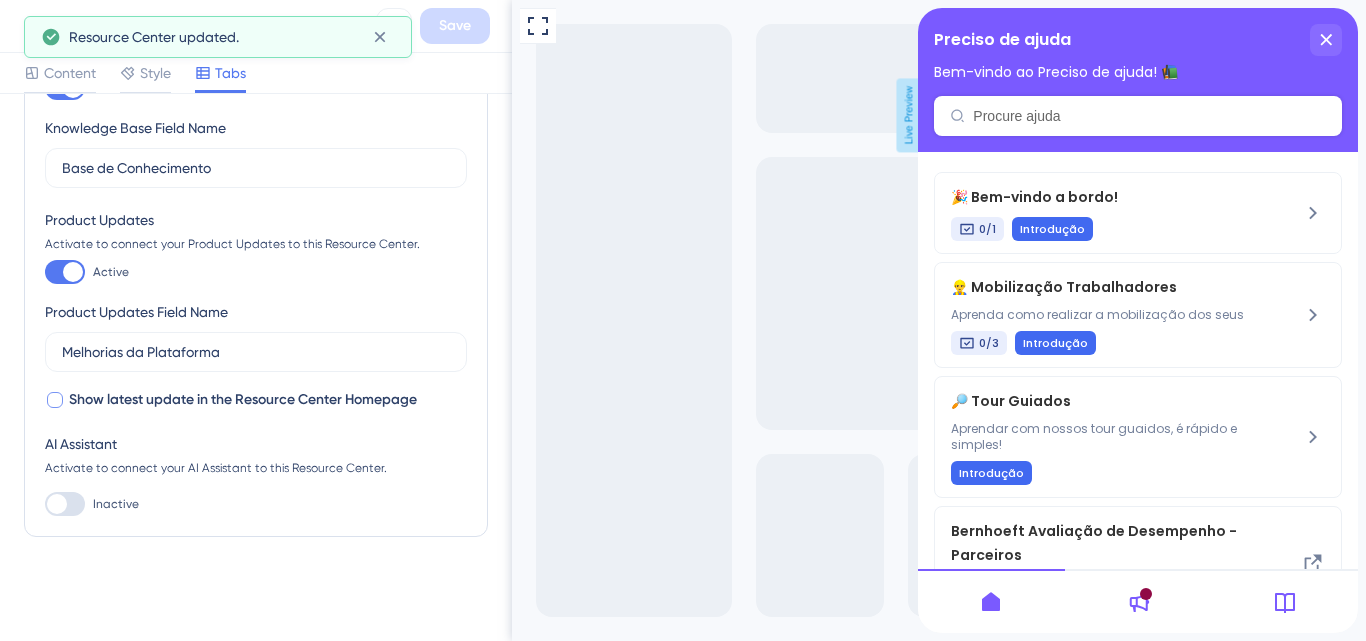 scroll, scrollTop: 0, scrollLeft: 0, axis: both 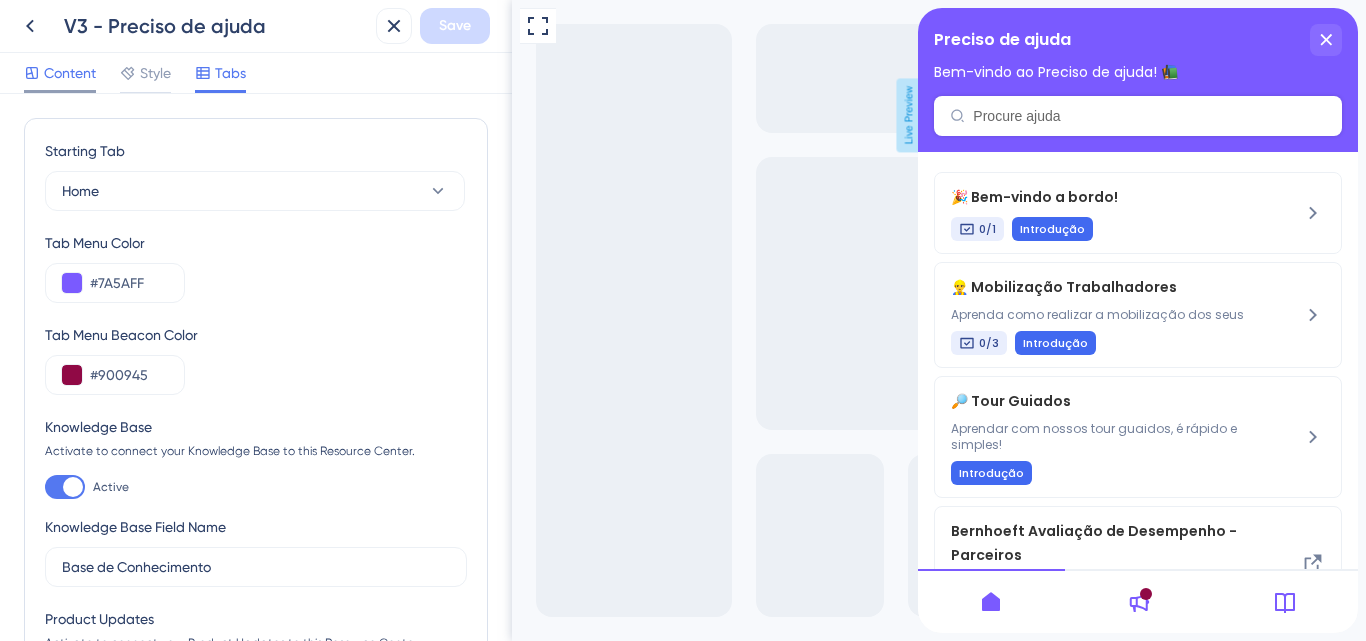 click on "Content" at bounding box center [70, 73] 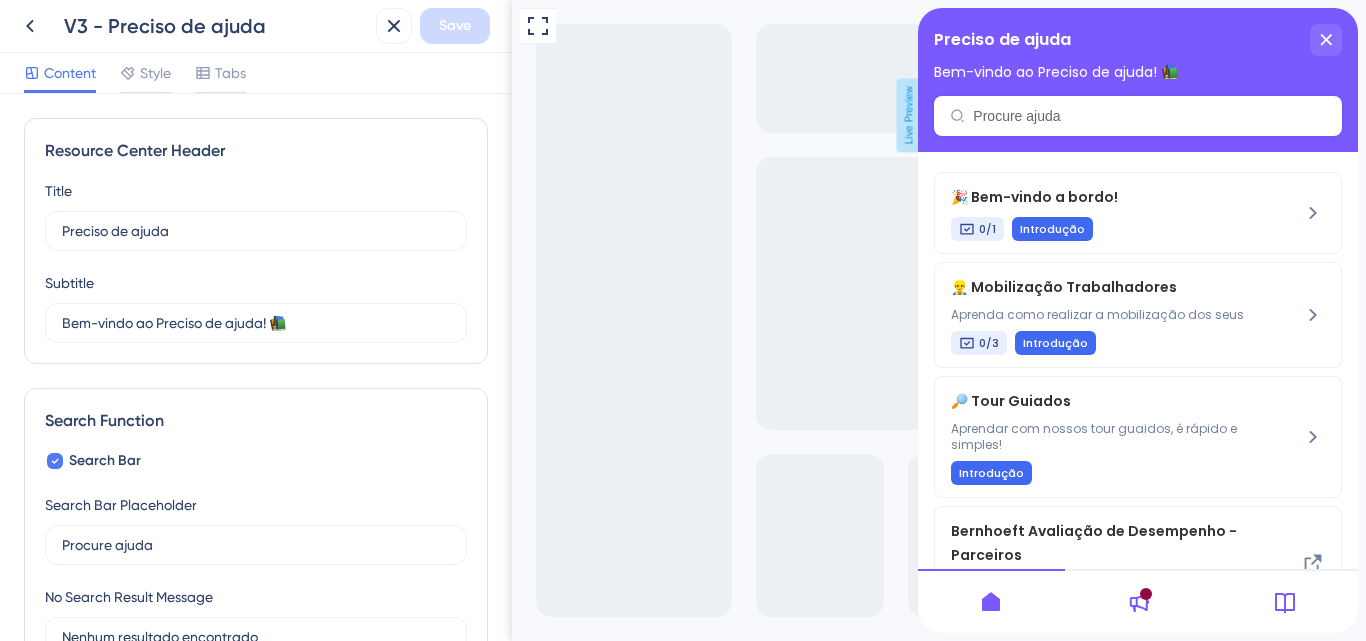 scroll, scrollTop: 0, scrollLeft: 0, axis: both 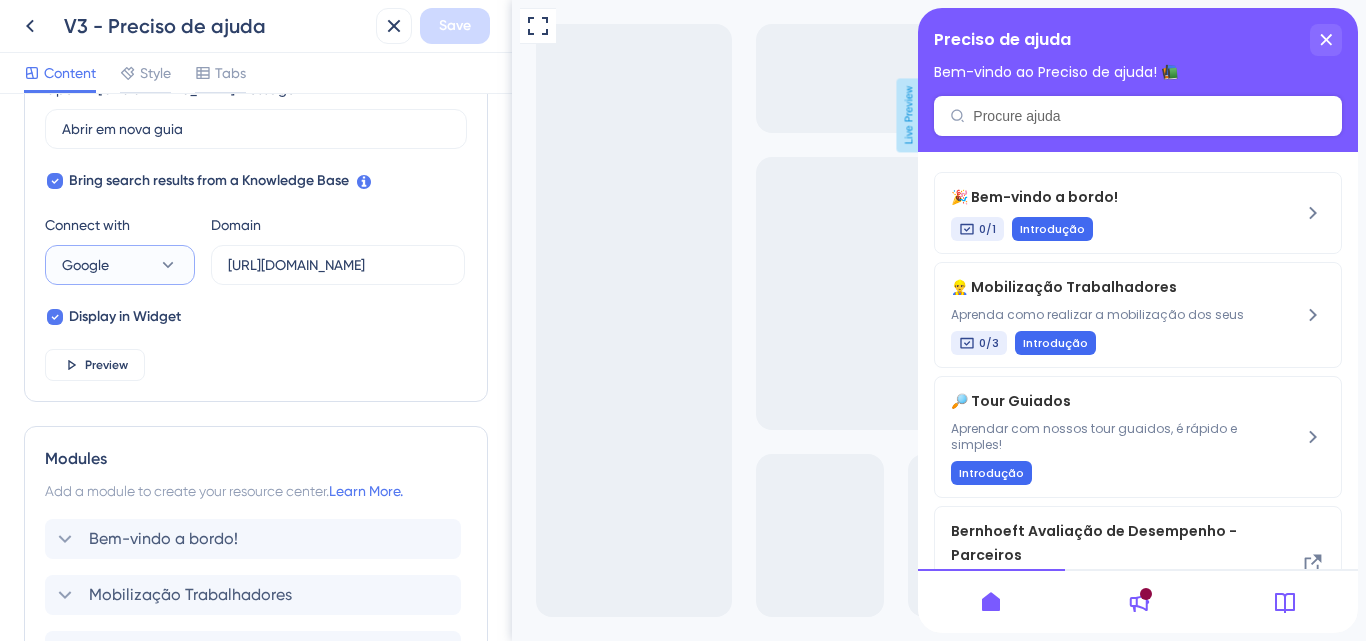 click 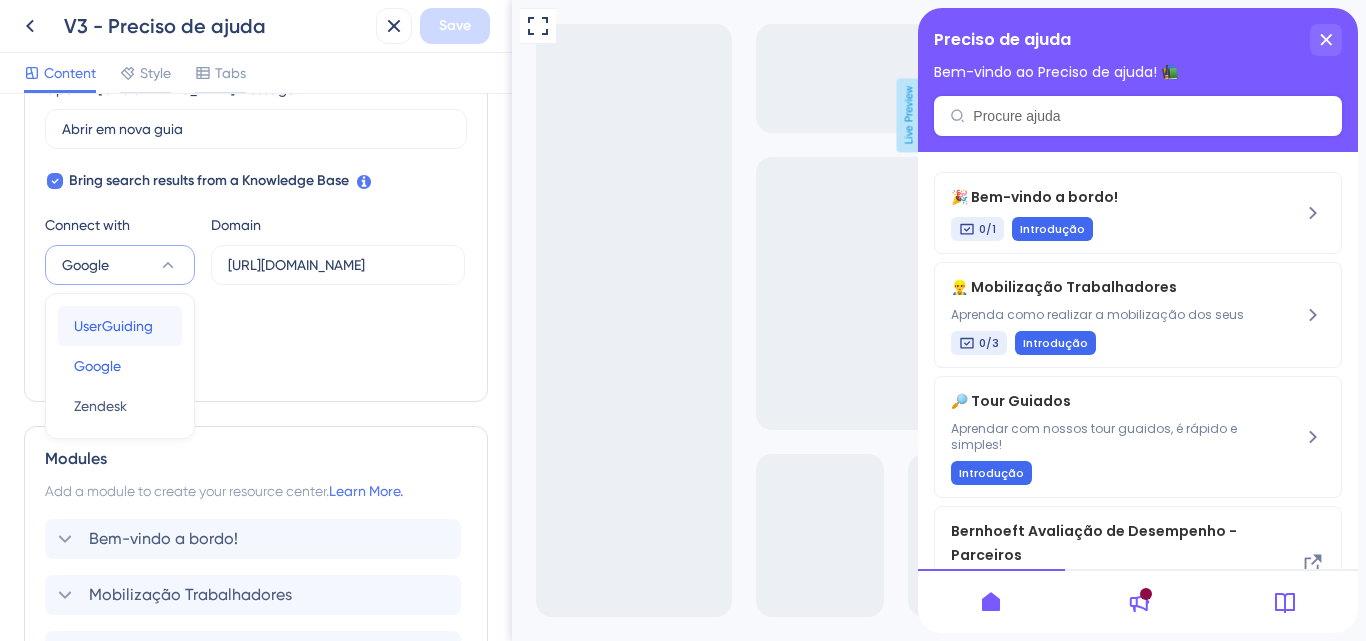 click on "UserGuiding" at bounding box center [113, 326] 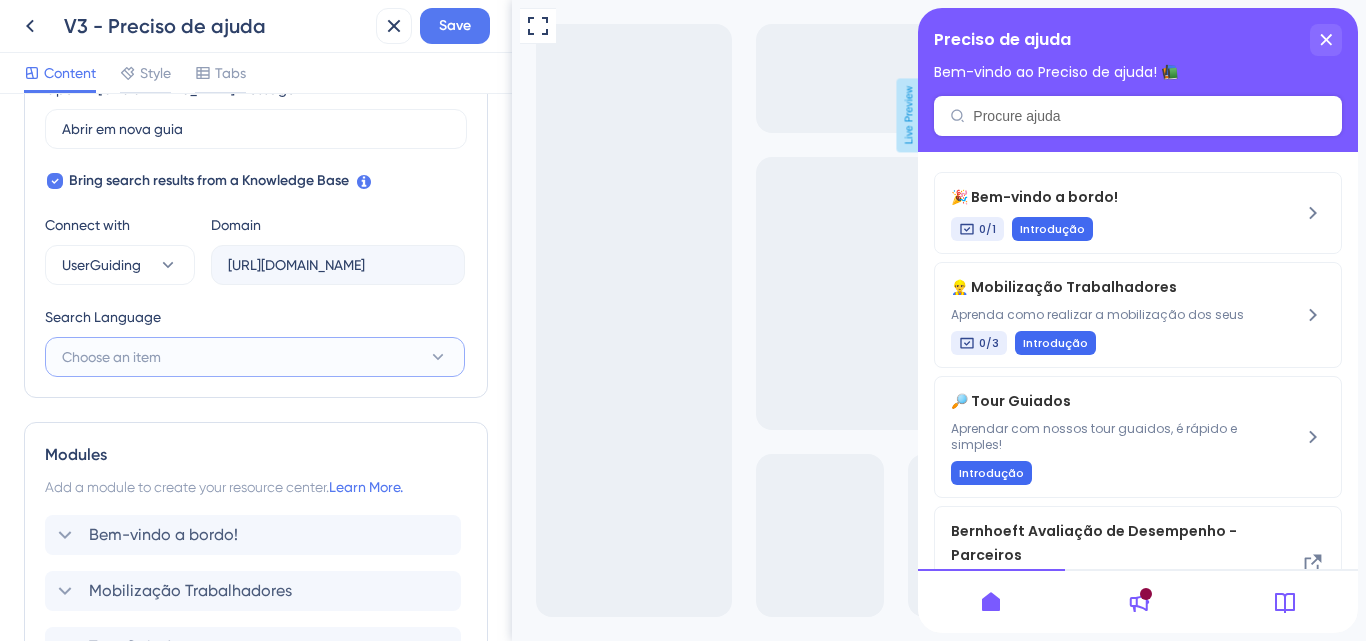 click on "Choose an item" at bounding box center [111, 357] 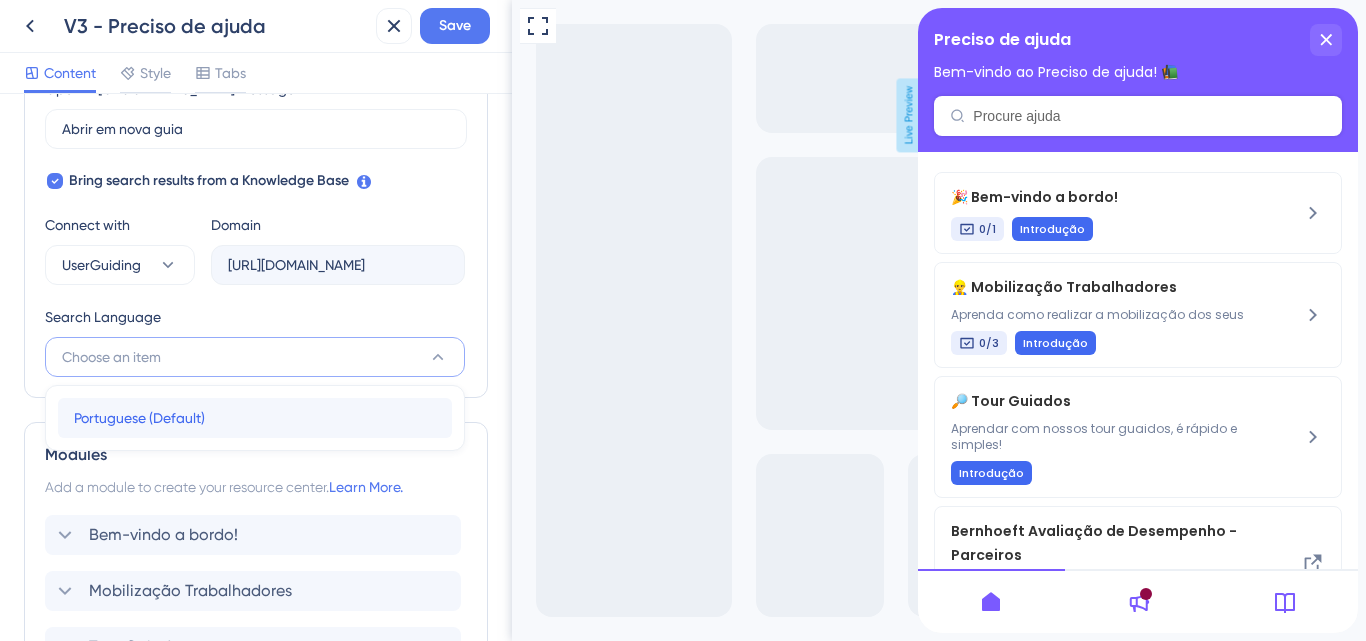 click on "Portuguese (Default)" at bounding box center [139, 418] 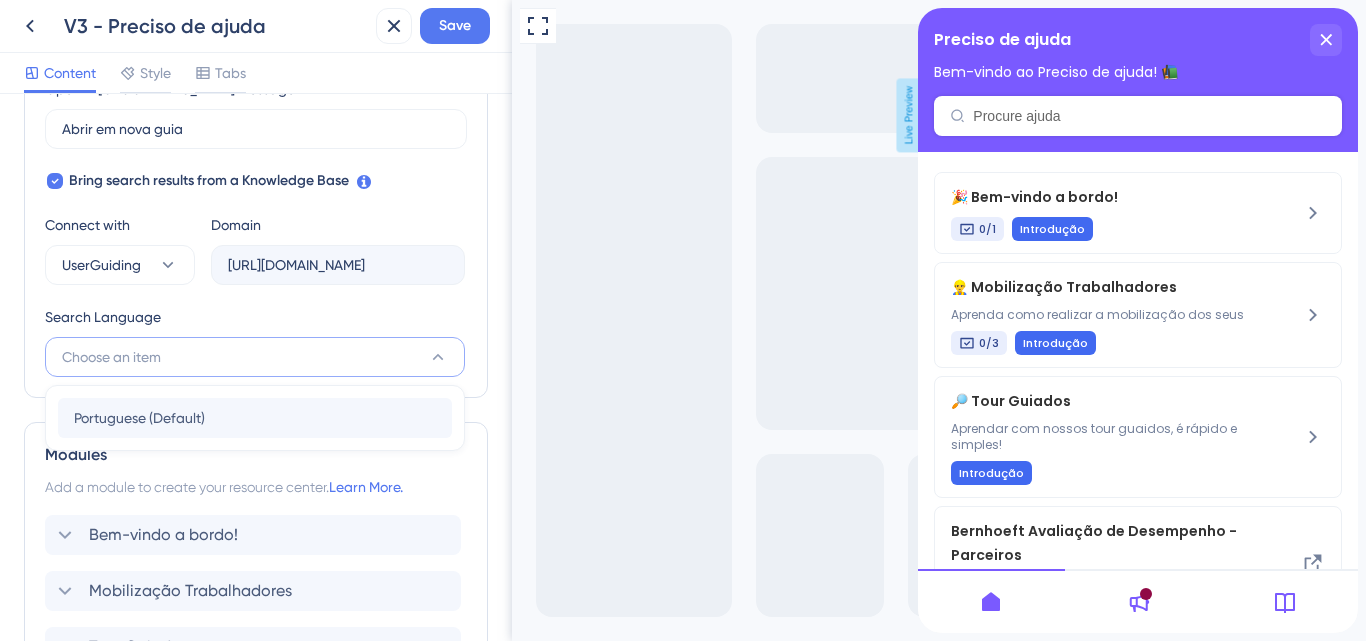 type on "https://newcontract.help.userguiding.com/api/search?kb_id=96&lang_code=pt" 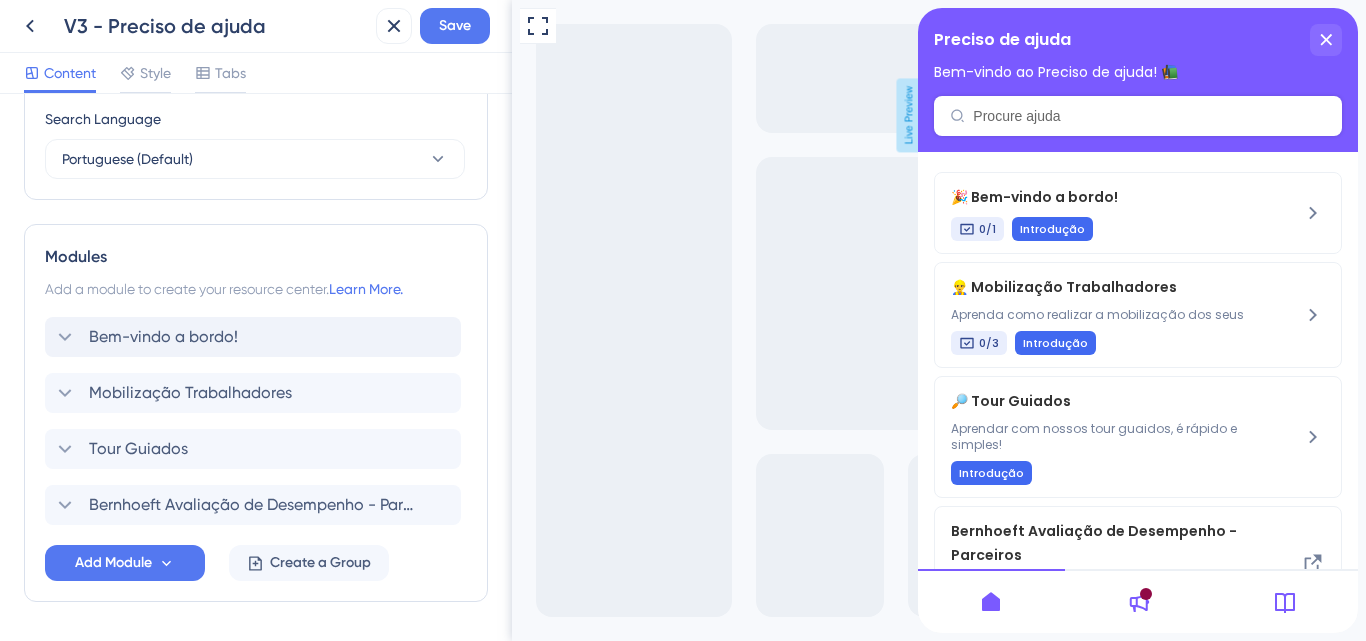 scroll, scrollTop: 800, scrollLeft: 0, axis: vertical 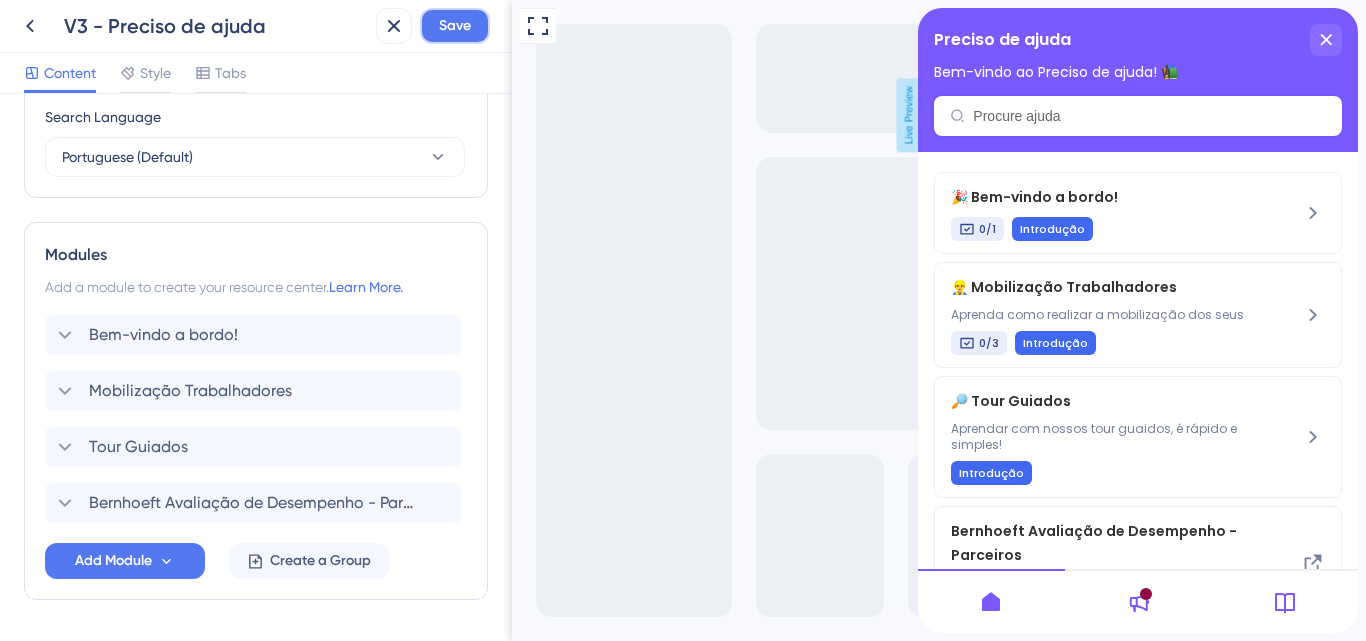 click on "Save" at bounding box center (455, 26) 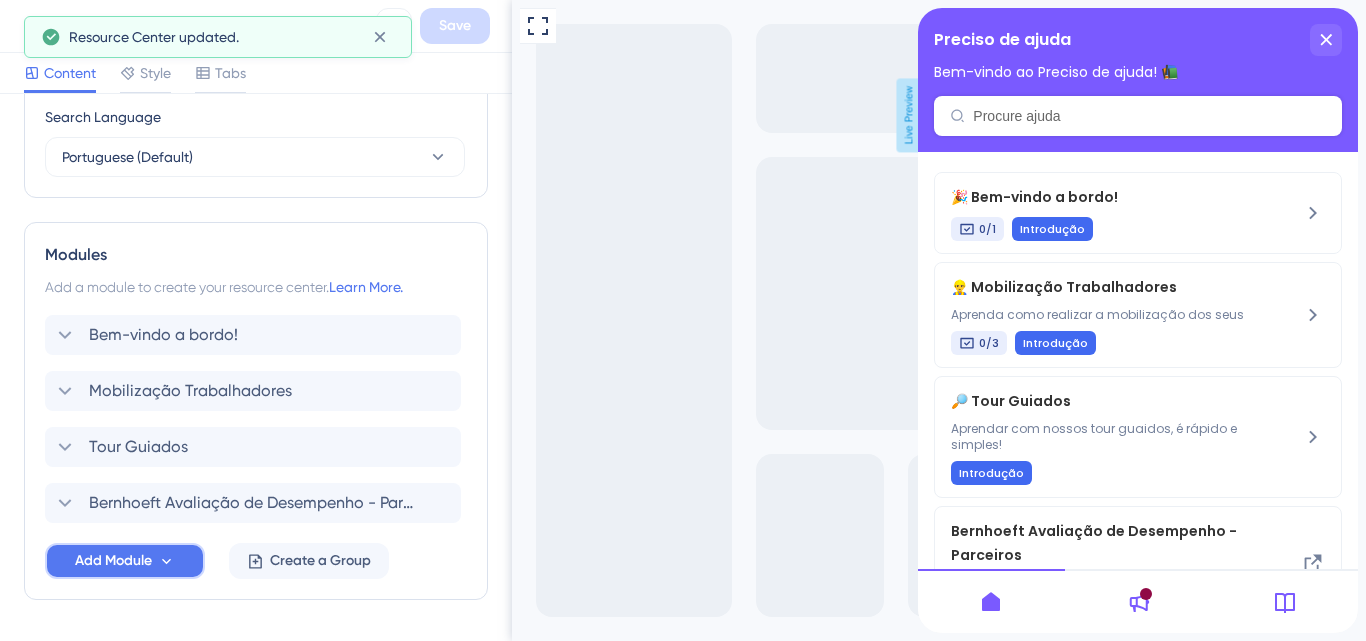 click on "Add Module" at bounding box center [113, 561] 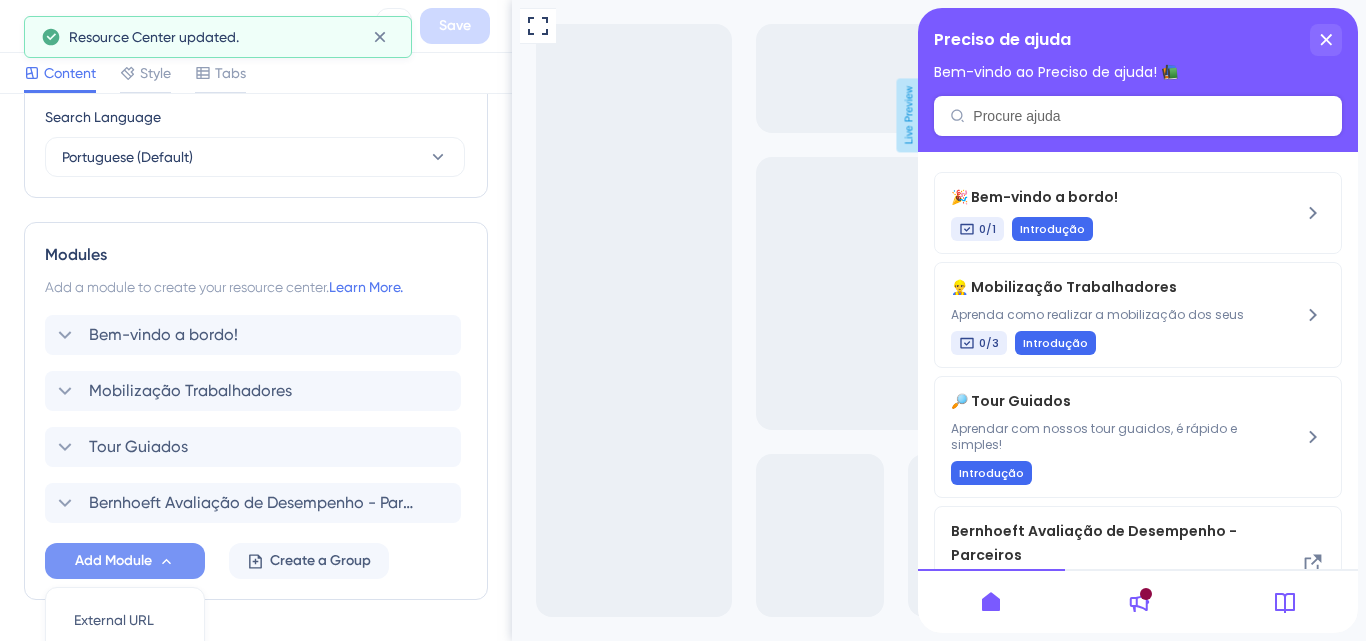 scroll, scrollTop: 1052, scrollLeft: 0, axis: vertical 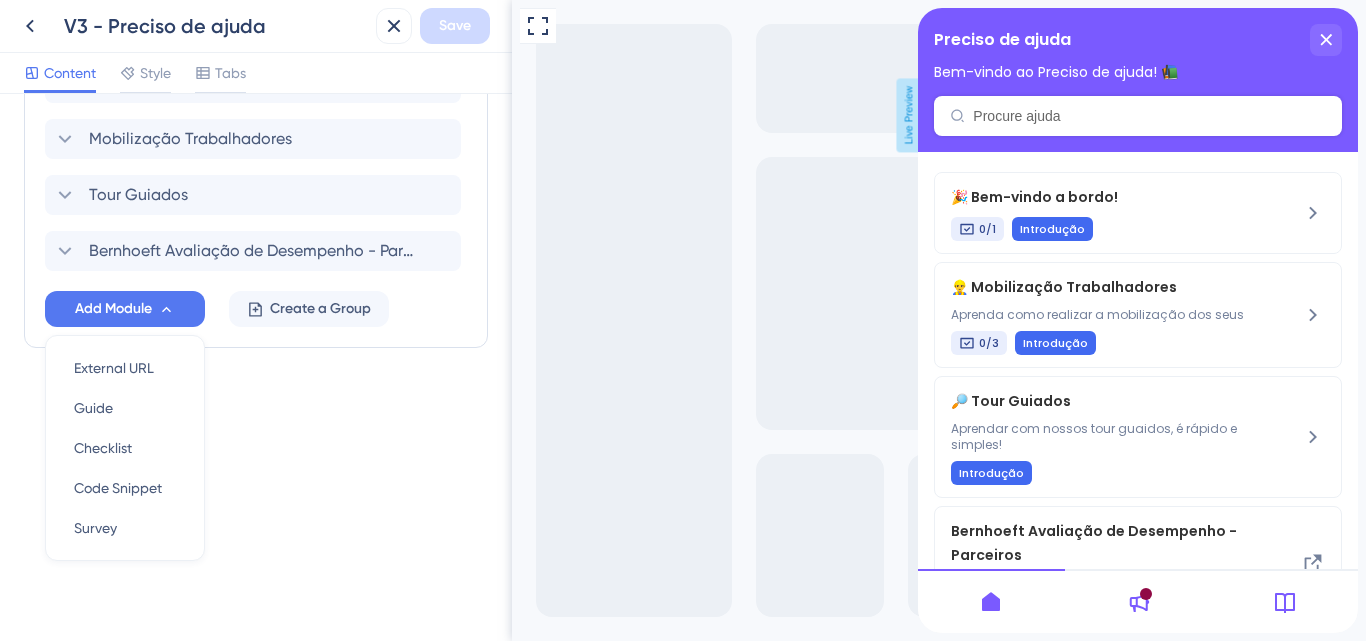 click on "Resource Center Header Title Preciso de ajuda 12 Preciso de ajuda Subtitle Bem-vindo ao Preciso de ajuda! 📚 3 Search Function Search Bar Search Bar Placeholder Procure ajuda No Search Result Message Nenhum resultado encontrado Open in New Tab Message Abrir em nova guia 2 Bring search results from a Knowledge Base Connect with UserGuiding Domain https://newcontract.help.userguiding.com/api/search?kb_id=96&lang_code=pt Search Language Portuguese (Default) Modules Add a module to create your resource center.  Learn More. Bem-vindo a bordo! Mobilização Trabalhadores Tour Guiados Bernhoeft Avaliação de Desempenho - Parceiros Add Module External URL External URL Guide Guide Checklist Checklist Code Snippet Code Snippet Survey Survey Create a Group" at bounding box center [256, -253] 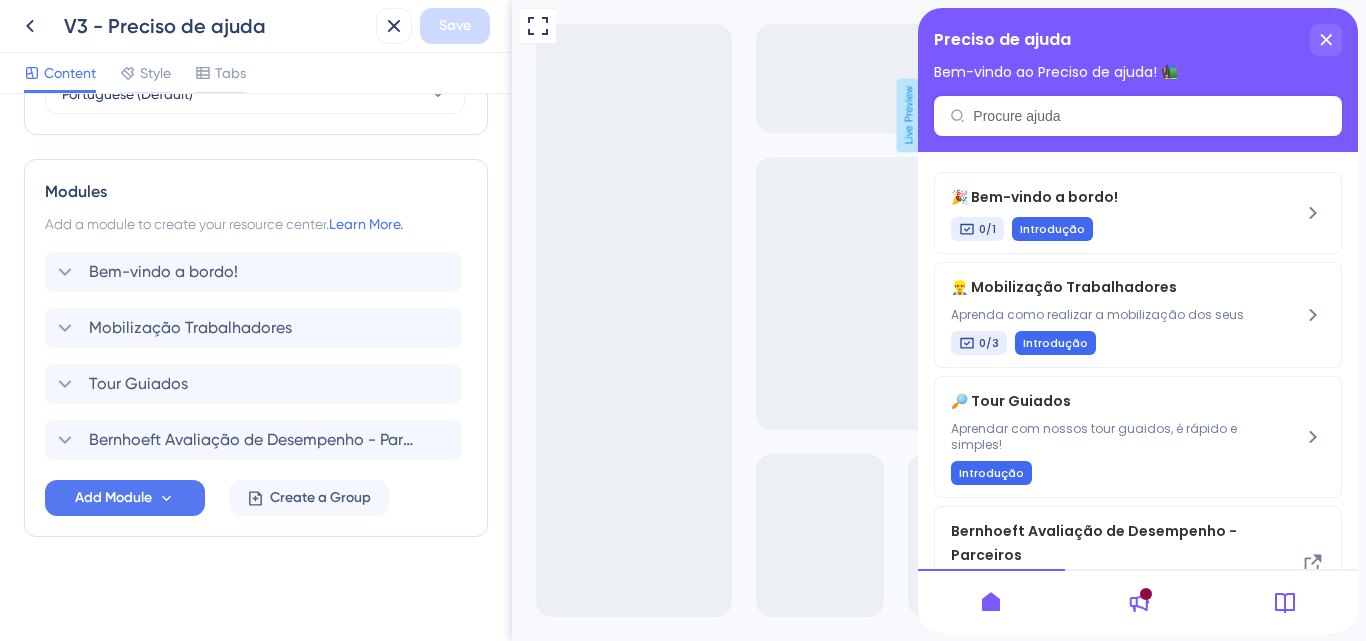 scroll, scrollTop: 663, scrollLeft: 0, axis: vertical 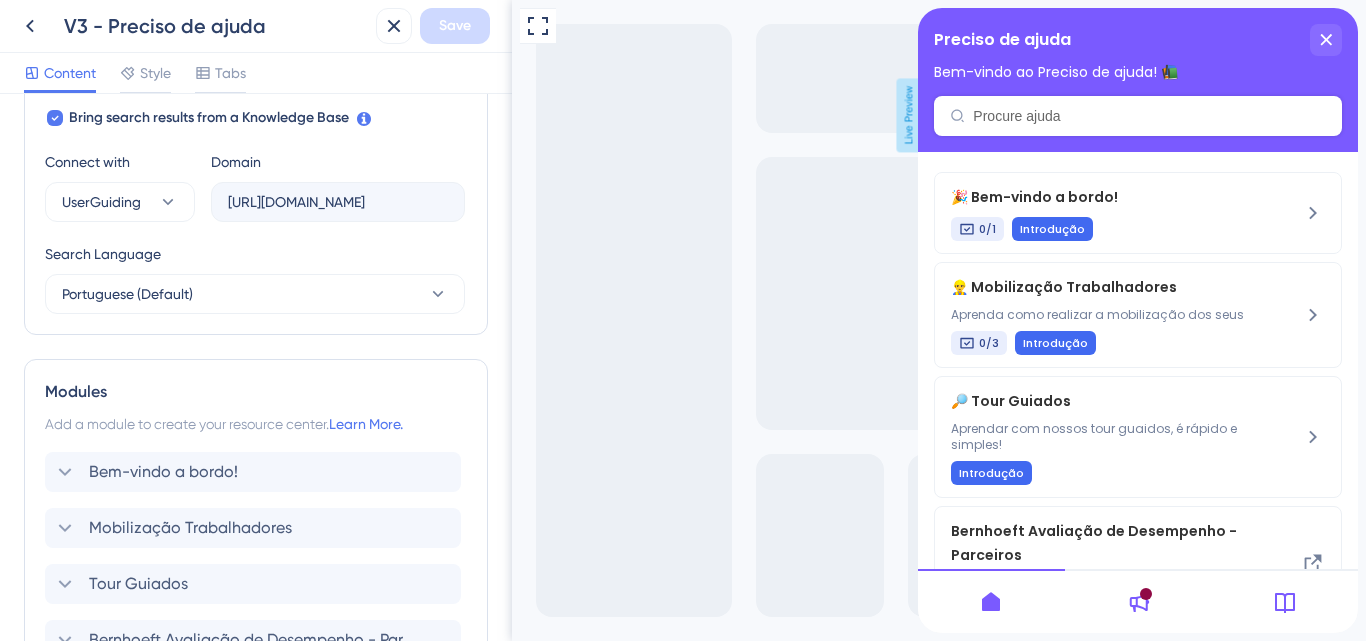 click on "Save" at bounding box center (433, 26) 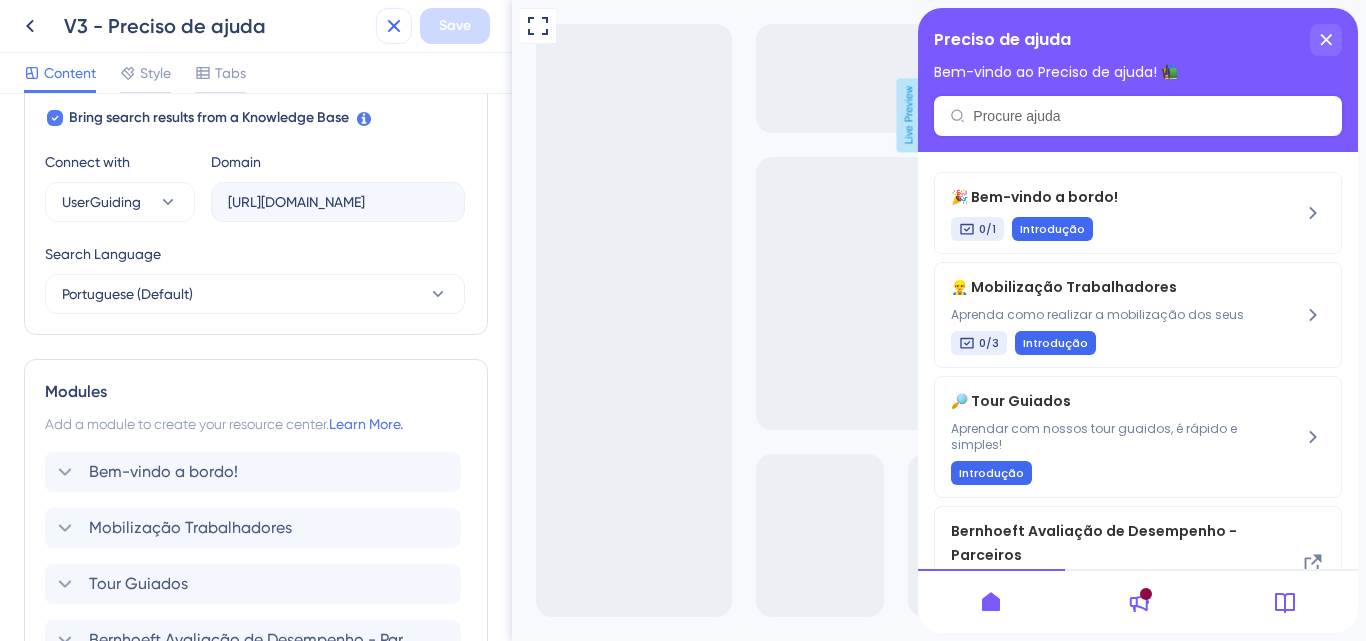 click 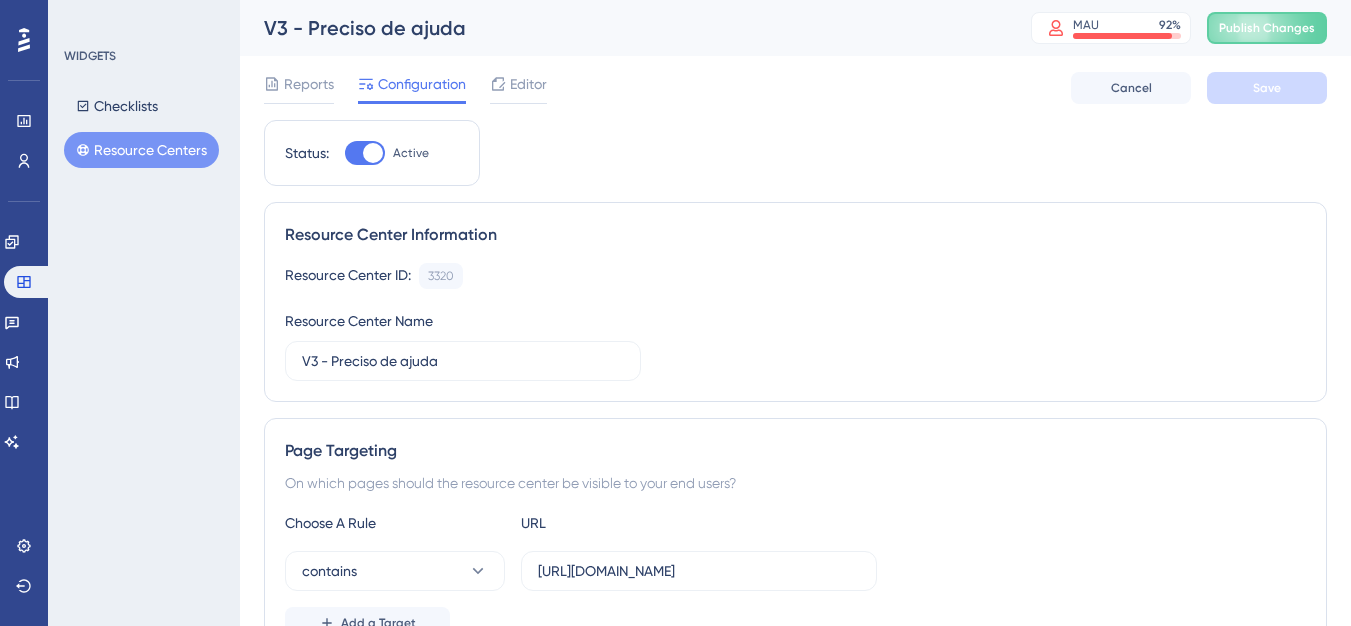 scroll, scrollTop: 0, scrollLeft: 0, axis: both 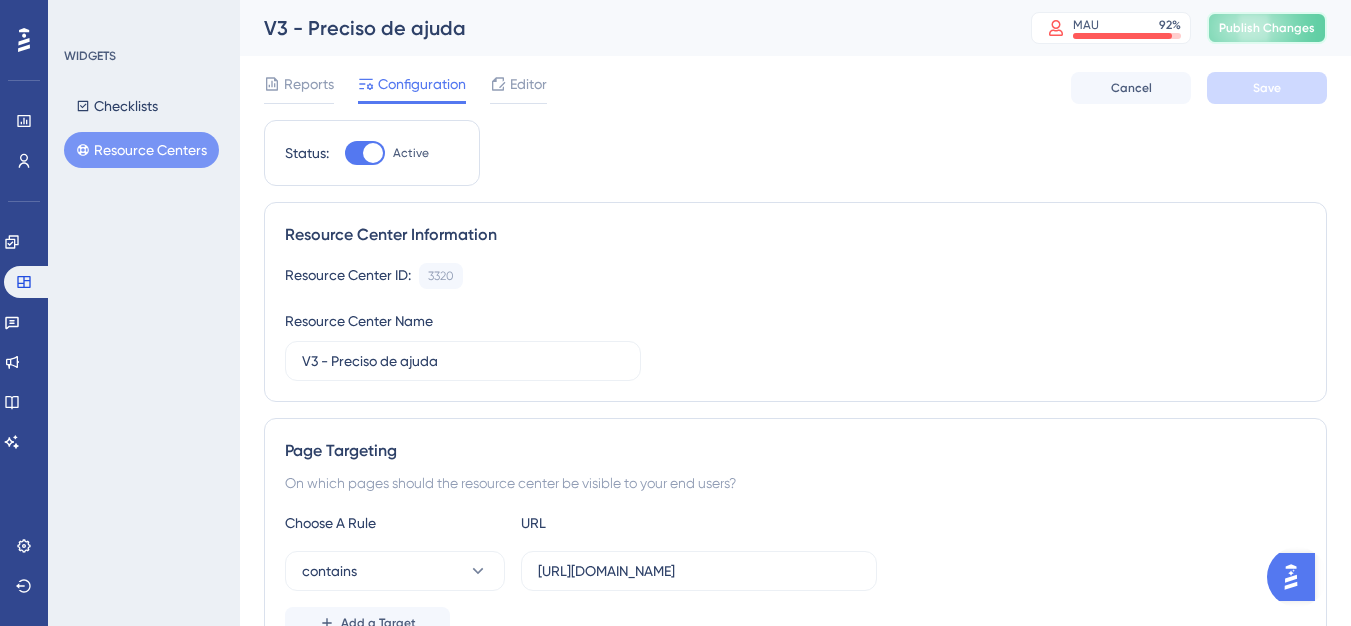 click on "Publish Changes" at bounding box center [1267, 28] 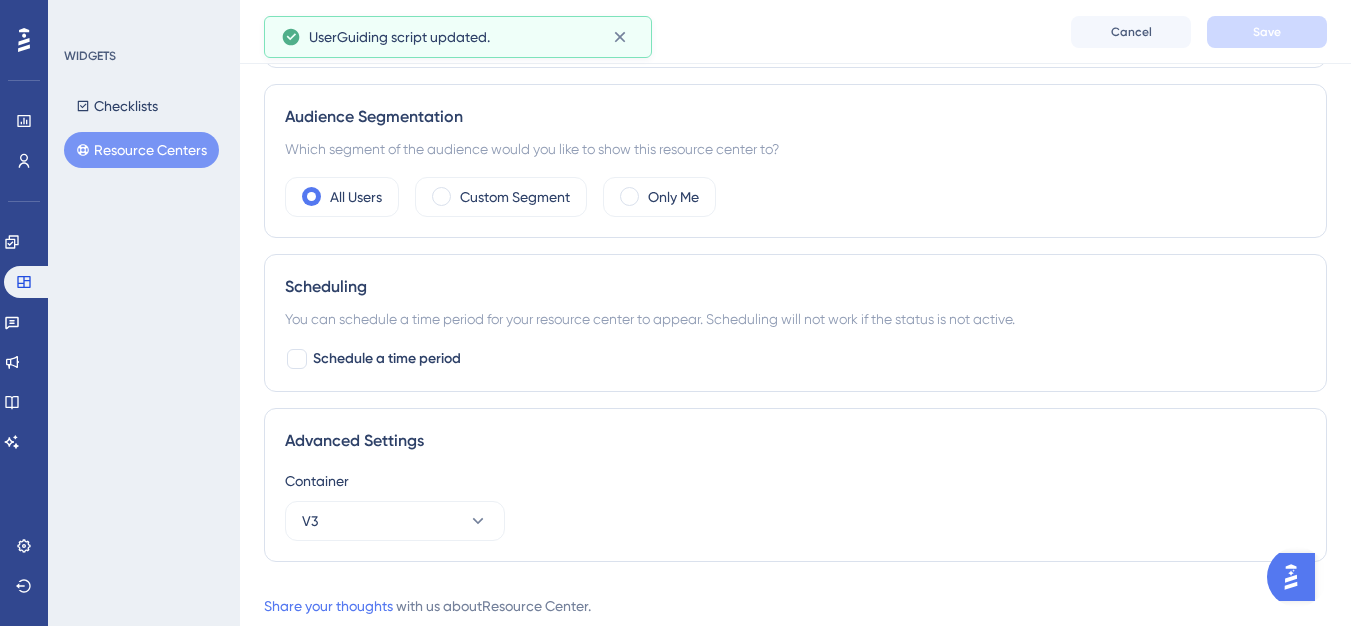 scroll, scrollTop: 656, scrollLeft: 0, axis: vertical 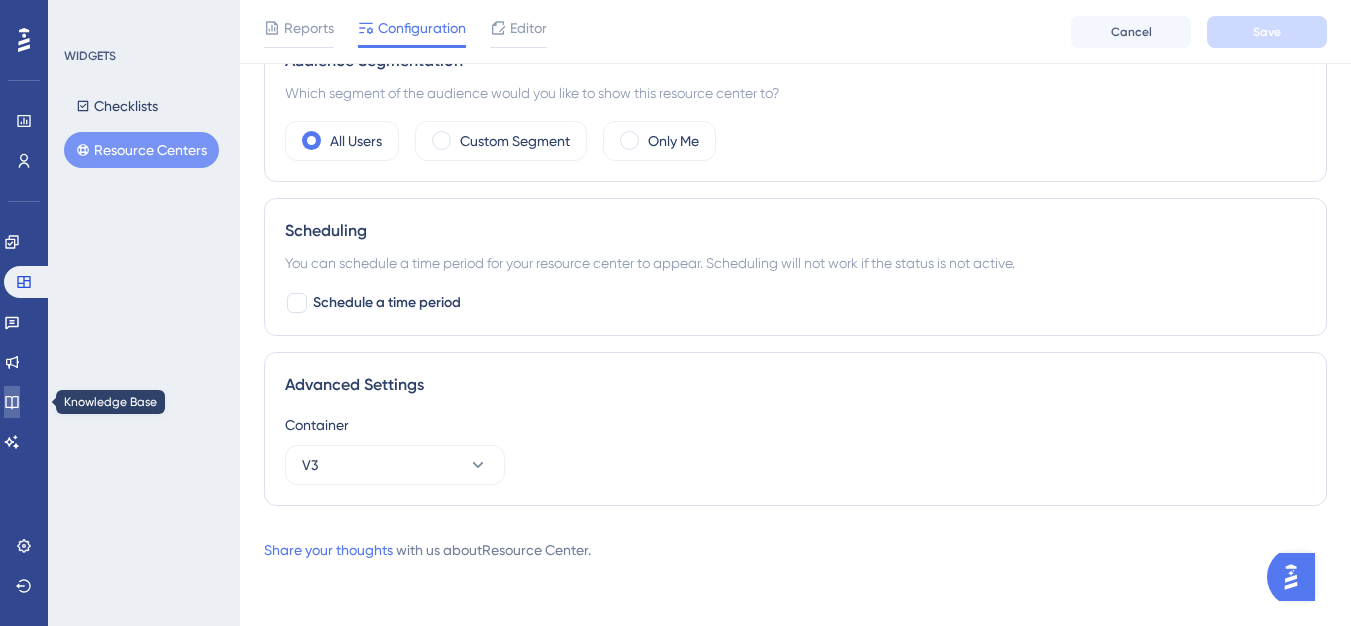 click at bounding box center [12, 402] 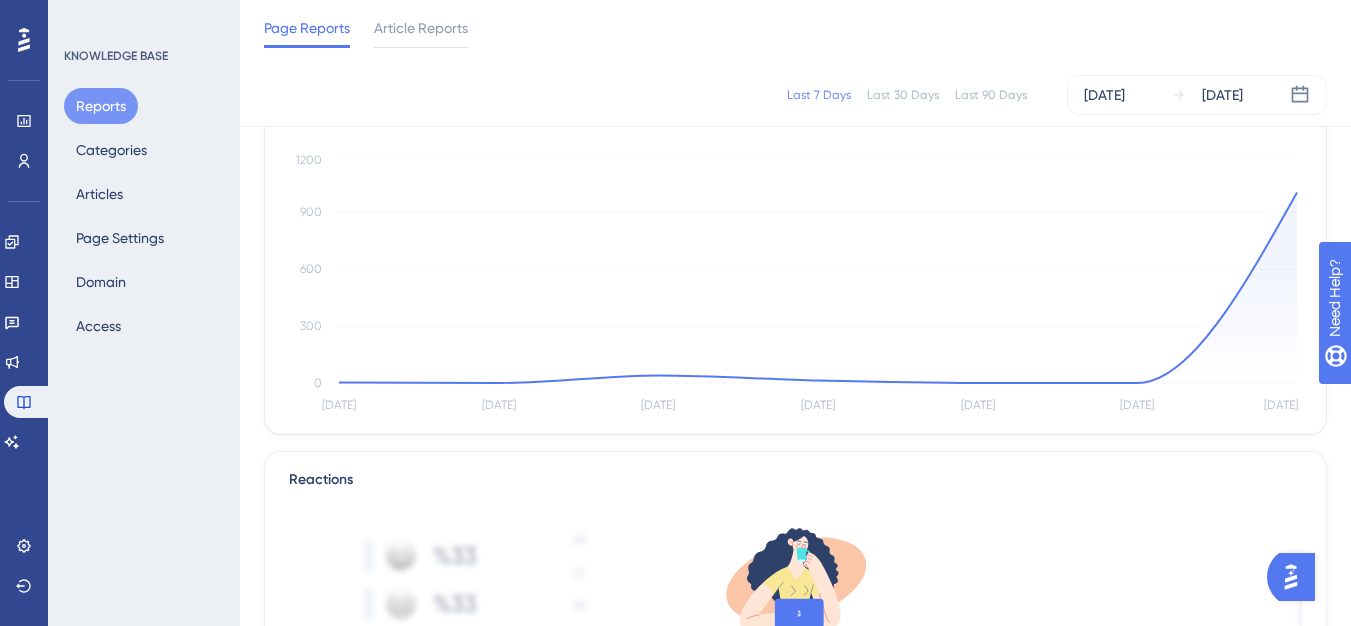 scroll, scrollTop: 14, scrollLeft: 0, axis: vertical 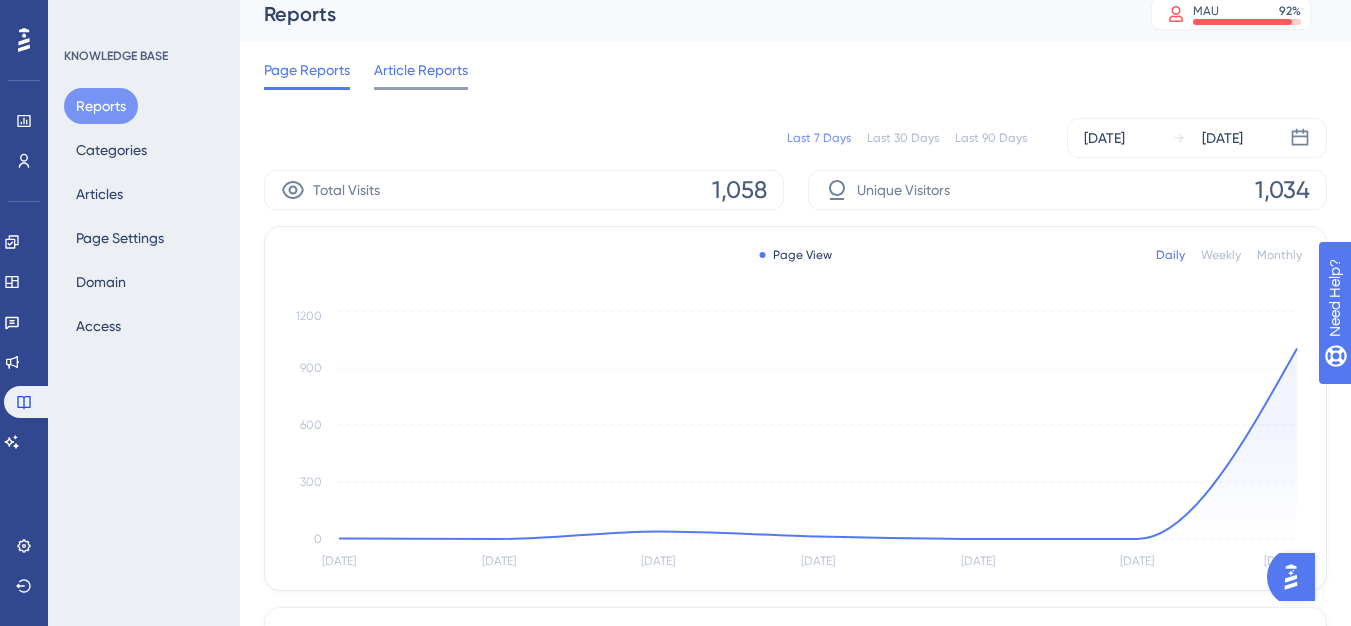 click on "Article Reports" at bounding box center [421, 70] 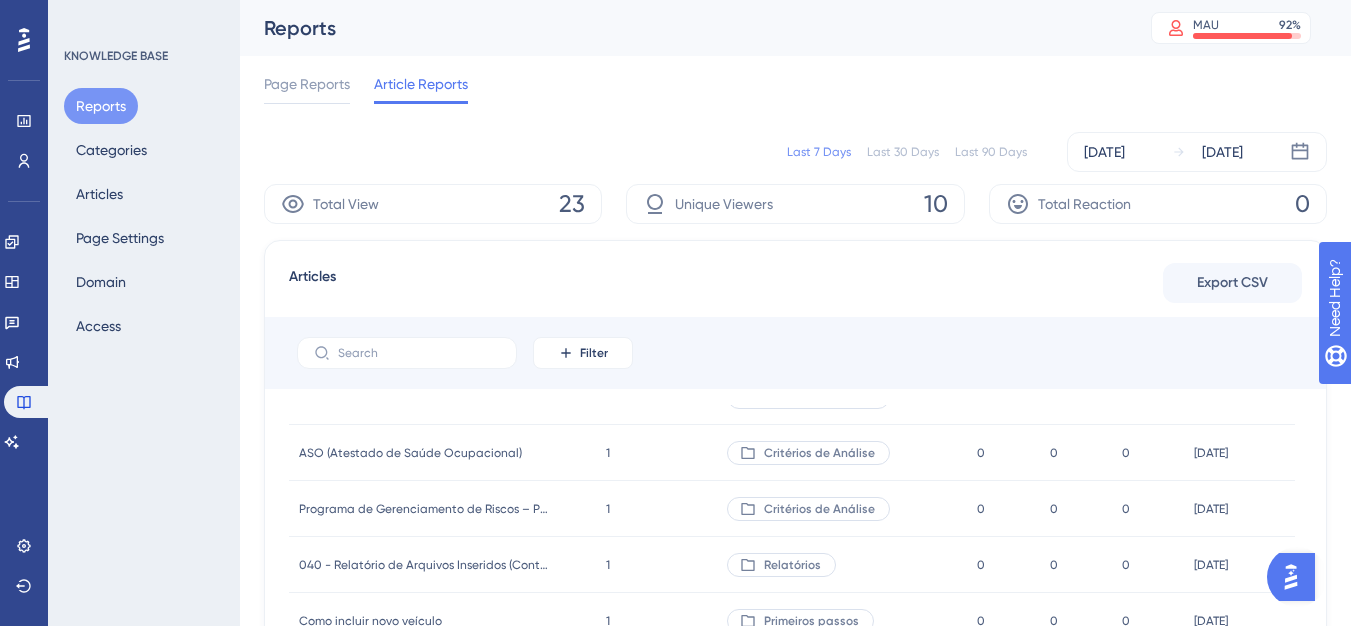 scroll, scrollTop: 0, scrollLeft: 0, axis: both 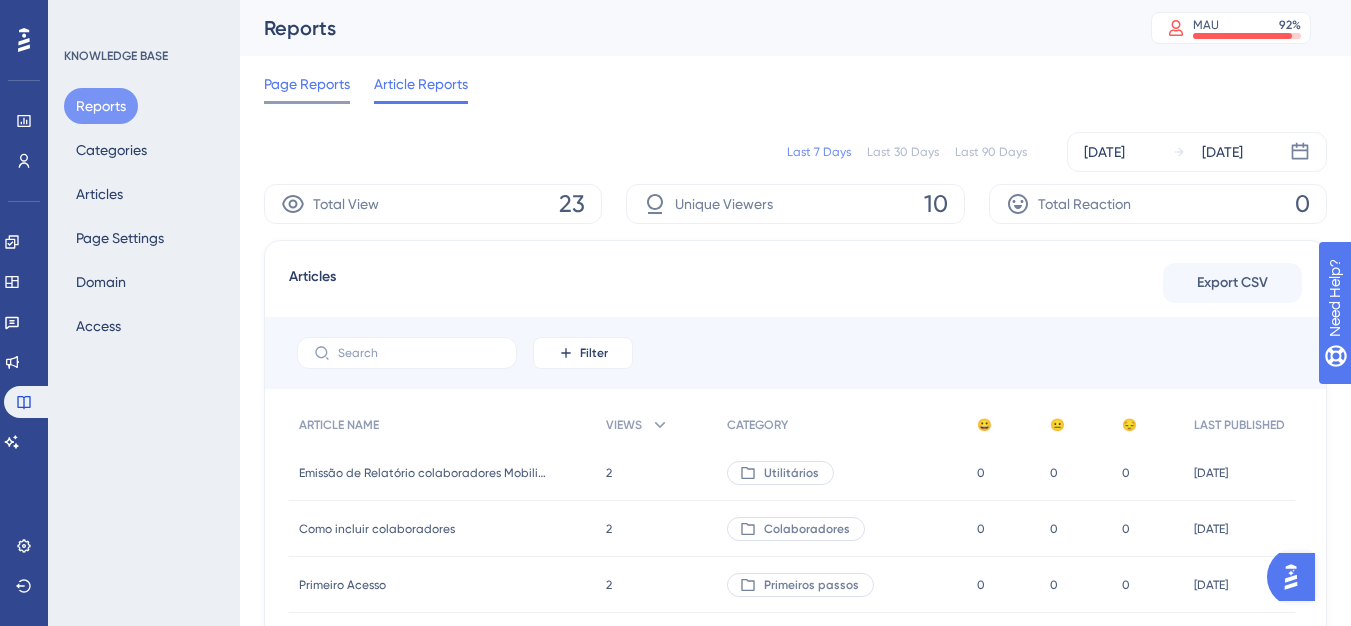 click on "Page Reports" at bounding box center (307, 88) 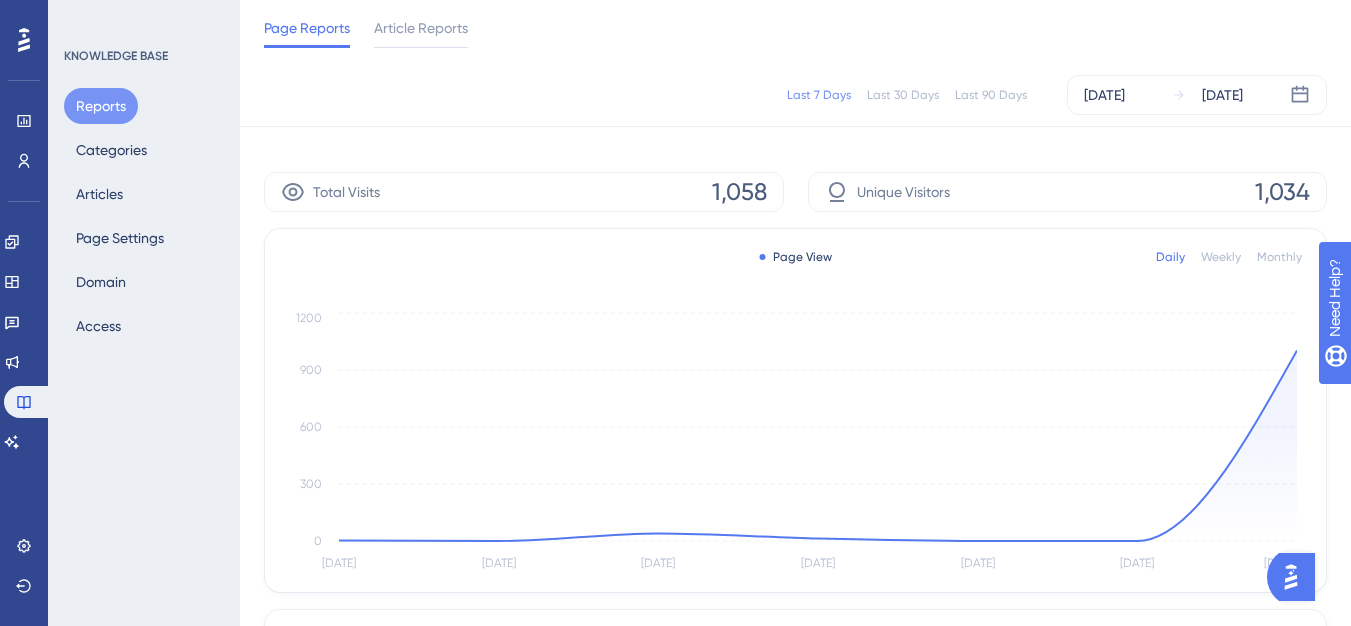 scroll, scrollTop: 0, scrollLeft: 0, axis: both 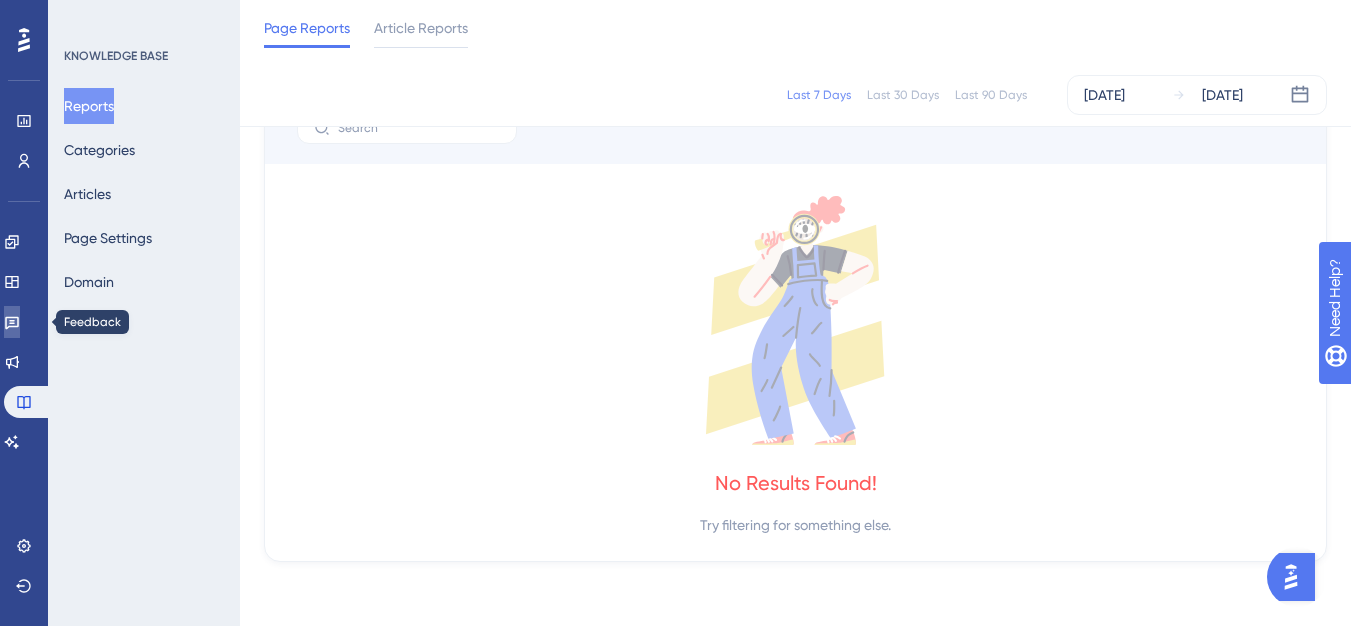 click at bounding box center [12, 322] 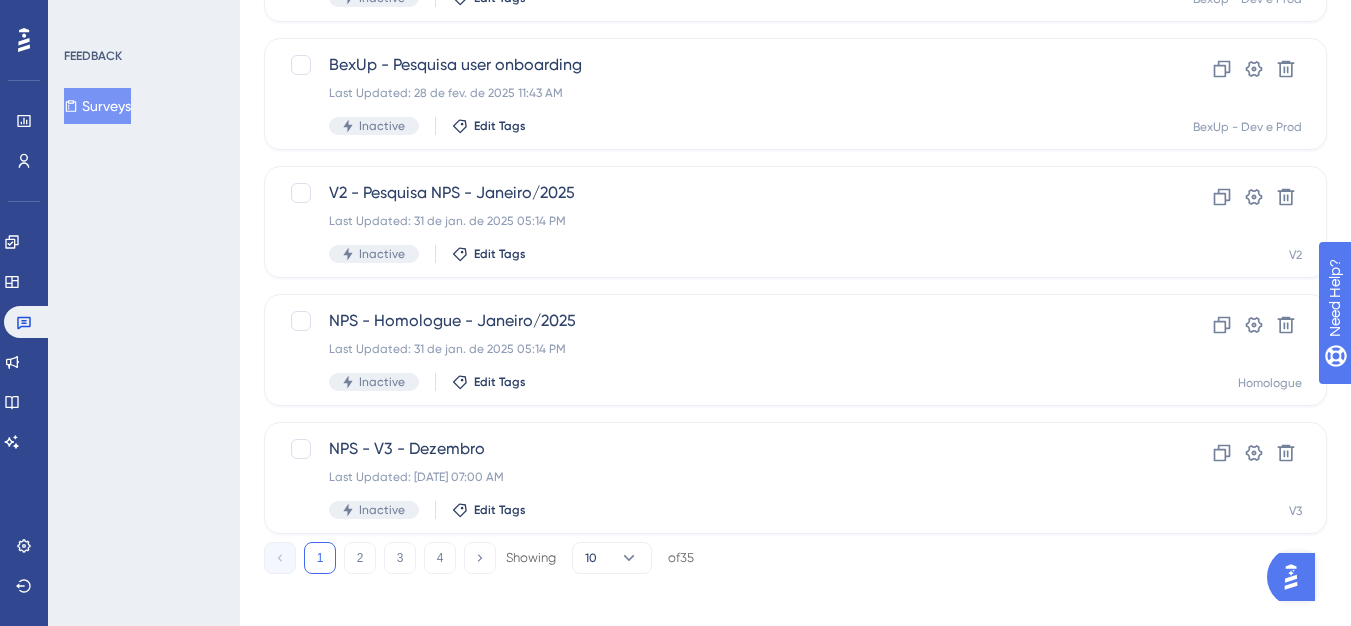scroll, scrollTop: 0, scrollLeft: 0, axis: both 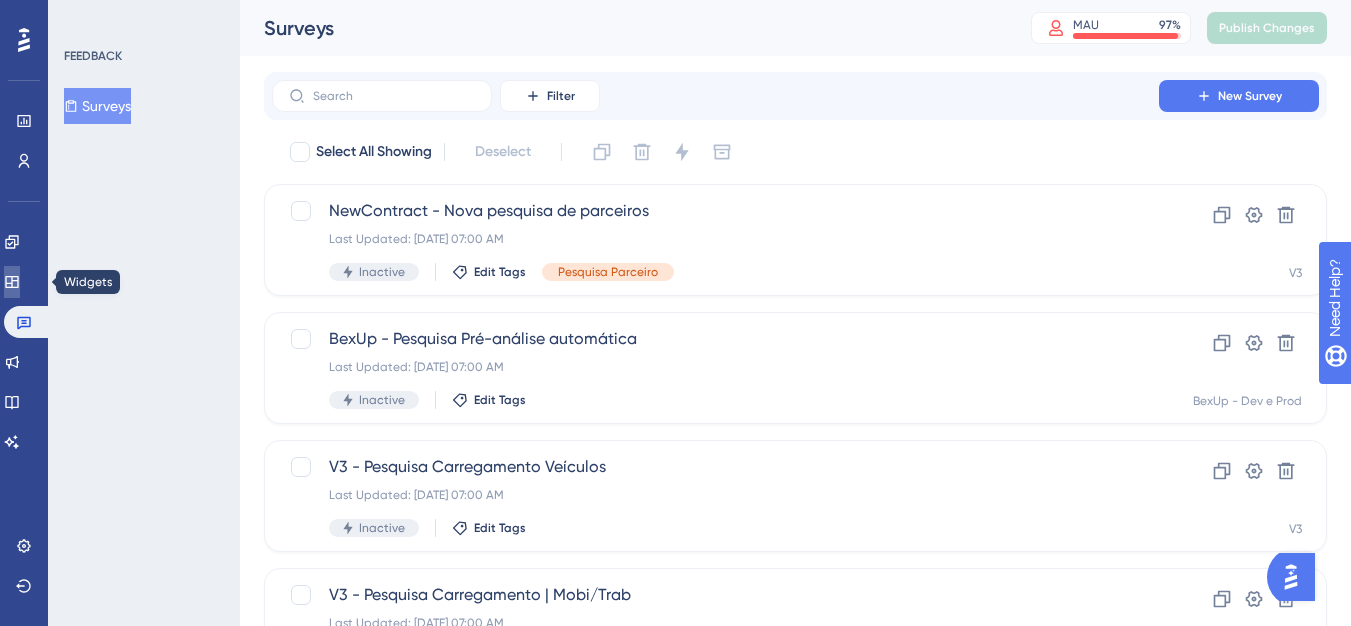 click 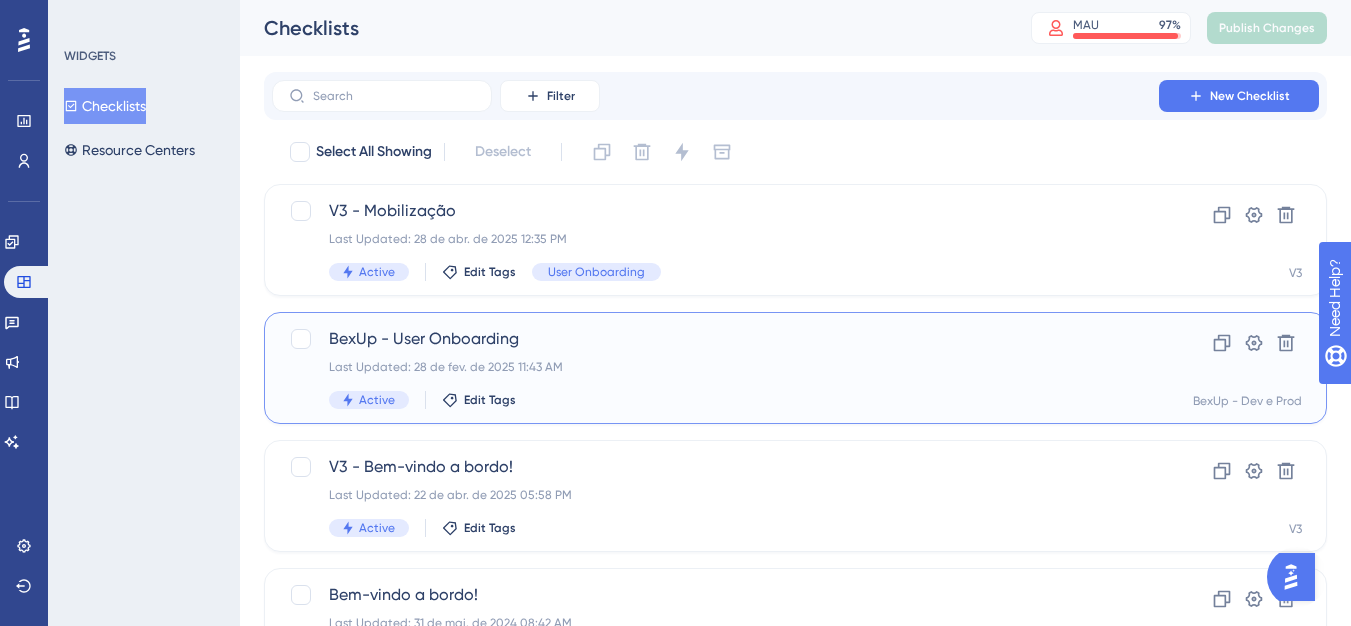 click on "BexUp - User Onboarding" at bounding box center (715, 339) 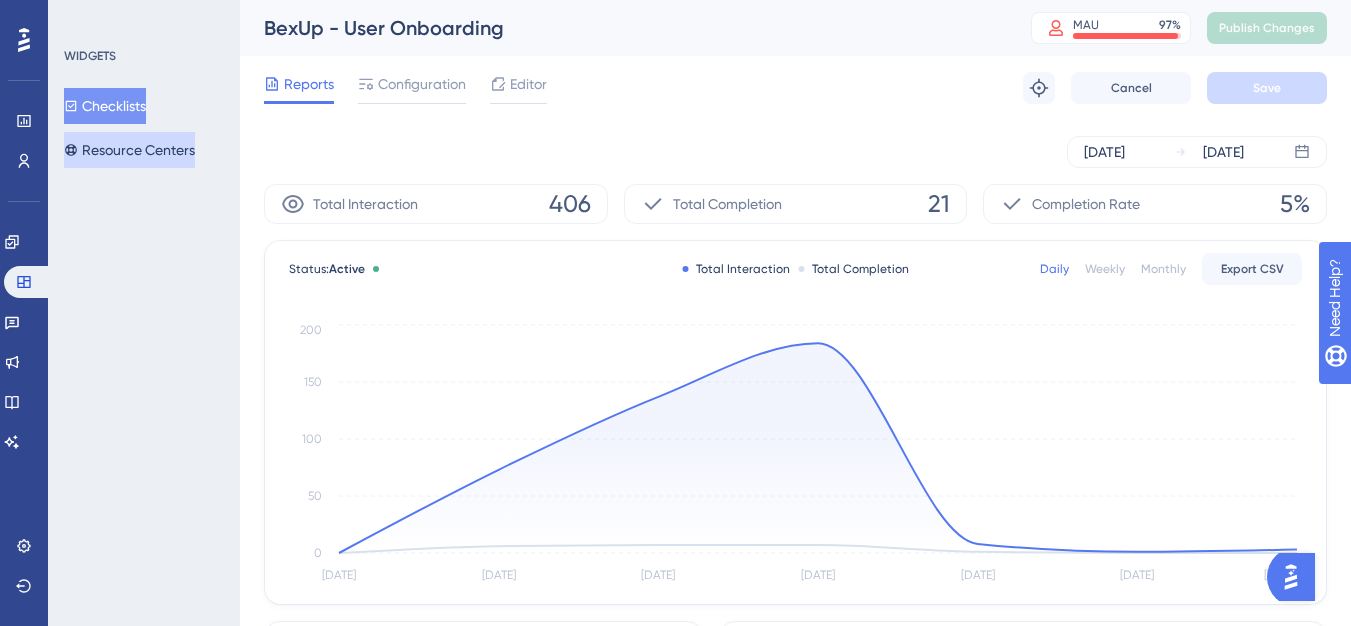 click on "Resource Centers" at bounding box center [129, 150] 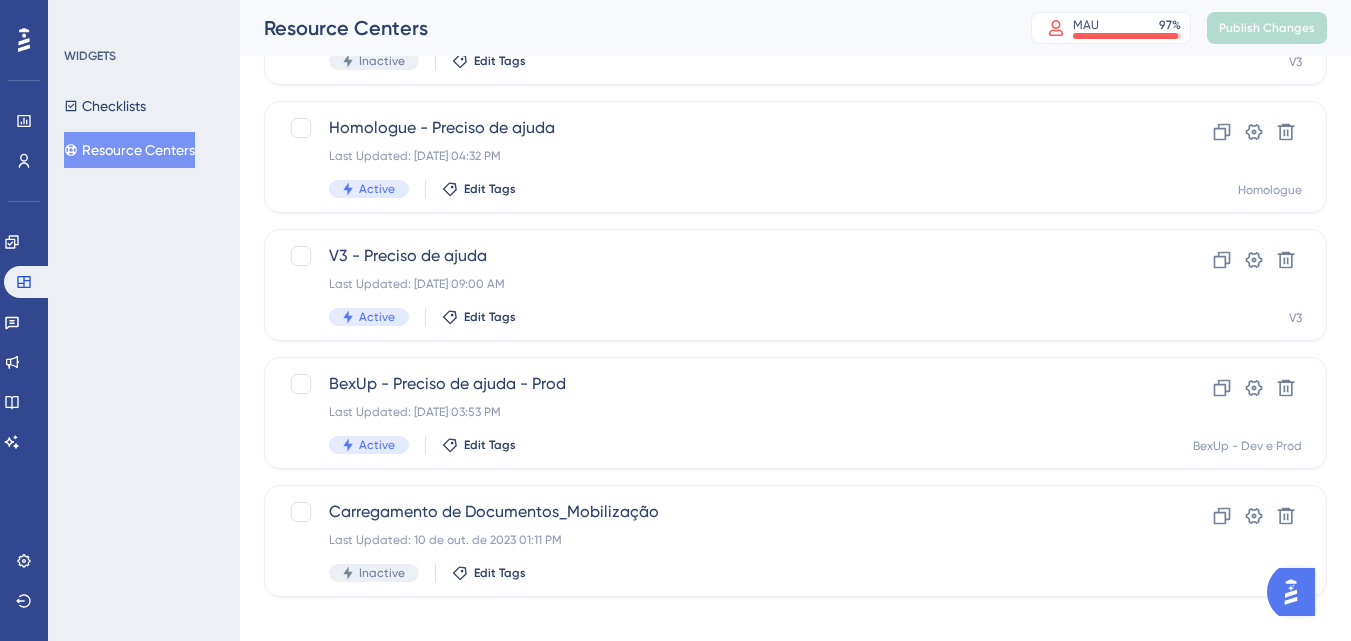 scroll, scrollTop: 231, scrollLeft: 0, axis: vertical 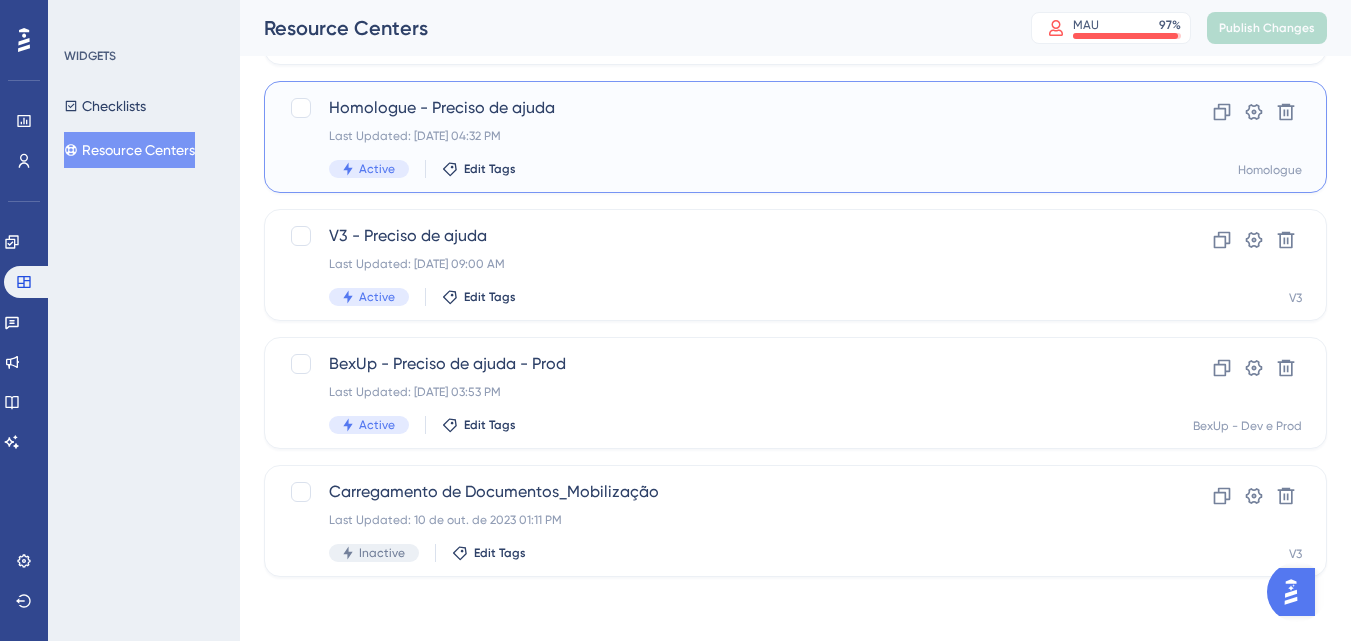 click on "Homologue - Preciso de ajuda Last Updated: 24 de jul. de 2025 04:32 PM Active Edit Tags Clone Settings Delete Homologue" at bounding box center [795, 137] 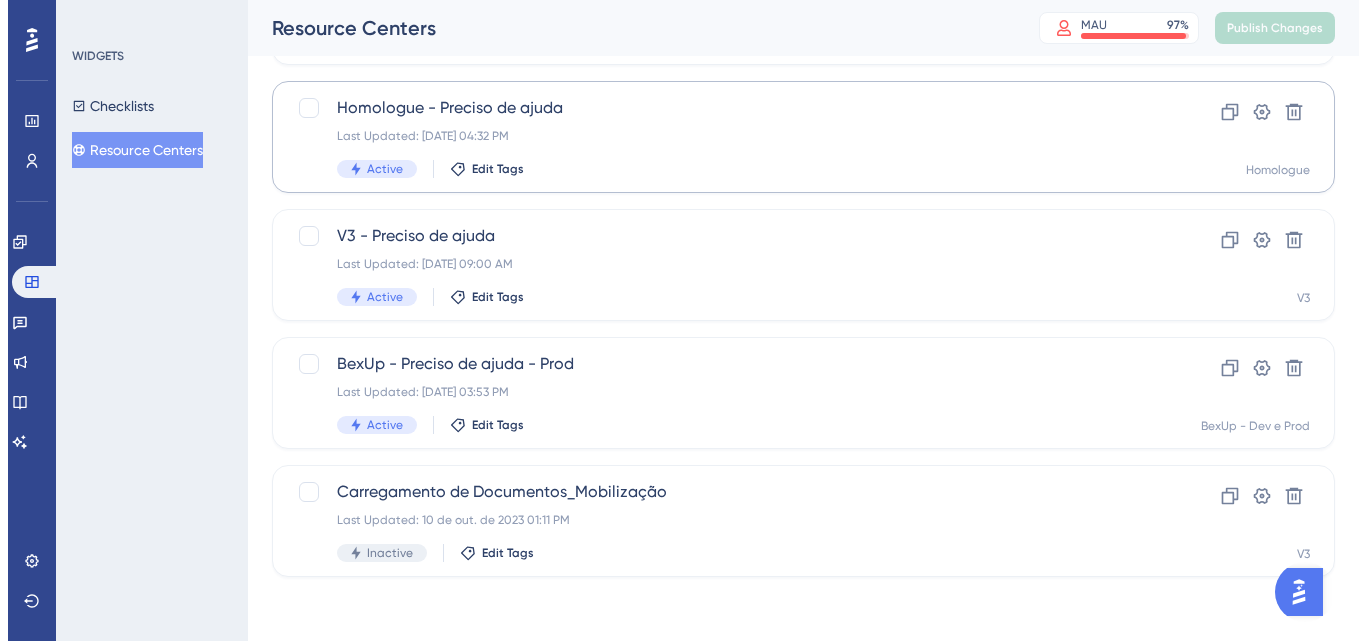 scroll, scrollTop: 0, scrollLeft: 0, axis: both 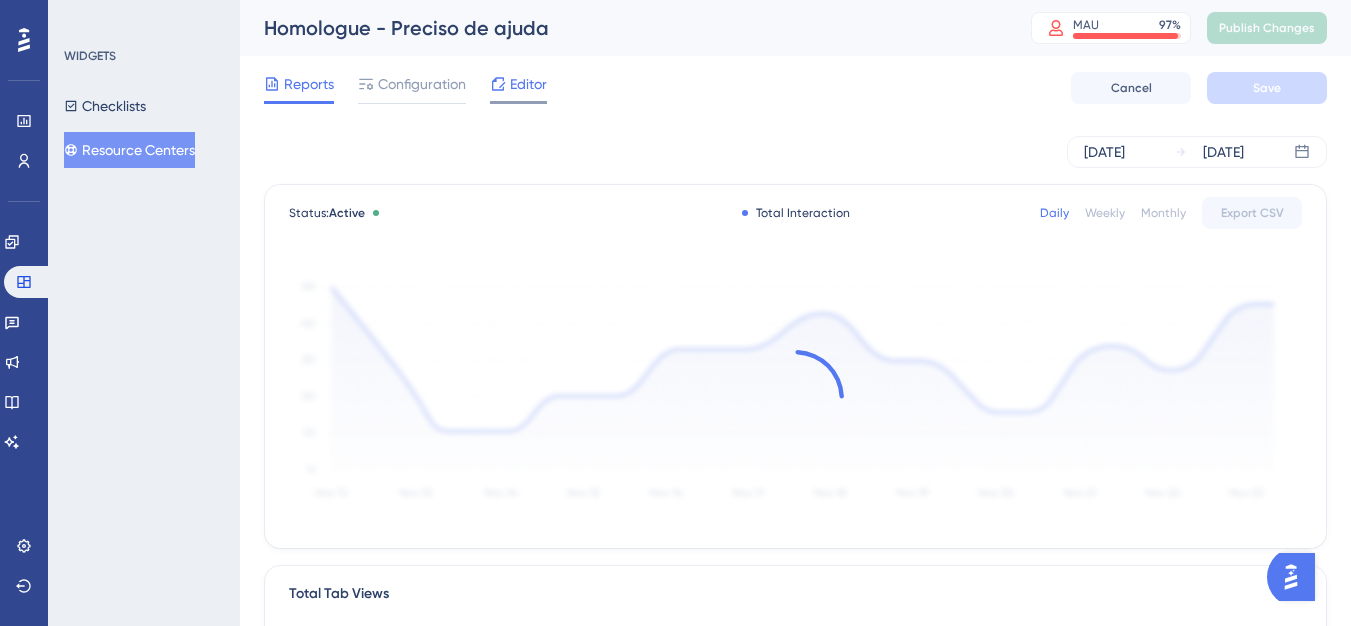 click on "Editor" at bounding box center [528, 84] 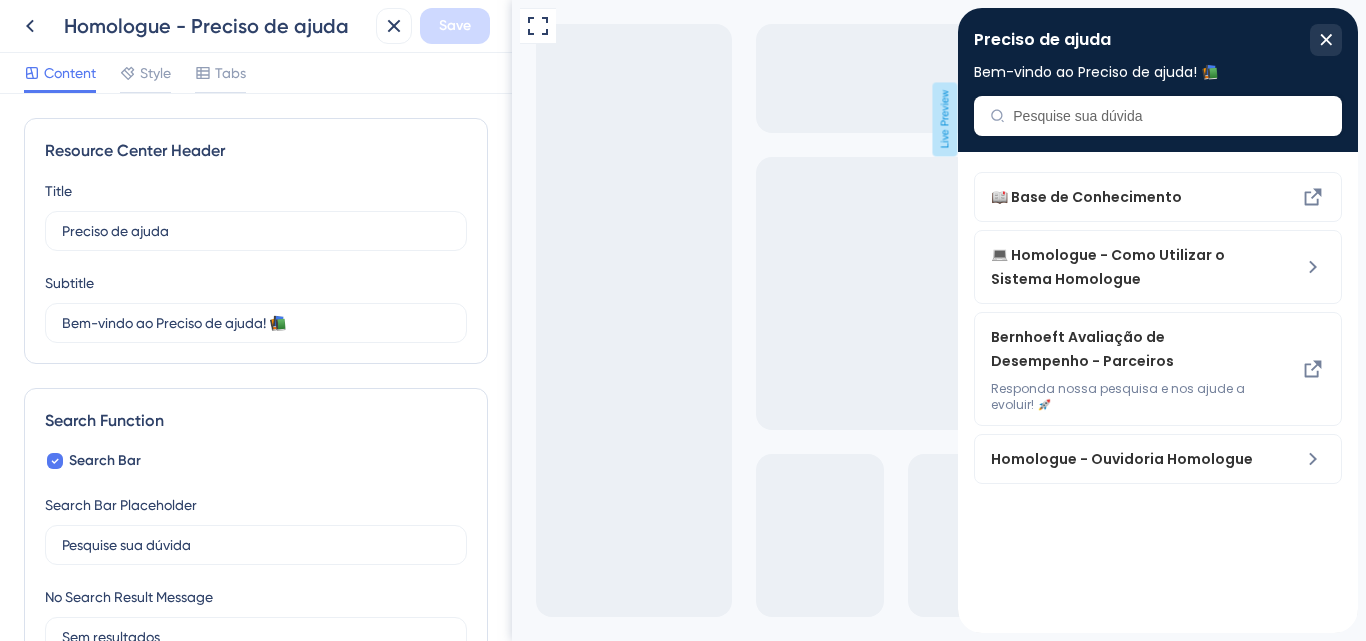 scroll, scrollTop: 0, scrollLeft: 0, axis: both 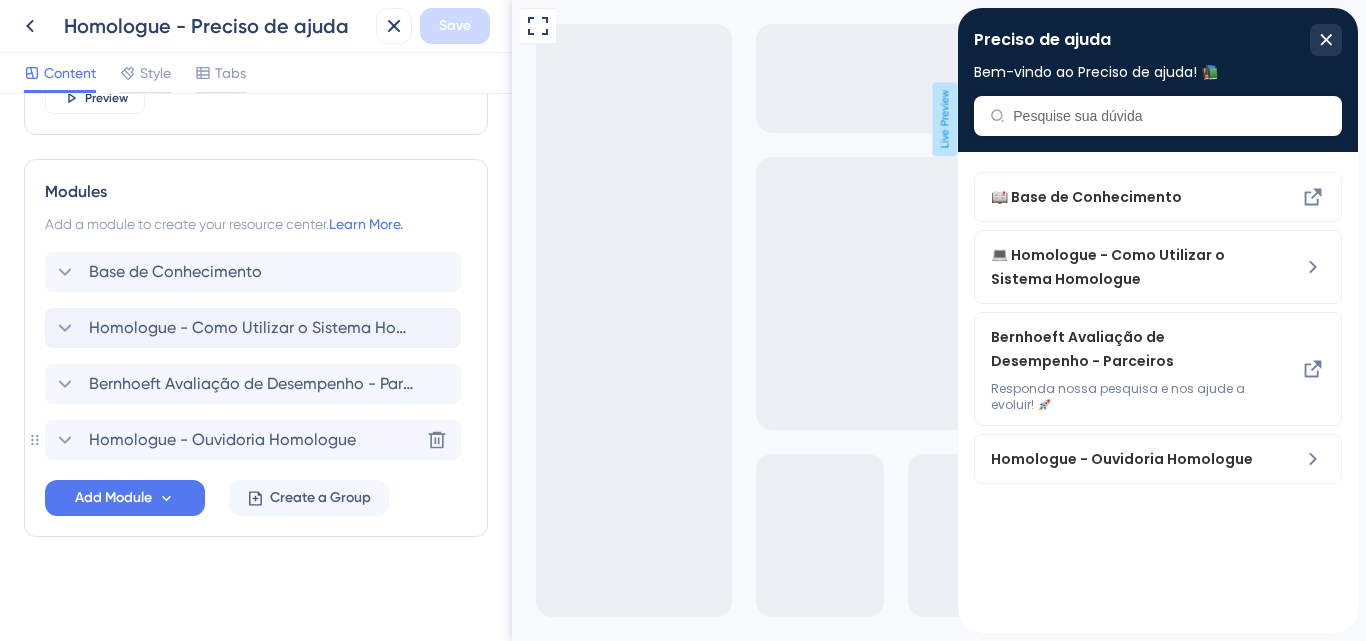 click on "Homologue - Ouvidoria Homologue Delete" at bounding box center (253, 440) 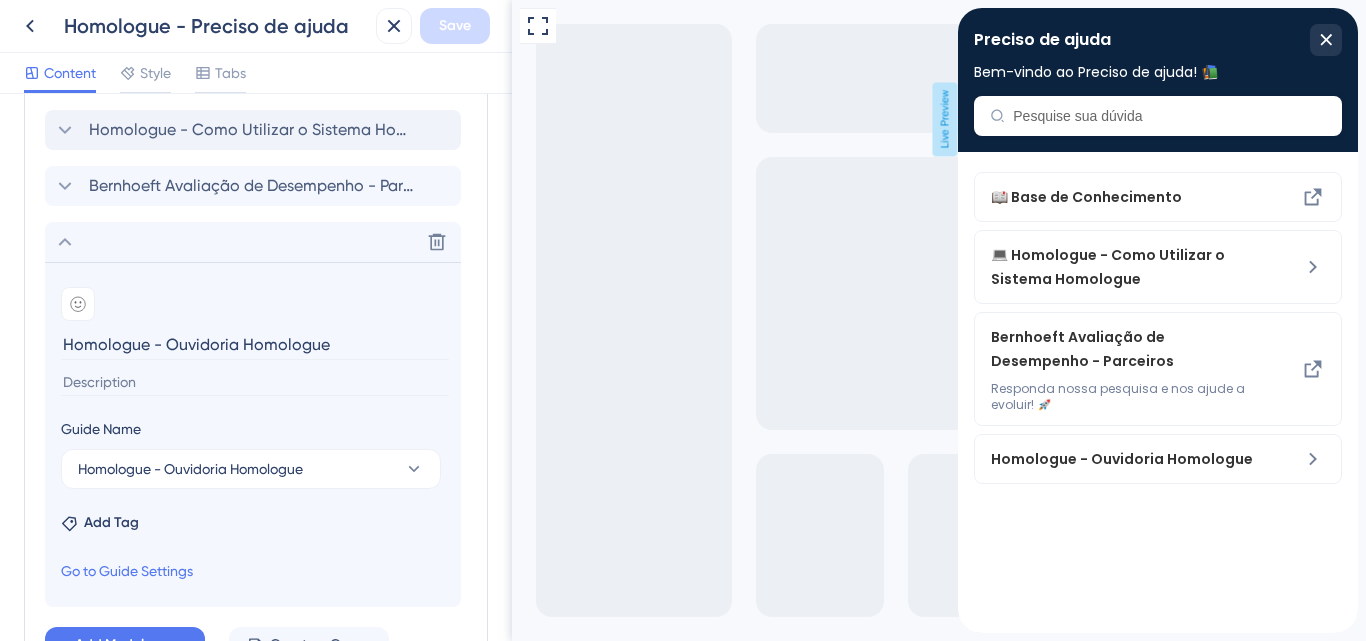 scroll, scrollTop: 1067, scrollLeft: 0, axis: vertical 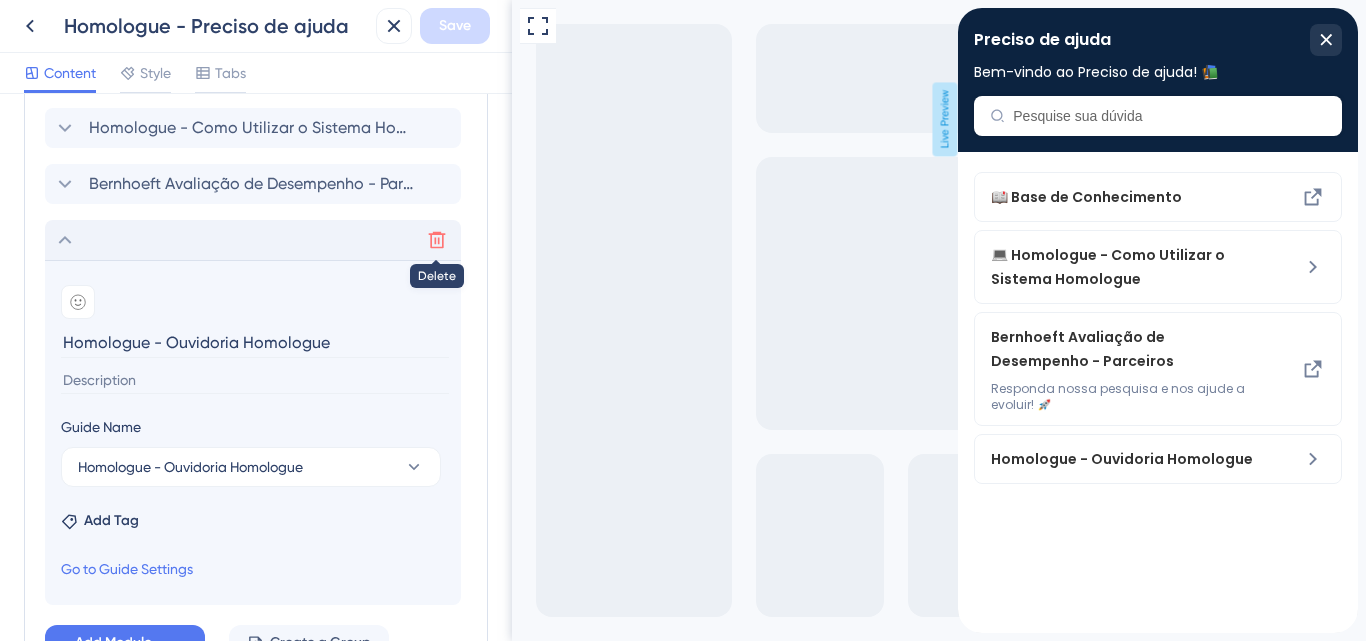click at bounding box center (437, 240) 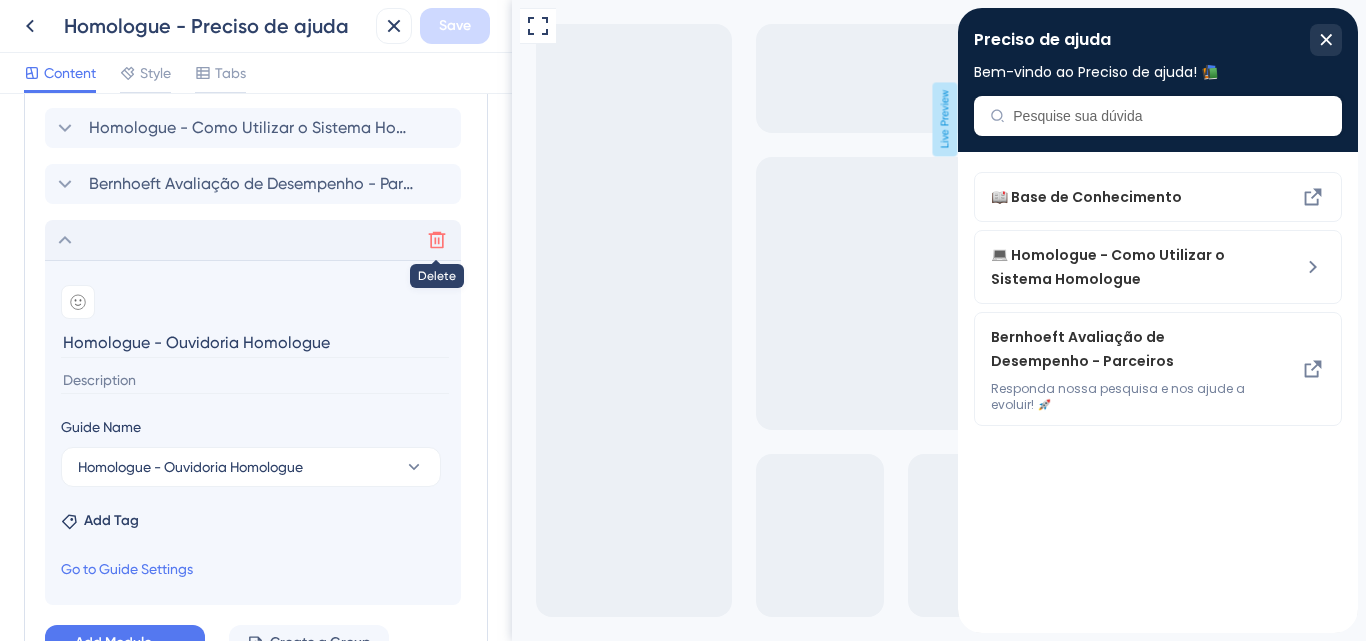 scroll, scrollTop: 811, scrollLeft: 0, axis: vertical 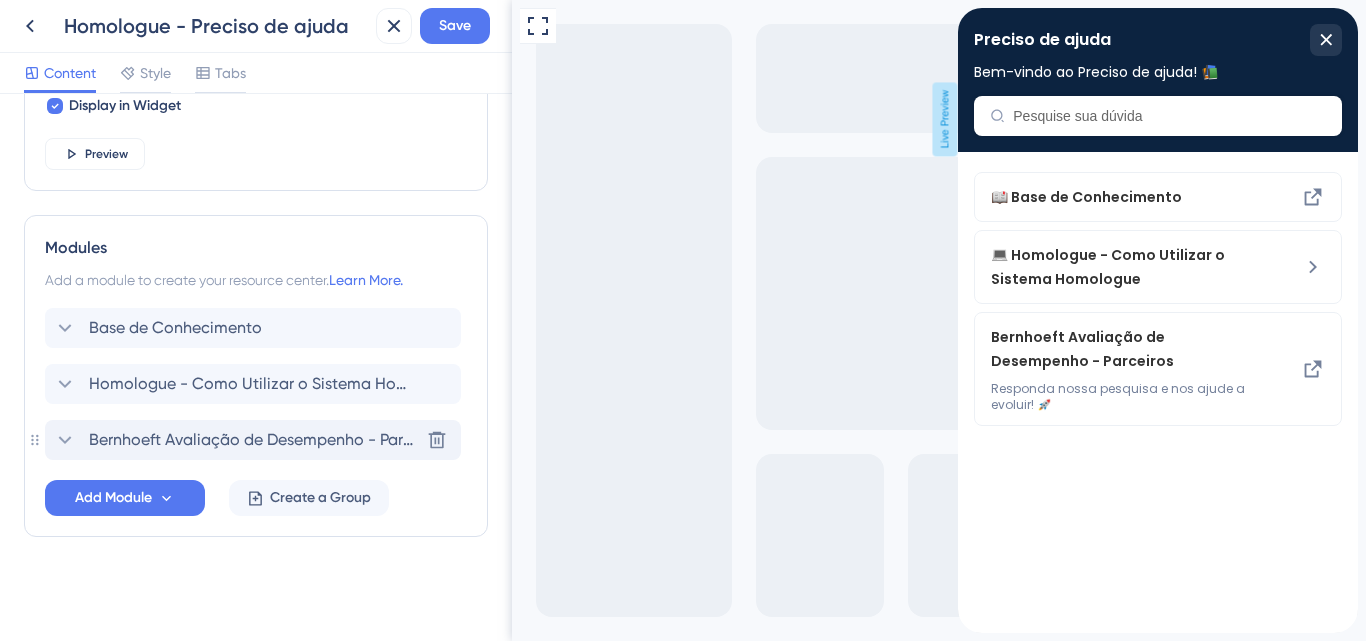 click on "Bernhoeft Avaliação de Desempenho - Parceiros" at bounding box center (254, 440) 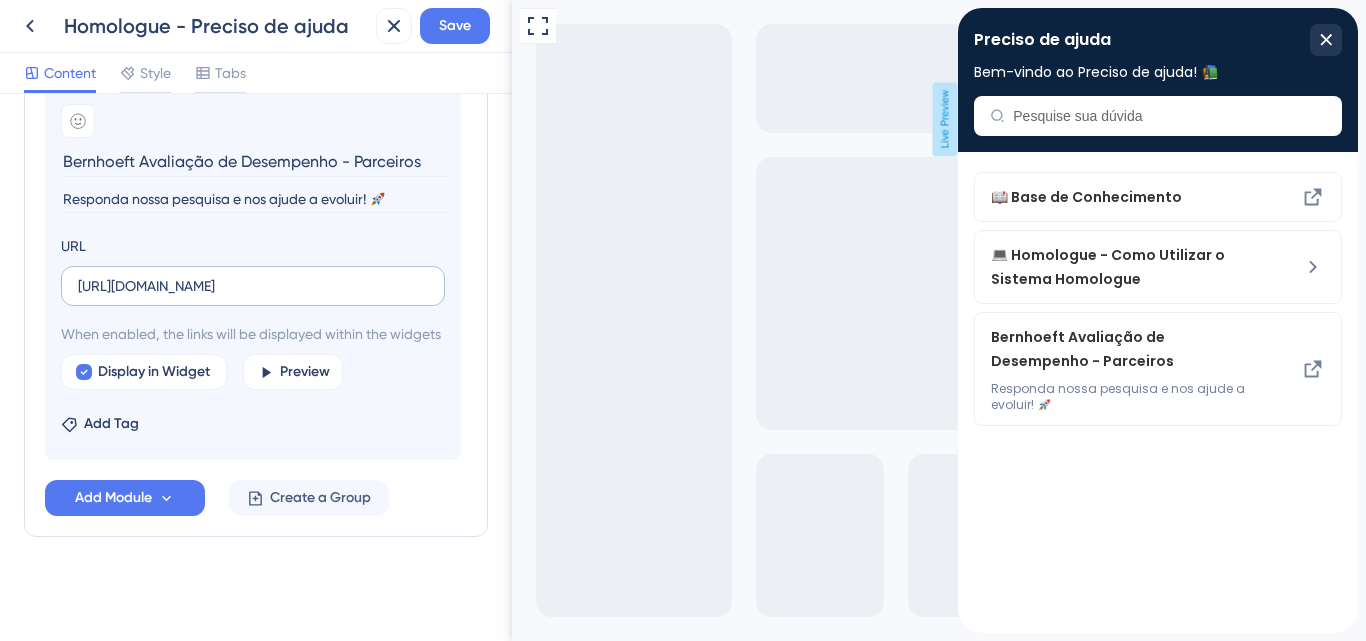 scroll, scrollTop: 816, scrollLeft: 0, axis: vertical 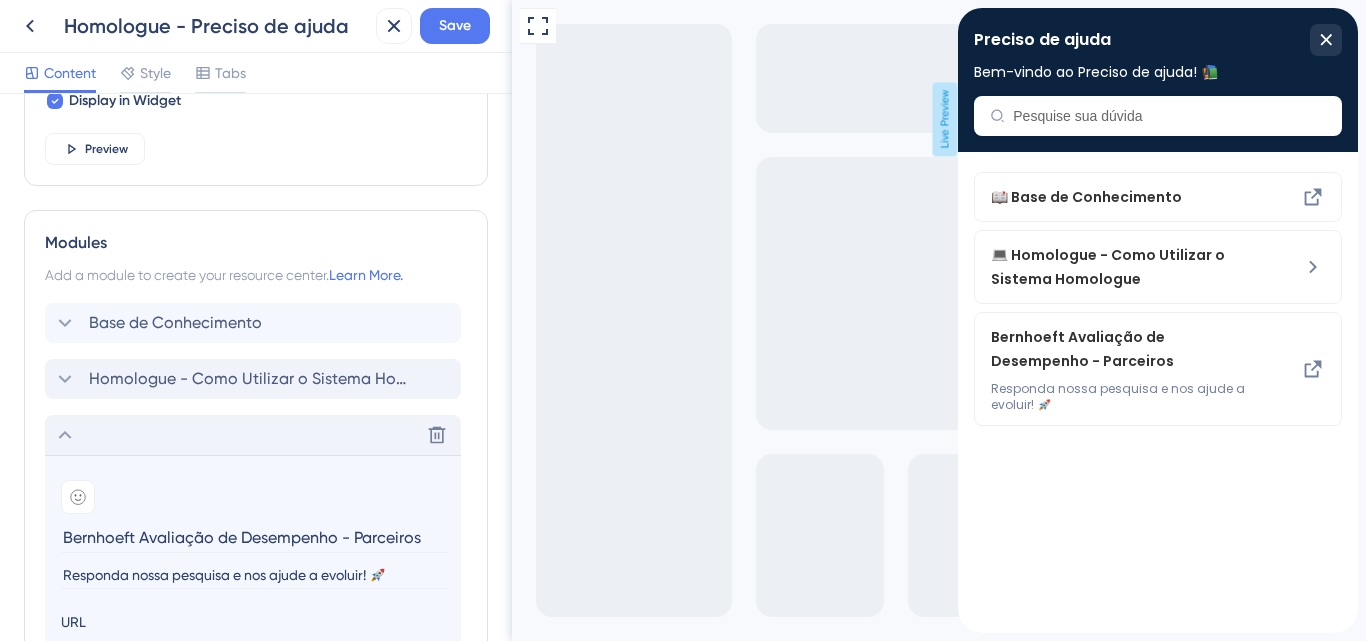 click on "Homologue - Como Utilizar o Sistema Homologue" at bounding box center [253, 379] 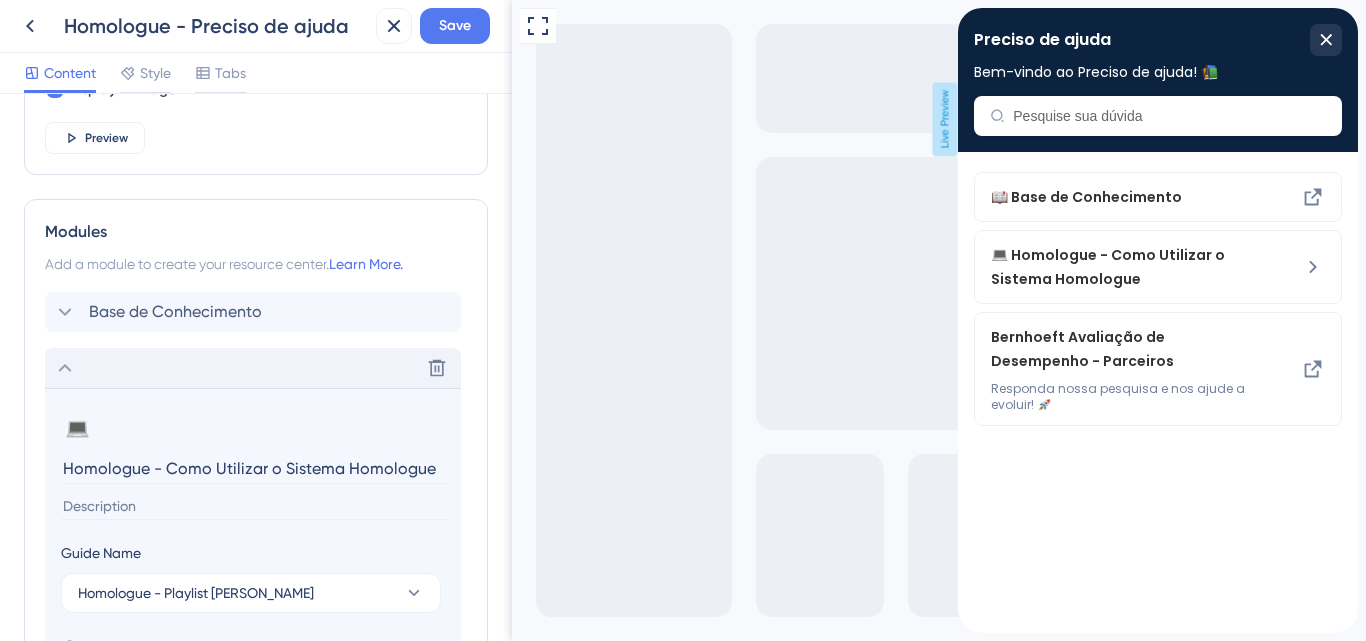scroll, scrollTop: 816, scrollLeft: 0, axis: vertical 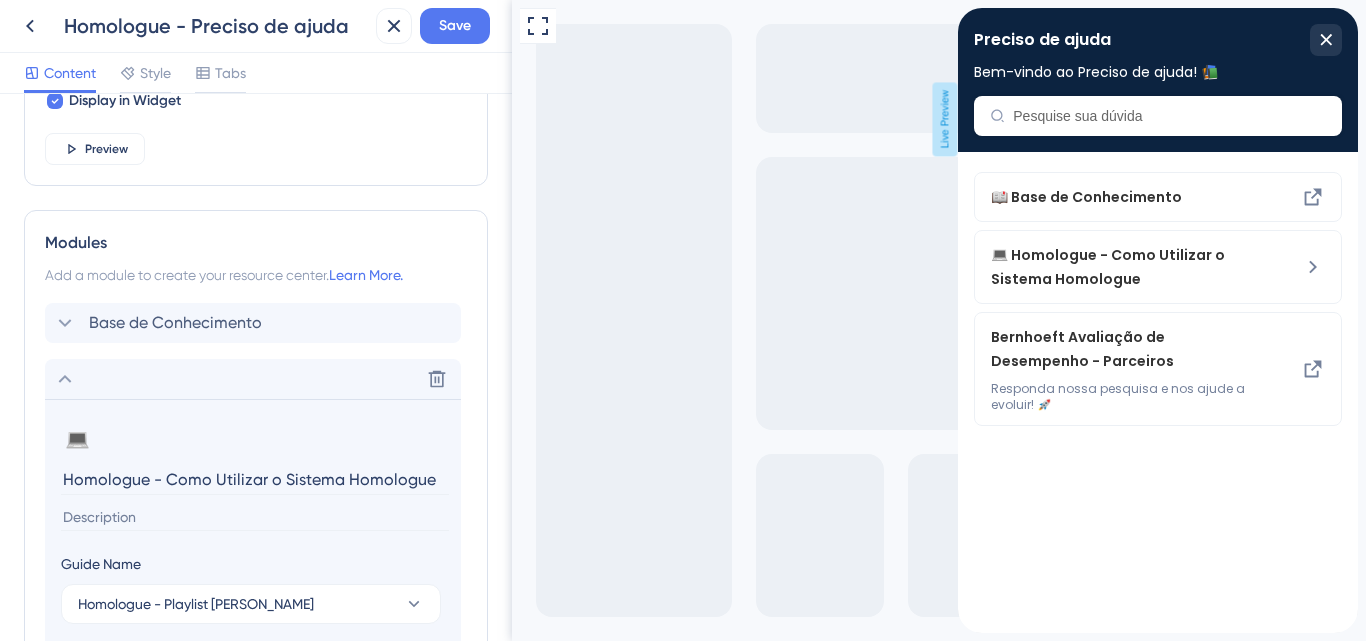 click on "Modules Add a module to create your resource center.  Learn More. Base de Conhecimento Delete 💻 Change emoji Remove emoji Homologue - Como Utilizar o Sistema Homologue Guide Name Homologue - Playlist Beth Add Tag Go to Guide Settings Bernhoeft Avaliação de Desempenho - Parceiros Add Module Create a Group" at bounding box center (256, 542) 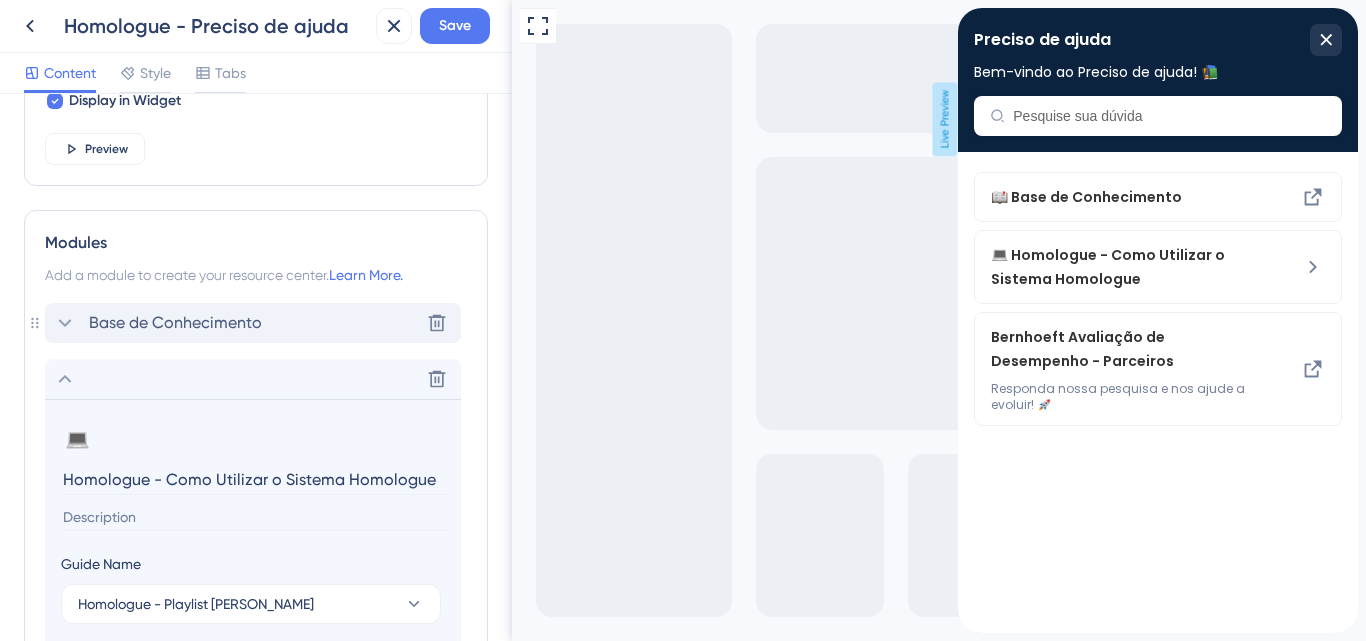 click on "Base de Conhecimento Delete" at bounding box center (253, 323) 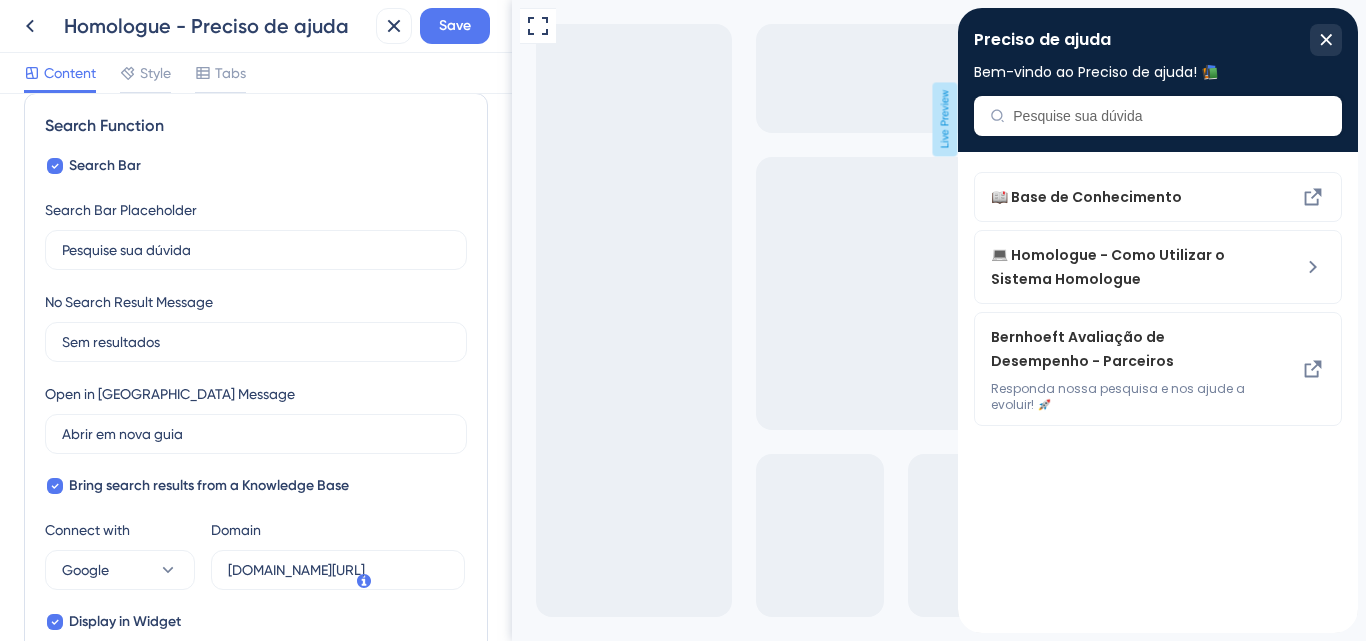 scroll, scrollTop: 200, scrollLeft: 0, axis: vertical 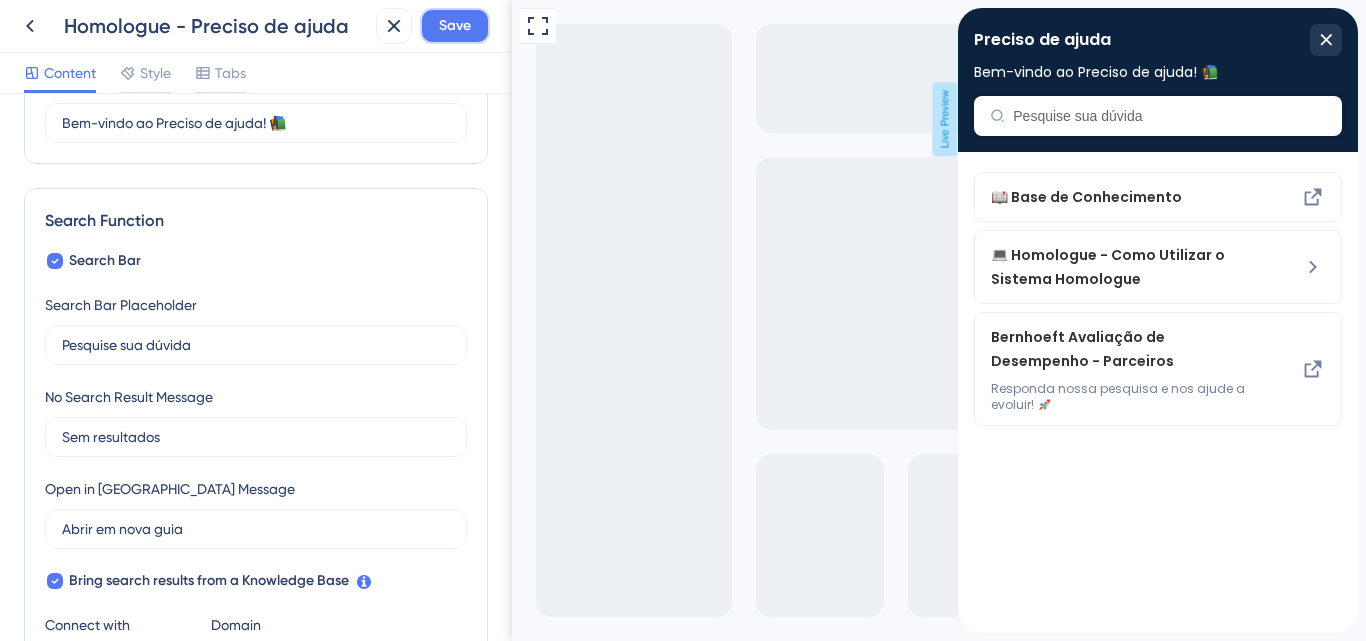 click on "Save" at bounding box center (455, 26) 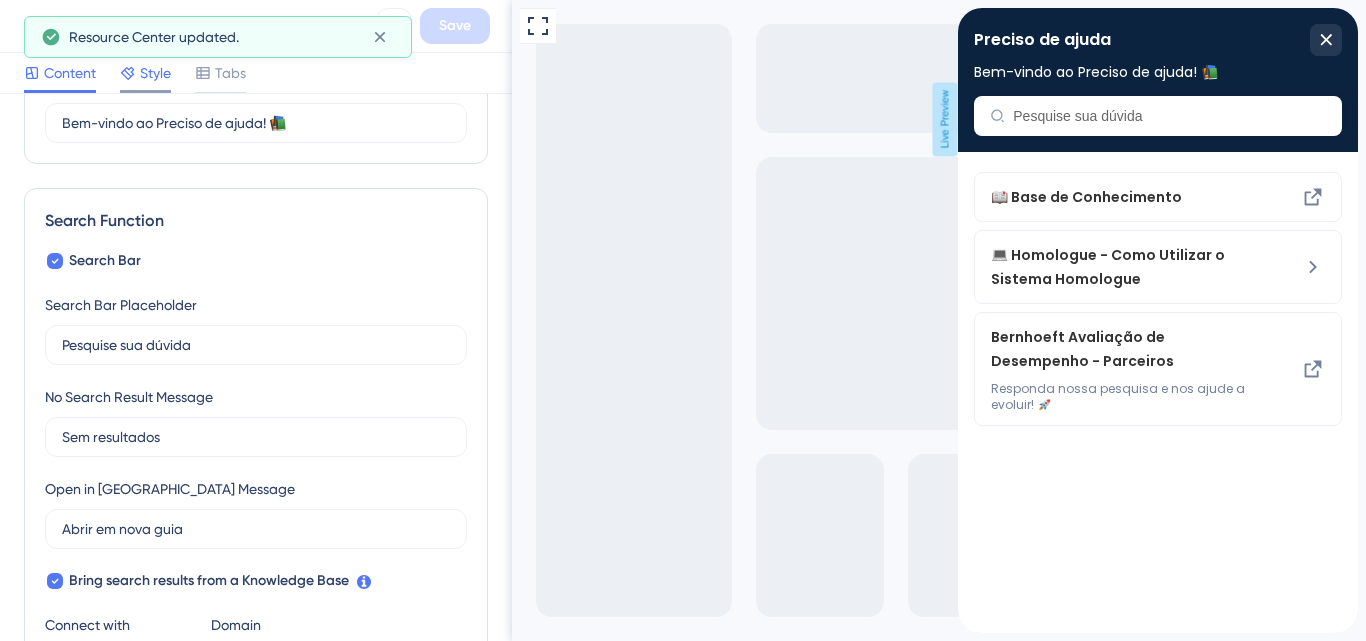 click on "Style" at bounding box center (155, 73) 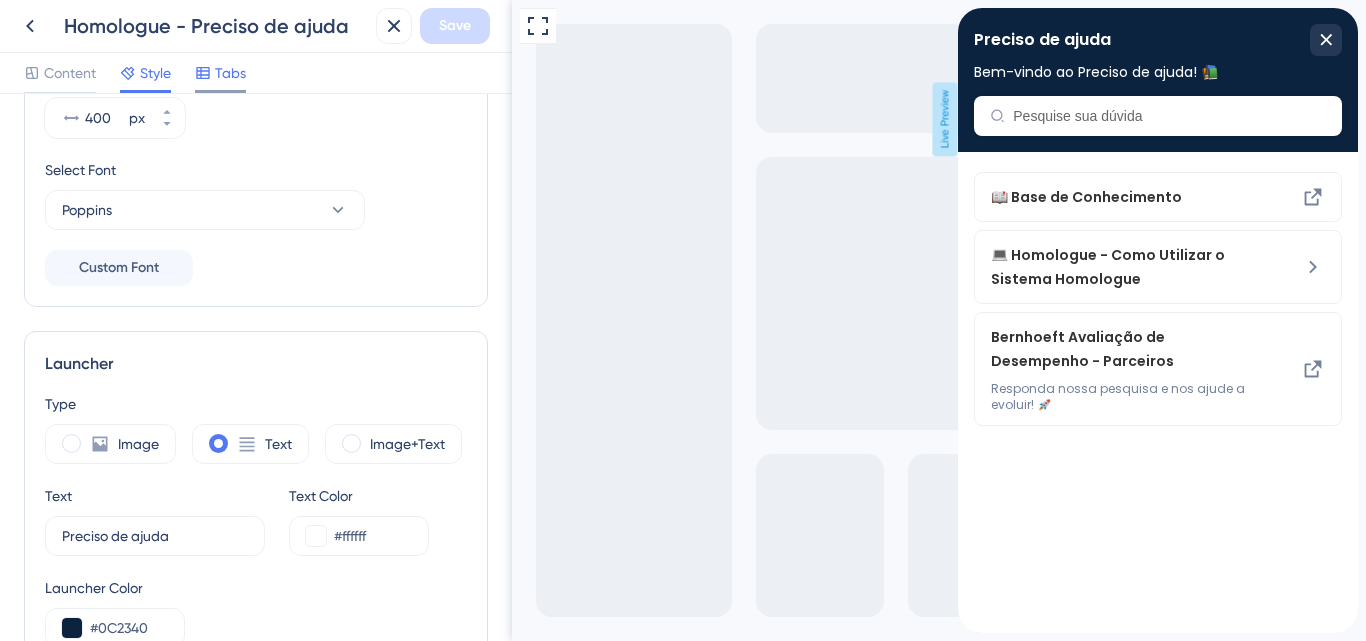 click on "Tabs" at bounding box center (230, 73) 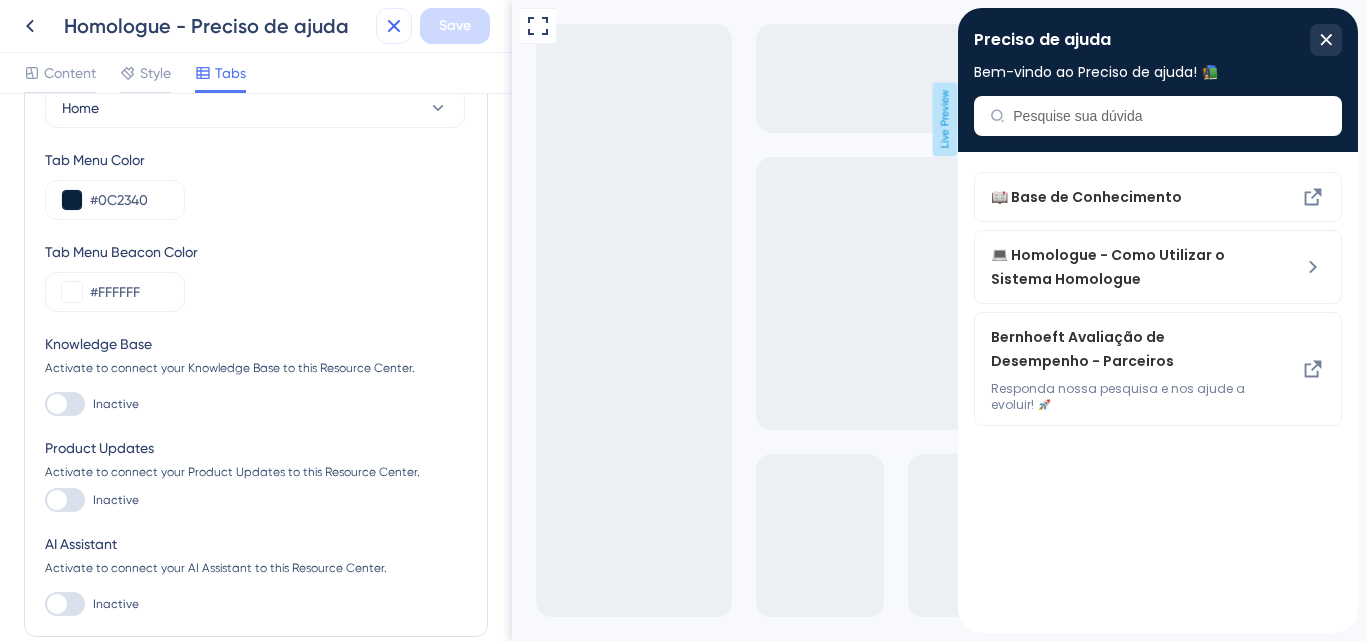 click 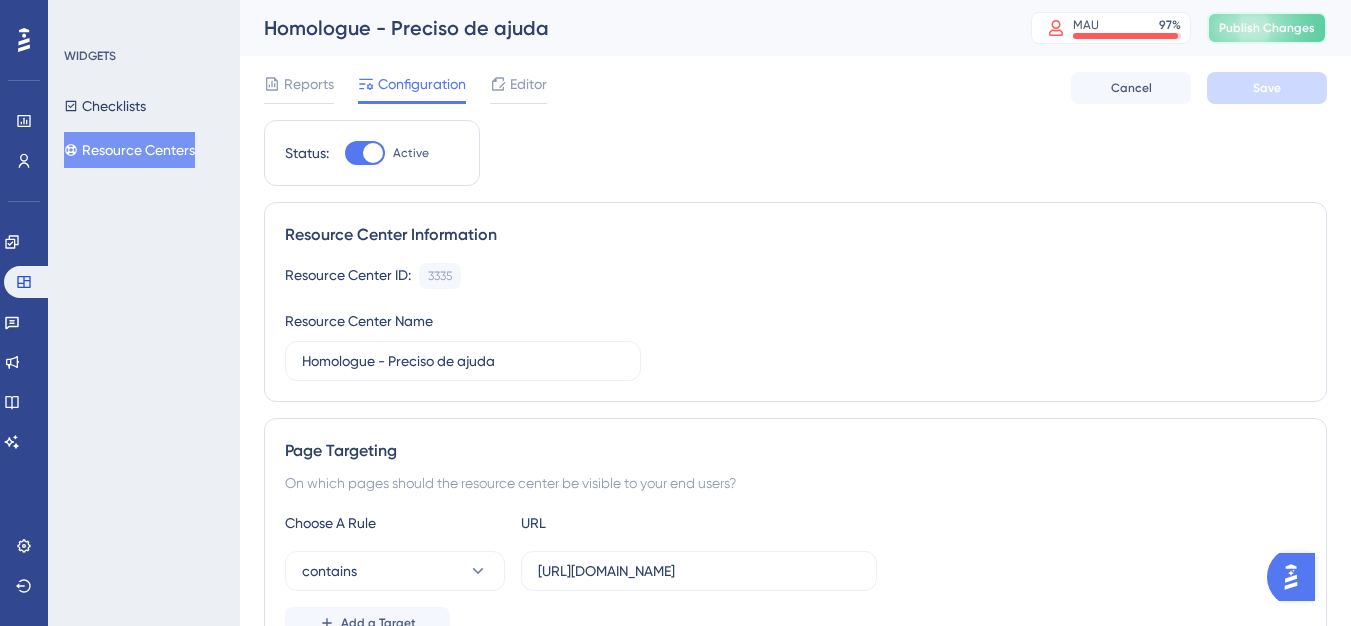 click on "Publish Changes" at bounding box center (1267, 28) 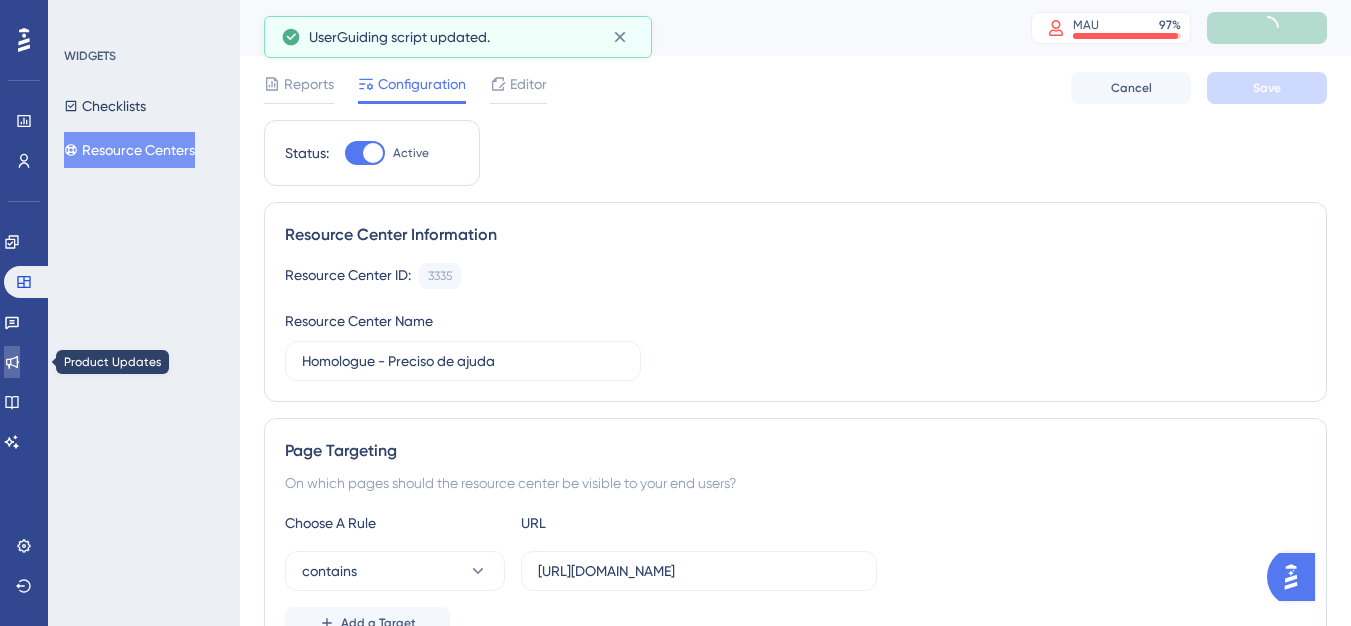 click at bounding box center (12, 362) 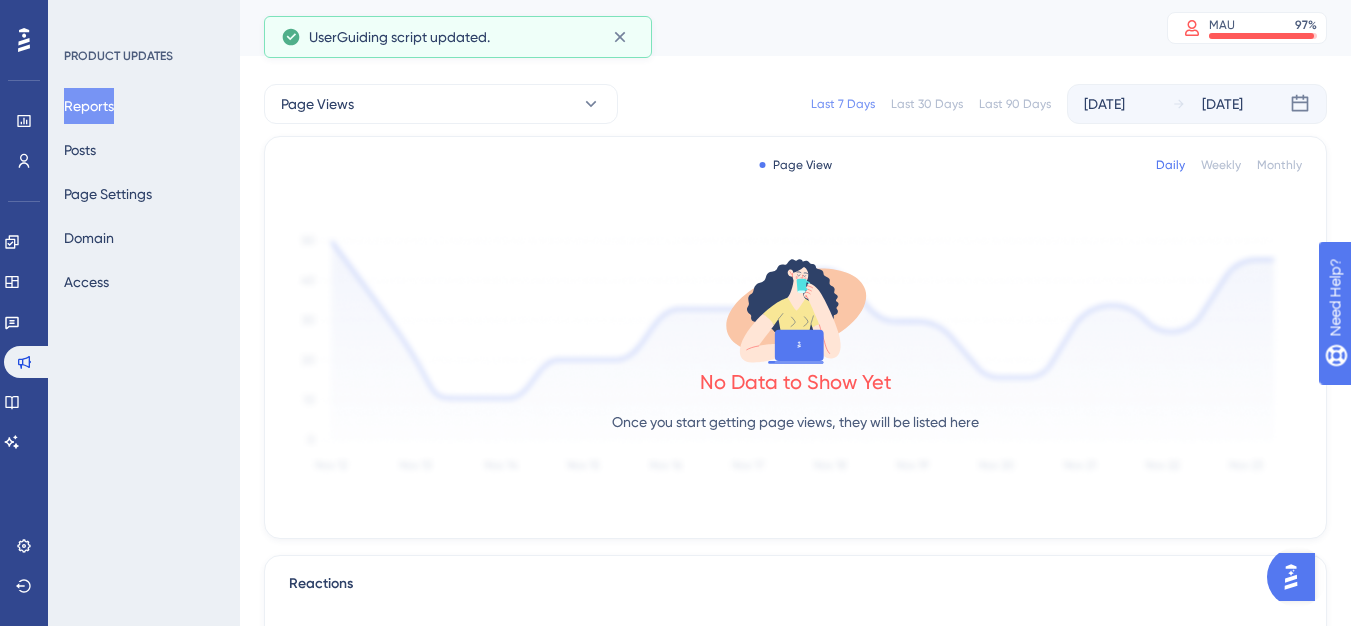 scroll, scrollTop: 0, scrollLeft: 0, axis: both 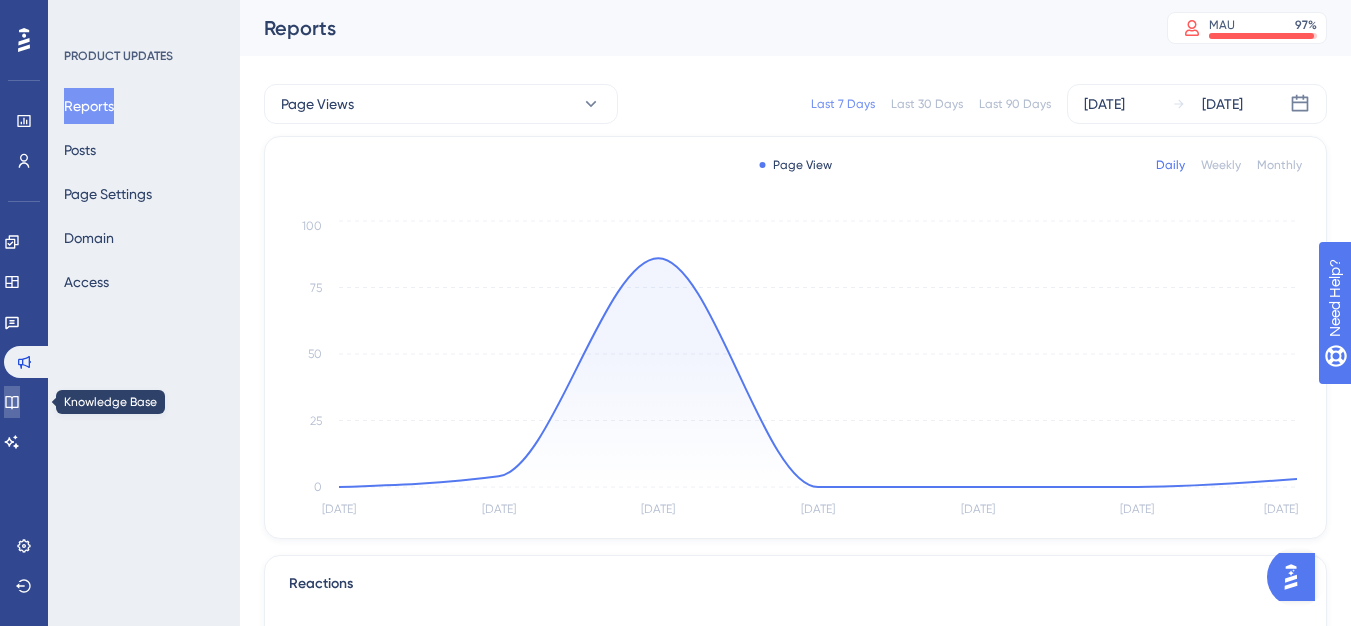 click at bounding box center [12, 402] 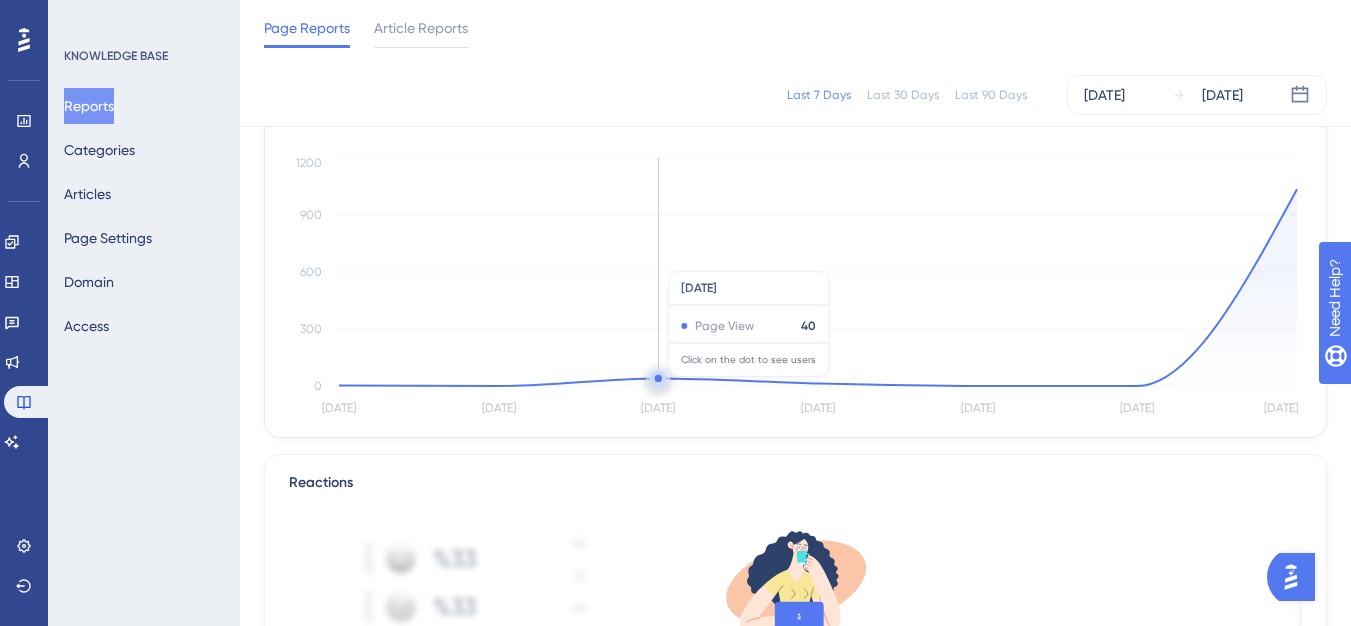scroll, scrollTop: 100, scrollLeft: 0, axis: vertical 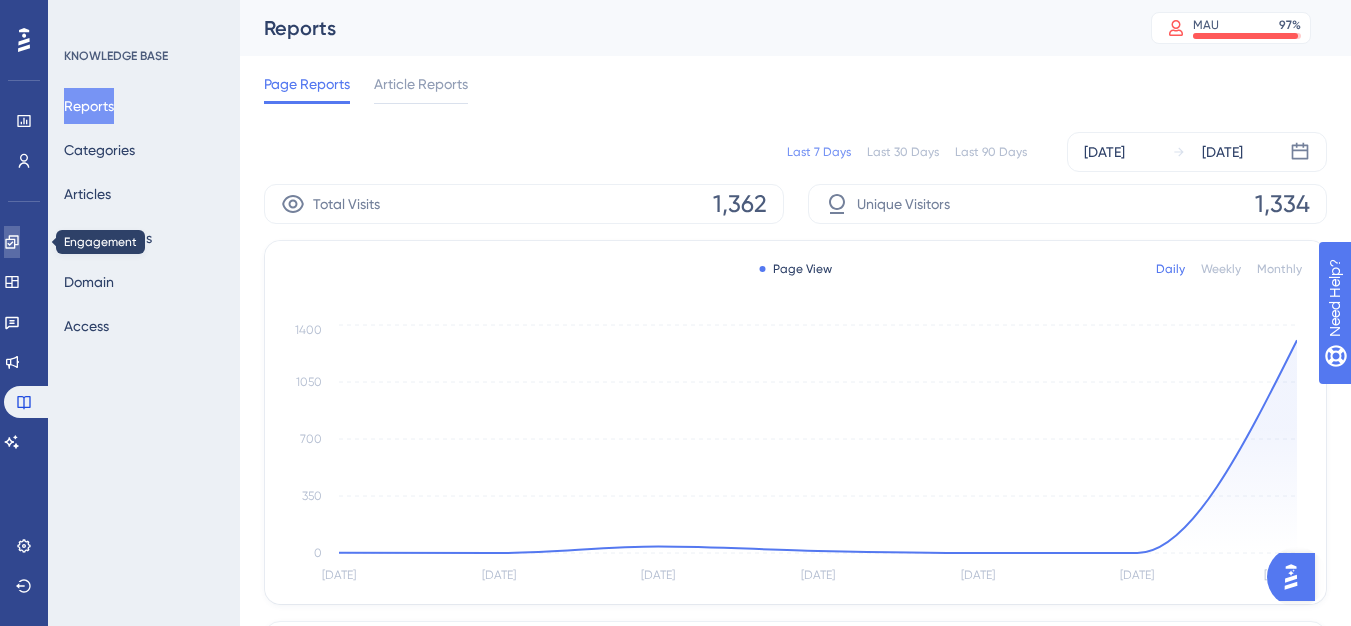 click at bounding box center [12, 242] 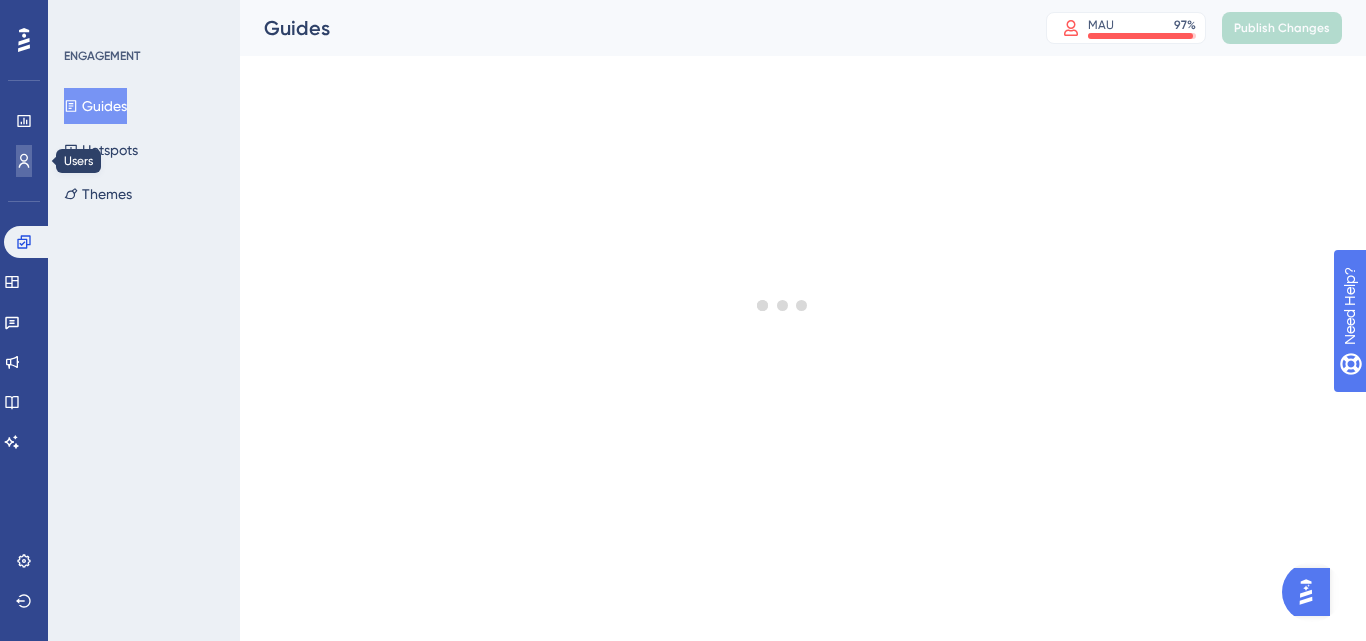 click at bounding box center [24, 161] 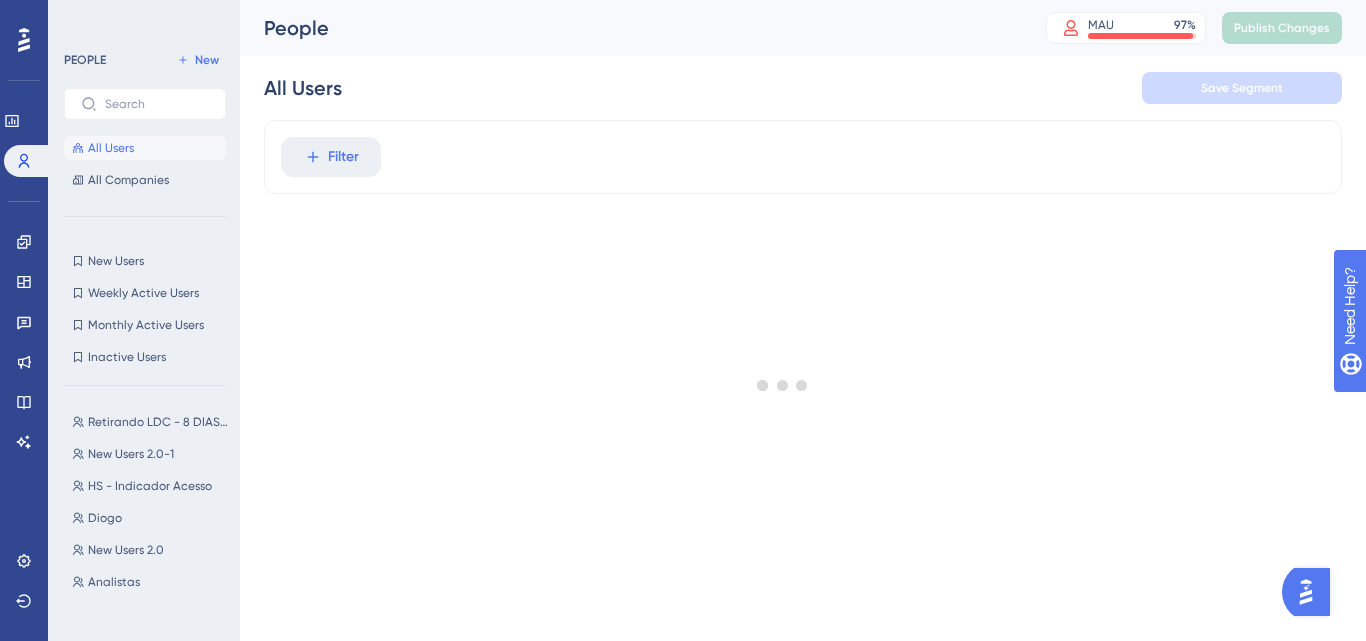 click on "Performance Users" at bounding box center [24, 141] 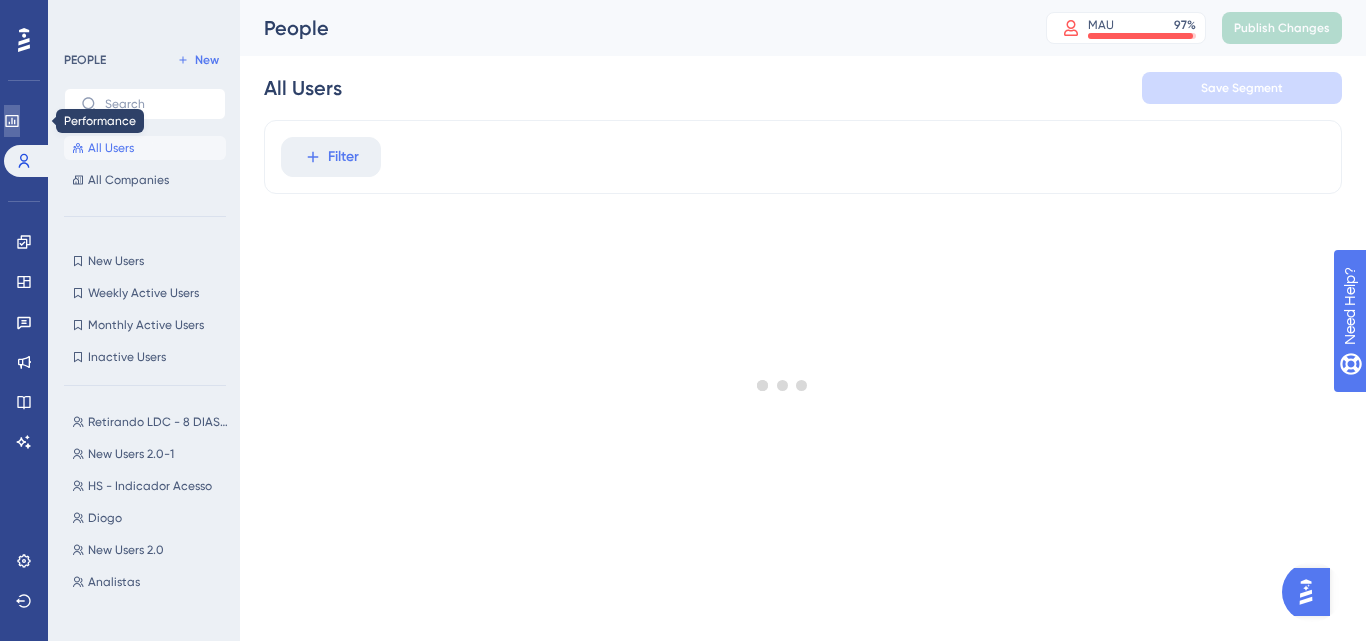 click 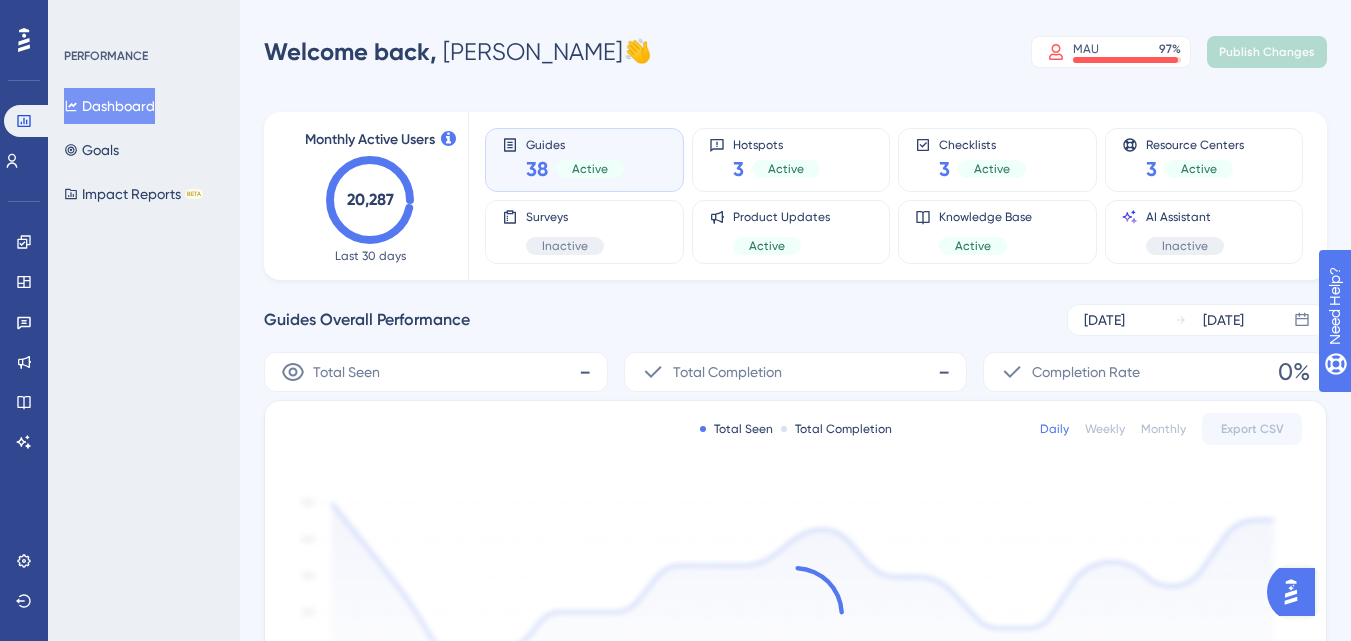 click on "20,287" 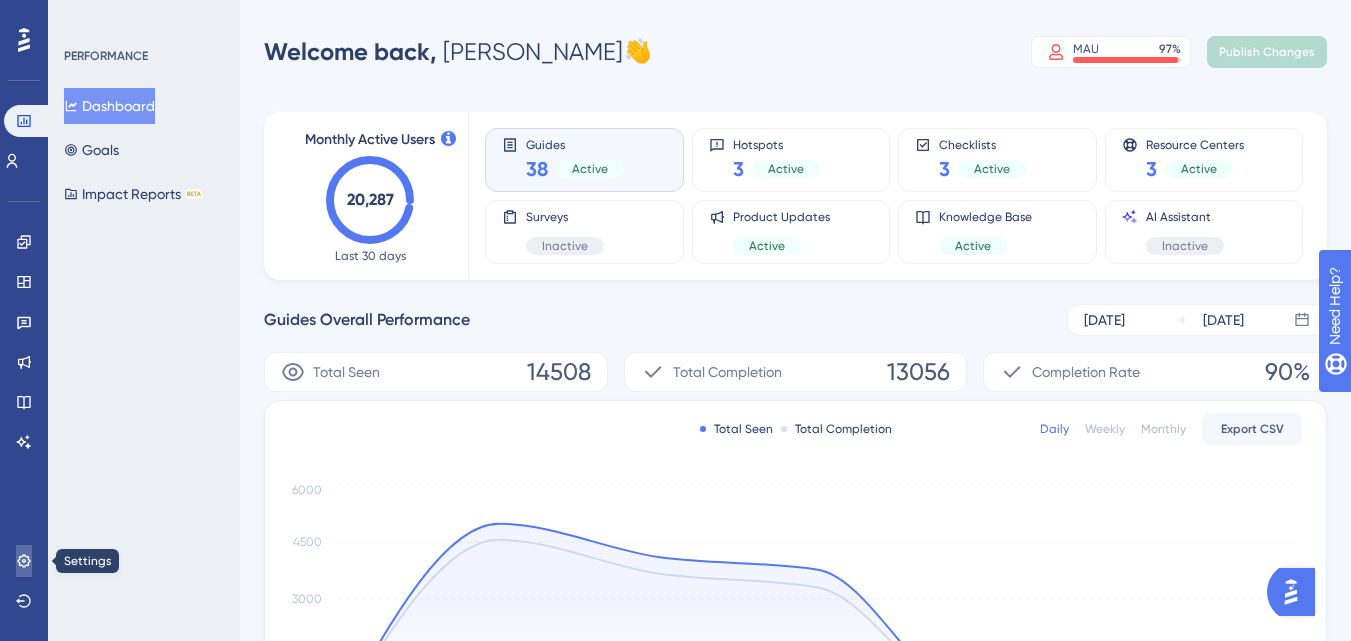 click 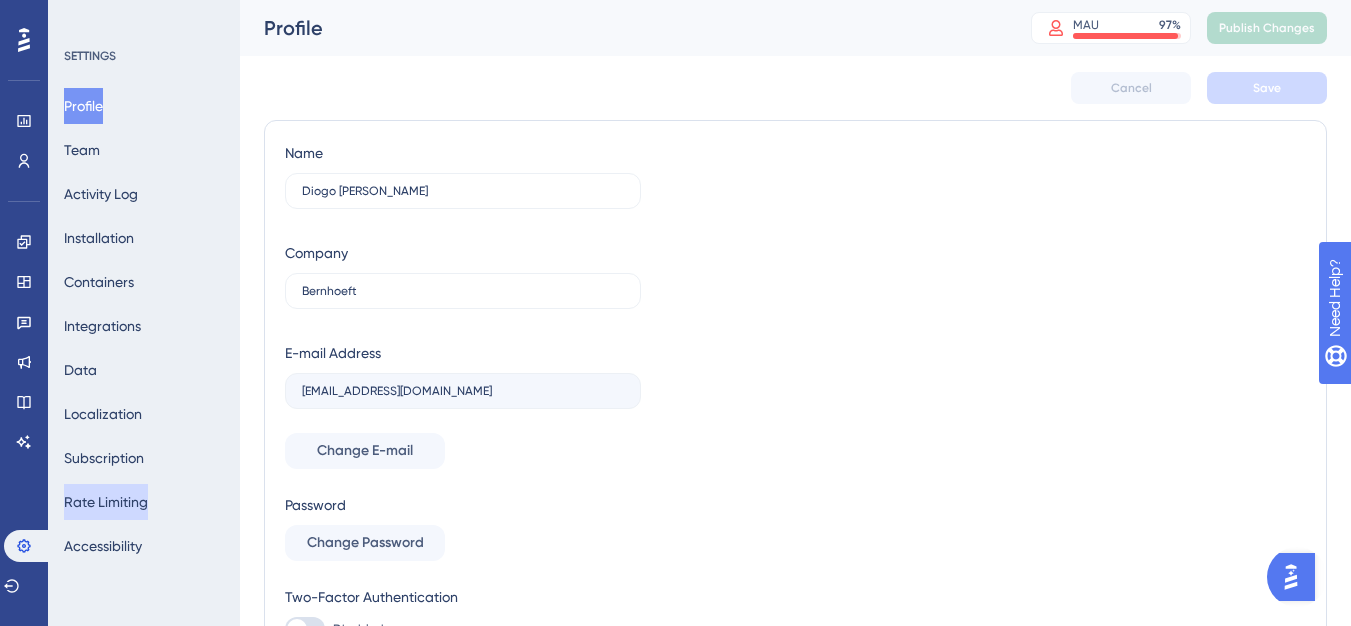 click on "Rate Limiting" at bounding box center [106, 502] 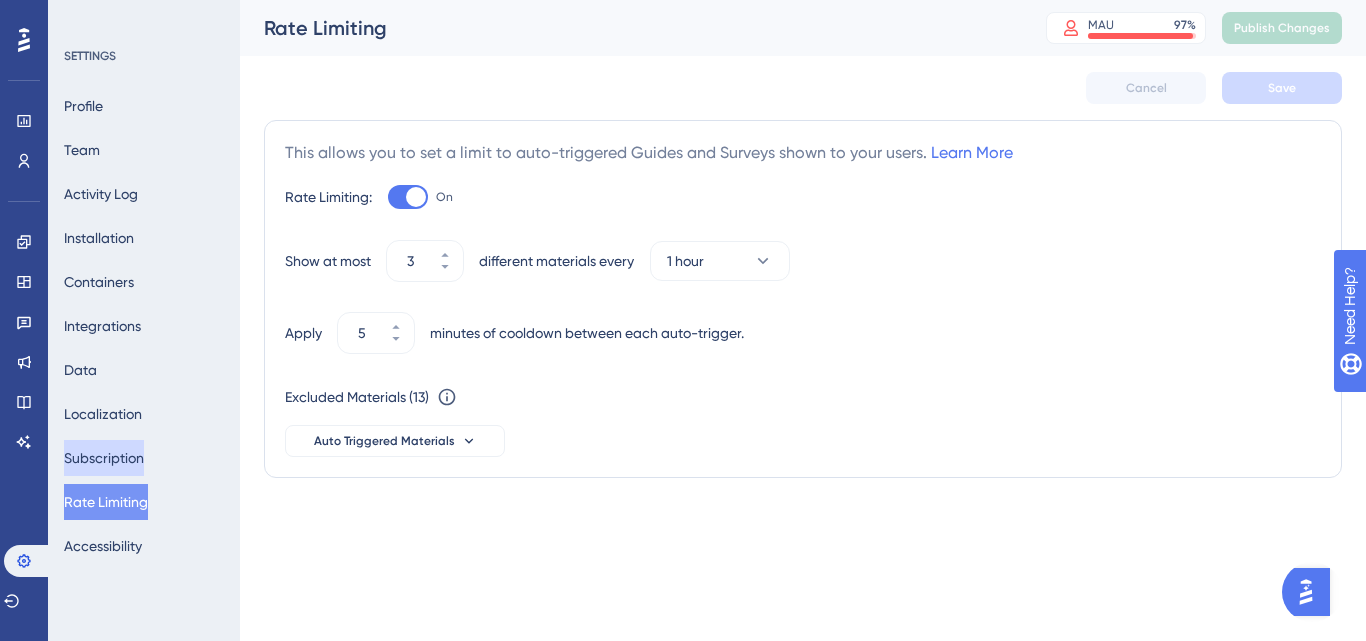 click on "Subscription" at bounding box center (104, 458) 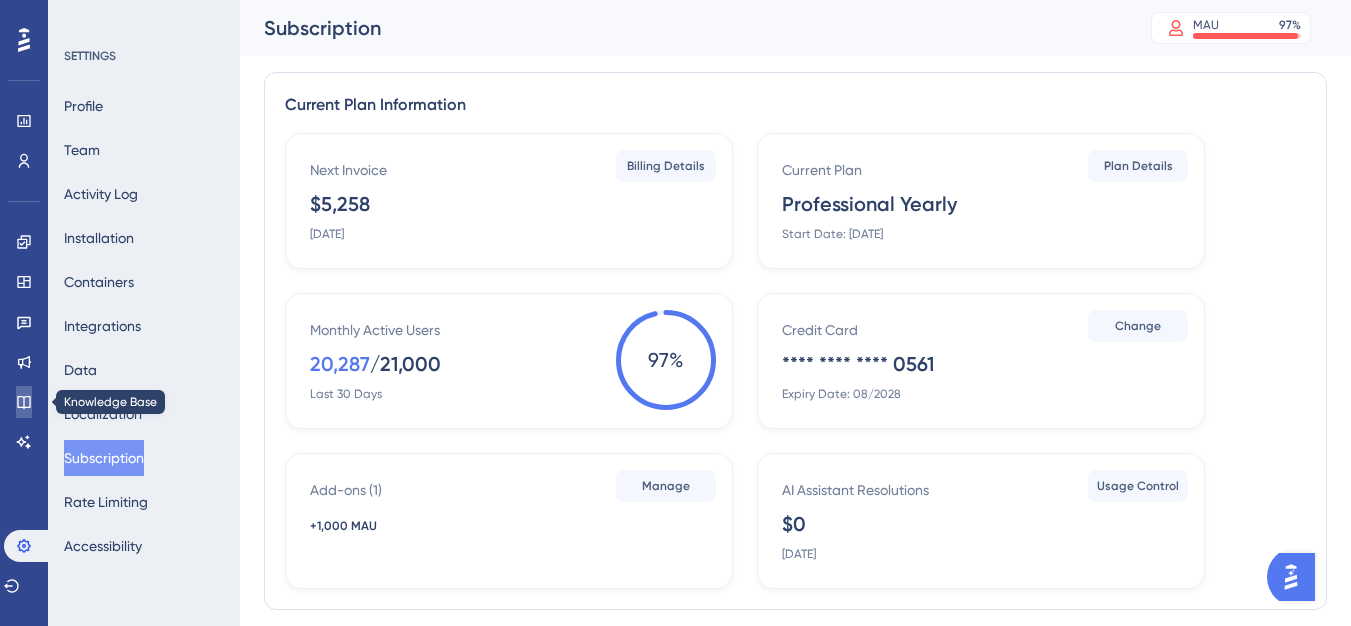 click 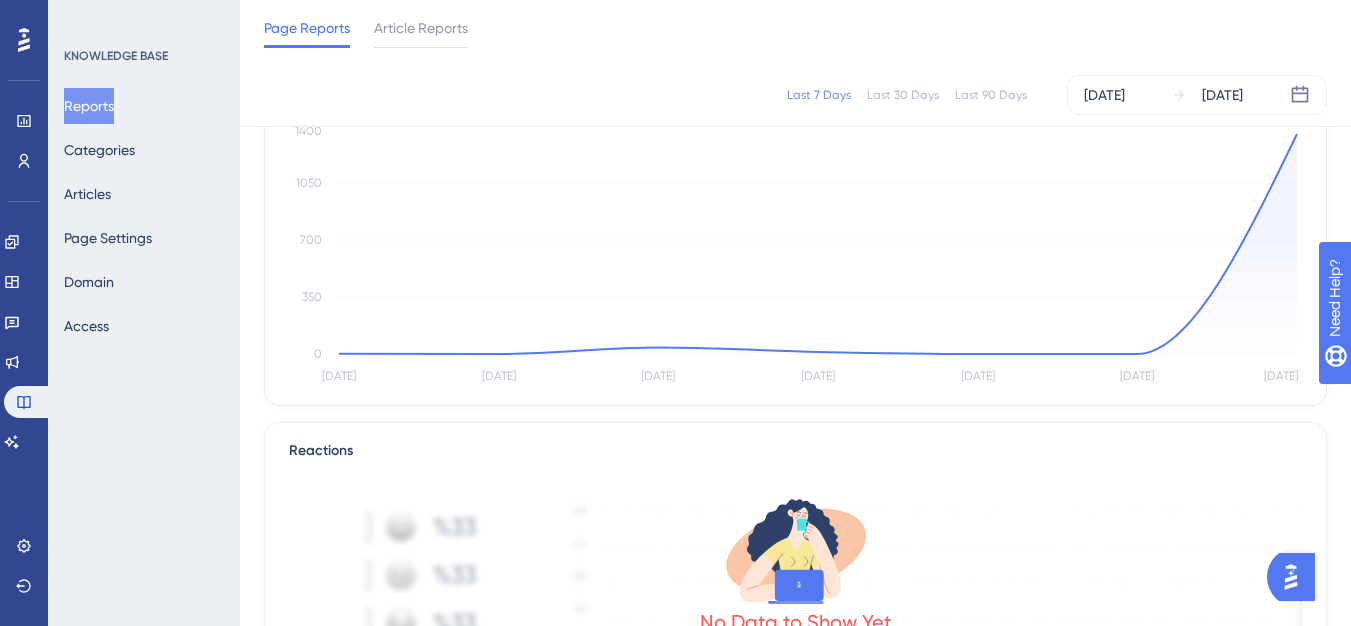 scroll, scrollTop: 0, scrollLeft: 0, axis: both 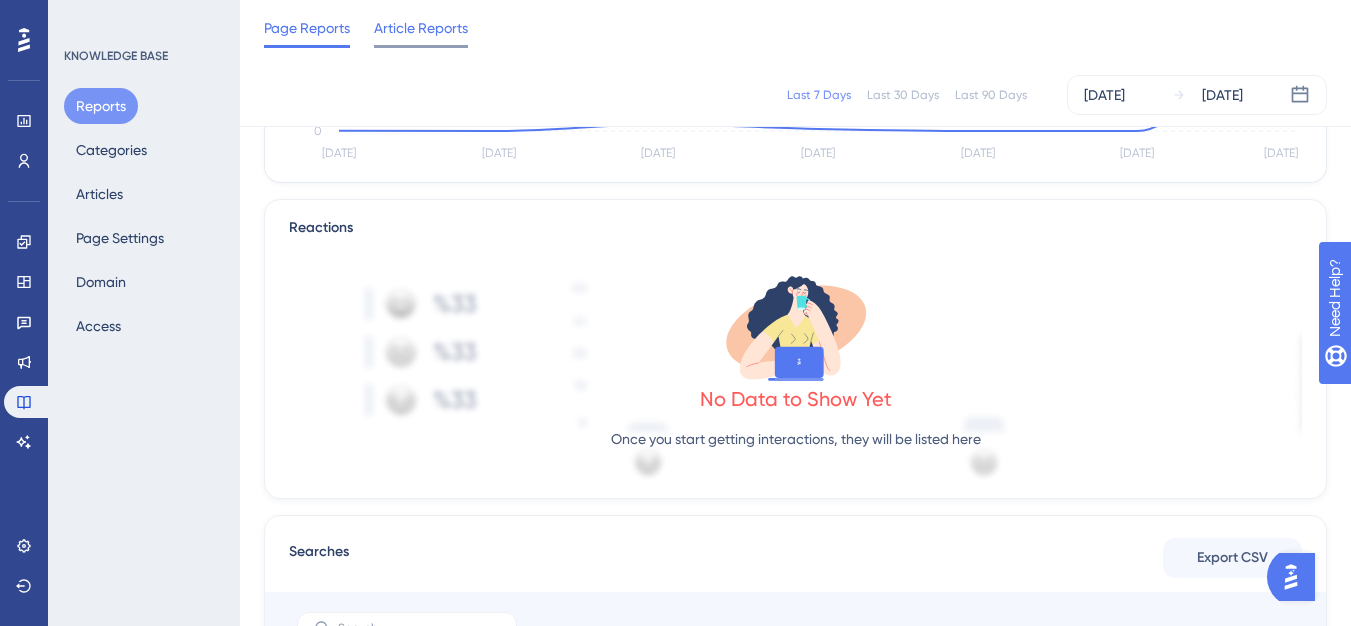 click on "Article Reports" at bounding box center (421, 28) 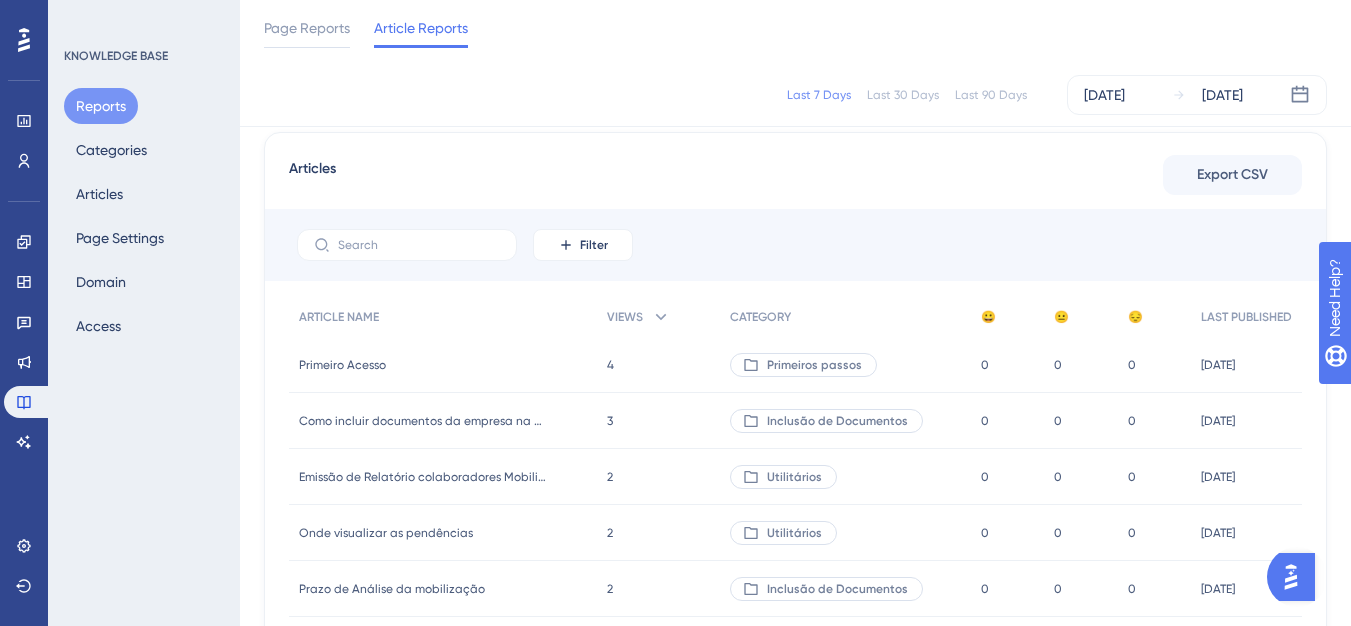scroll, scrollTop: 0, scrollLeft: 0, axis: both 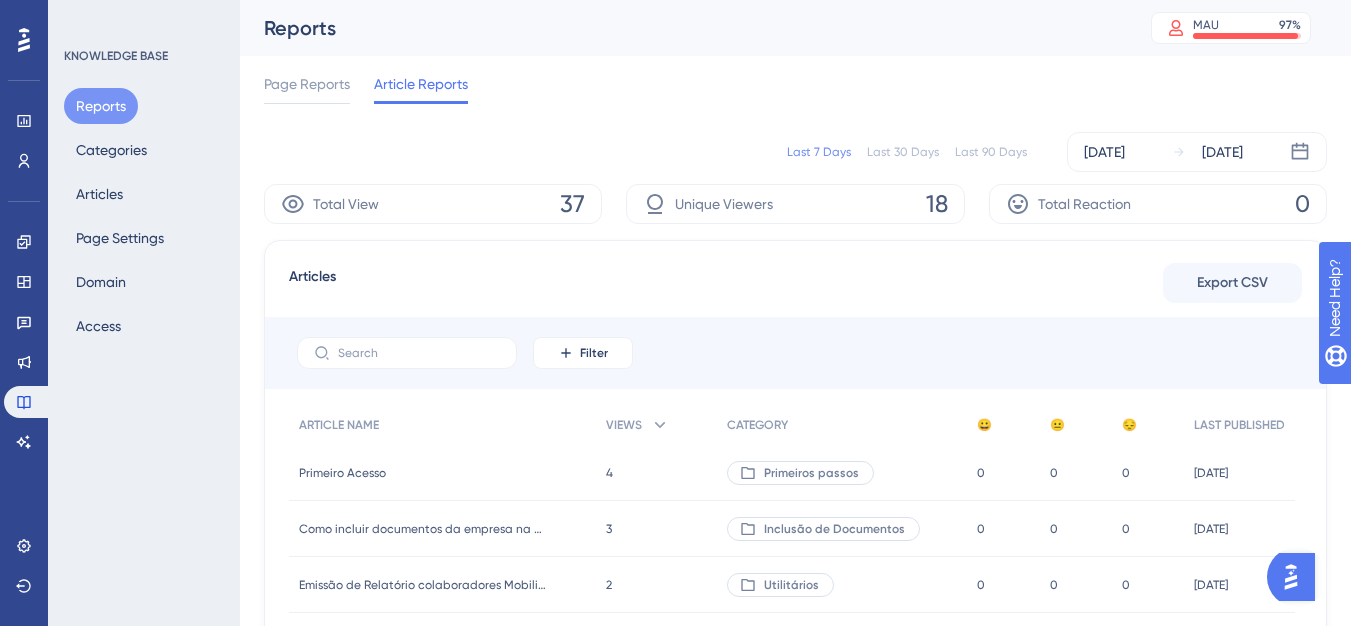 click on "Reports Categories Articles Page Settings Domain Access" at bounding box center [145, 216] 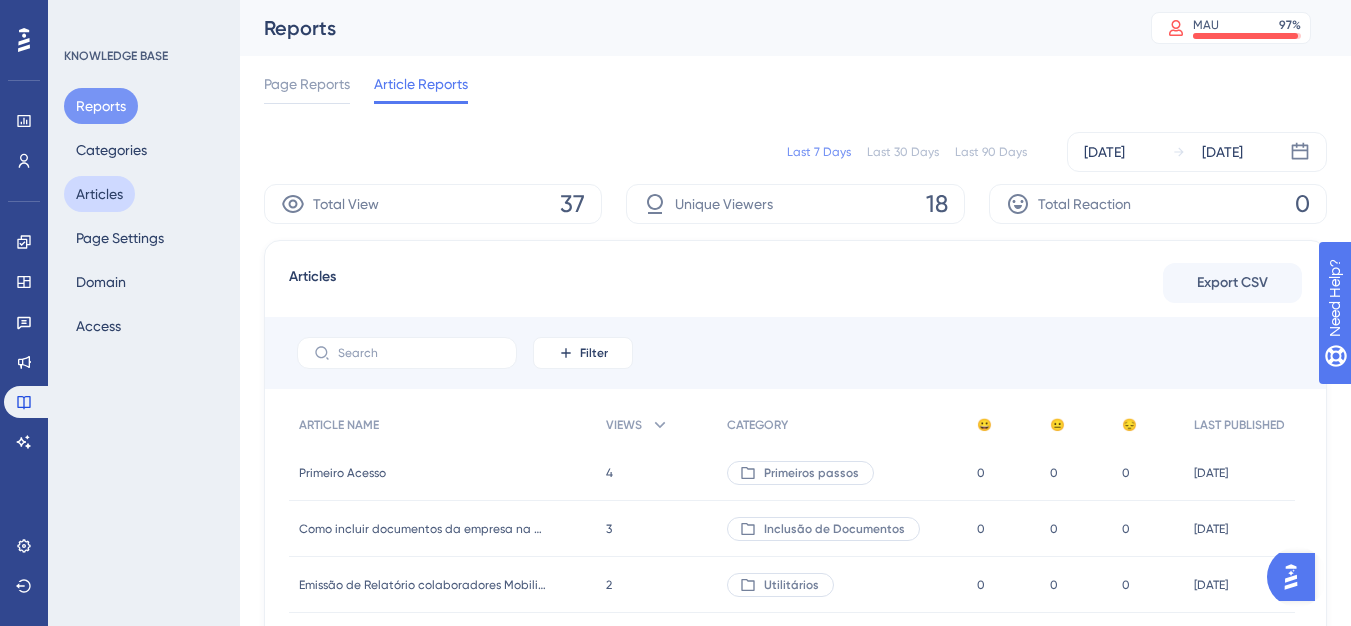 click on "Articles" at bounding box center (99, 194) 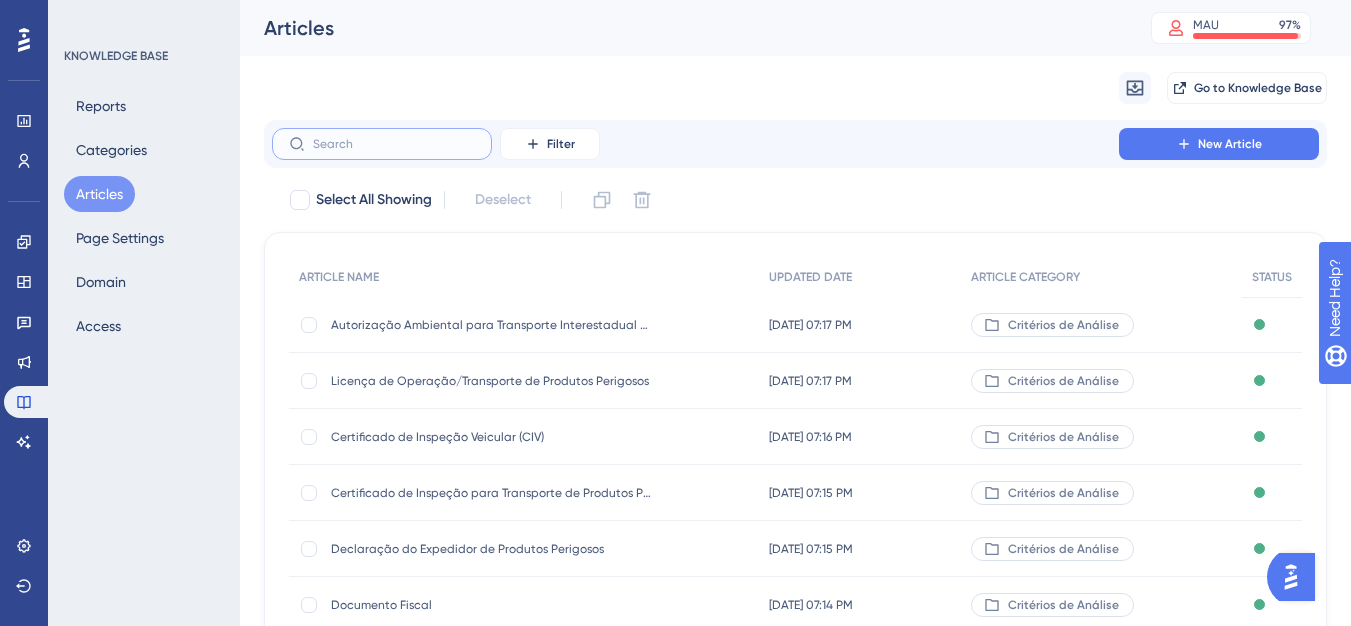 click at bounding box center (394, 144) 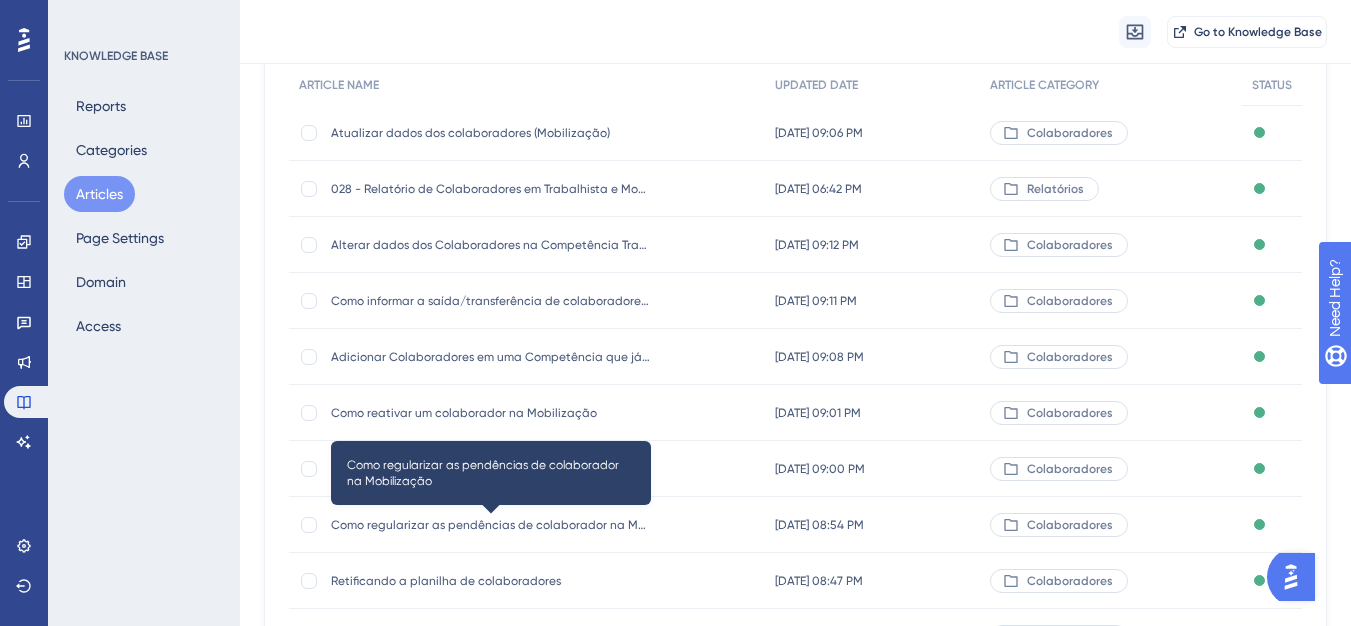 scroll, scrollTop: 300, scrollLeft: 0, axis: vertical 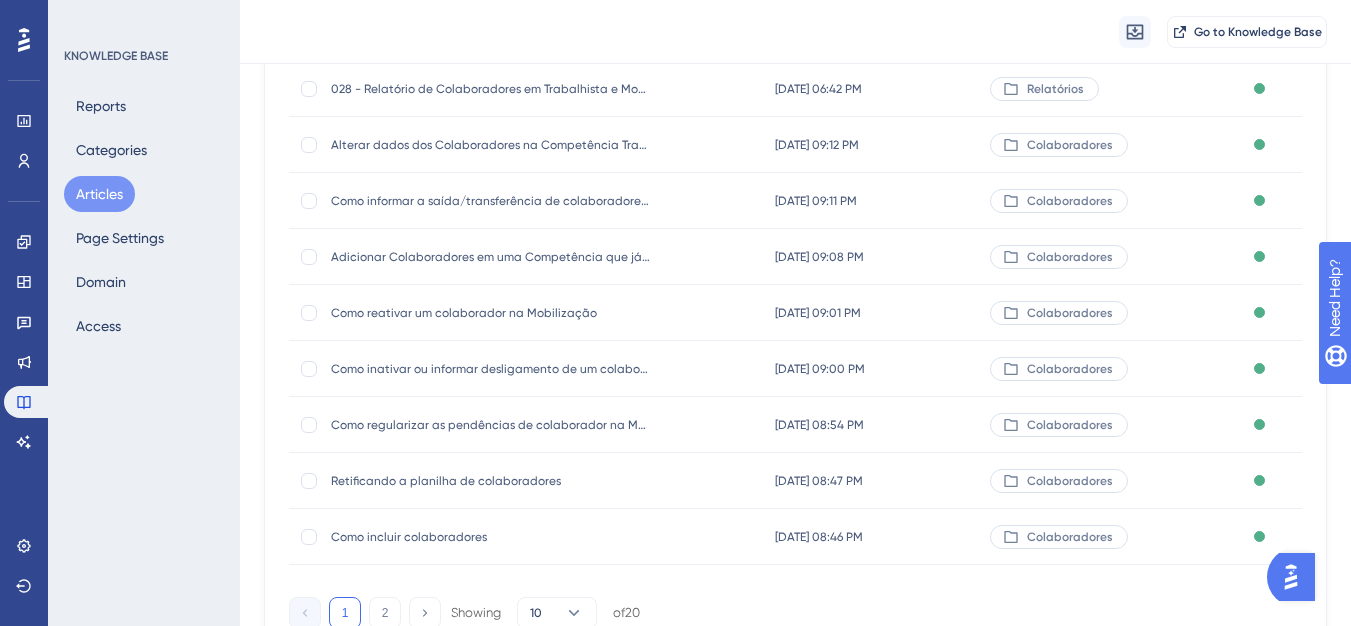 type on "cola" 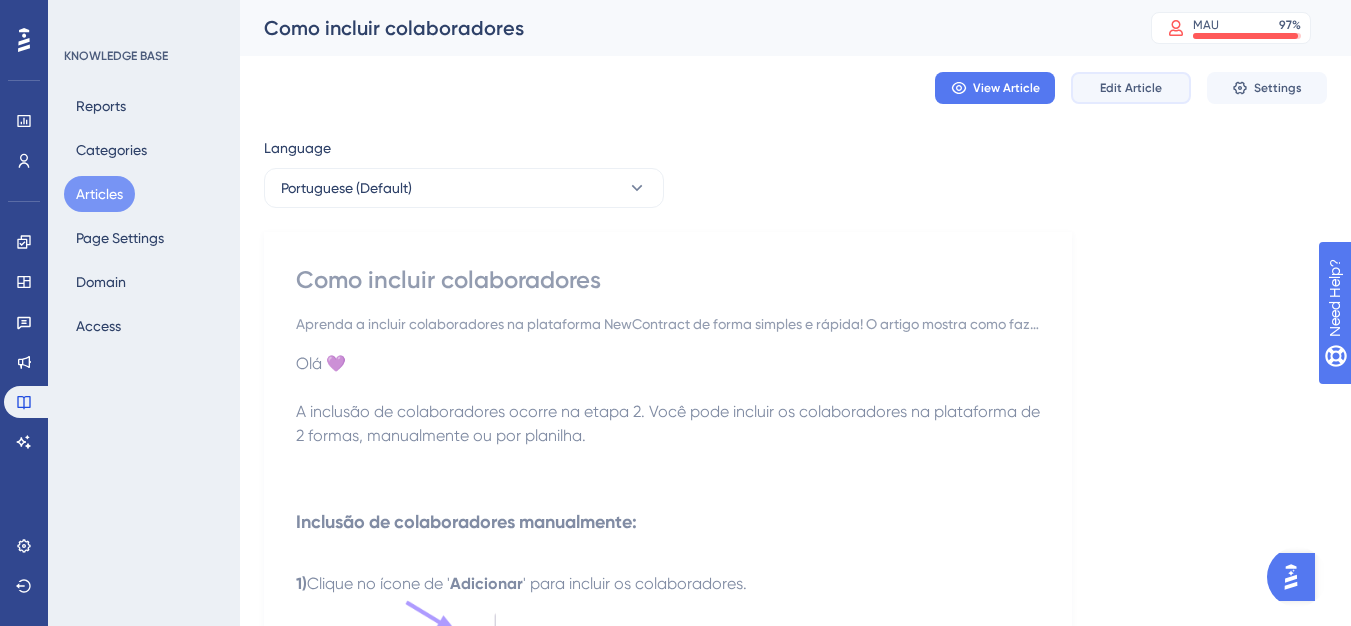 click on "Edit Article" at bounding box center [1131, 88] 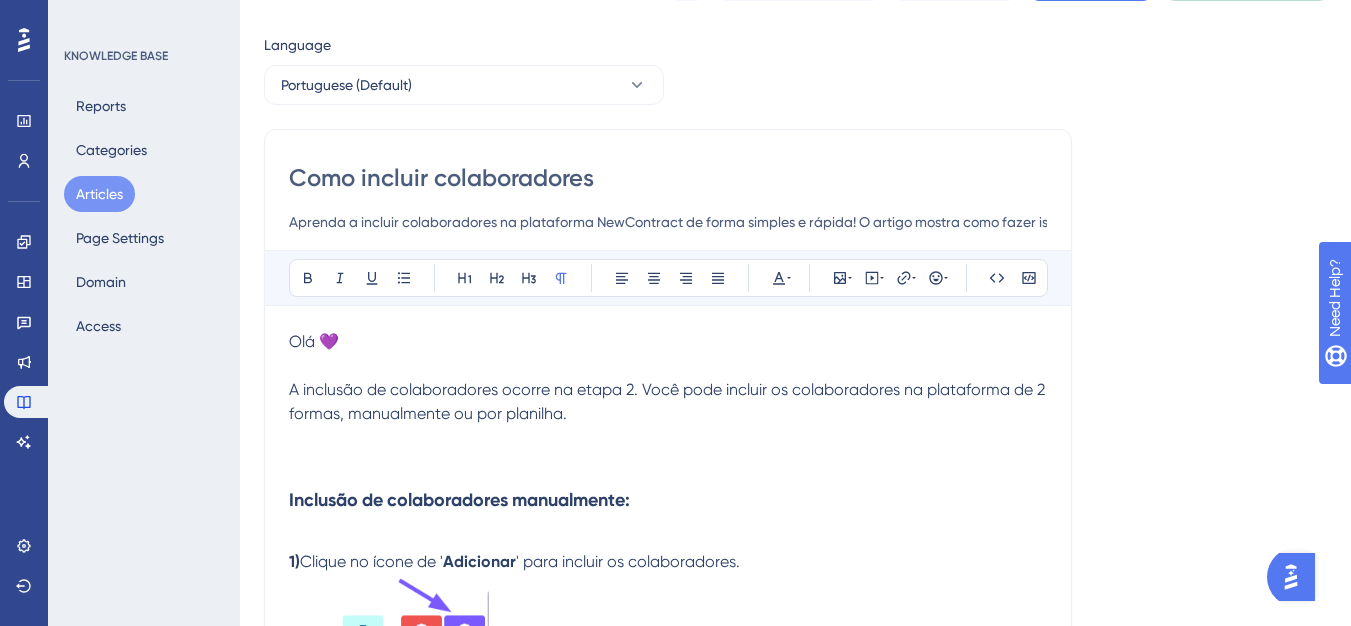 scroll, scrollTop: 0, scrollLeft: 0, axis: both 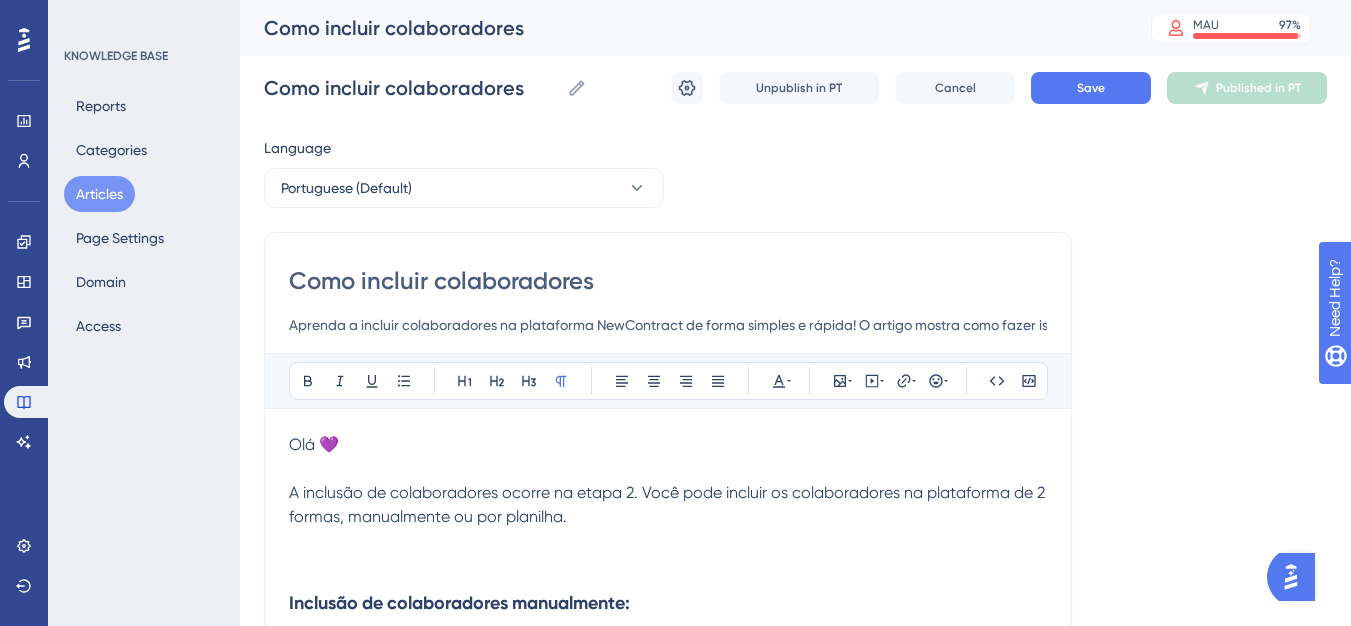 click on "Aprenda a incluir colaboradores na plataforma NewContract de forma simples e rápida! O artigo mostra como fazer isso manualmente ou por planilha, com dicas práticas para evitar erros no preenchimento e garantir que tudo seja enviado corretamente." at bounding box center (668, 325) 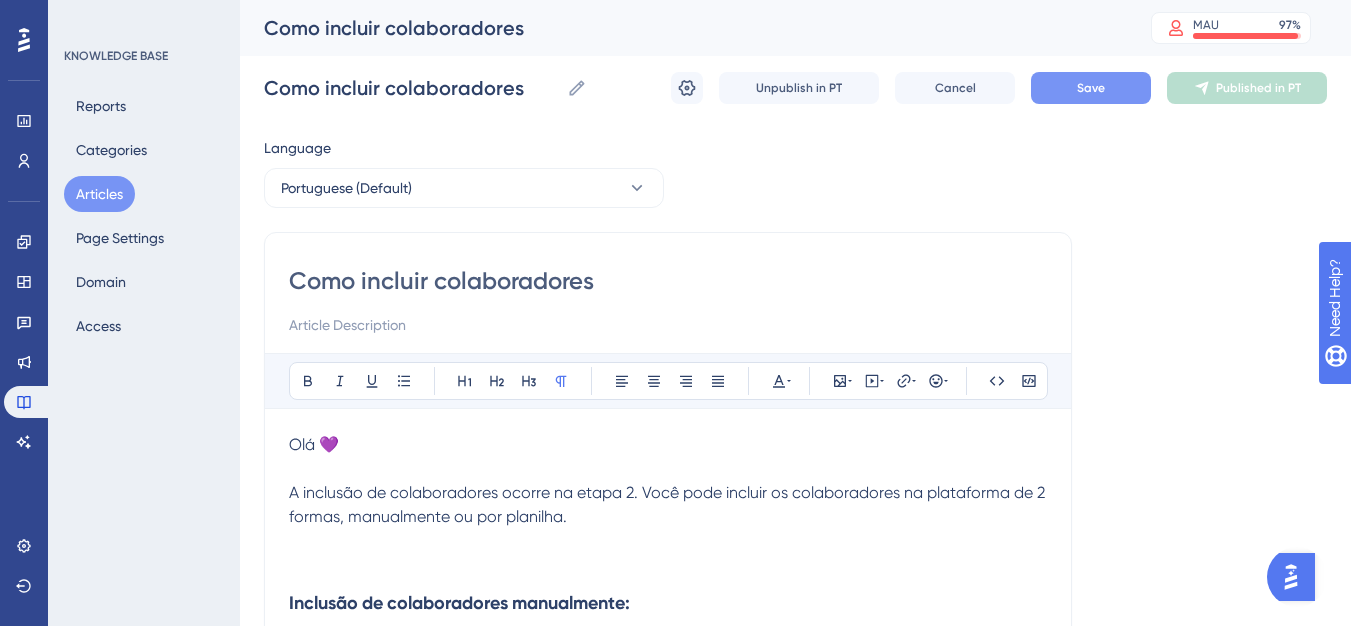 type 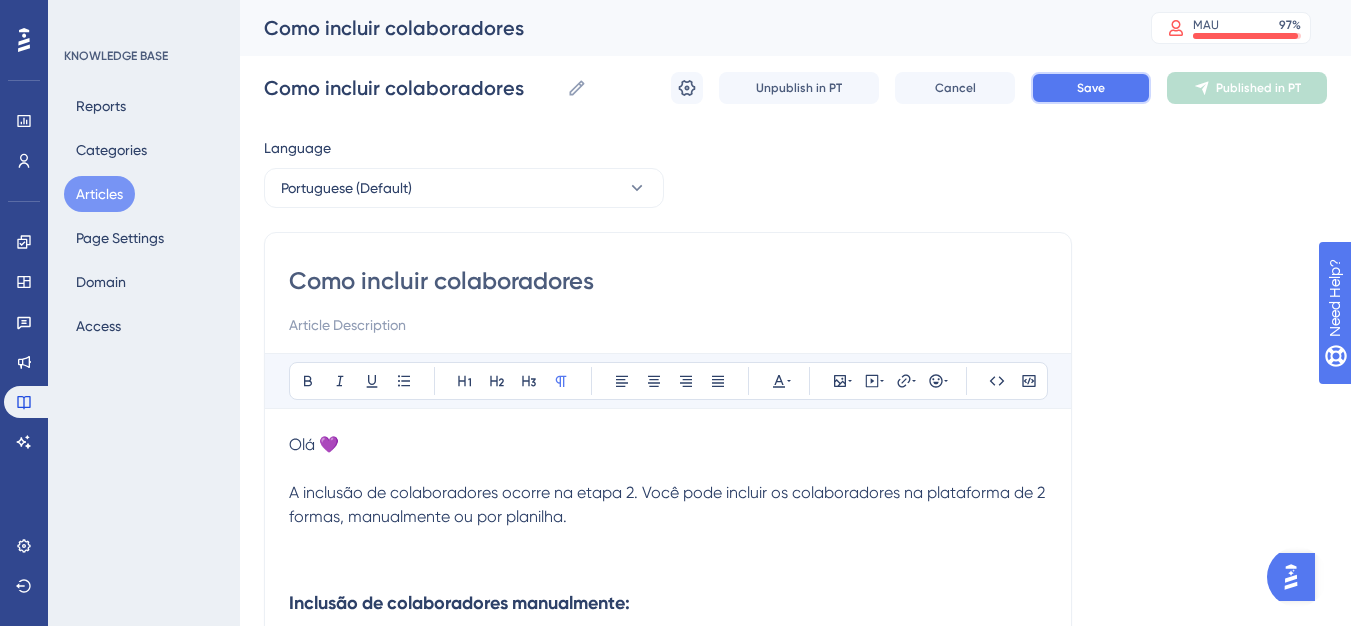click on "Save" at bounding box center [1091, 88] 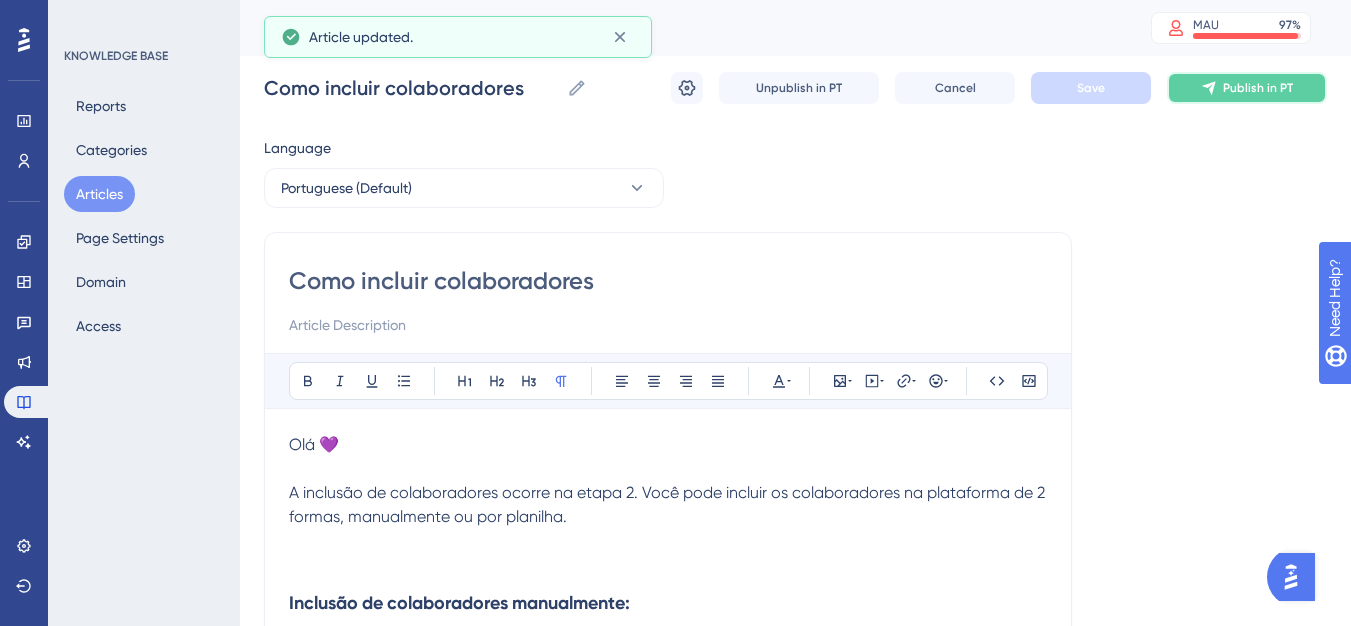 click on "Publish in PT" at bounding box center [1247, 88] 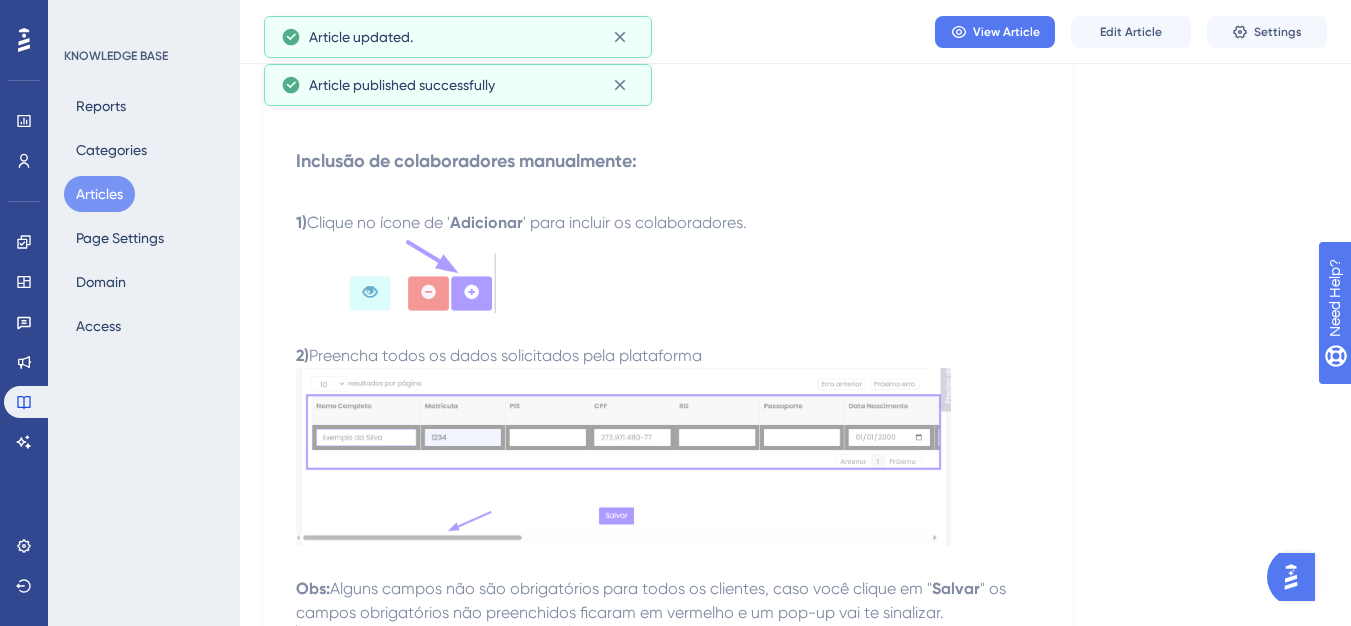 scroll, scrollTop: 0, scrollLeft: 0, axis: both 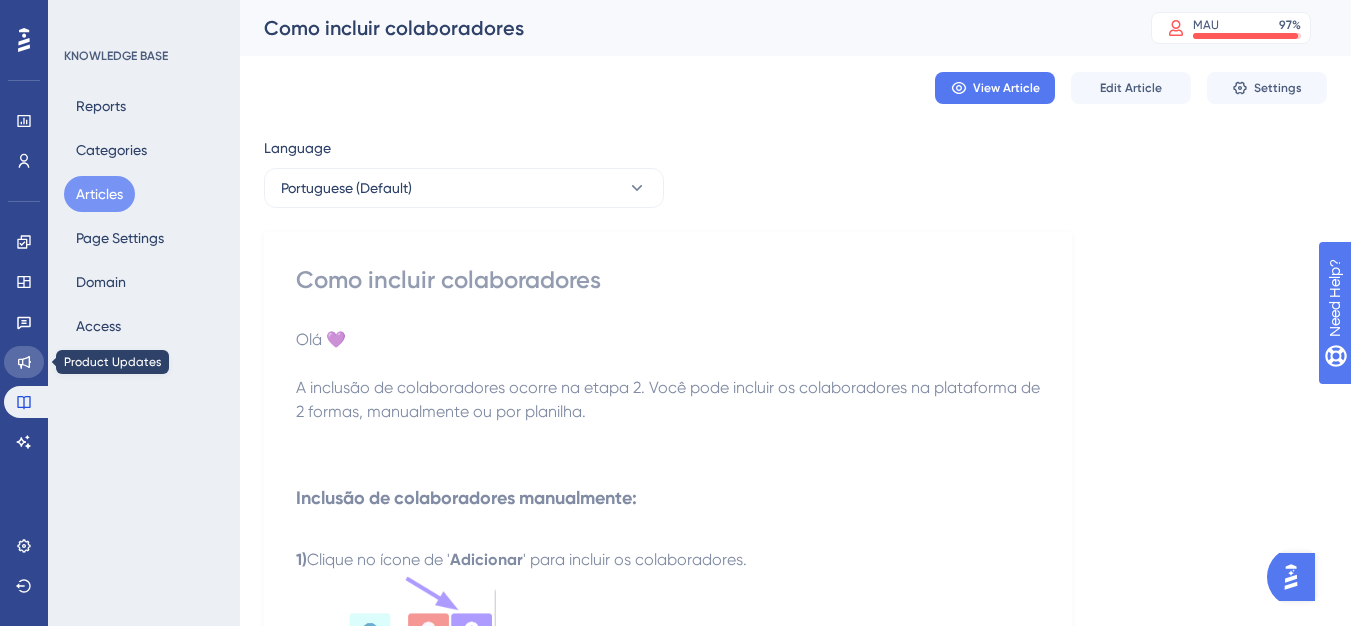 click 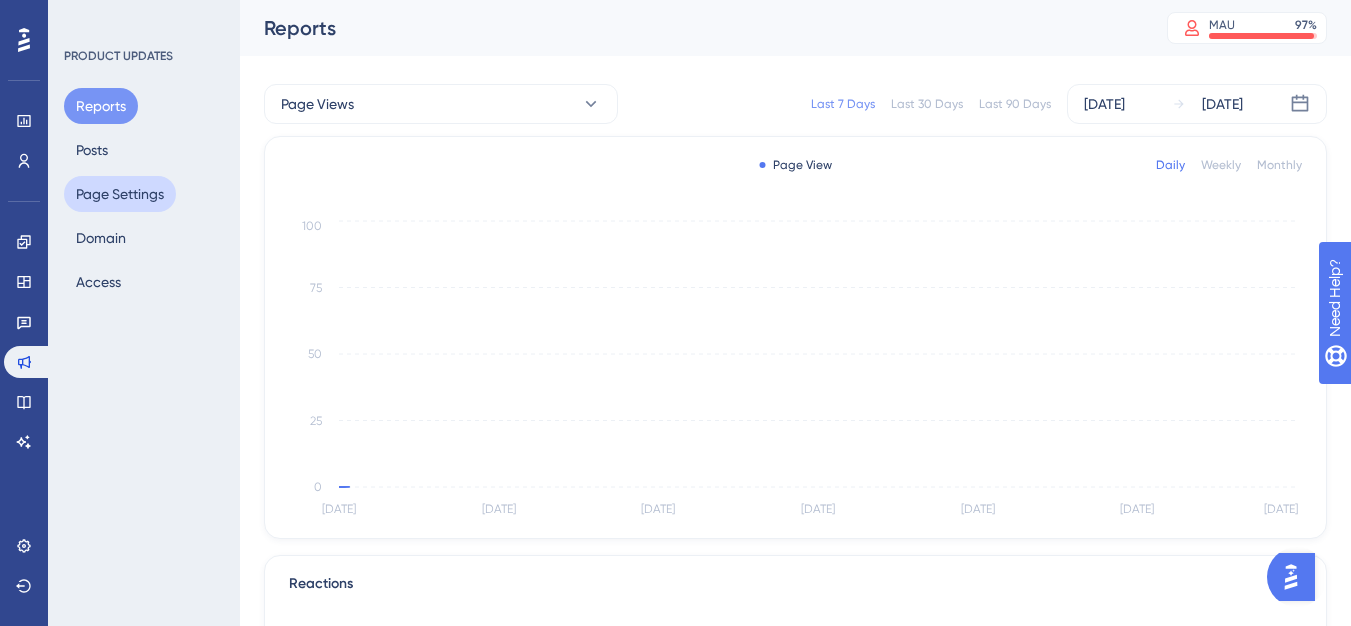 click on "Page Settings" at bounding box center (120, 194) 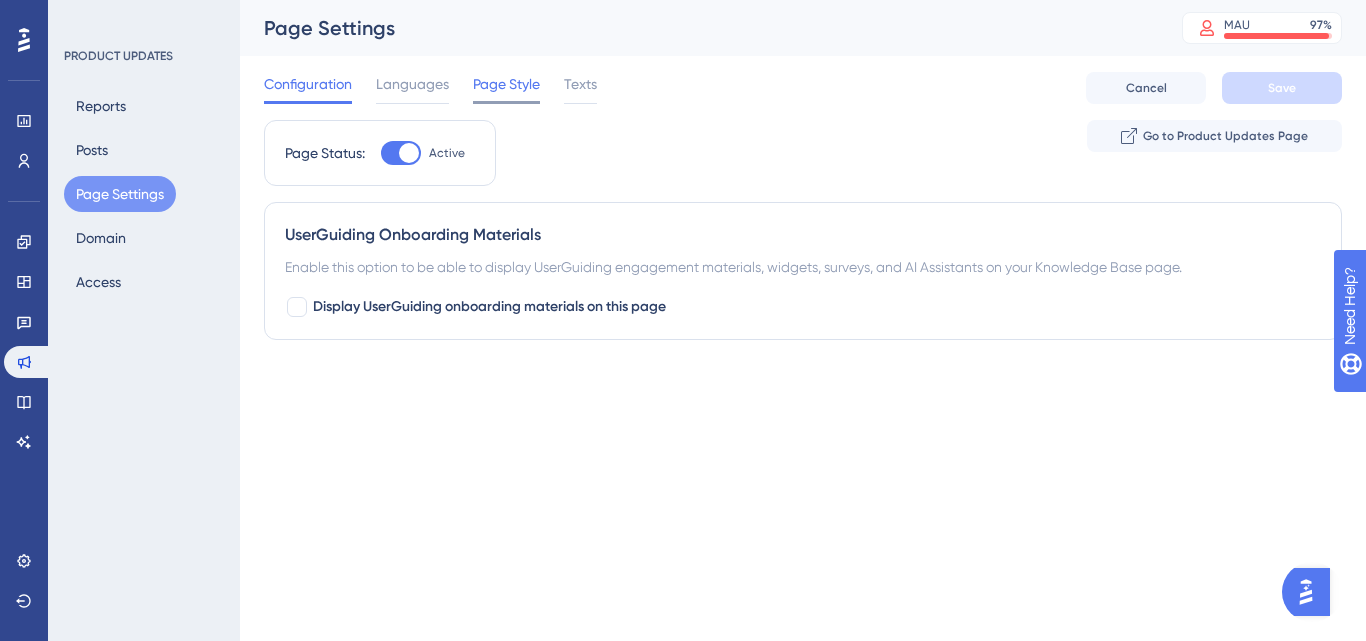 click on "Page Style" at bounding box center [506, 84] 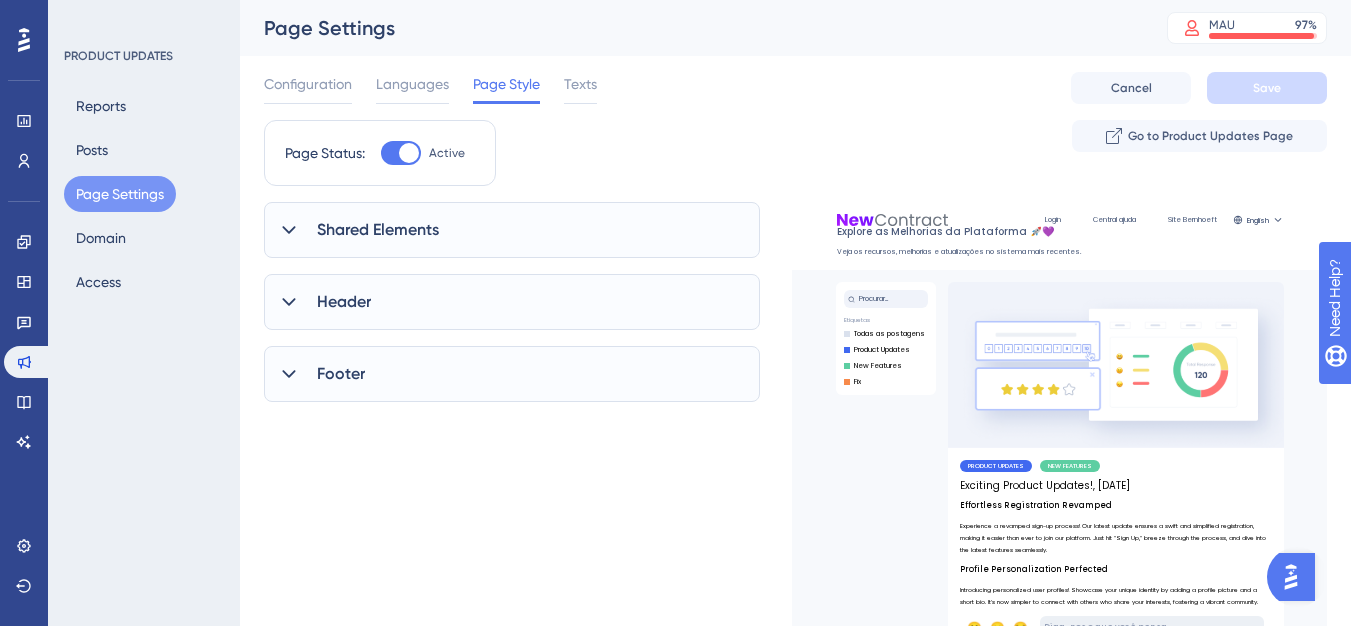 scroll, scrollTop: 0, scrollLeft: 0, axis: both 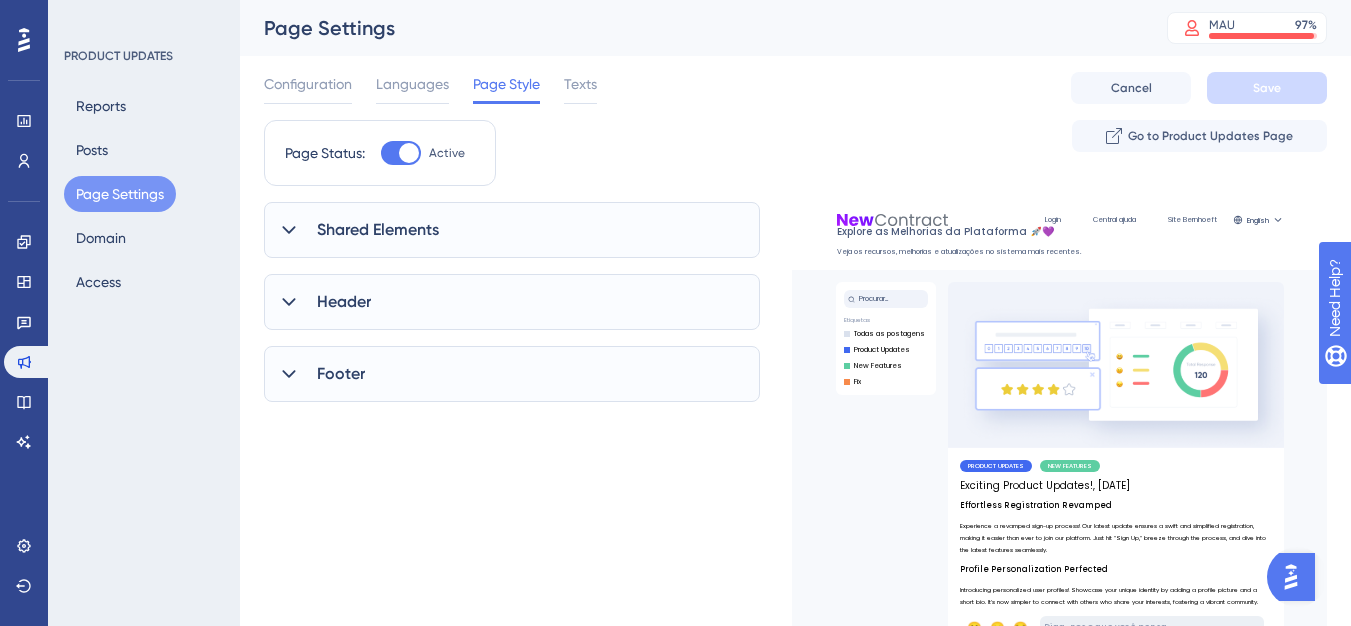 click on "Shared Elements UserGuiding Branding Select Font Poppins Custom Font Box Roundness Default Box Sharp Box Round Box Favicon (16px x 16px) Upload new image Color=White, Size=square.png Delete Header Company Logo Upload new image newcontract-logo-menu.svg Delete Company Logo Link https://newcontract.updates.userguiding.com/pt Background Color #ffffff Text Color #4C5C7C Footer Show the Logo in Footer" at bounding box center [512, 402] 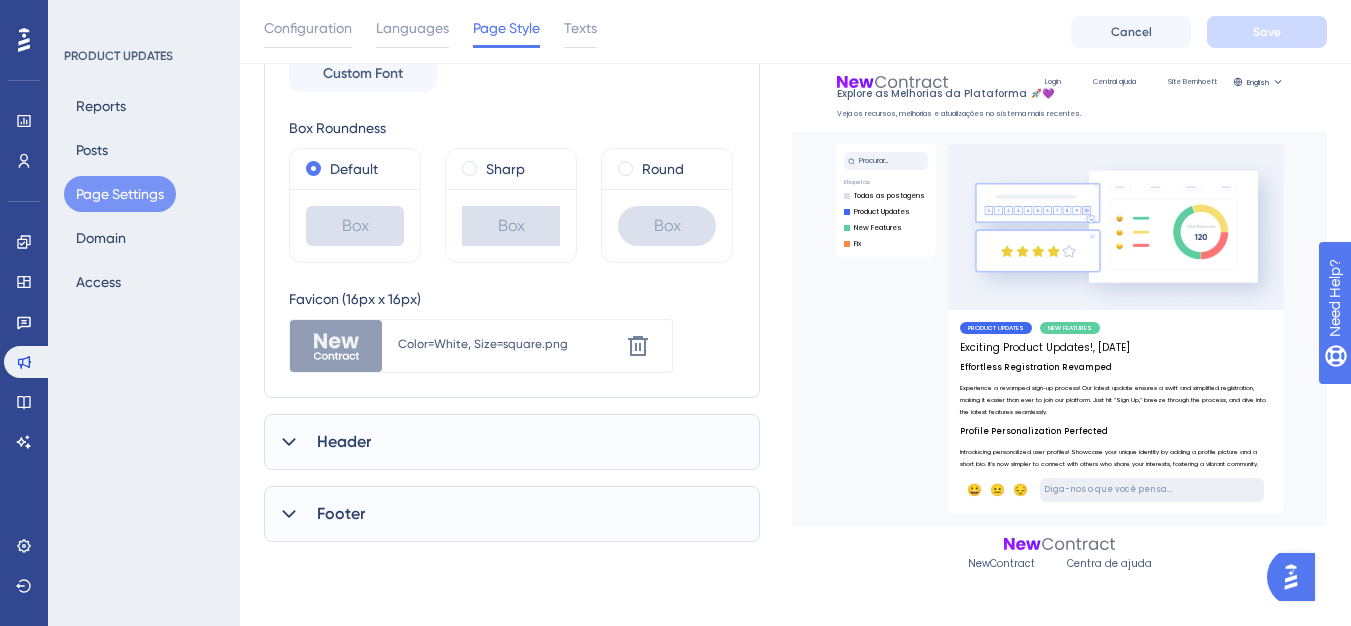 scroll, scrollTop: 500, scrollLeft: 0, axis: vertical 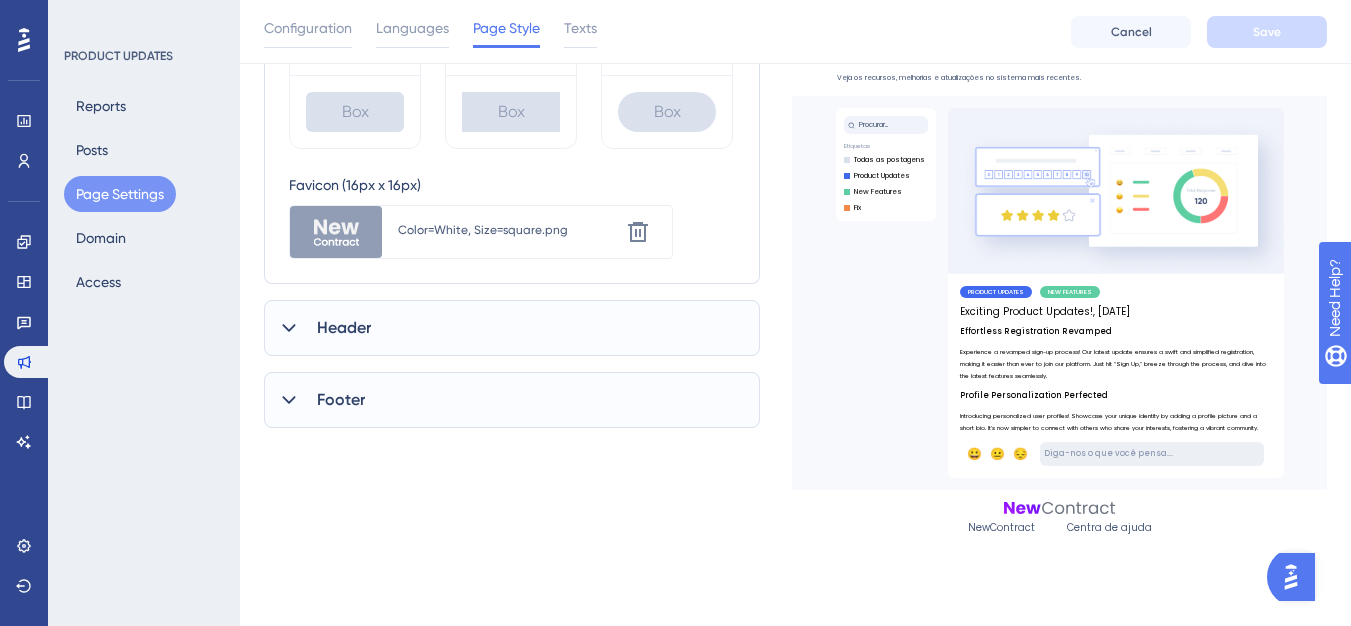 click on "Header" at bounding box center (512, 328) 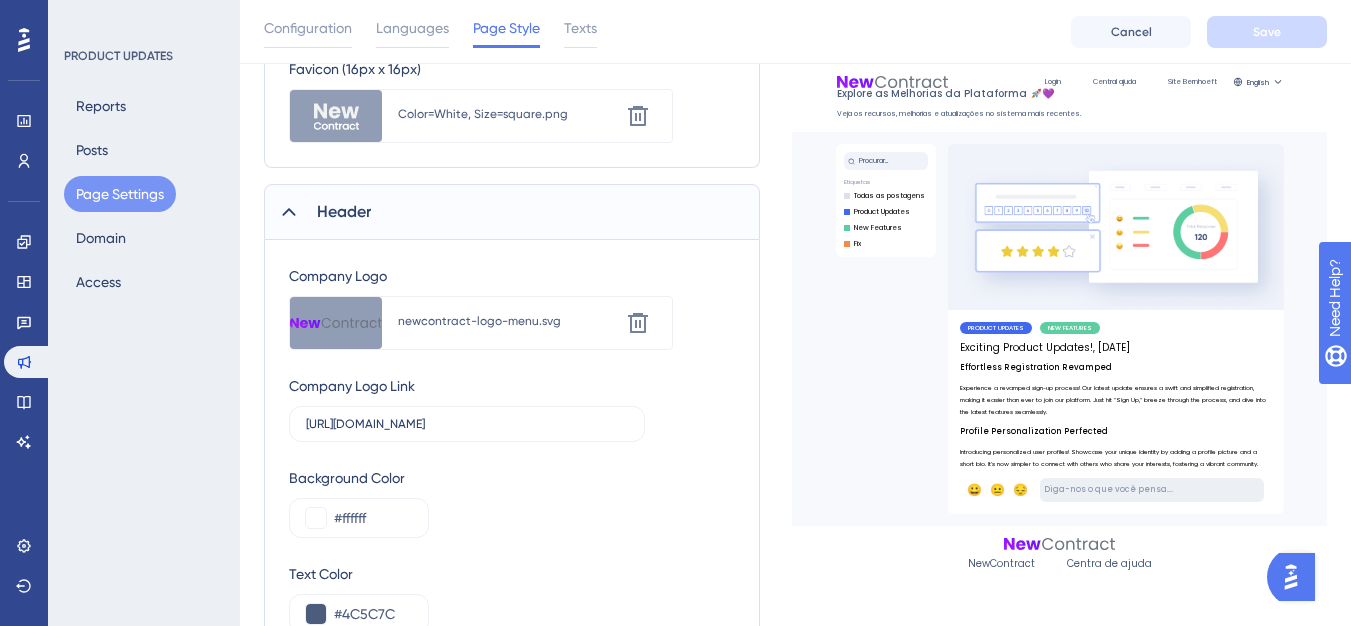 scroll, scrollTop: 785, scrollLeft: 0, axis: vertical 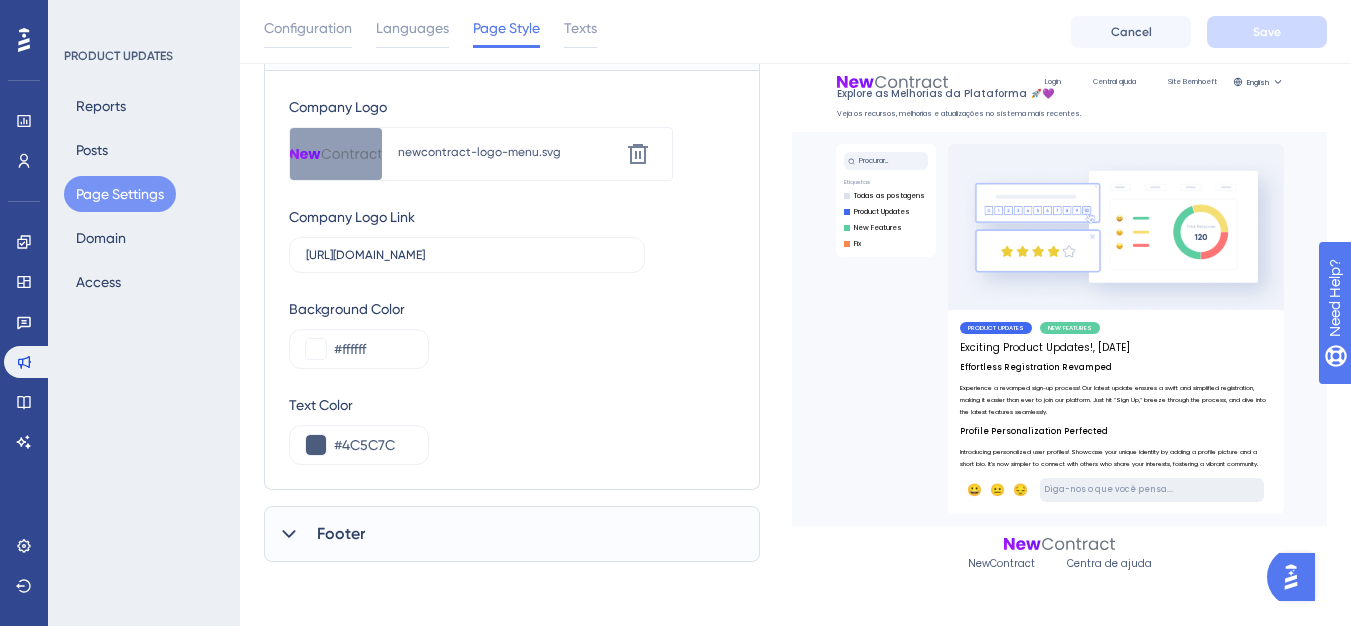 click on "Footer" at bounding box center [512, 534] 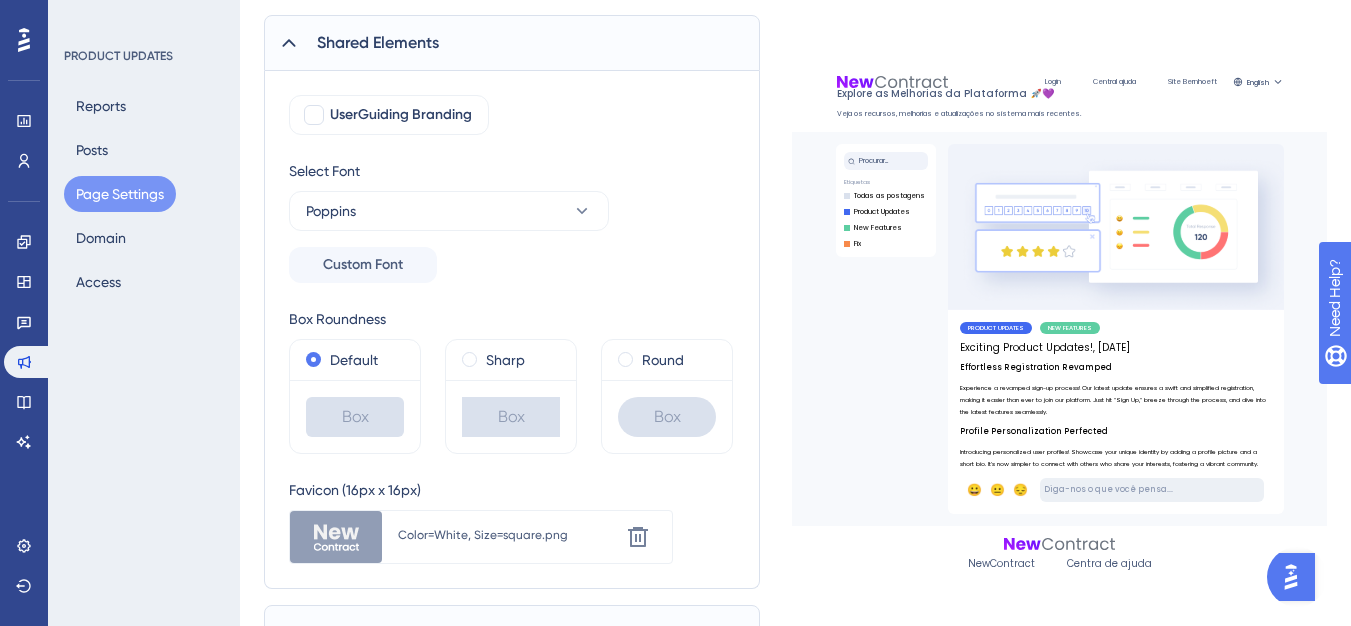 scroll, scrollTop: 0, scrollLeft: 0, axis: both 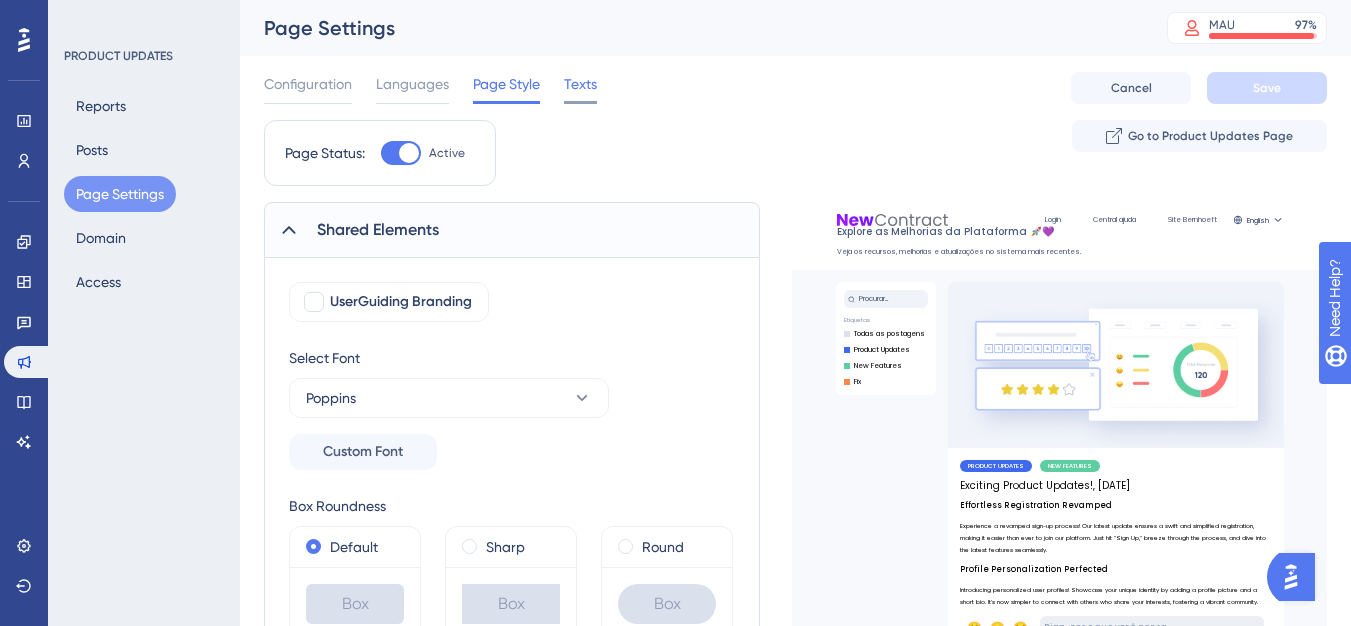 click on "Texts" at bounding box center (580, 84) 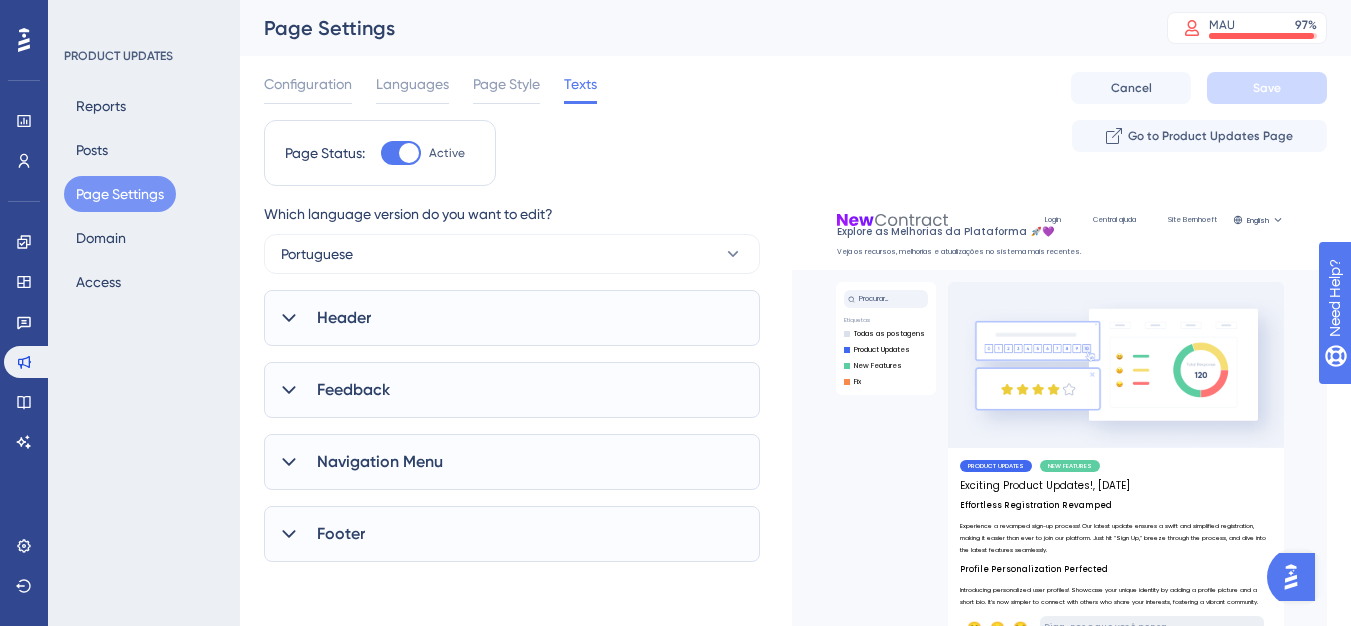 scroll, scrollTop: 0, scrollLeft: 0, axis: both 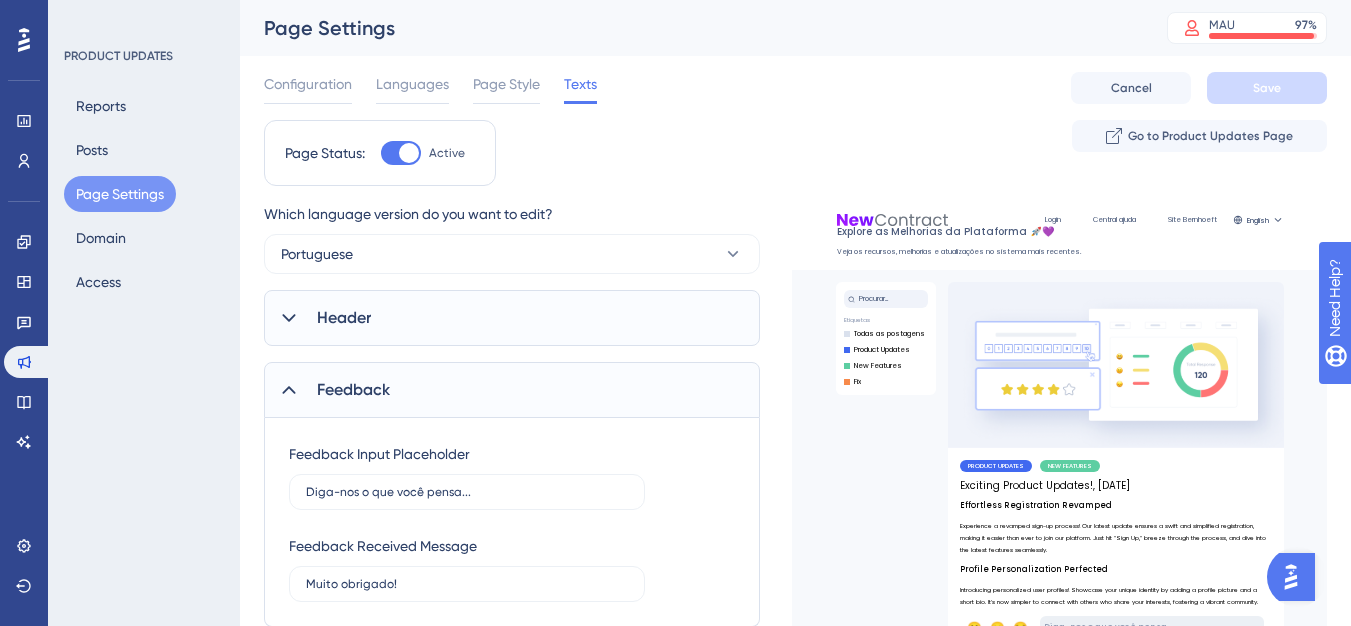 click on "Header" at bounding box center (512, 318) 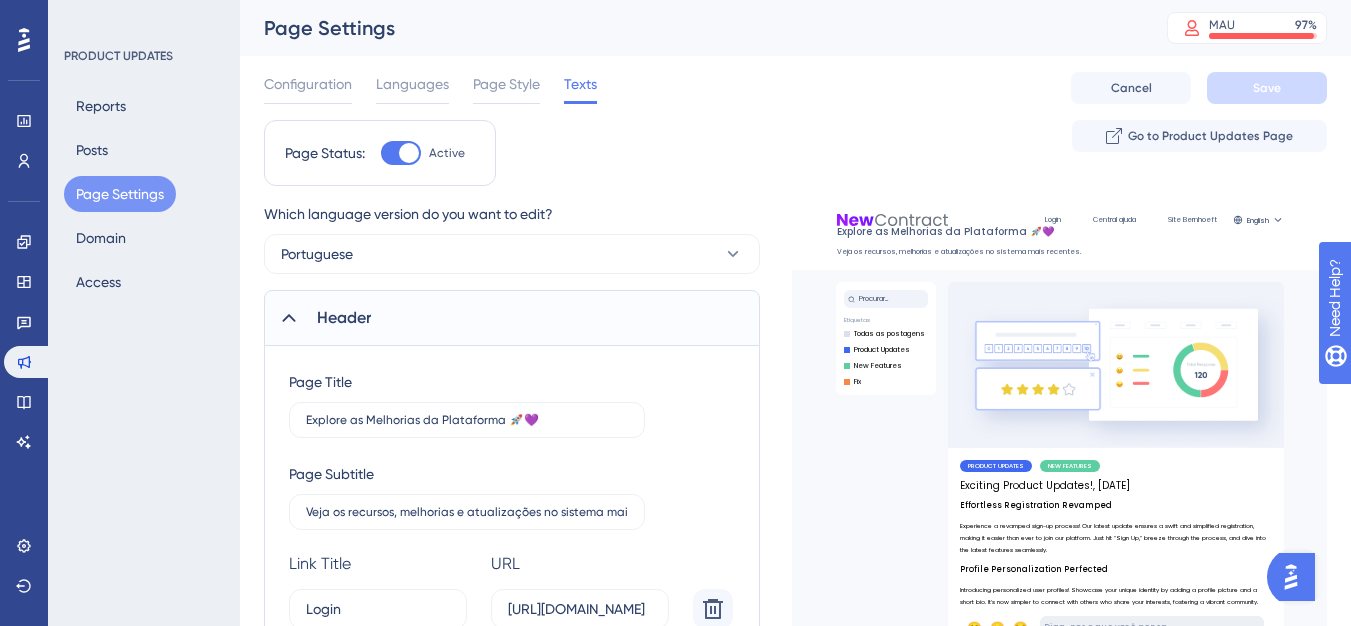 scroll, scrollTop: 300, scrollLeft: 0, axis: vertical 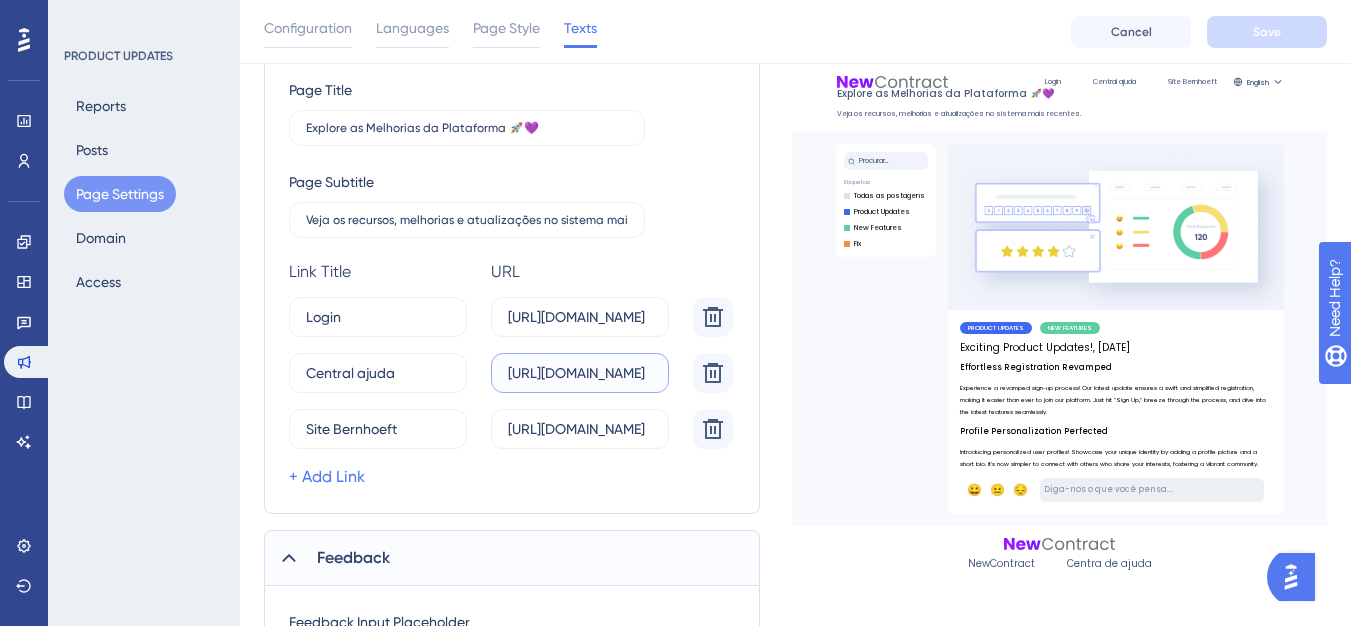 click on "https://bernhoeft.movidesk.com/kb/article/158286/copia-de-copia-de-bem-vindo-a-base-de-conhecimento-do-sistema-co" at bounding box center [580, 373] 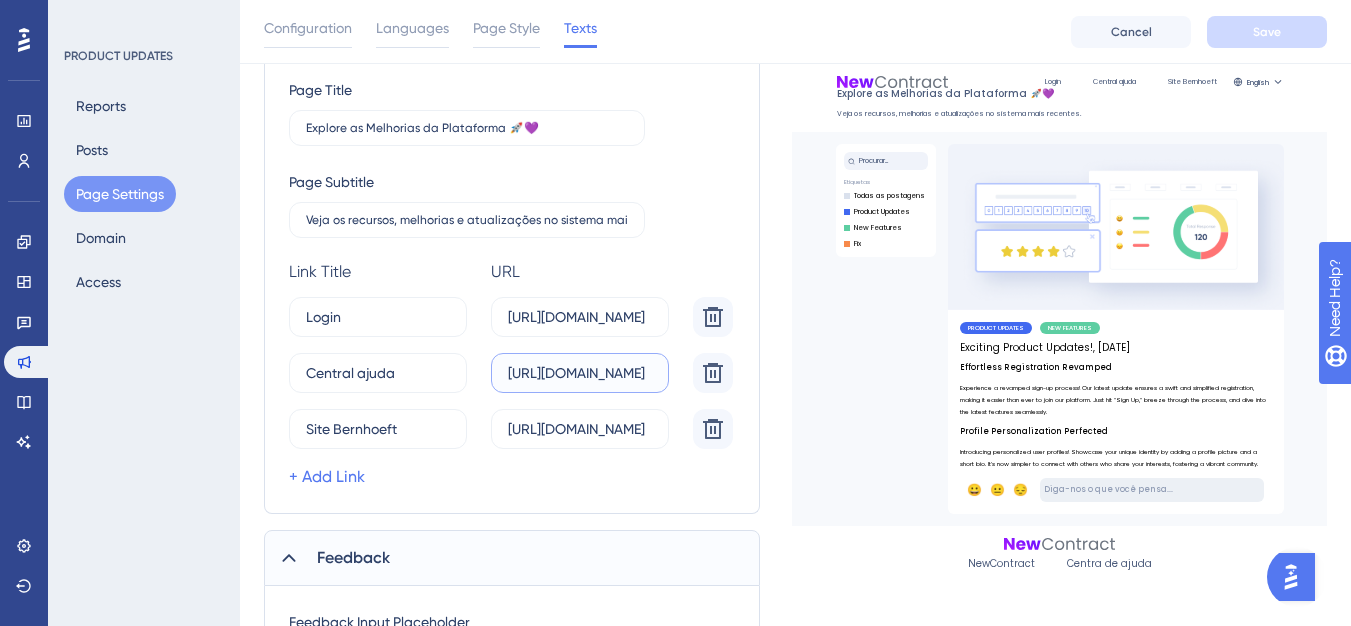 click on "https://bernhoeft.movidesk.com/kb/article/158286/copia-de-copia-de-bem-vindo-a-base-de-conhecimento-do-sistema-co" at bounding box center (580, 373) 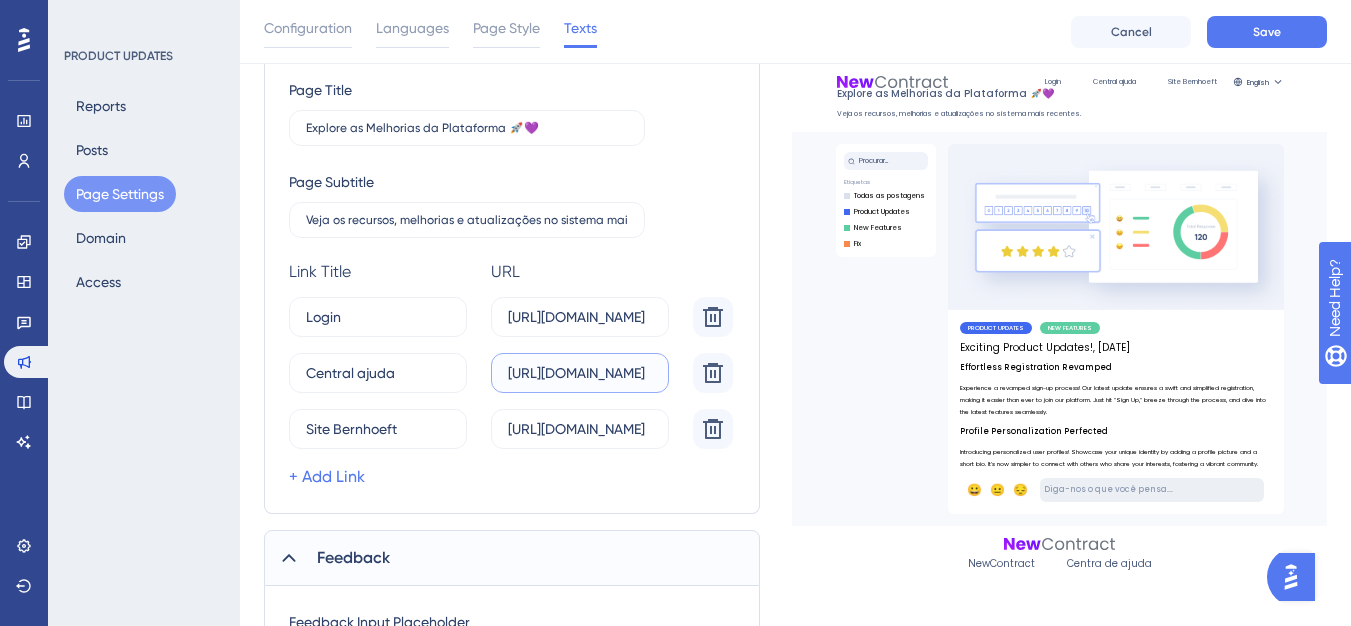 scroll, scrollTop: 0, scrollLeft: 150, axis: horizontal 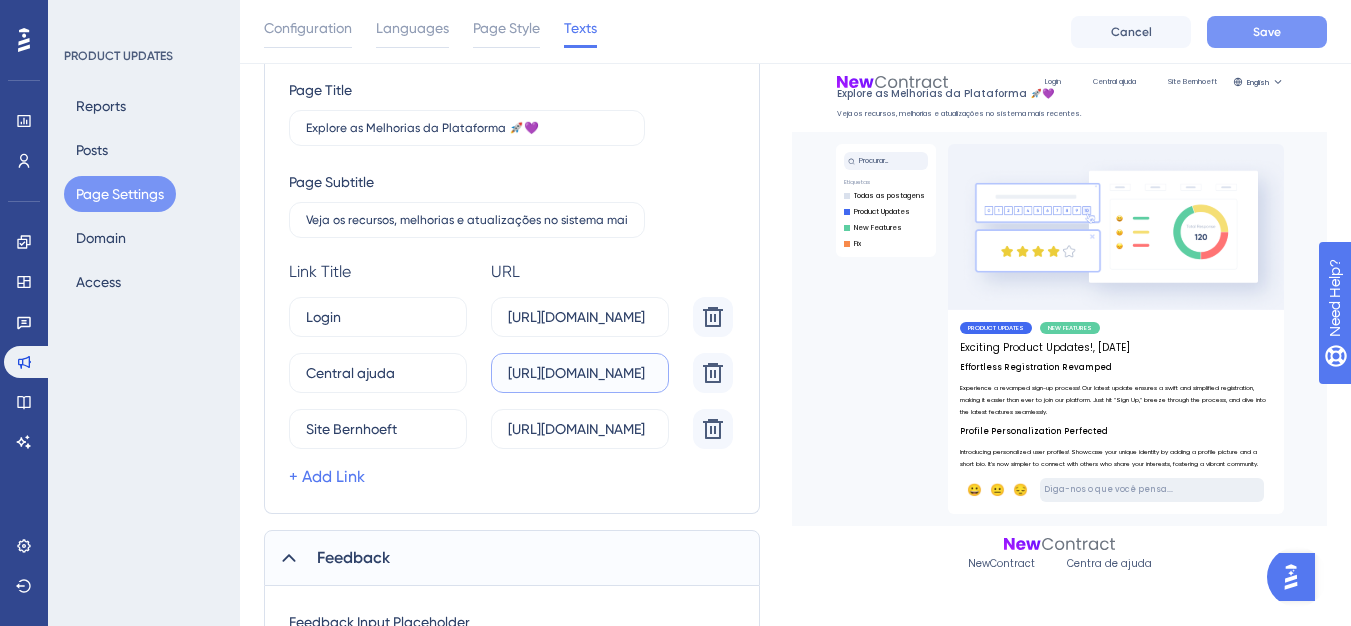type on "https://newcontract.help.userguiding.com/pt" 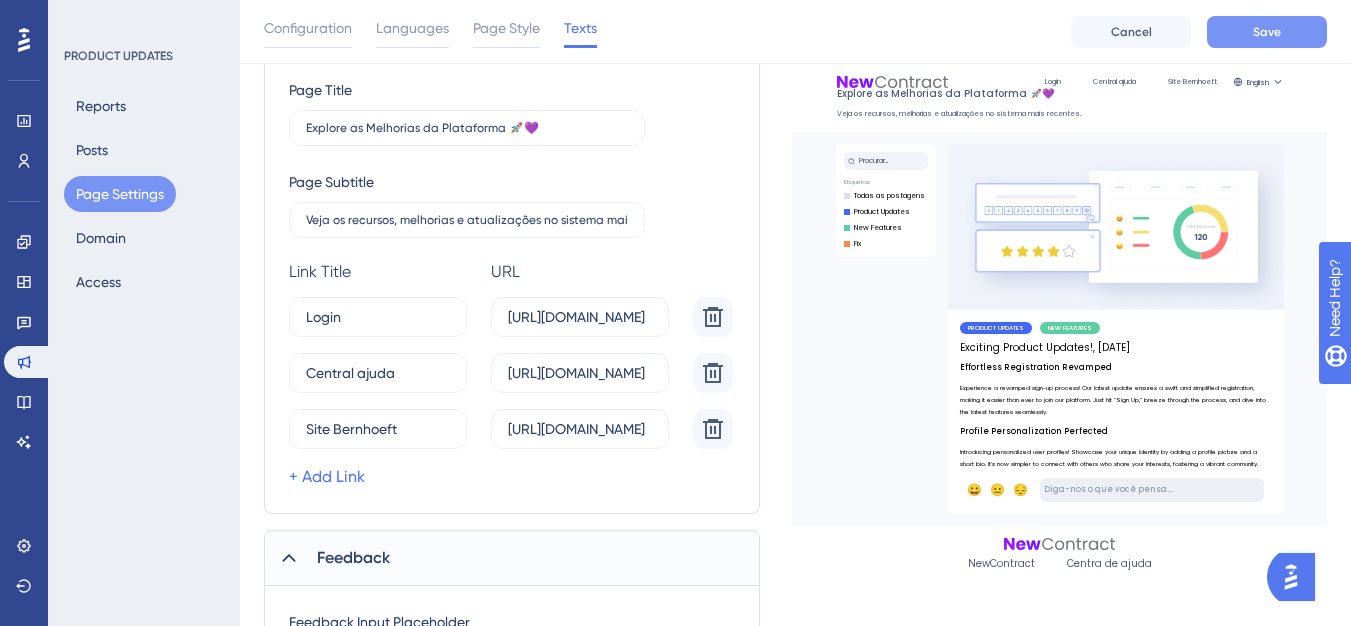 click on "Save" at bounding box center (1267, 32) 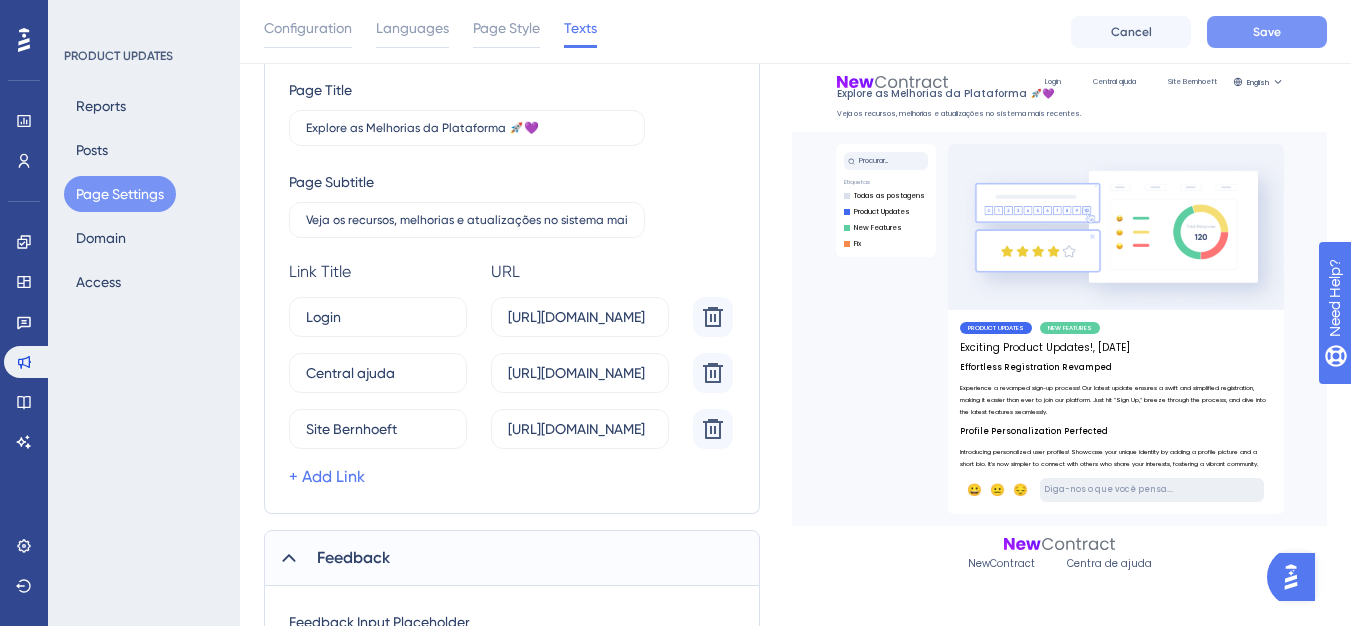 scroll, scrollTop: 0, scrollLeft: 0, axis: both 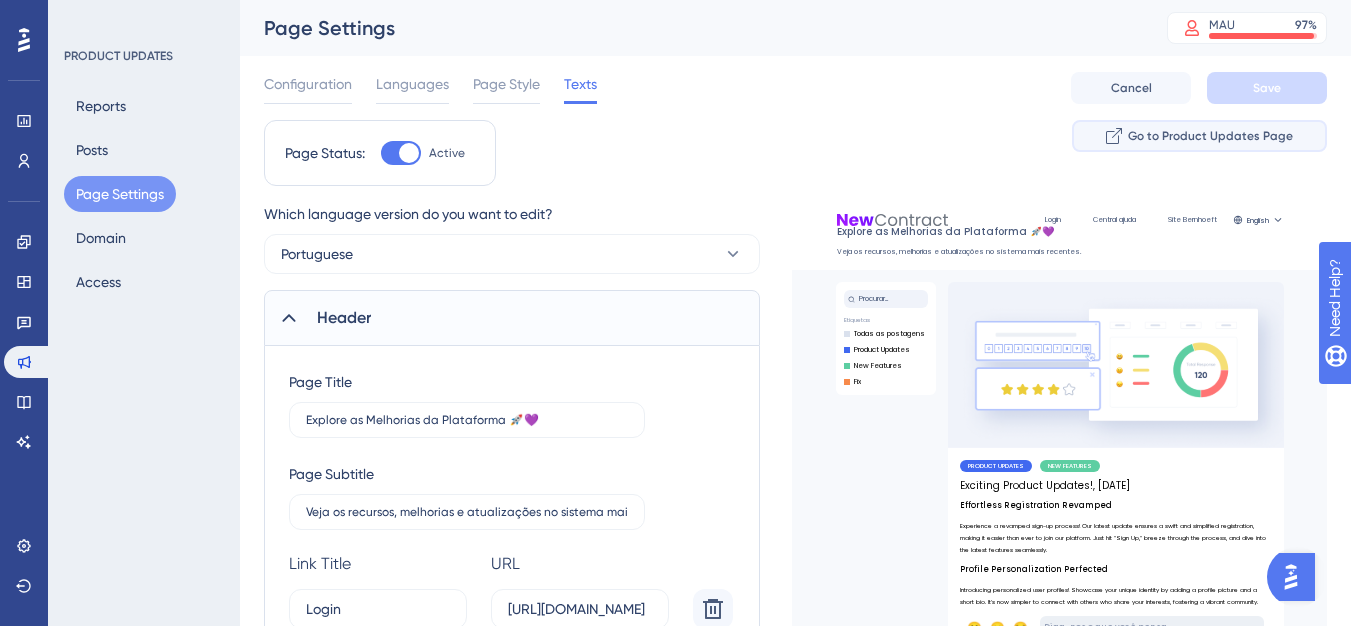click on "Go to Product Updates Page" at bounding box center (1199, 136) 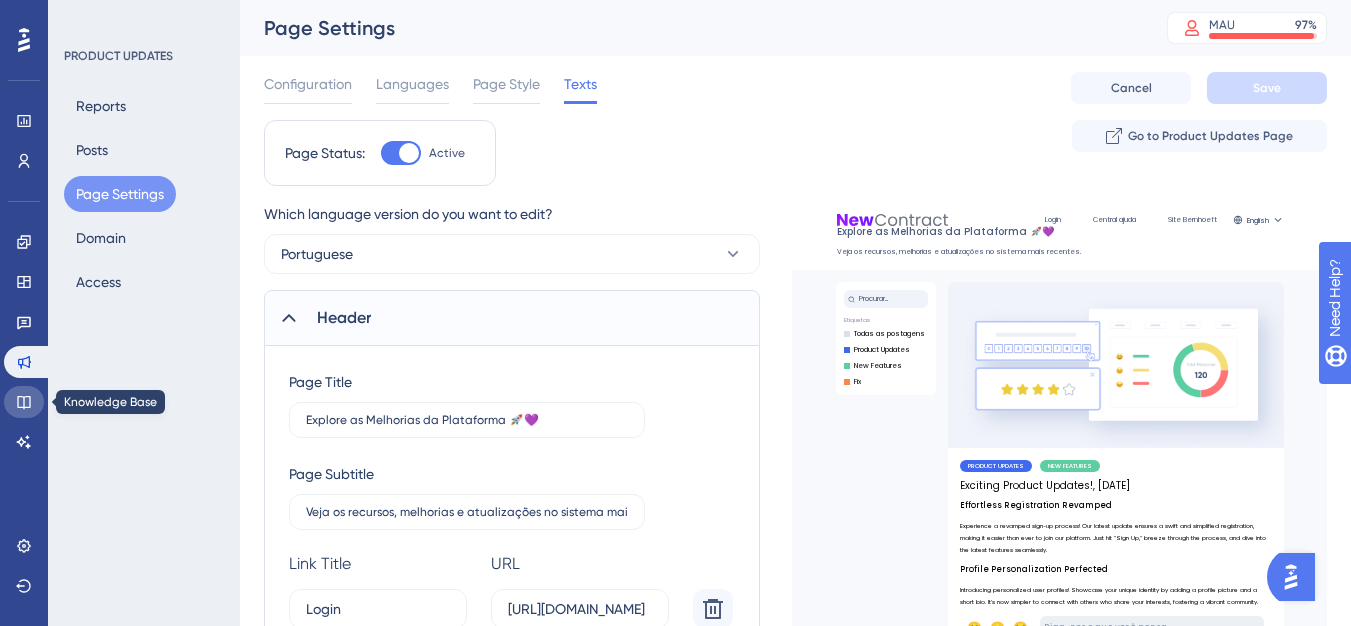 click at bounding box center (24, 402) 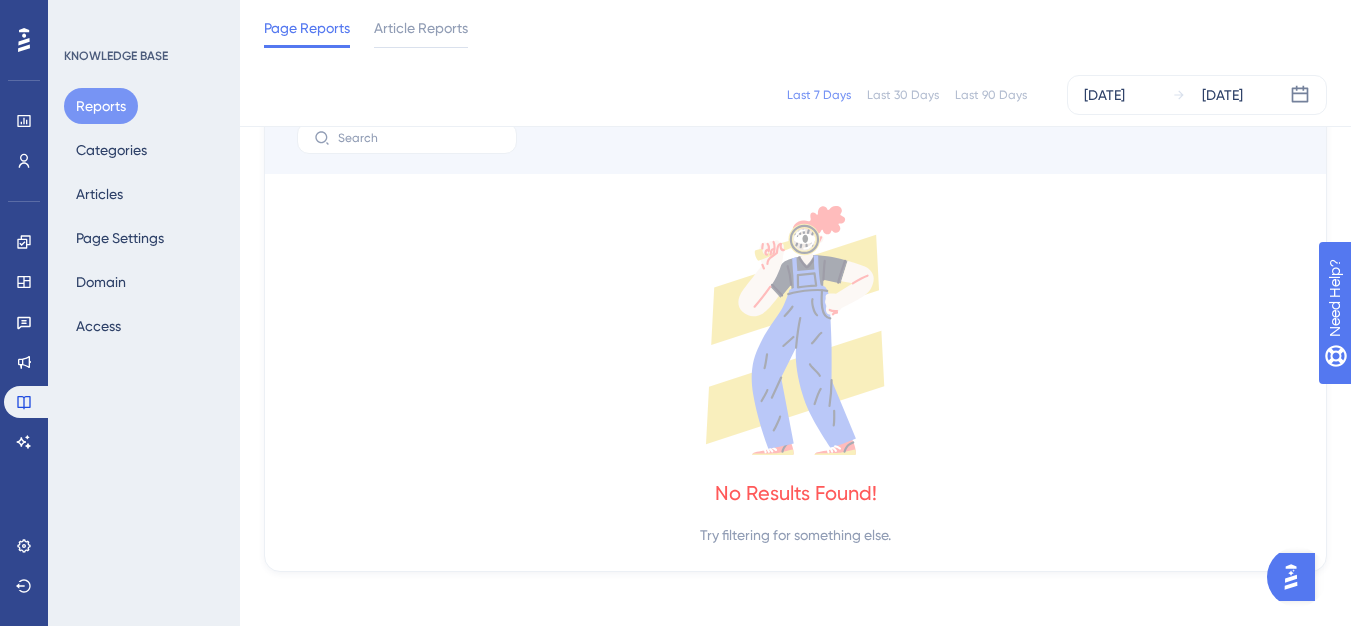 scroll, scrollTop: 914, scrollLeft: 0, axis: vertical 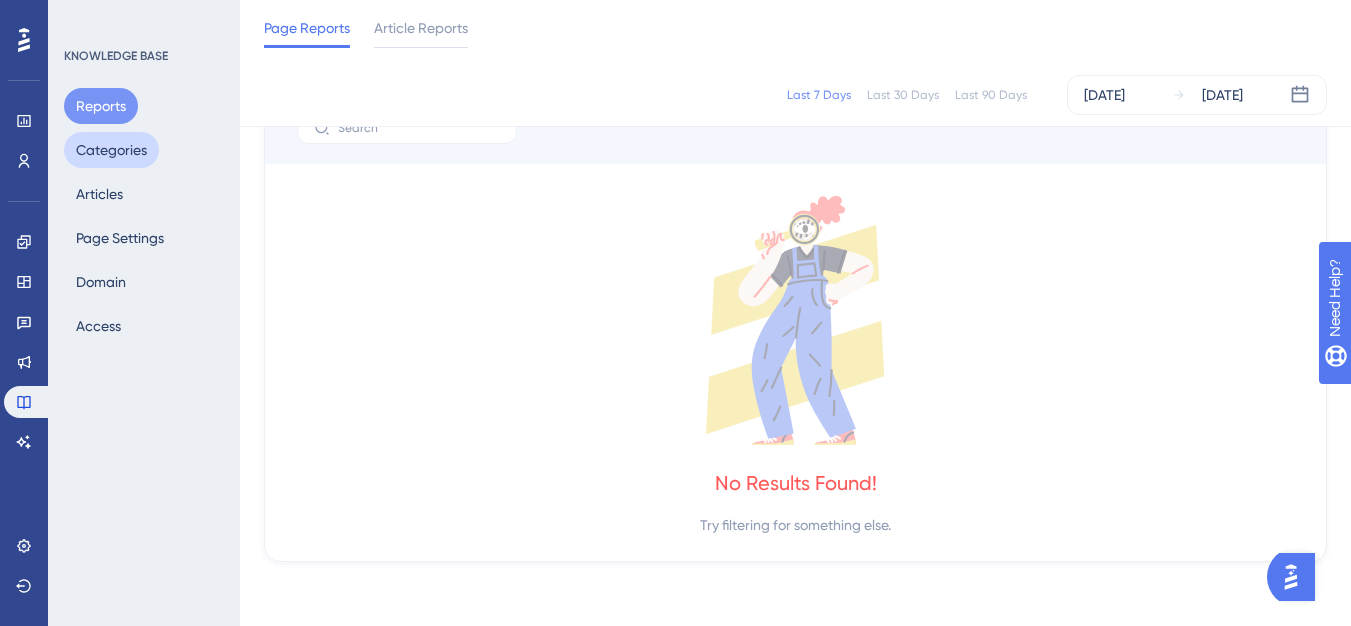 click on "Categories" at bounding box center [111, 150] 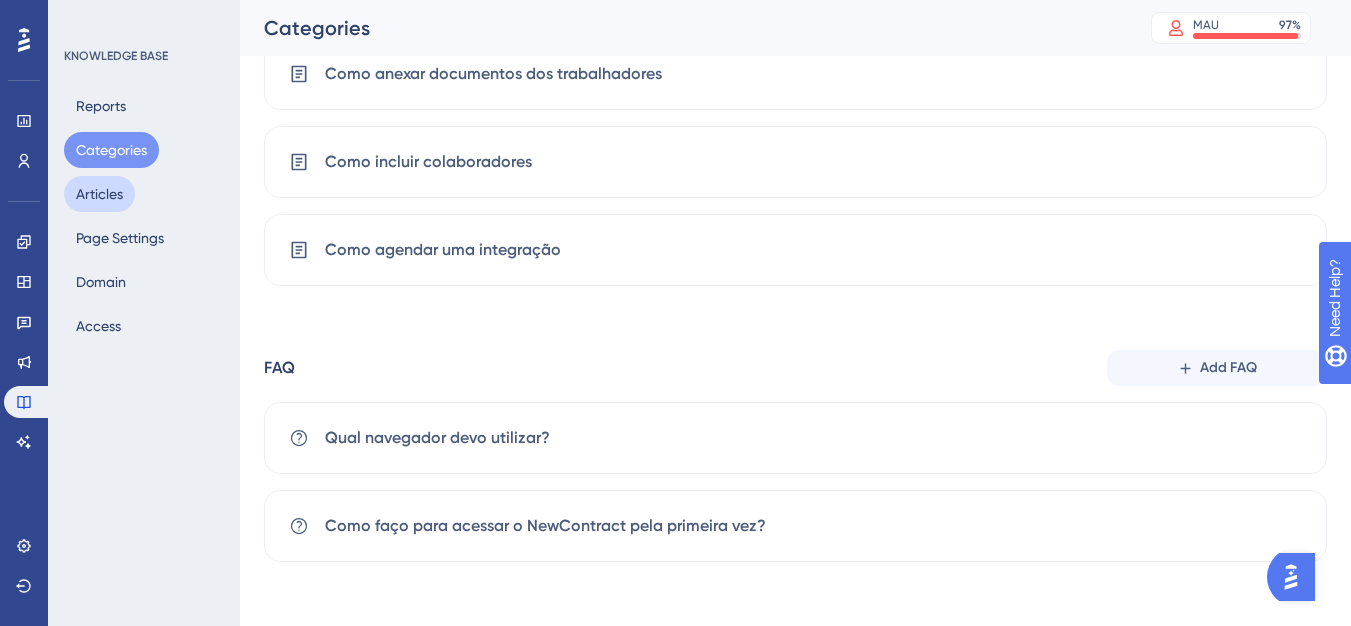 scroll, scrollTop: 0, scrollLeft: 0, axis: both 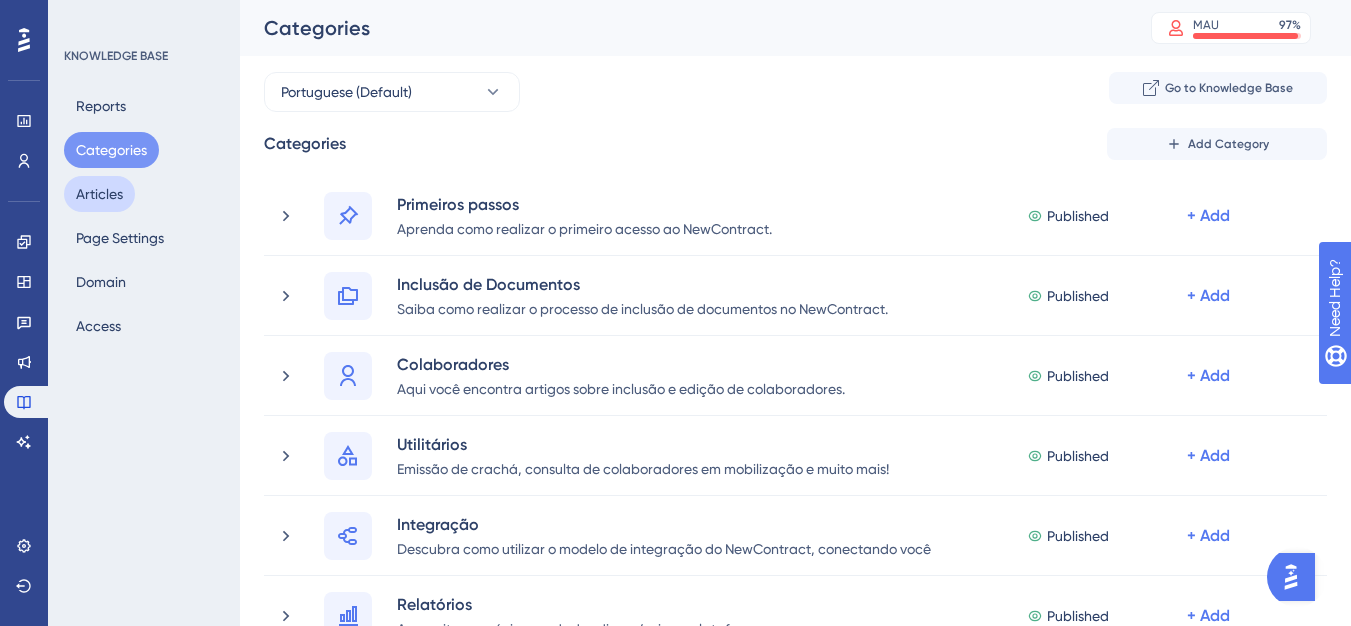 click on "Articles" at bounding box center [99, 194] 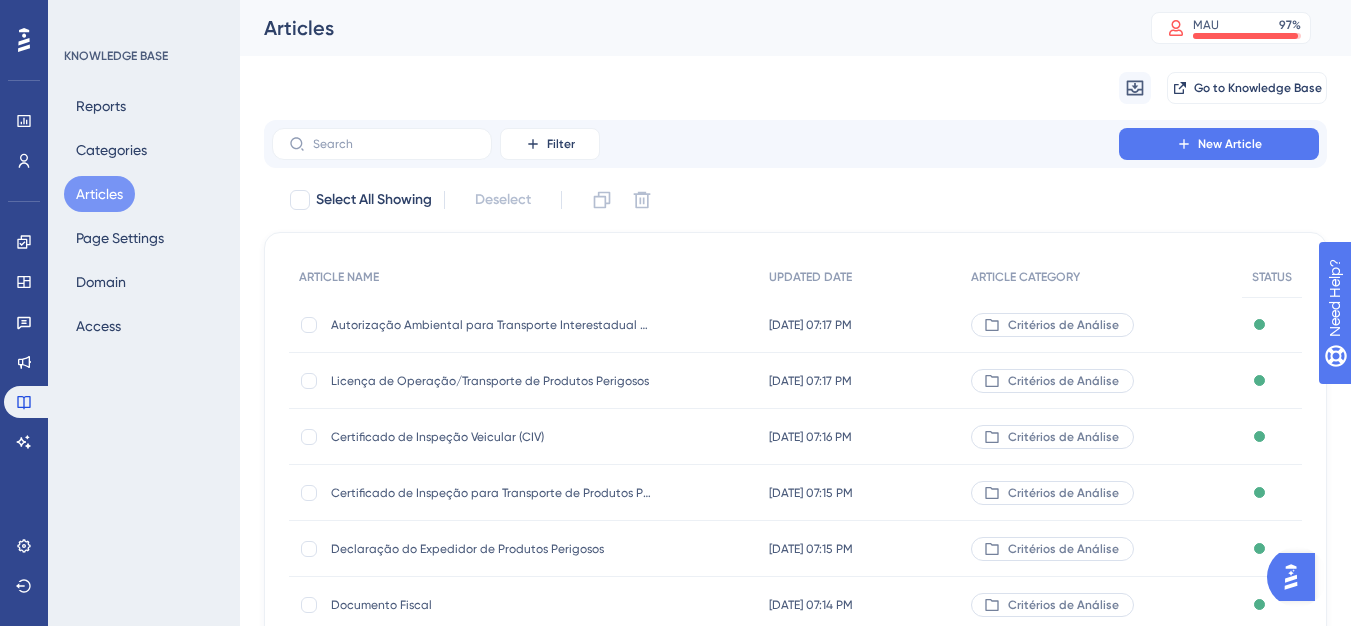 click on "Reports Categories Articles Page Settings Domain Access" at bounding box center [145, 216] 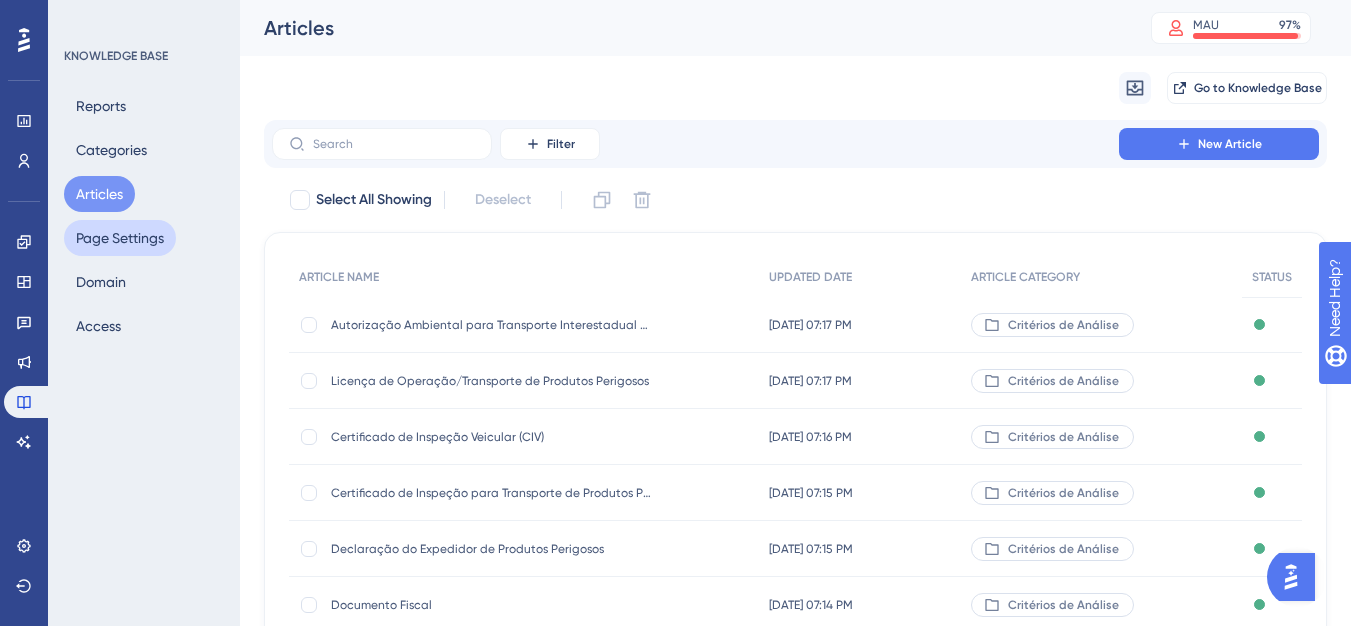 click on "Page Settings" at bounding box center [120, 238] 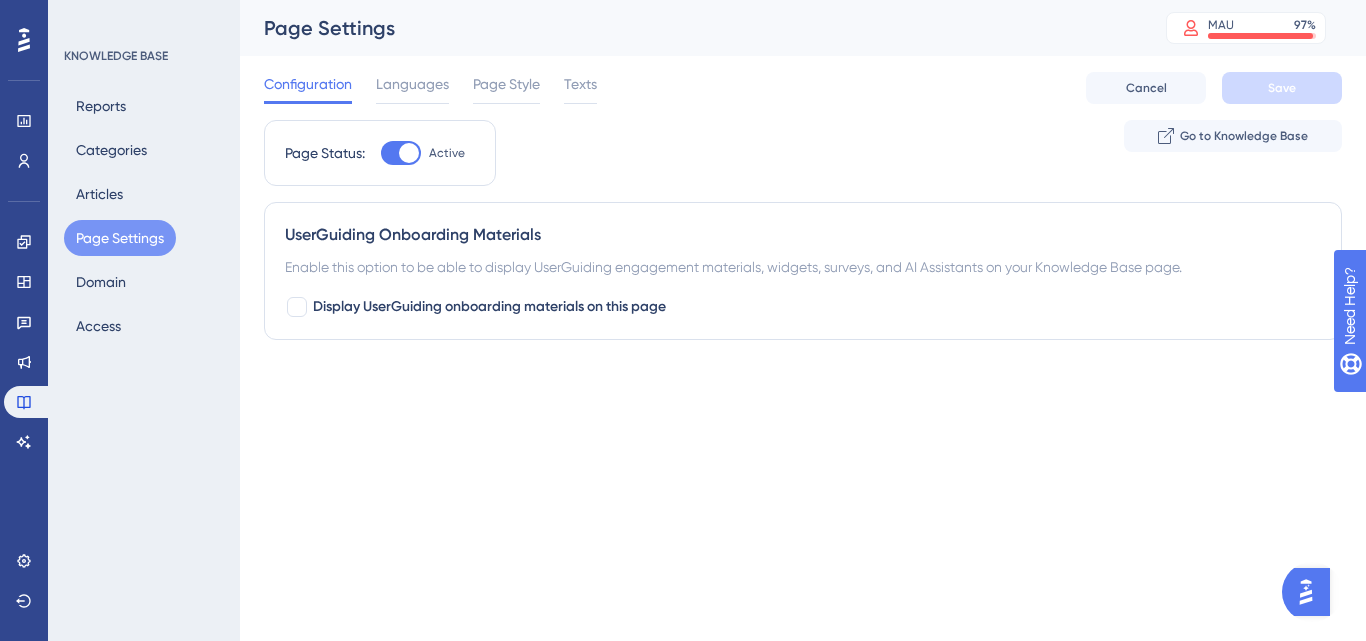 click on "Reports Categories Articles Page Settings Domain Access" at bounding box center [145, 216] 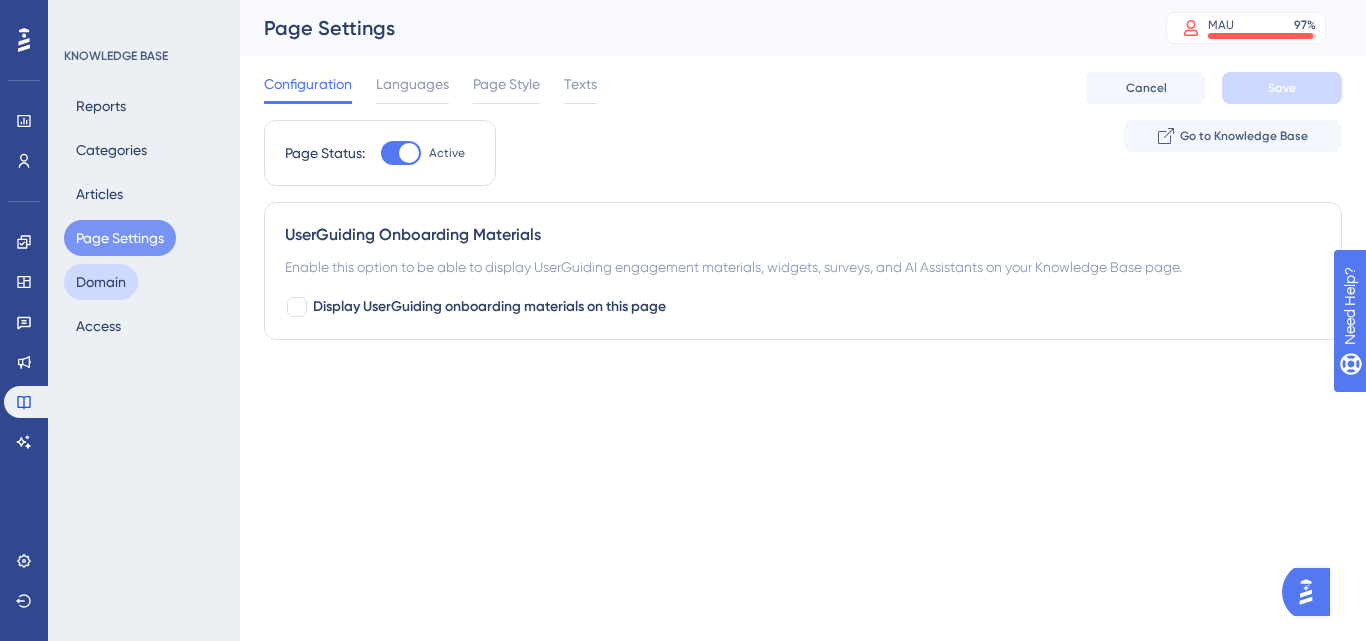 click on "Domain" at bounding box center [101, 282] 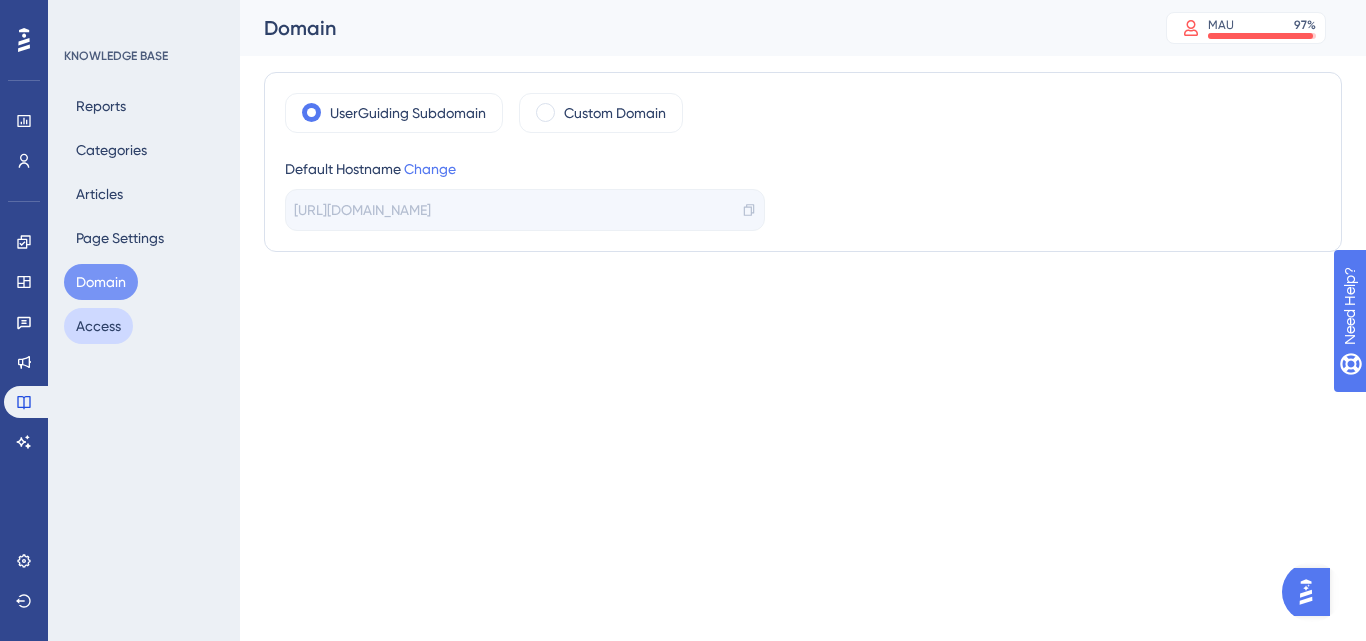 click on "Access" at bounding box center [98, 326] 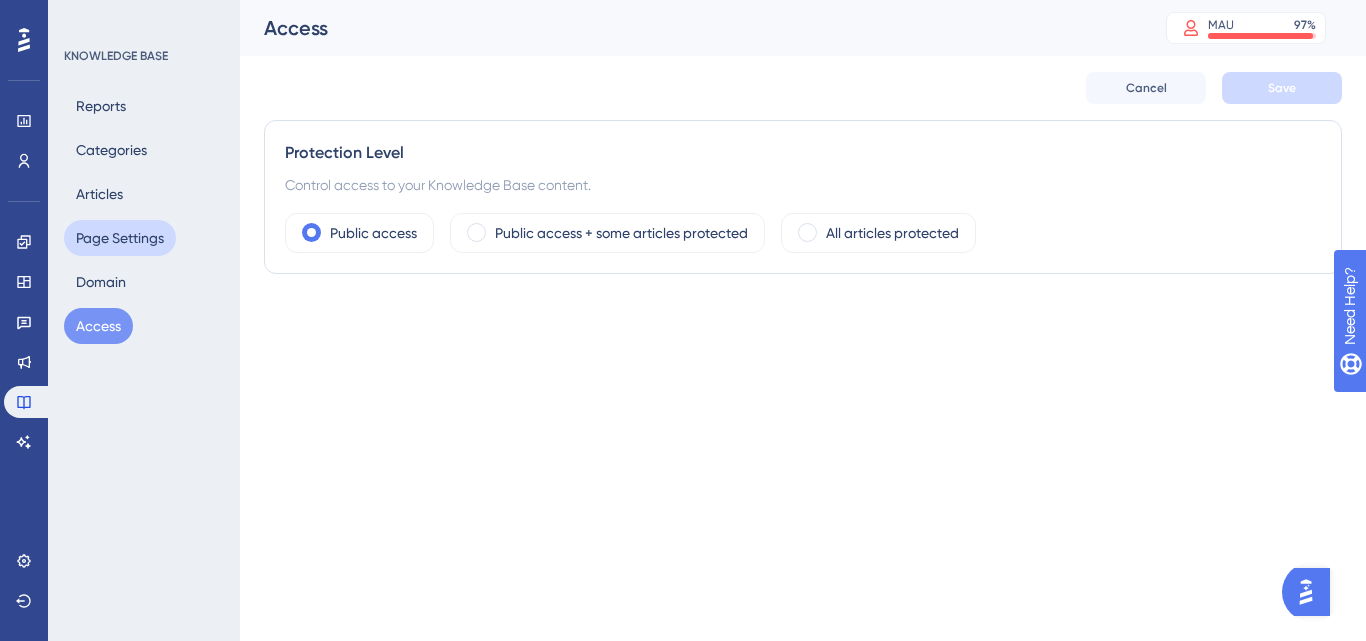 click on "Page Settings" at bounding box center [120, 238] 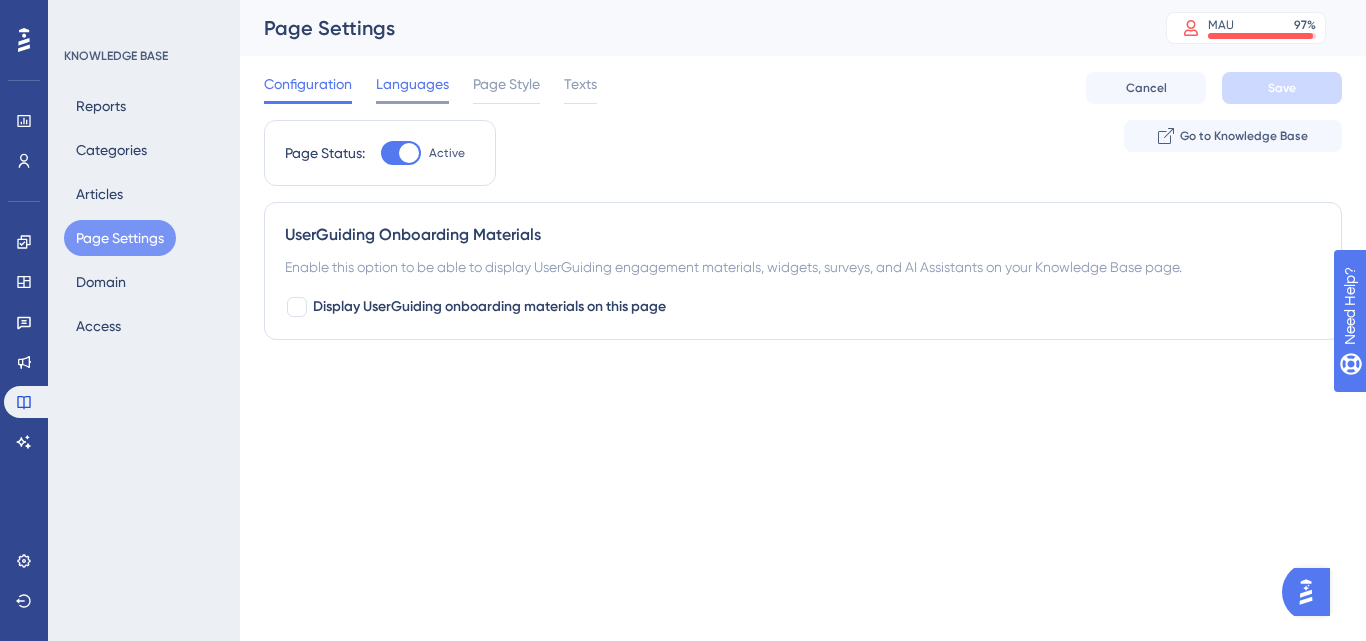 click on "Languages" at bounding box center (412, 84) 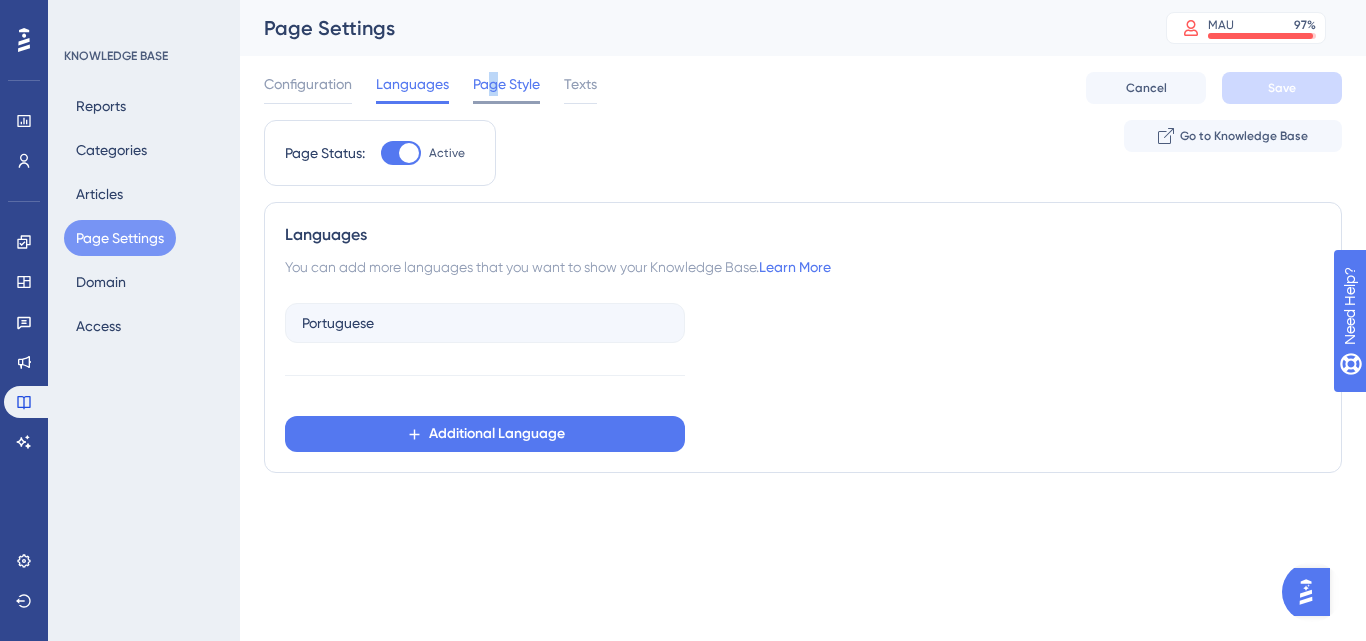 click on "Page Style" at bounding box center [506, 84] 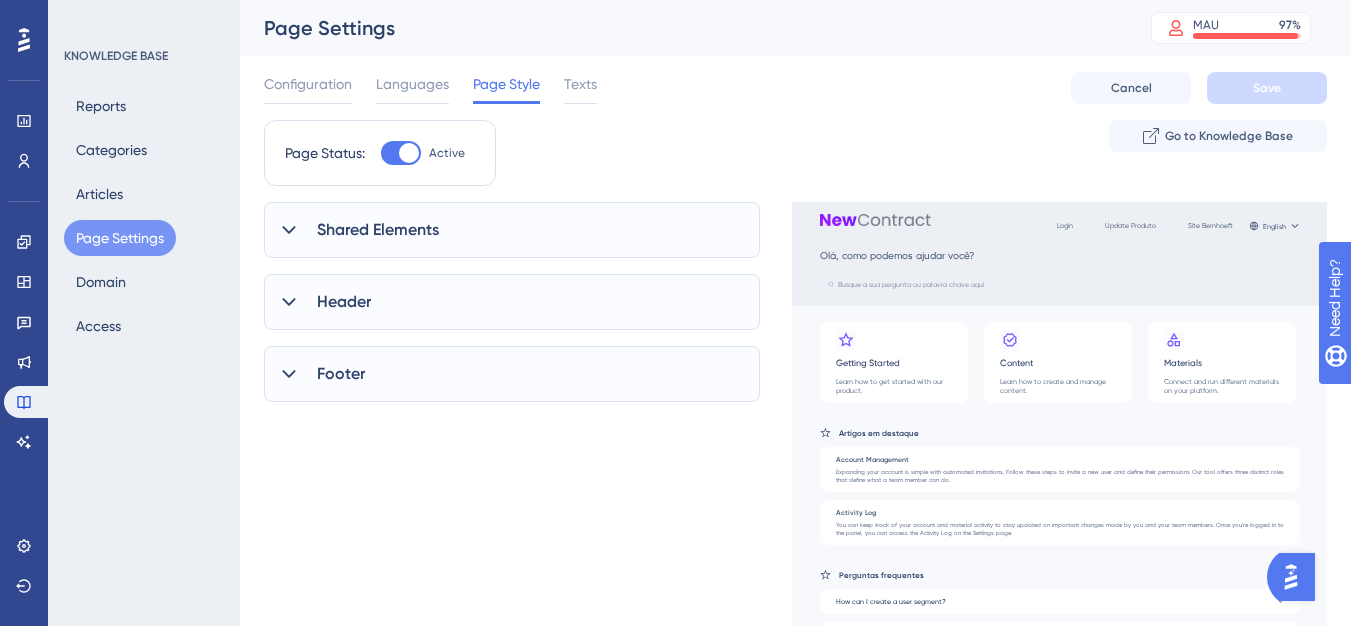 click on "Header" at bounding box center [512, 302] 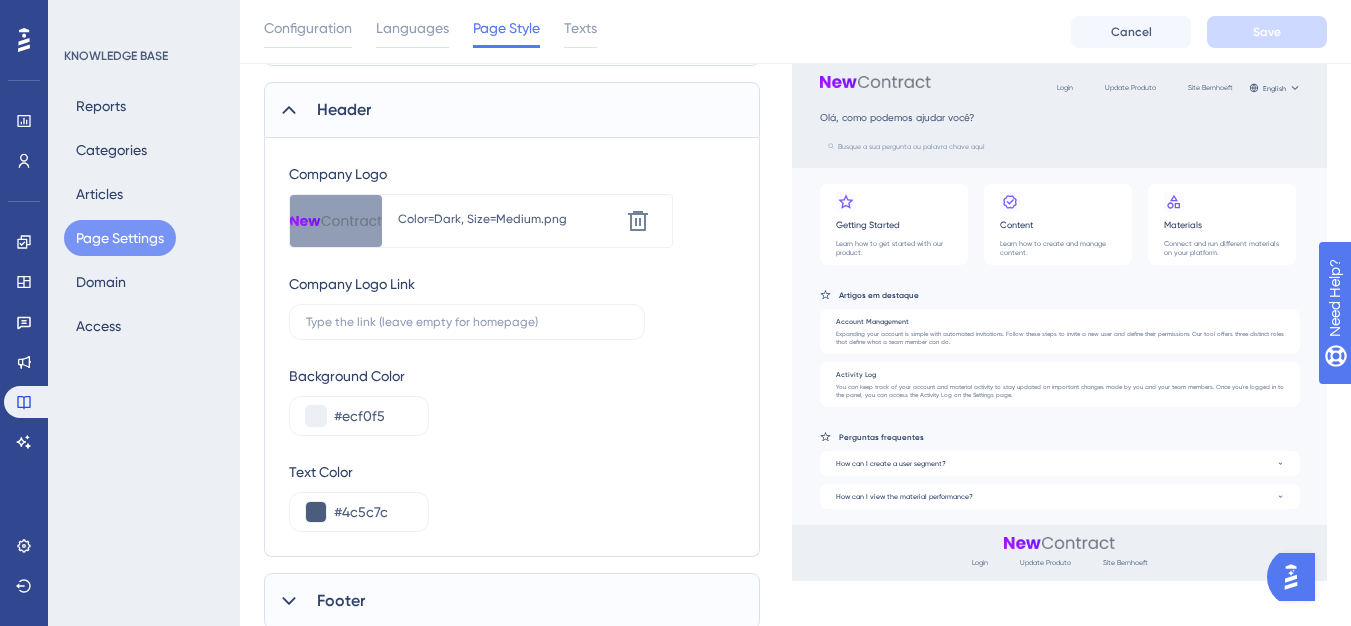scroll, scrollTop: 267, scrollLeft: 0, axis: vertical 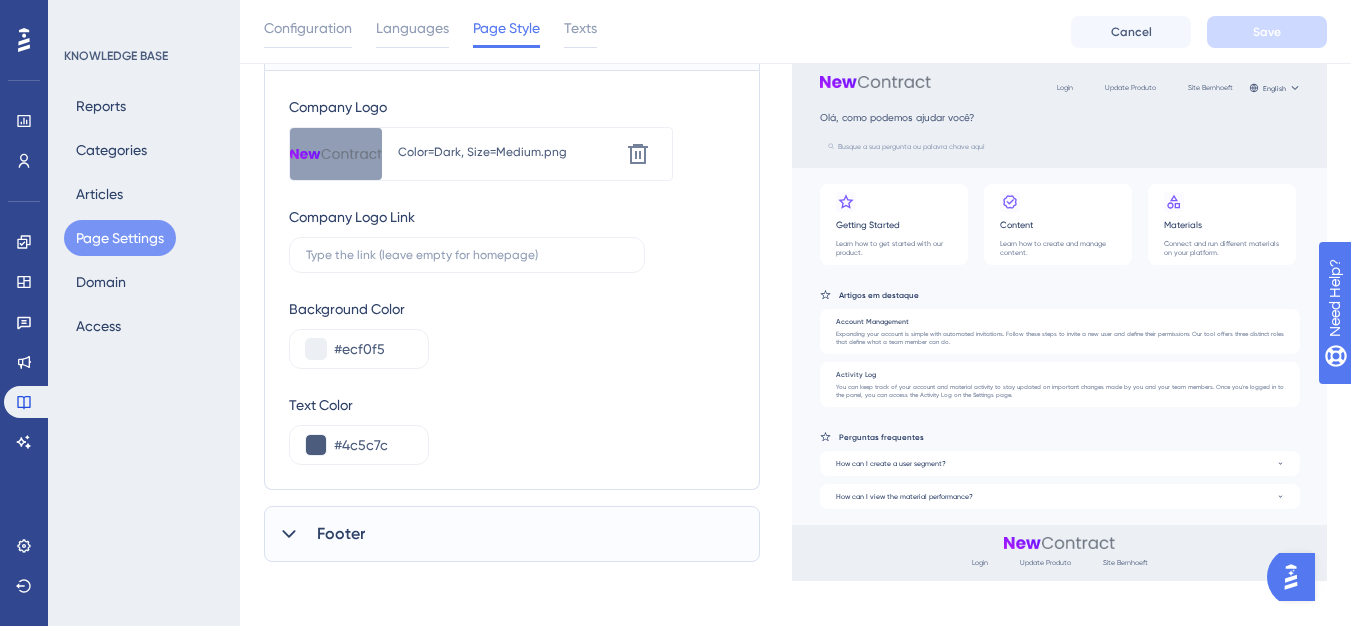 click on "Footer" at bounding box center (512, 534) 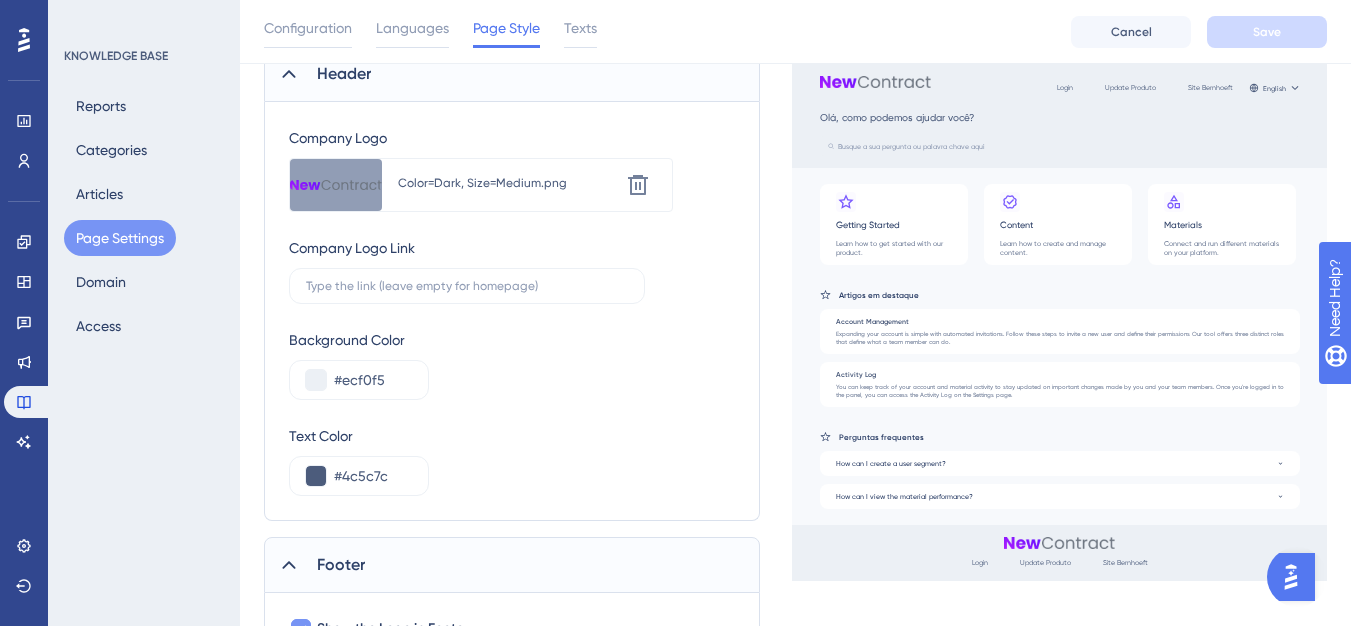 scroll, scrollTop: 0, scrollLeft: 0, axis: both 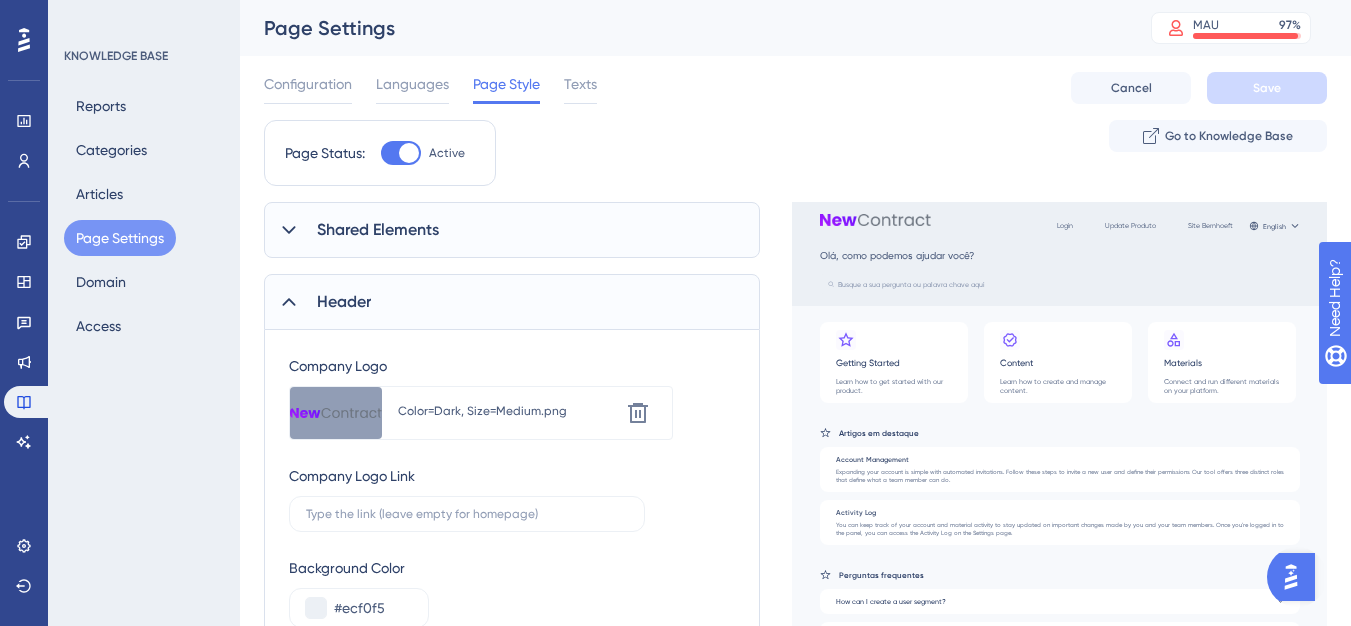 click on "Shared Elements" at bounding box center (512, 230) 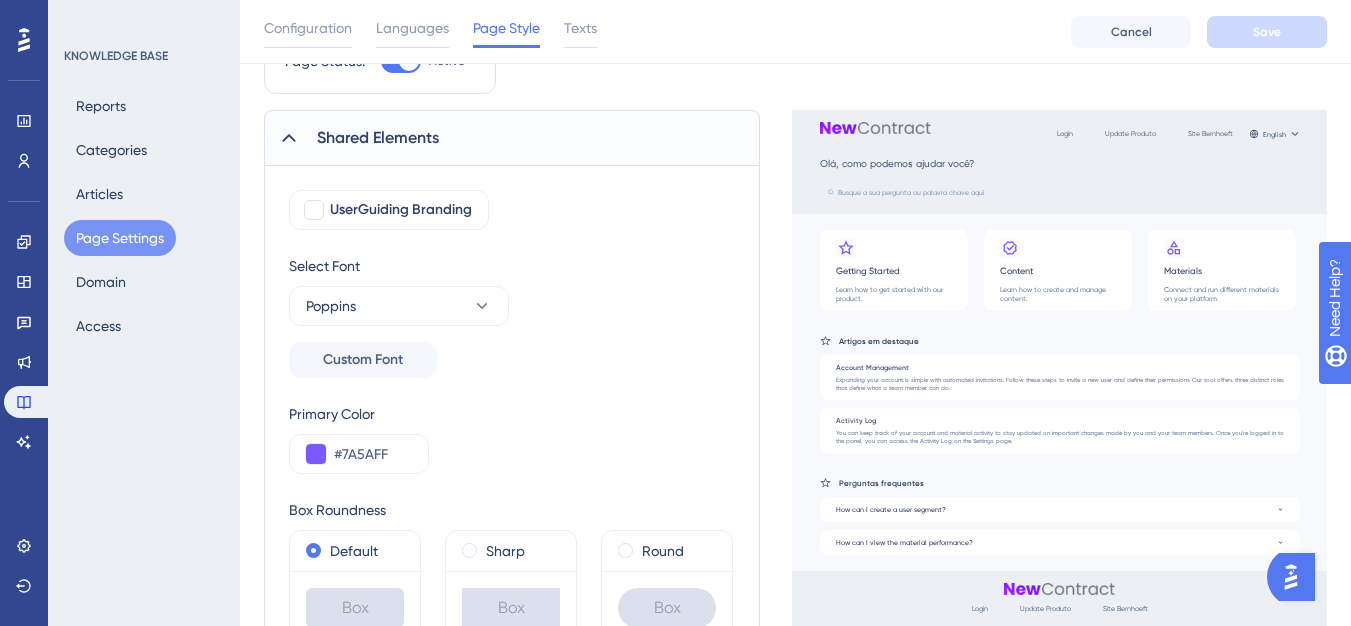 scroll, scrollTop: 0, scrollLeft: 0, axis: both 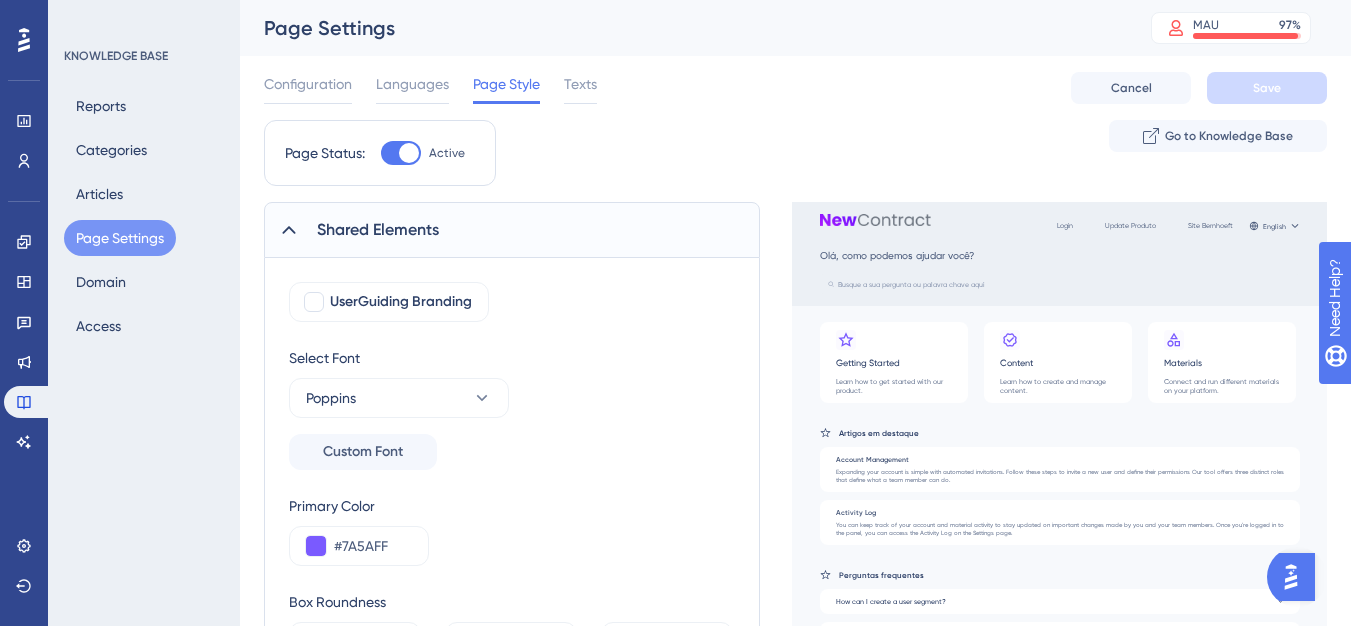 click on "Configuration Languages Page Style Texts Cancel Save" at bounding box center (795, 88) 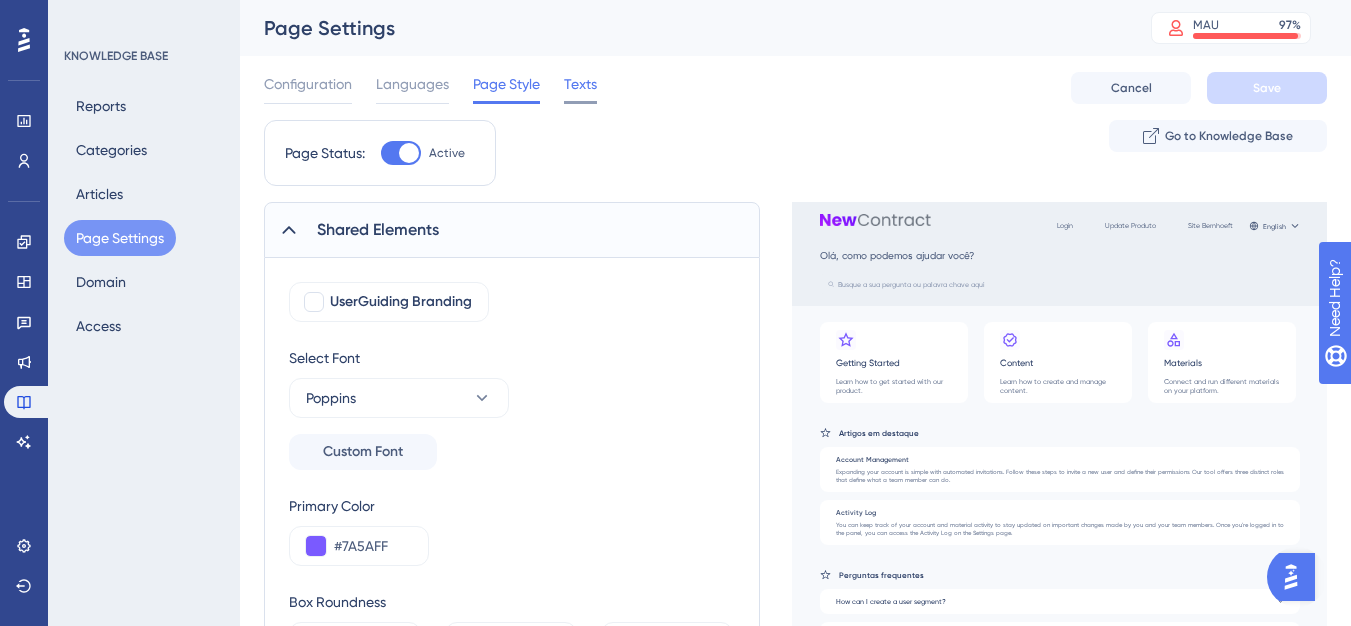 click on "Texts" at bounding box center [580, 84] 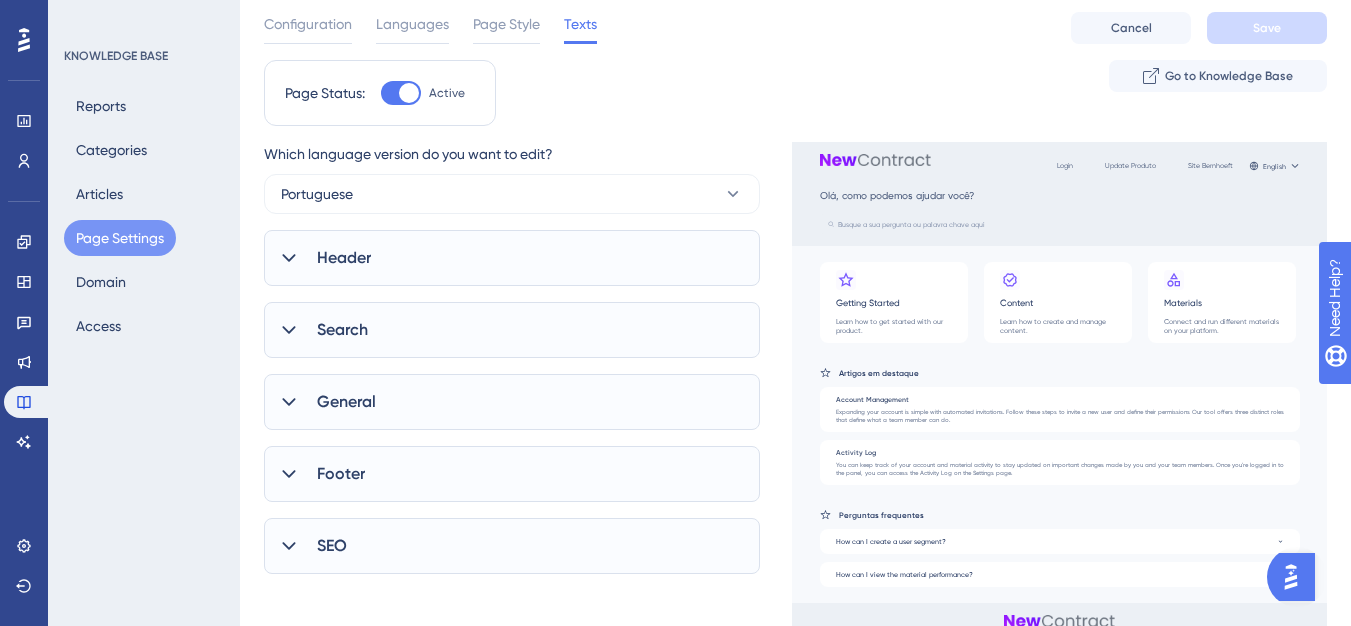 scroll, scrollTop: 93, scrollLeft: 0, axis: vertical 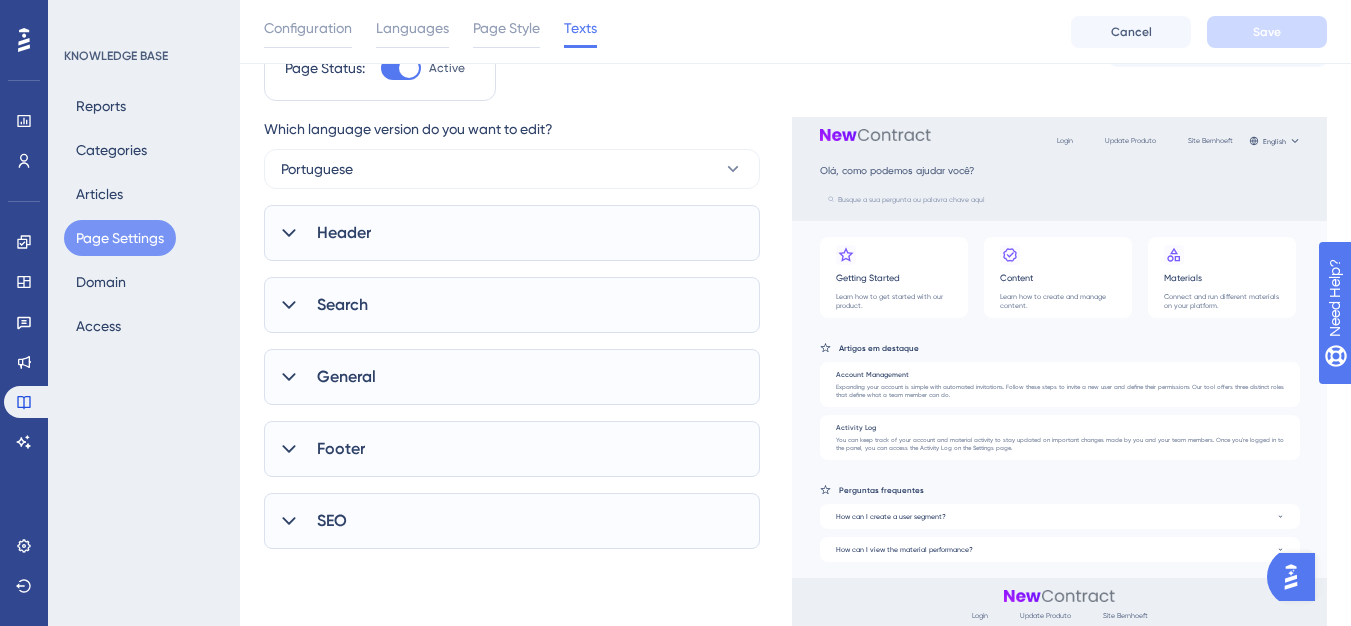 click on "SEO" at bounding box center (512, 521) 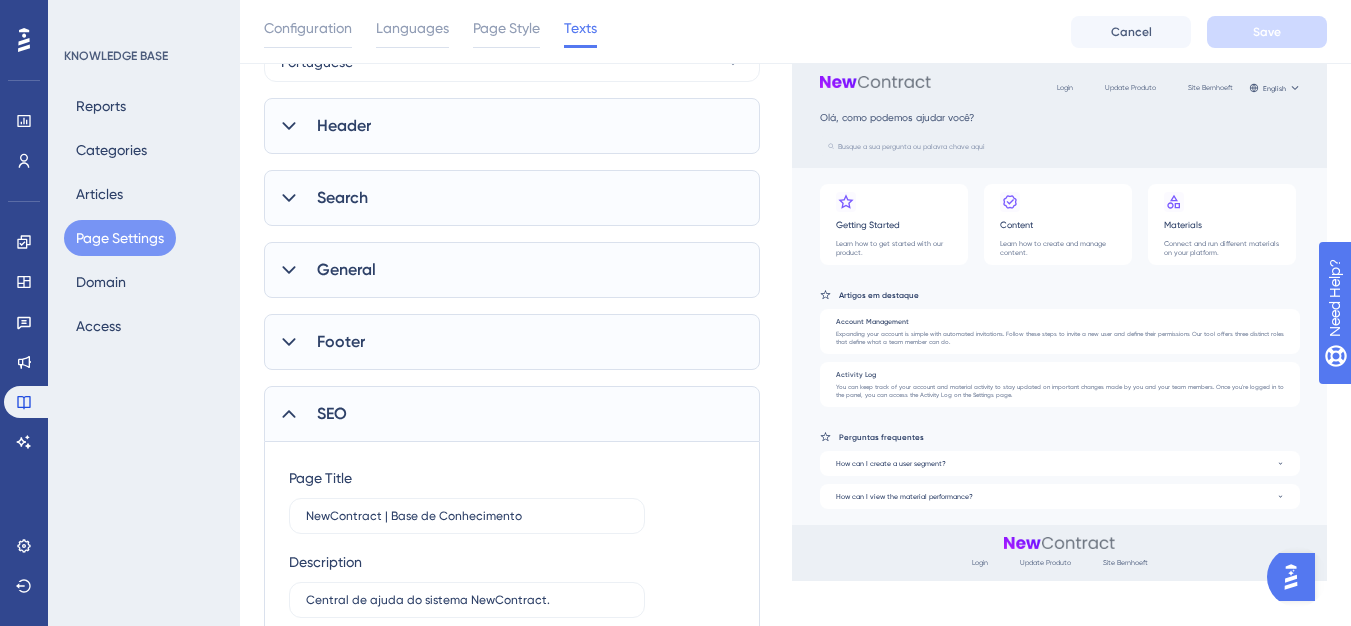scroll, scrollTop: 281, scrollLeft: 0, axis: vertical 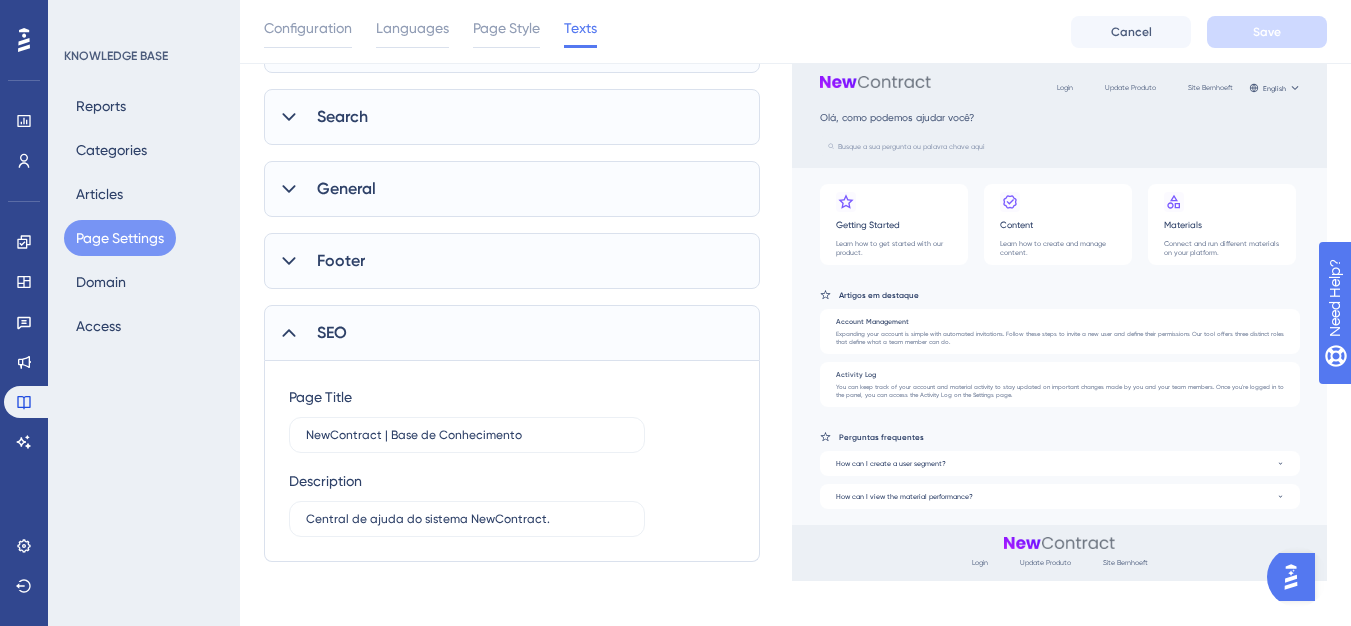click on "Footer" at bounding box center (512, 261) 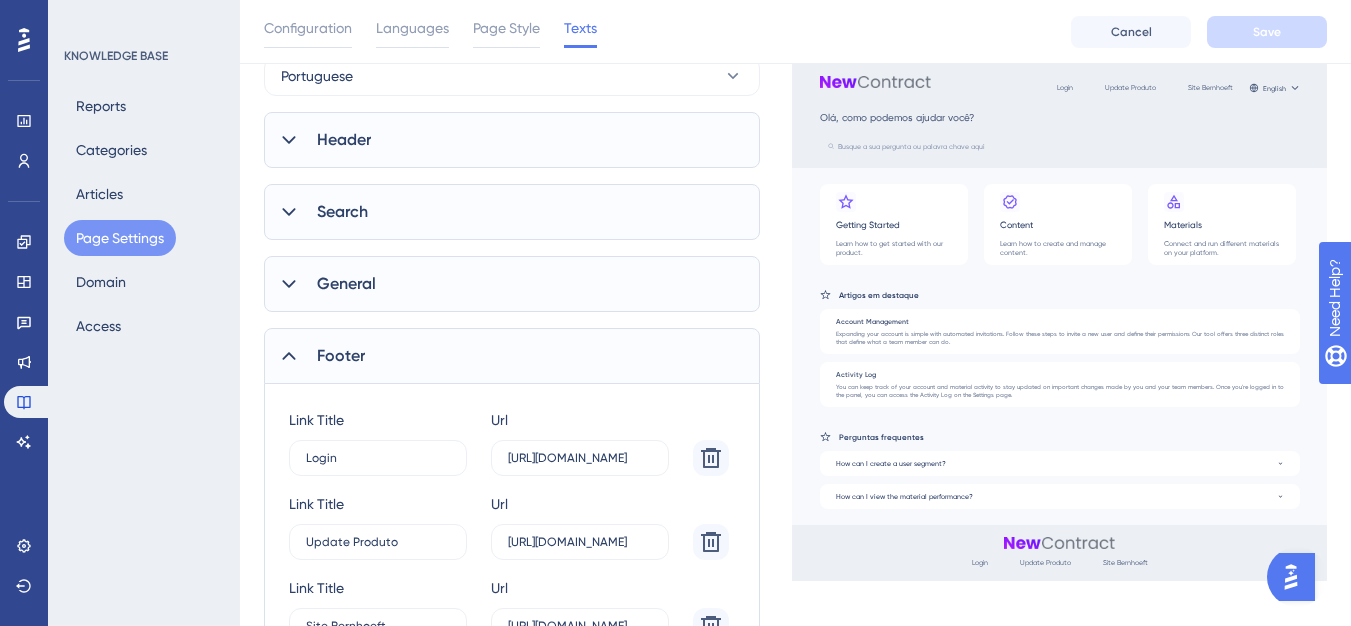 scroll, scrollTop: 181, scrollLeft: 0, axis: vertical 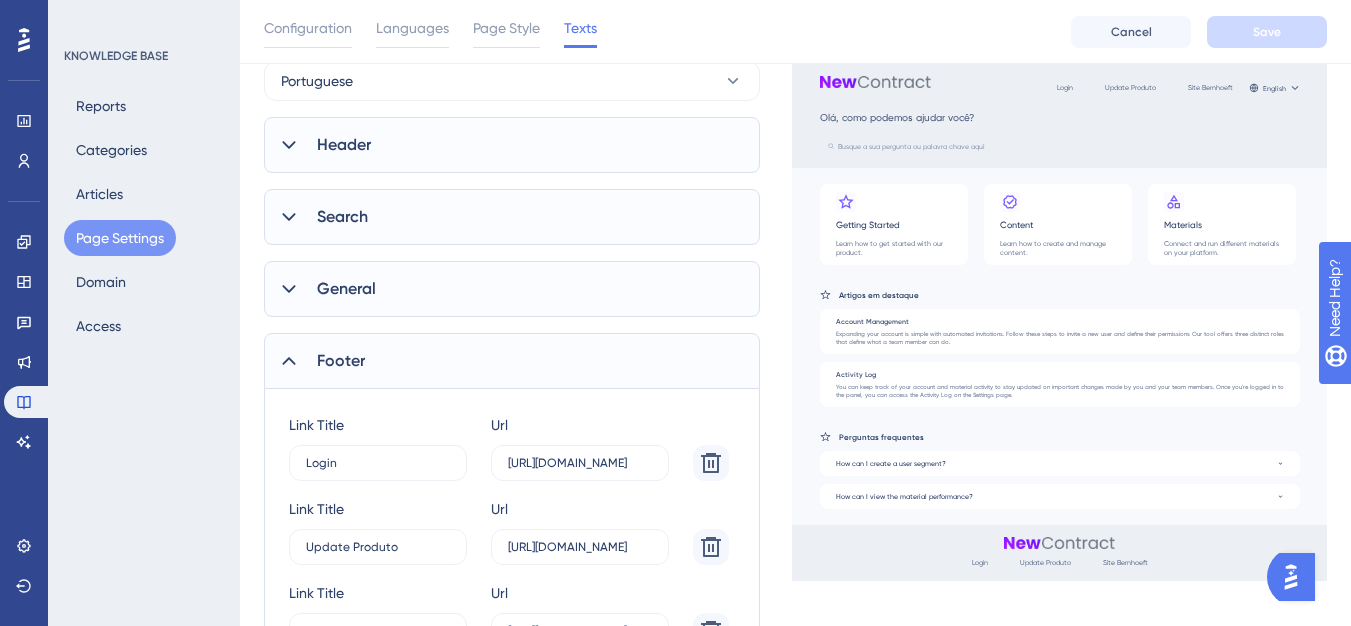 click on "General" at bounding box center [512, 289] 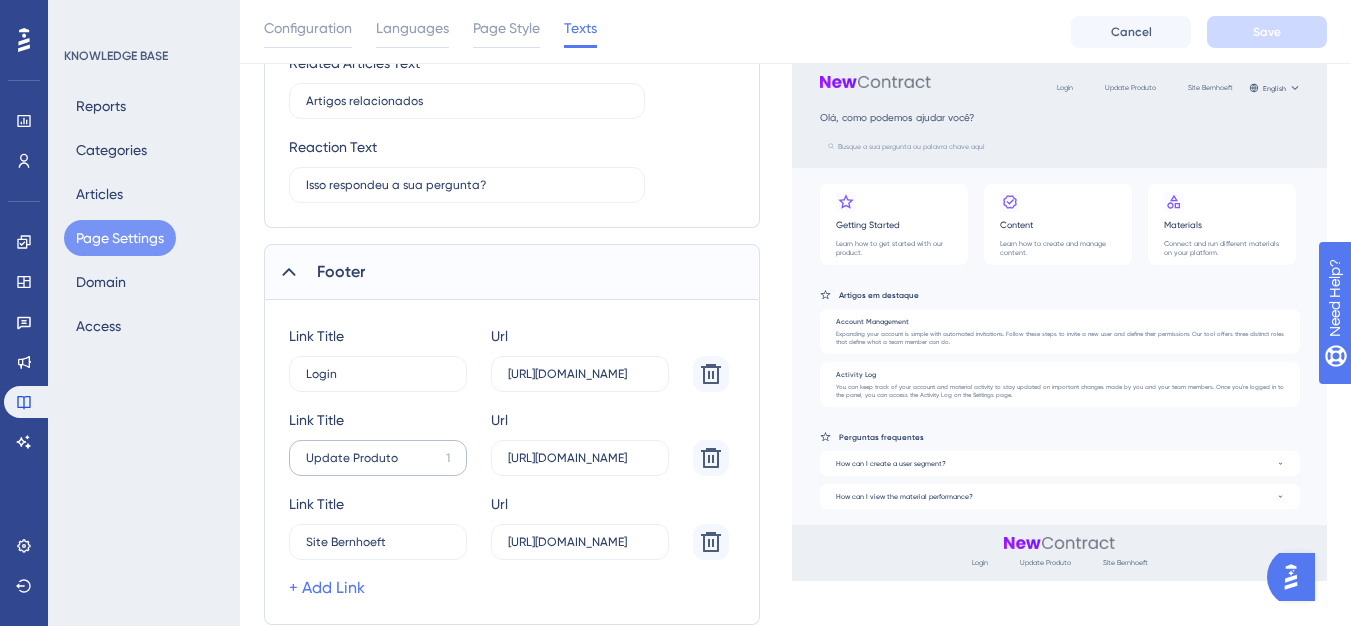 scroll, scrollTop: 581, scrollLeft: 0, axis: vertical 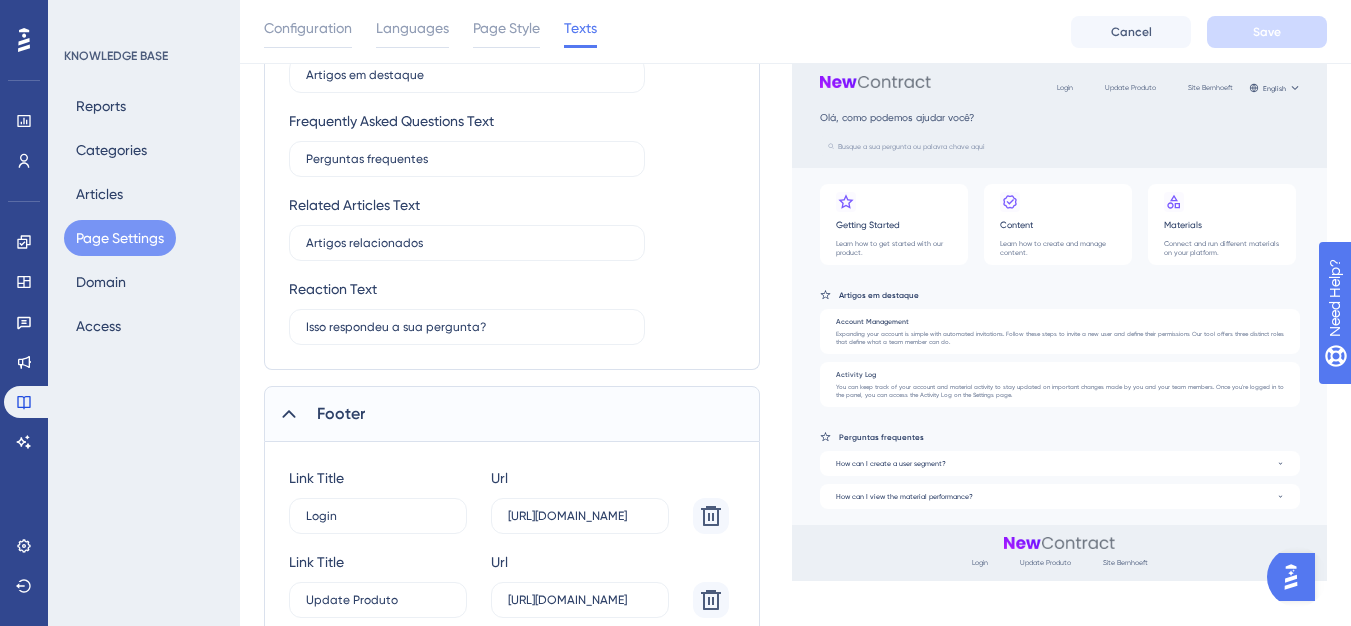 click on "Footer" at bounding box center (512, 414) 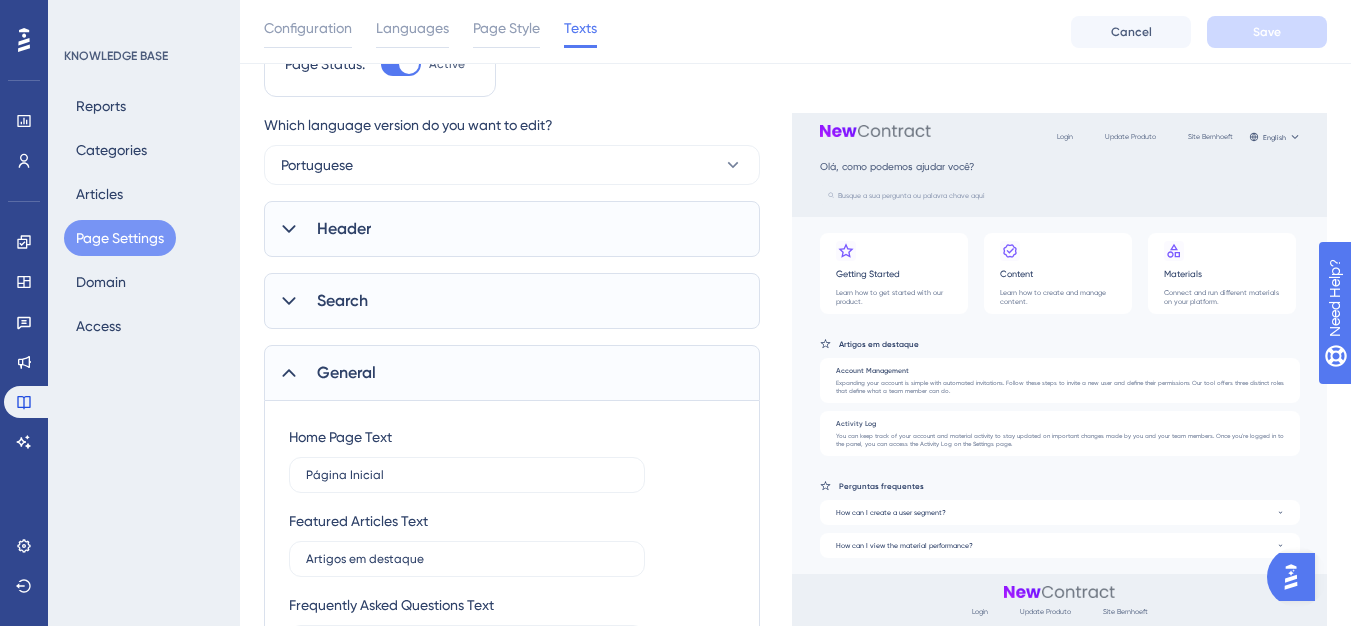 scroll, scrollTop: 81, scrollLeft: 0, axis: vertical 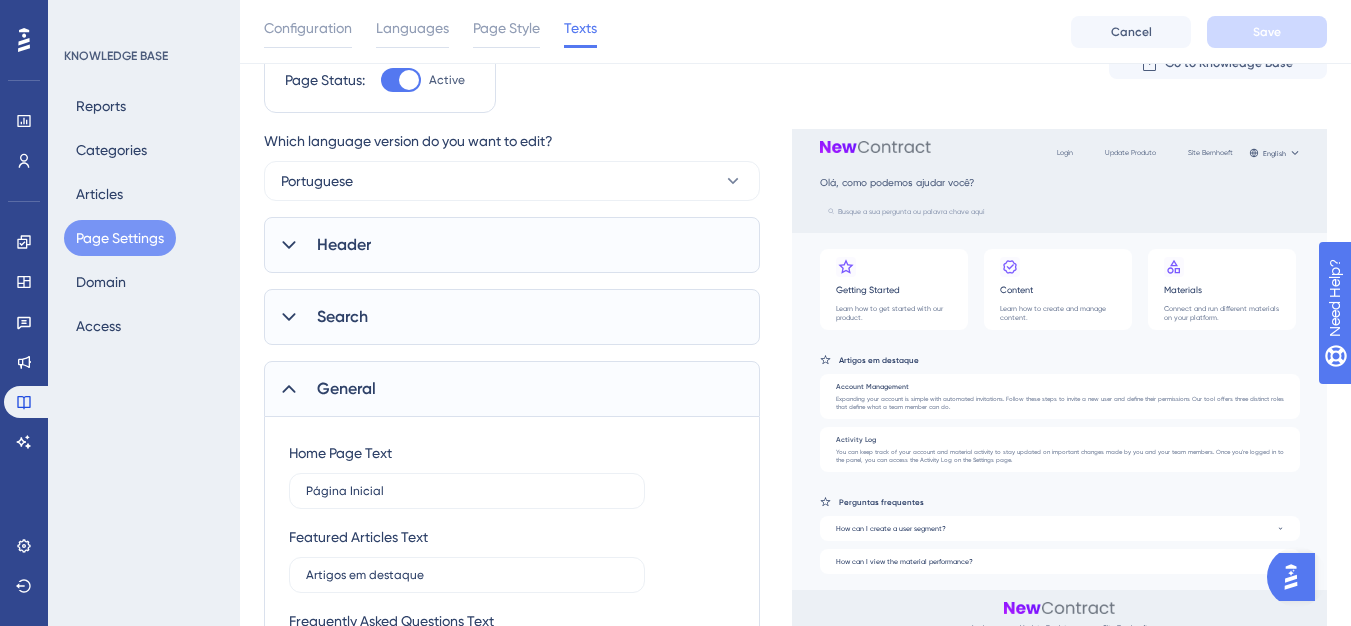 click on "General" at bounding box center (346, 389) 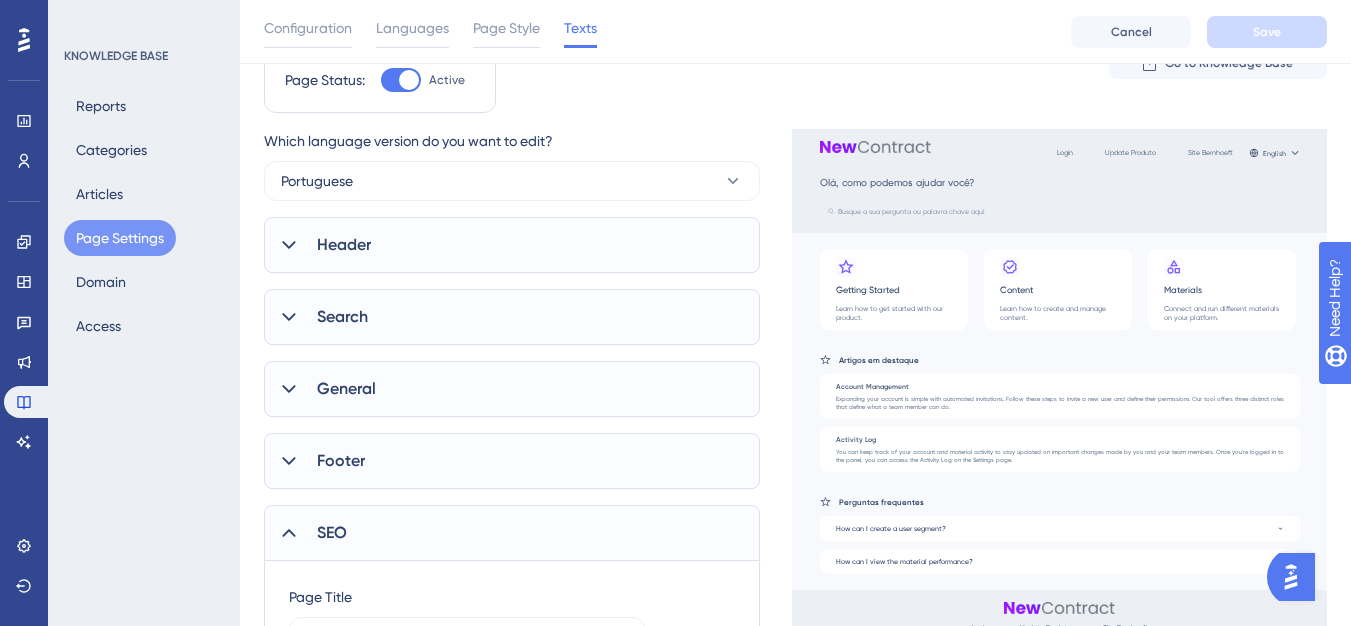 click on "Search" at bounding box center [512, 317] 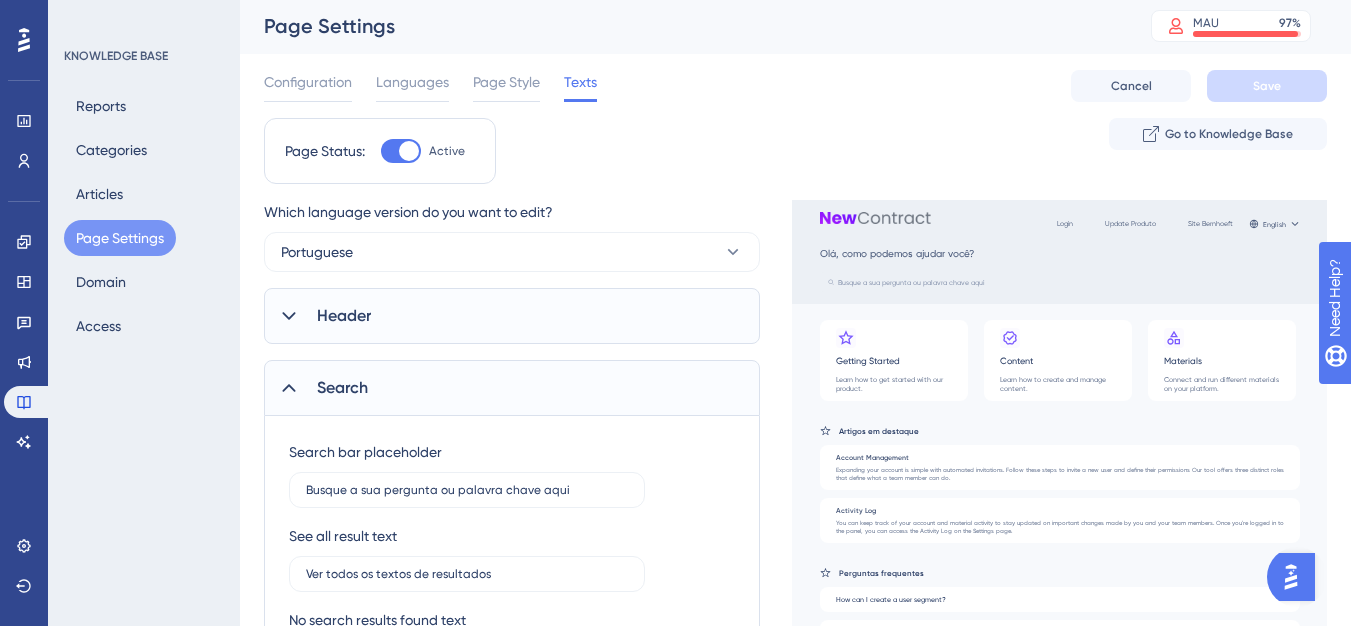 scroll, scrollTop: 0, scrollLeft: 0, axis: both 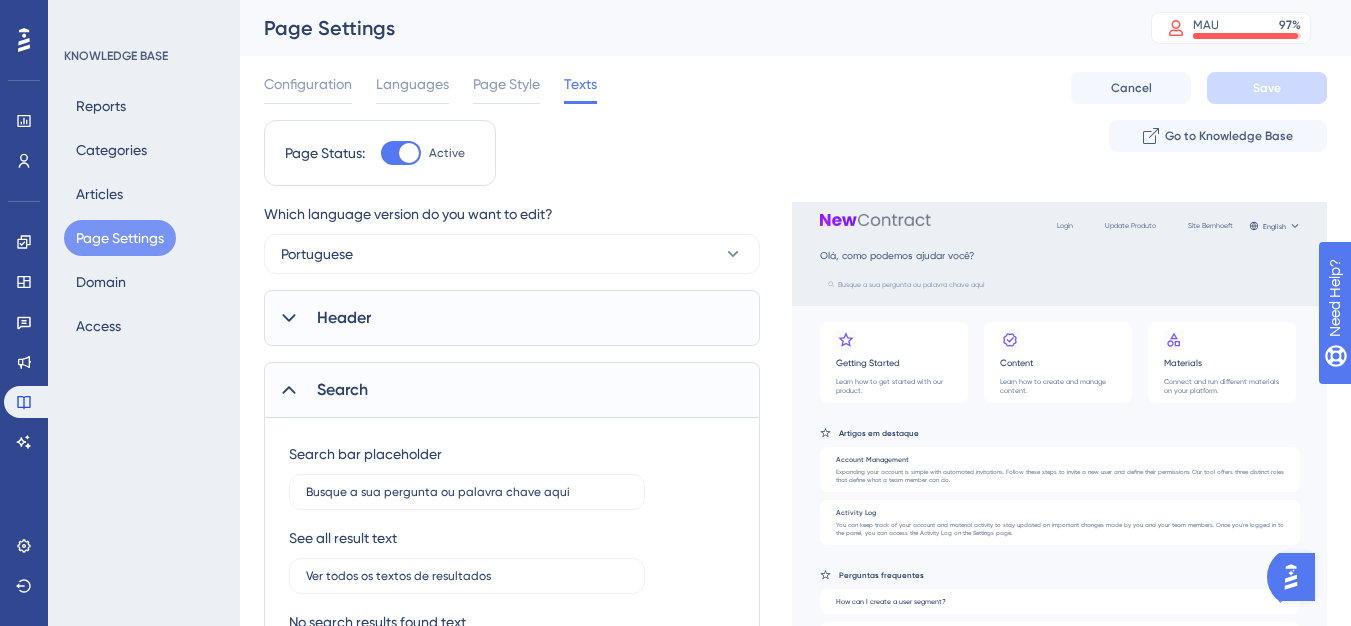 click on "Header" at bounding box center (512, 318) 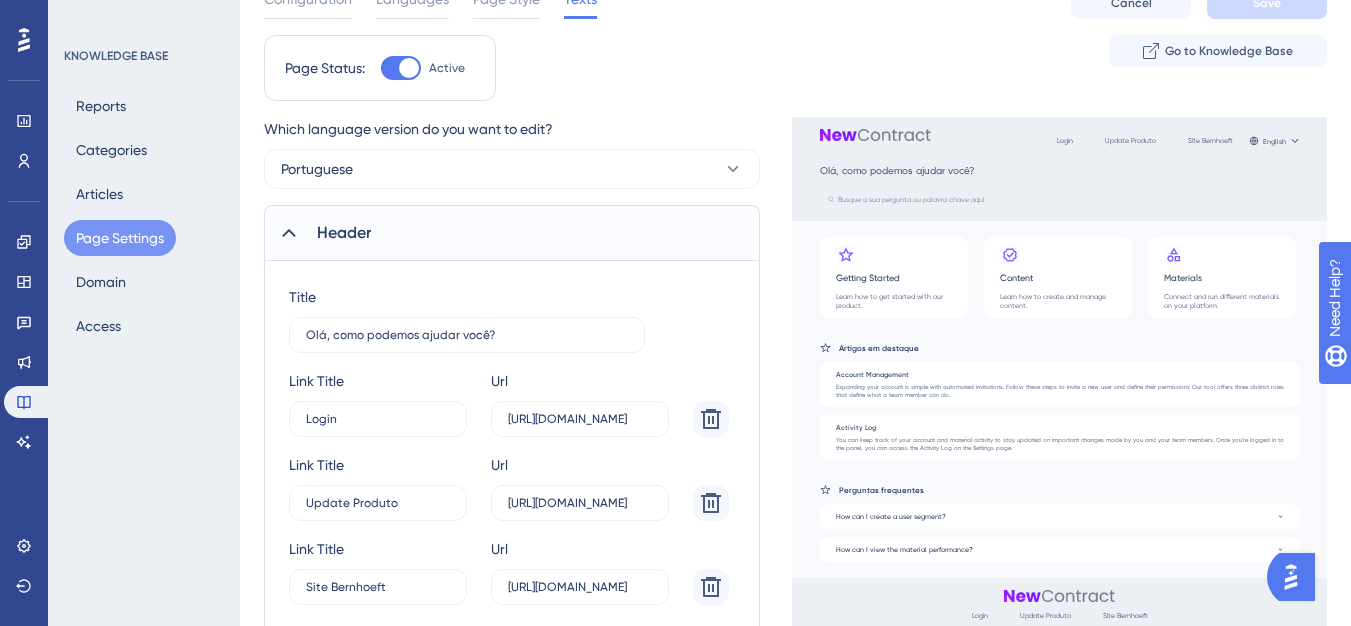 scroll, scrollTop: 0, scrollLeft: 0, axis: both 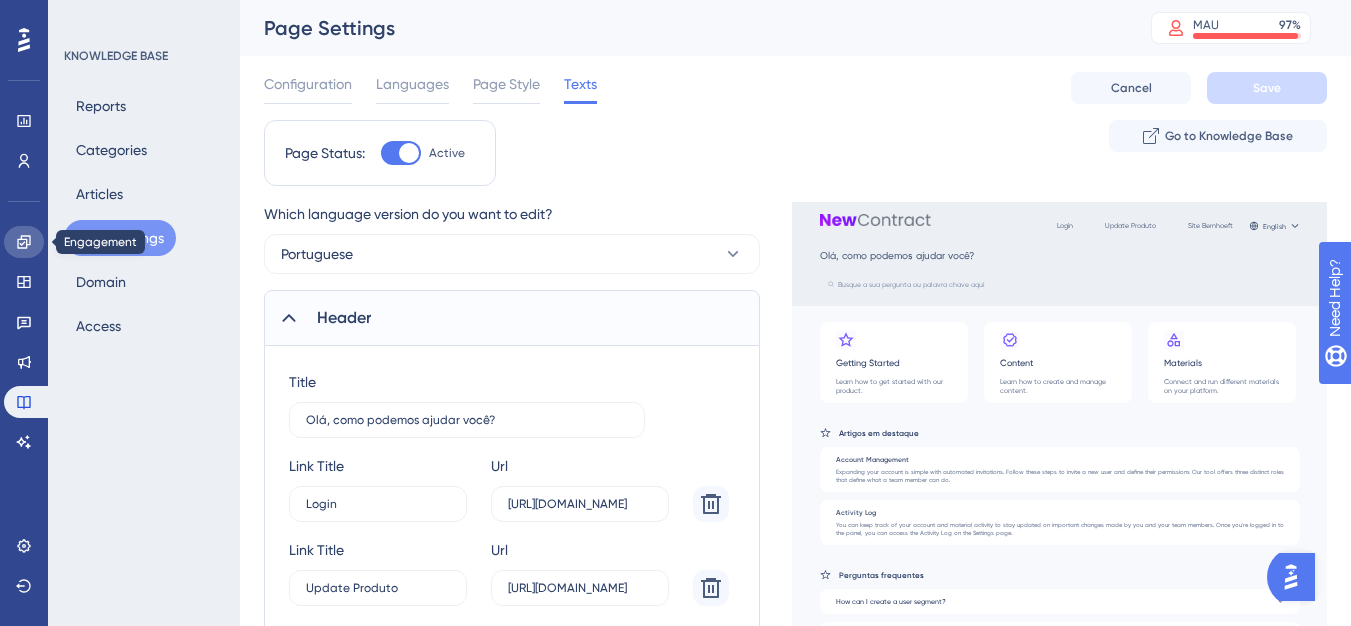click 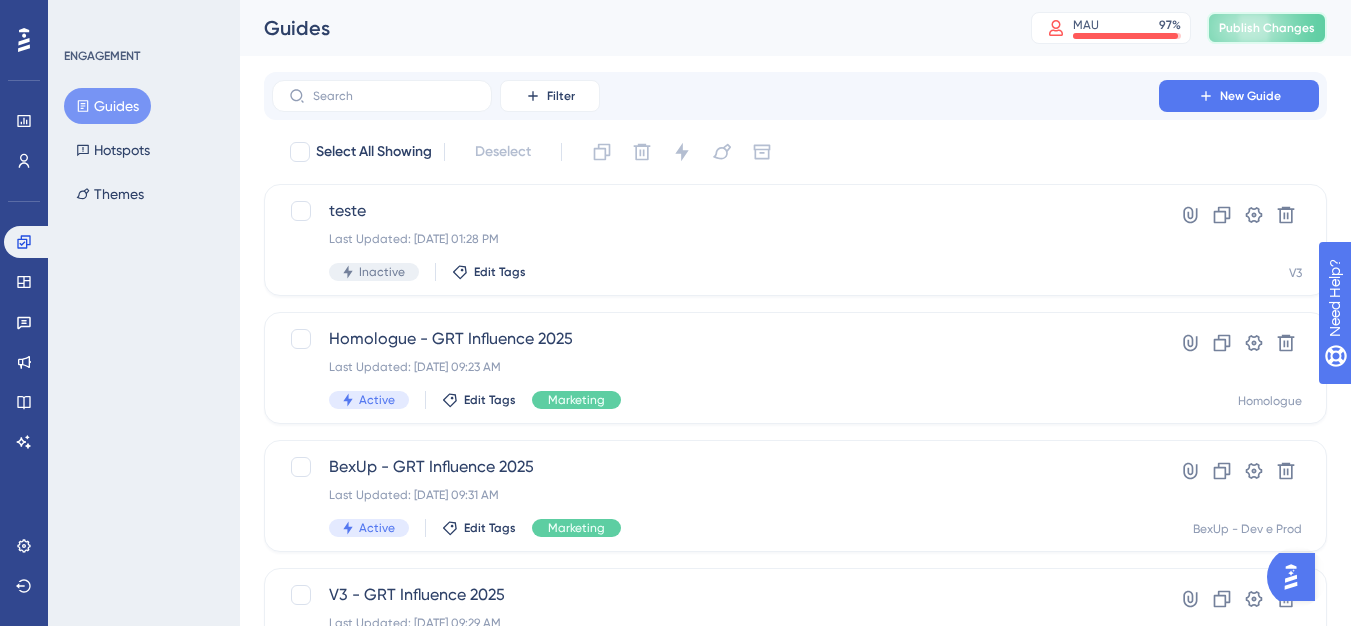 click on "Publish Changes" at bounding box center [1267, 28] 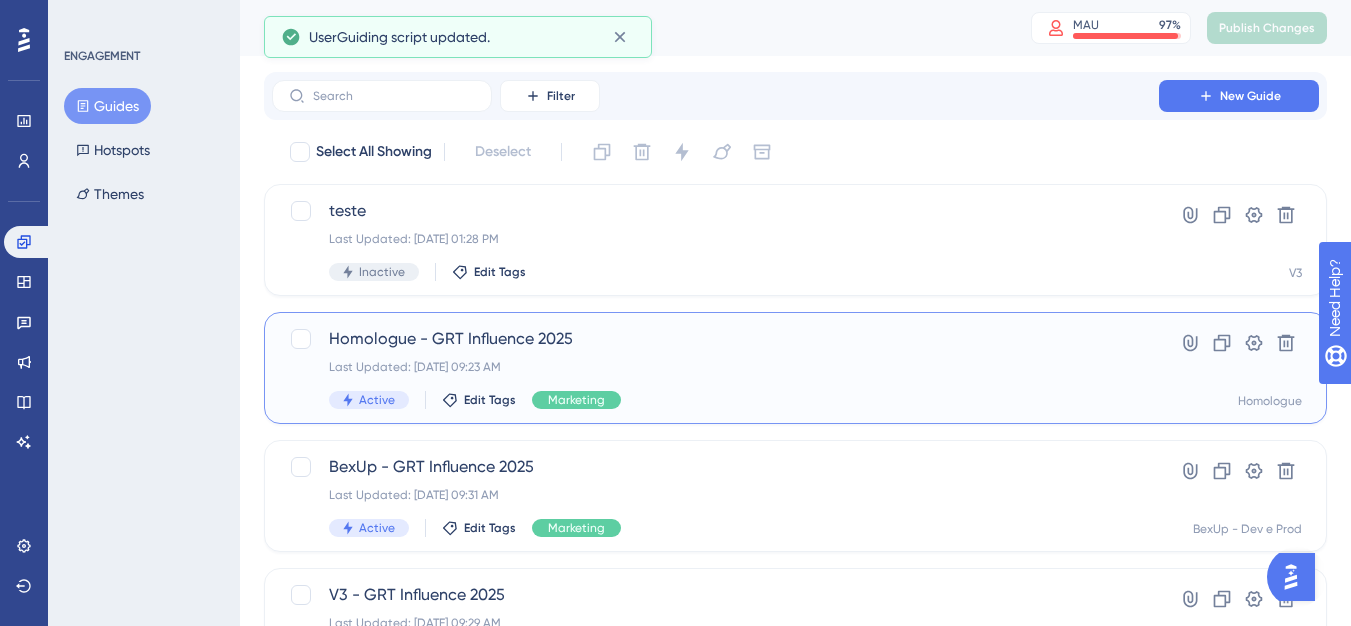 click on "Homologue - GRT Influence 2025" at bounding box center [715, 339] 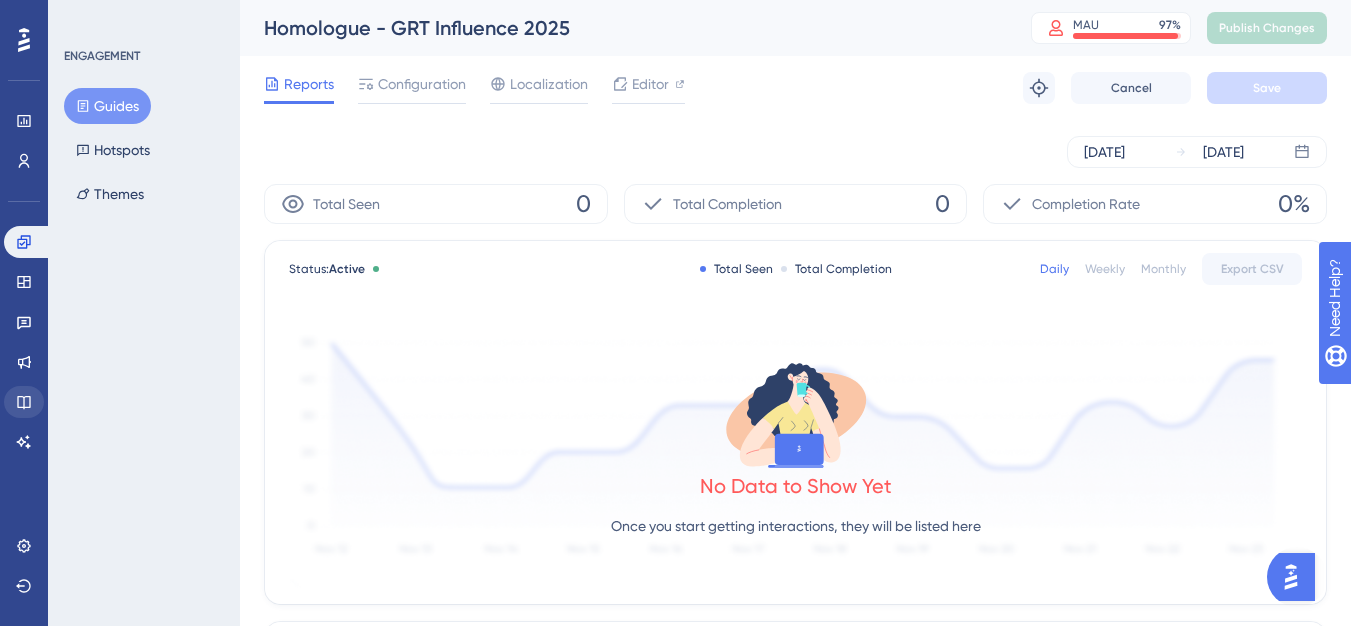 click on "Engagement Widgets Feedback Product Updates Knowledge Base AI Assistant" at bounding box center [24, 342] 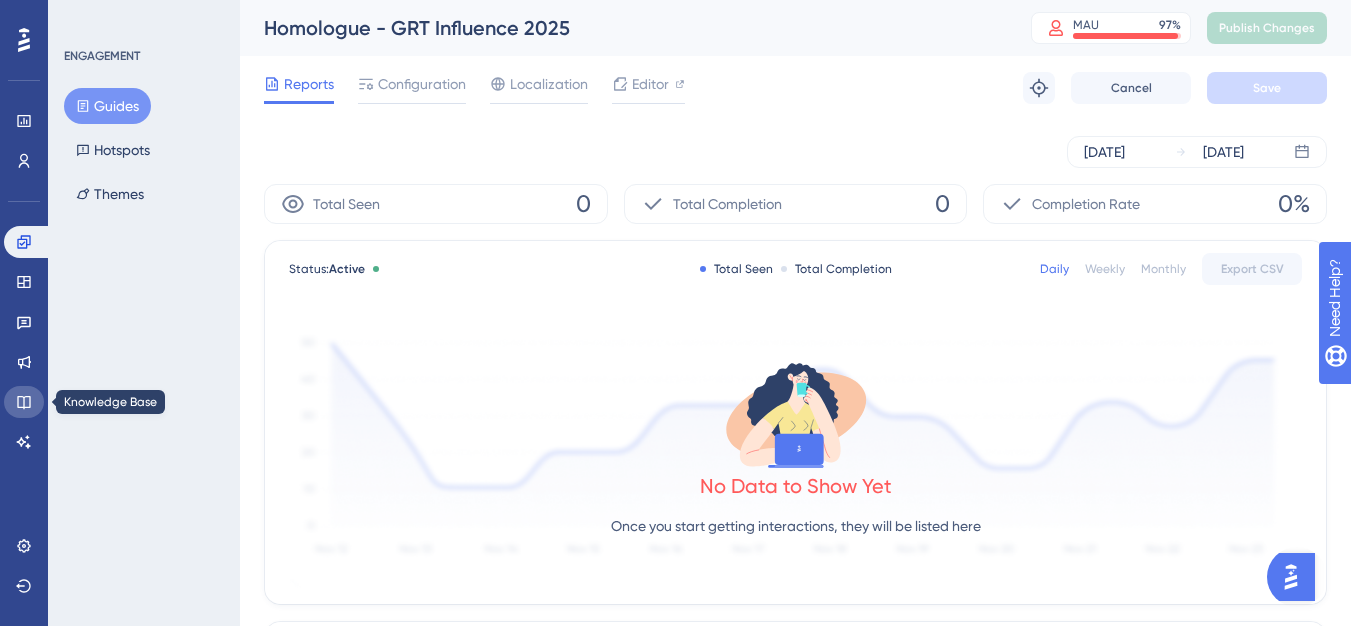 click 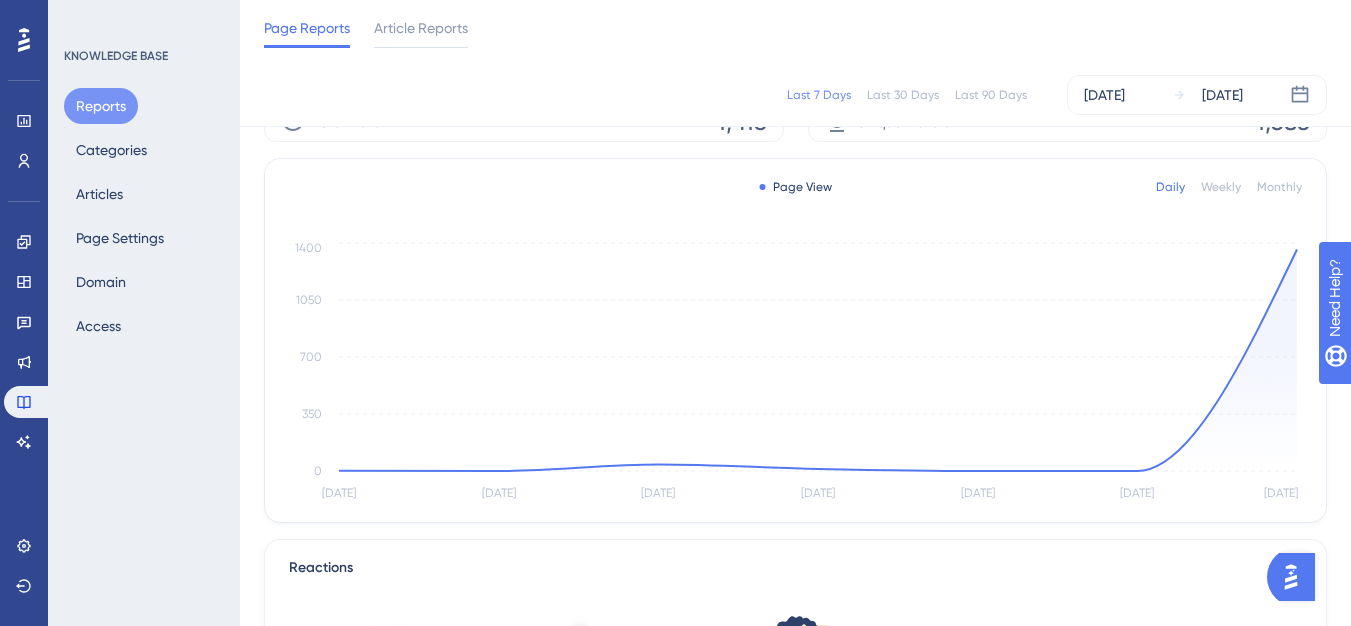 scroll, scrollTop: 14, scrollLeft: 0, axis: vertical 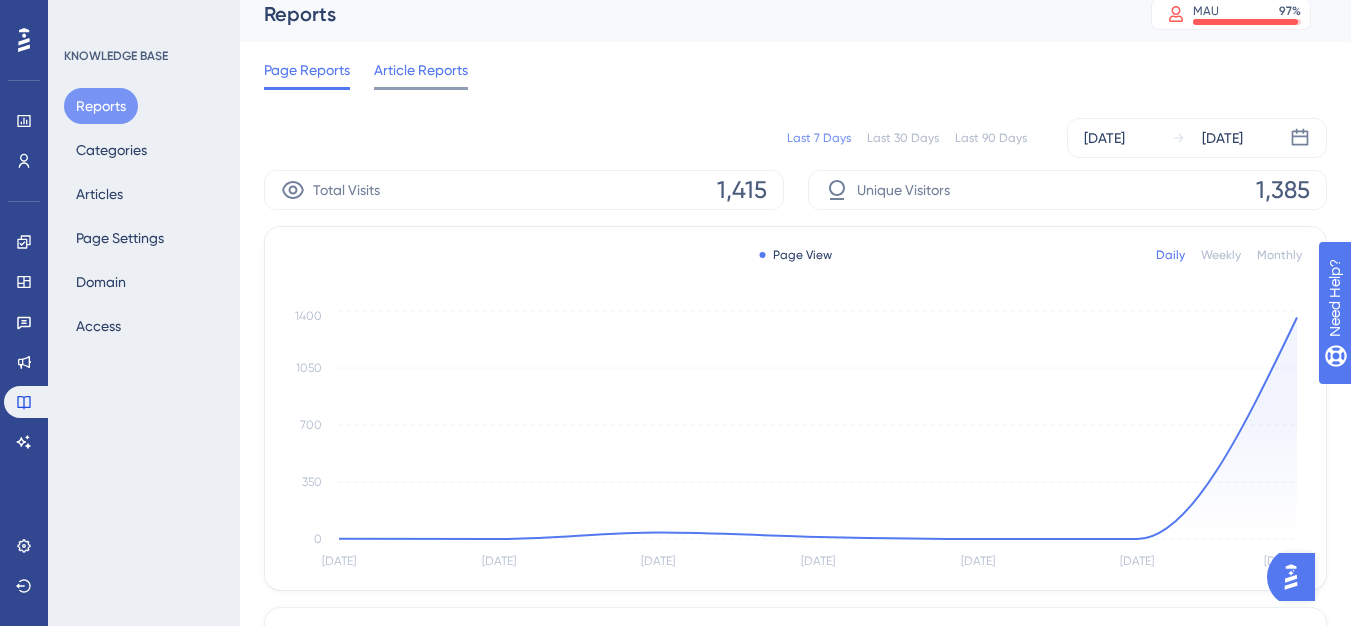 click on "Article Reports" at bounding box center [421, 70] 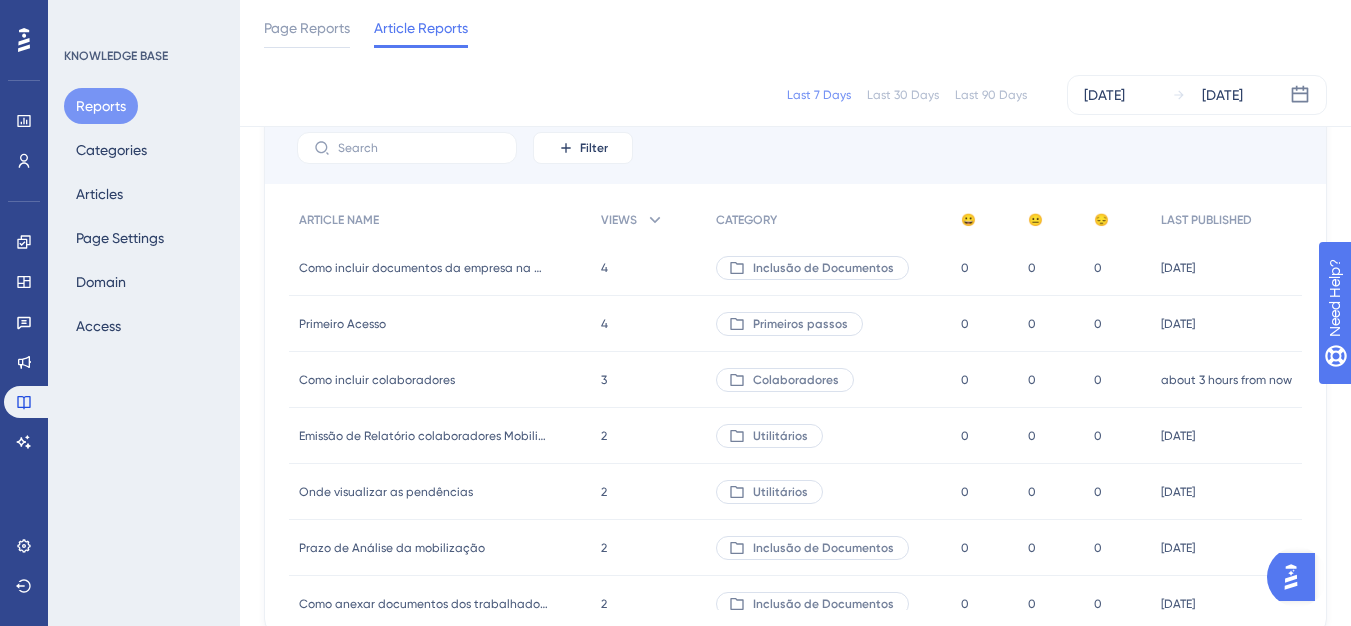 scroll, scrollTop: 200, scrollLeft: 0, axis: vertical 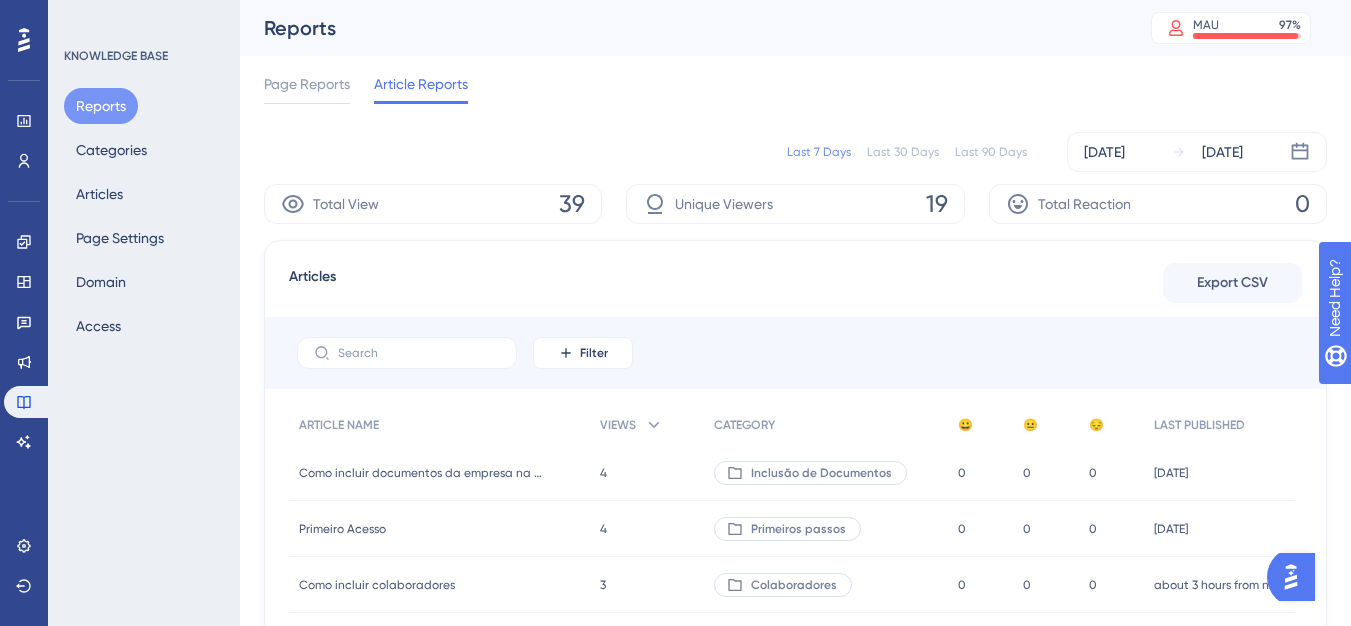 click on "Last 7 Days Last 30 Days Last 90 Days Jul 22 2025 Jul 28 2025" at bounding box center [795, 152] 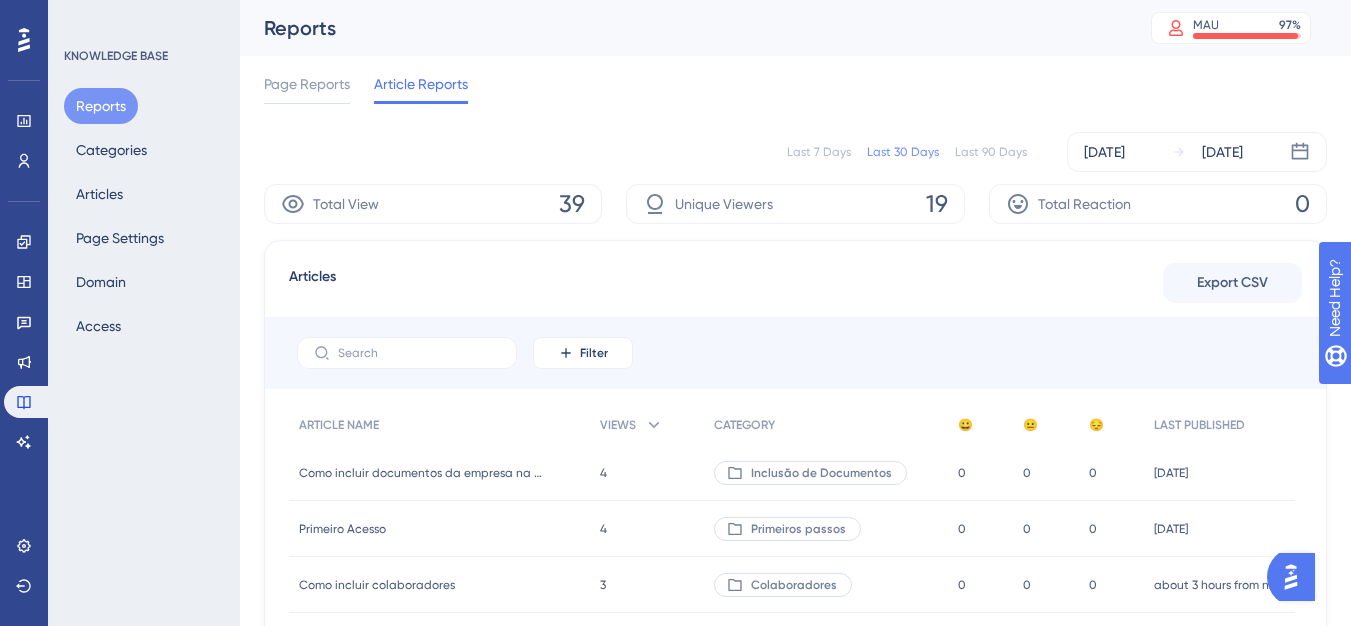 click on "Last 7 Days" at bounding box center [819, 152] 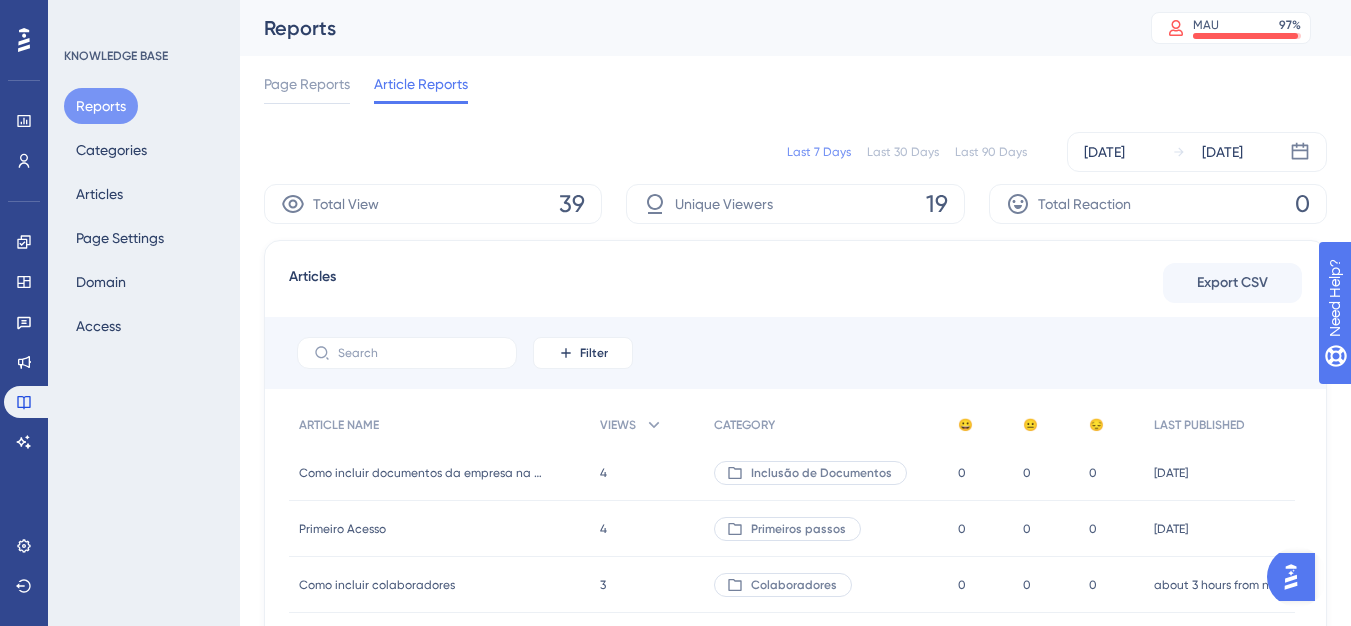 click on "Last 30 Days" at bounding box center (903, 152) 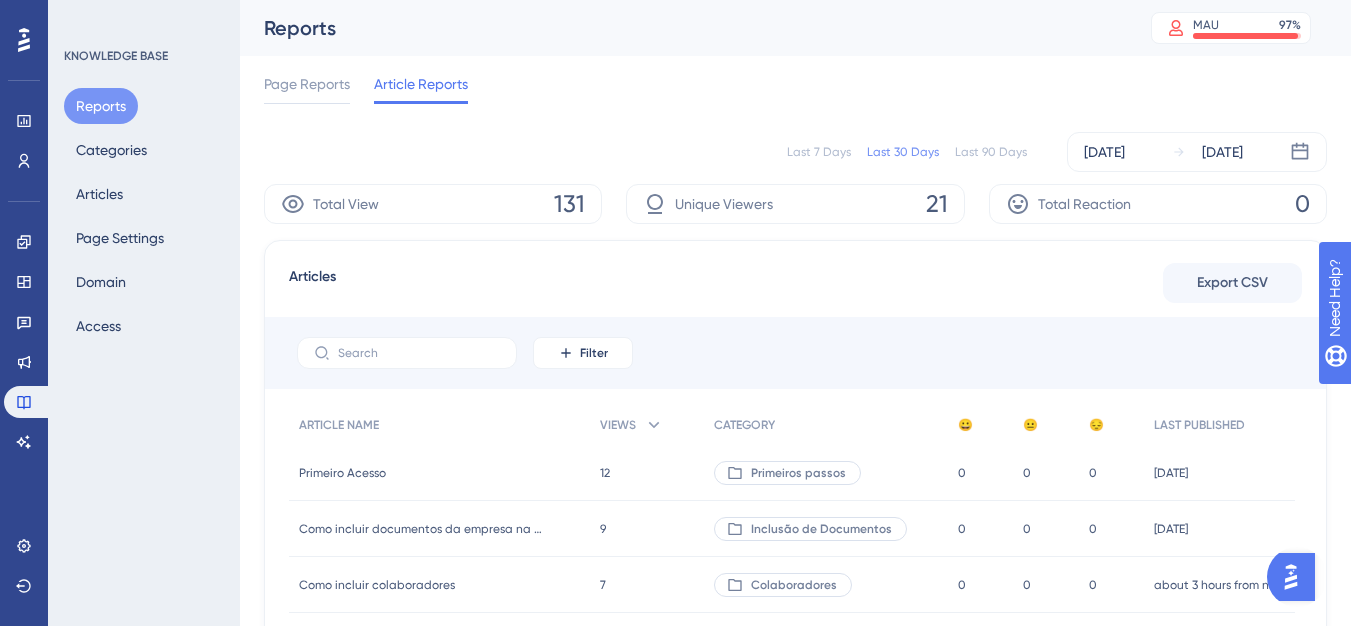 click on "Last 7 Days Last 30 Days Last 90 Days Jun 29 2025 Jul 28 2025" at bounding box center (795, 152) 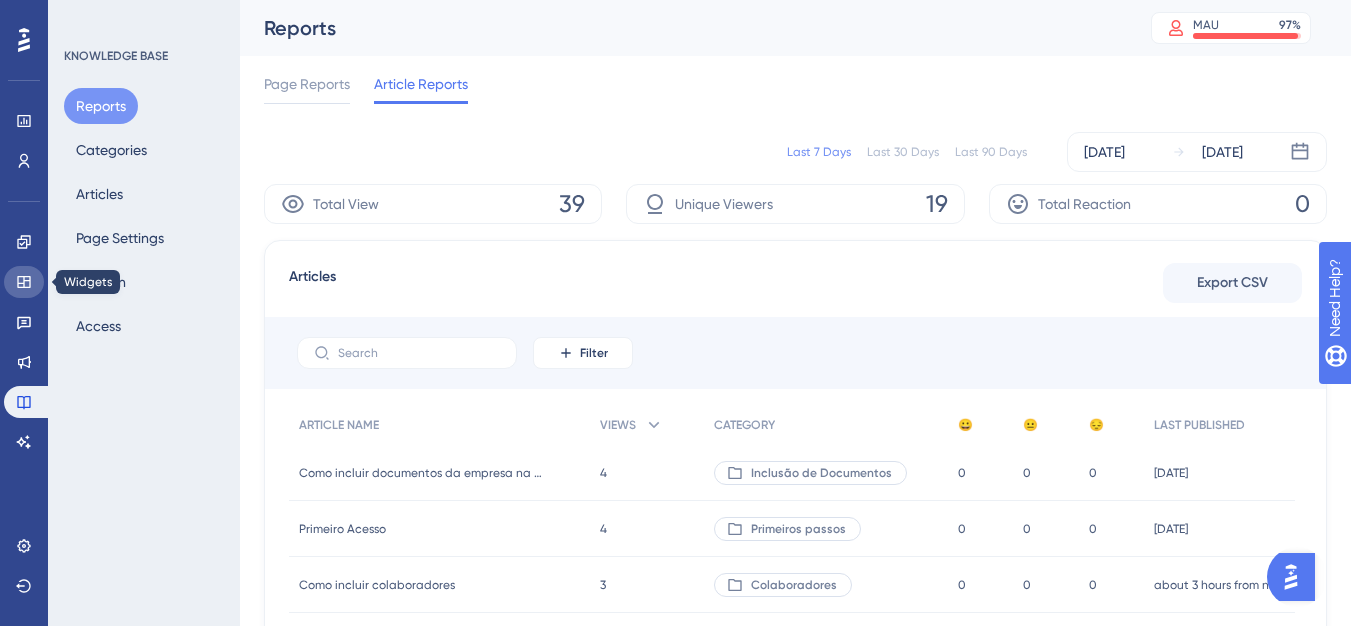 click 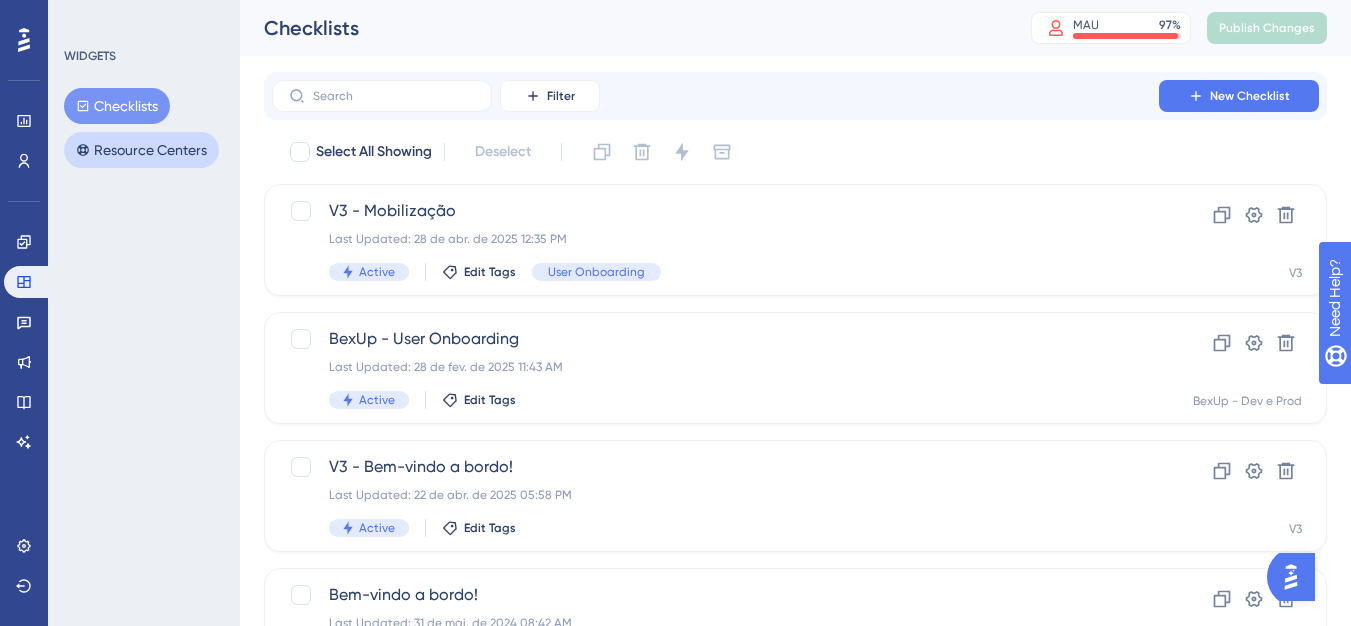 click on "Resource Centers" at bounding box center [141, 150] 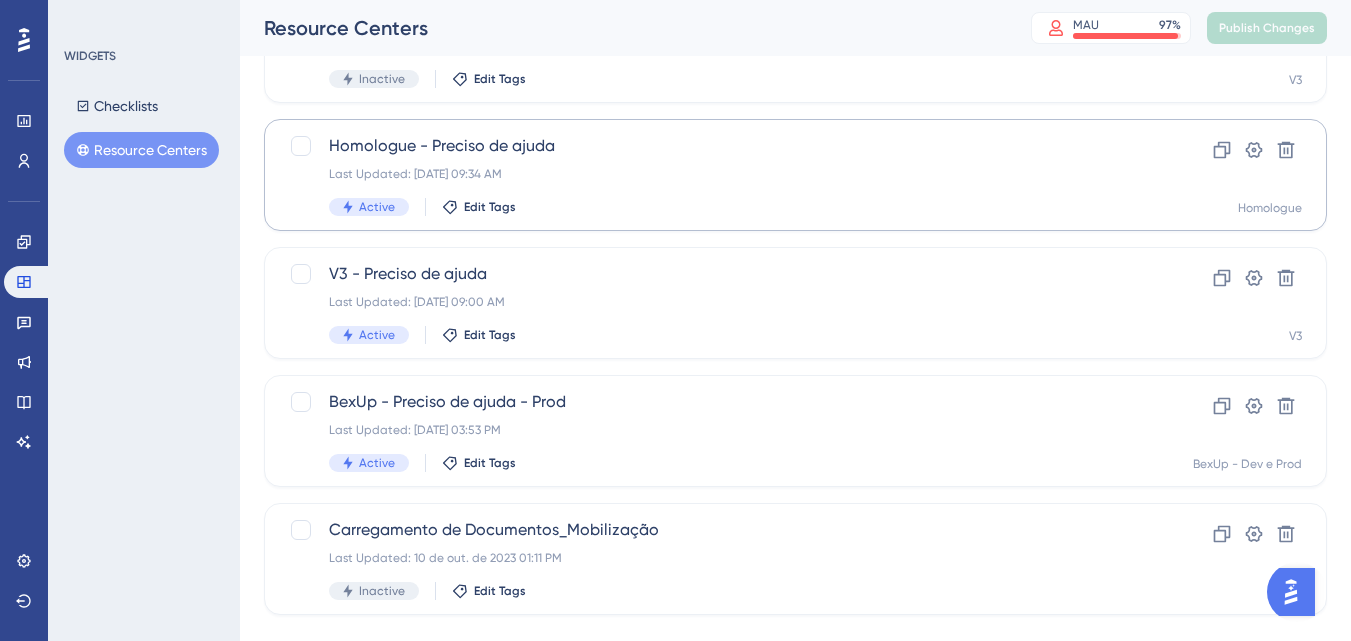 scroll, scrollTop: 200, scrollLeft: 0, axis: vertical 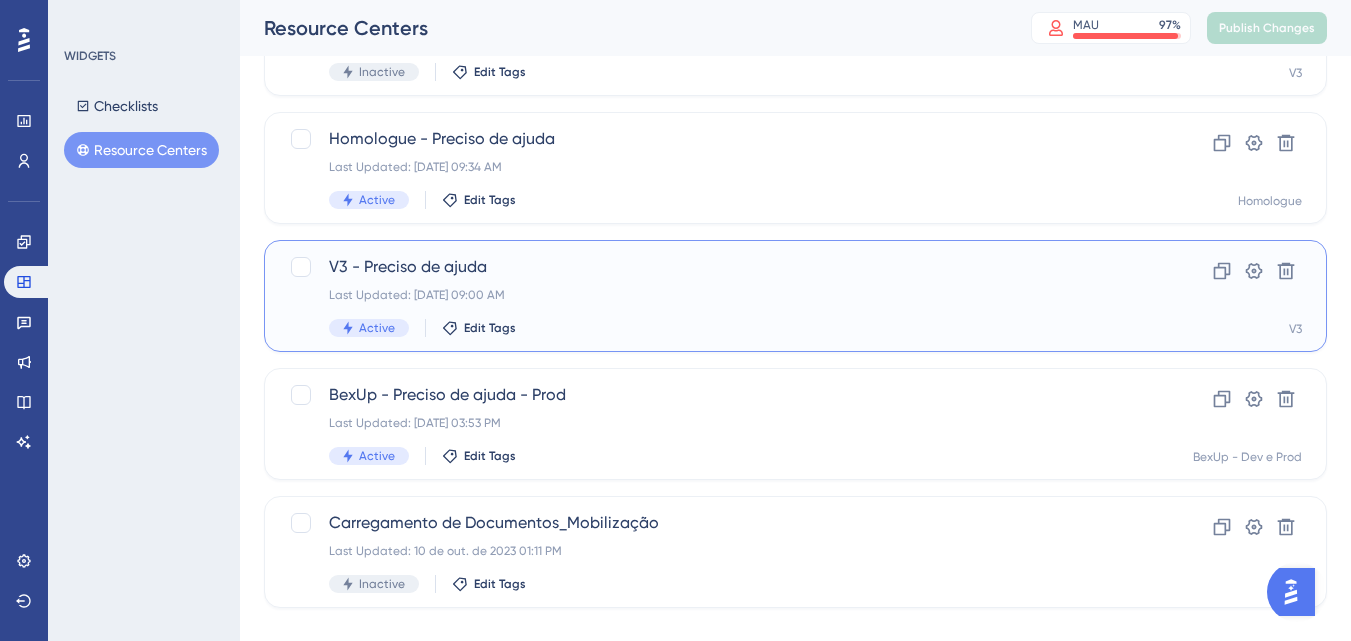 click on "Last Updated: 28 de jul. de 2025 09:00 AM" at bounding box center [715, 295] 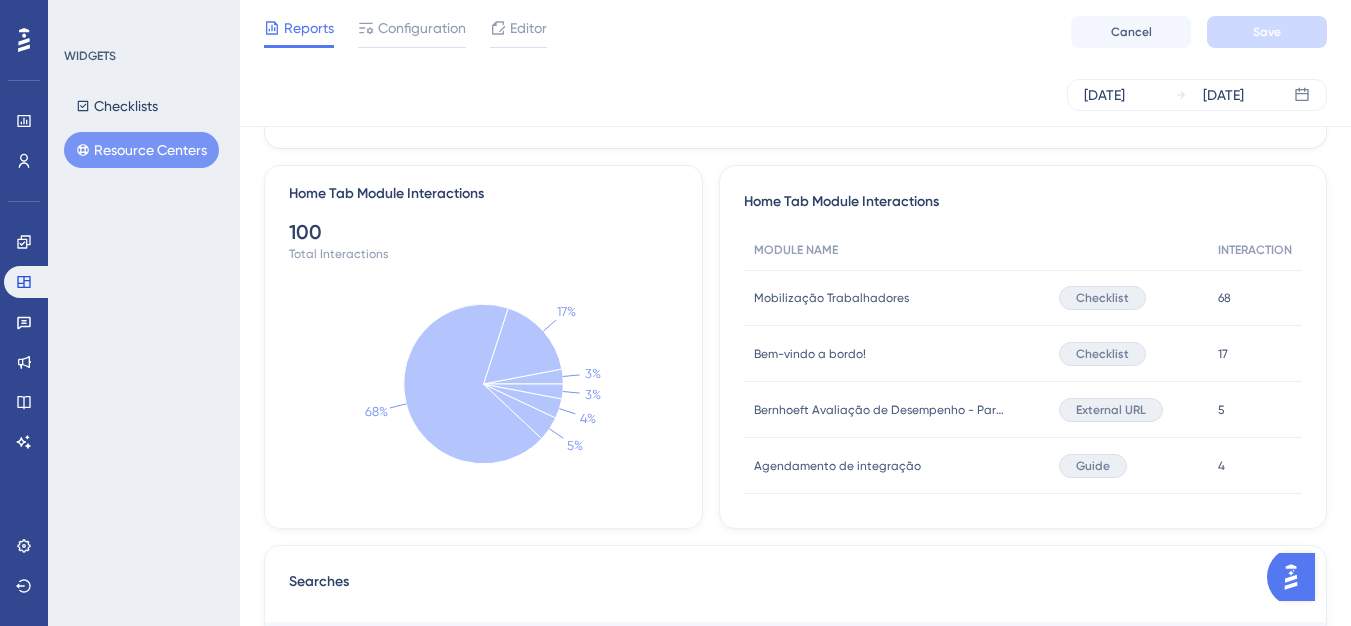 scroll, scrollTop: 700, scrollLeft: 0, axis: vertical 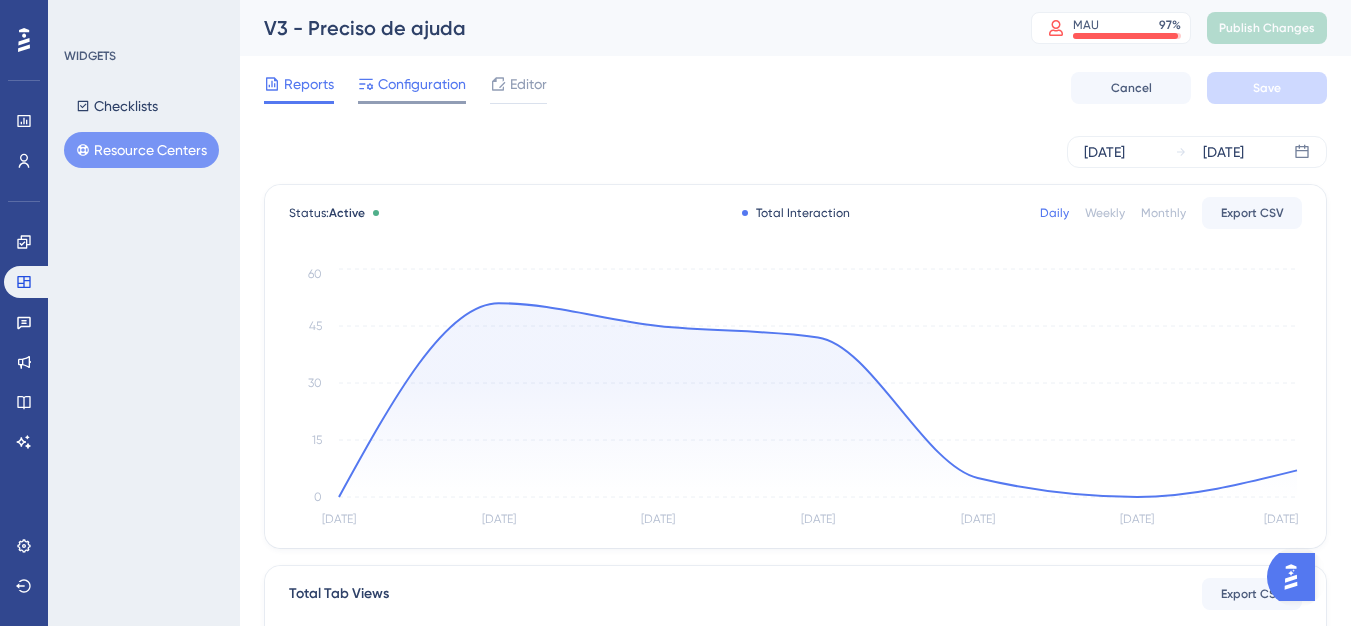 click on "Configuration" at bounding box center (422, 84) 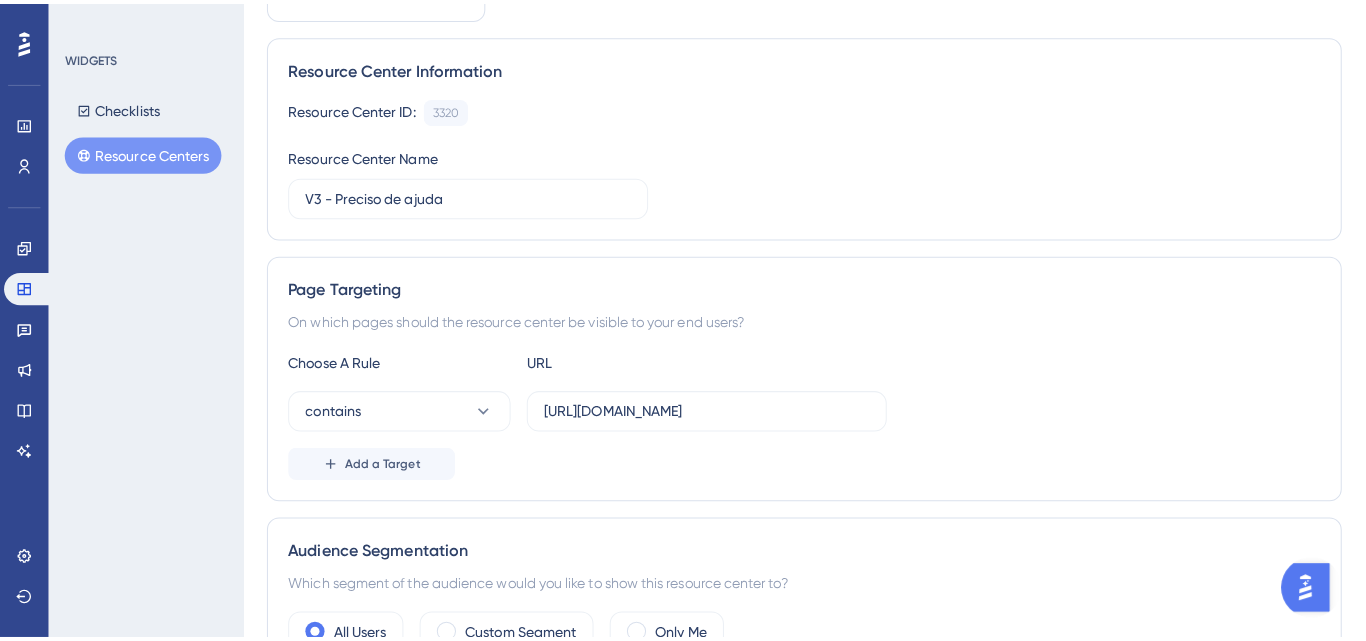 scroll, scrollTop: 0, scrollLeft: 0, axis: both 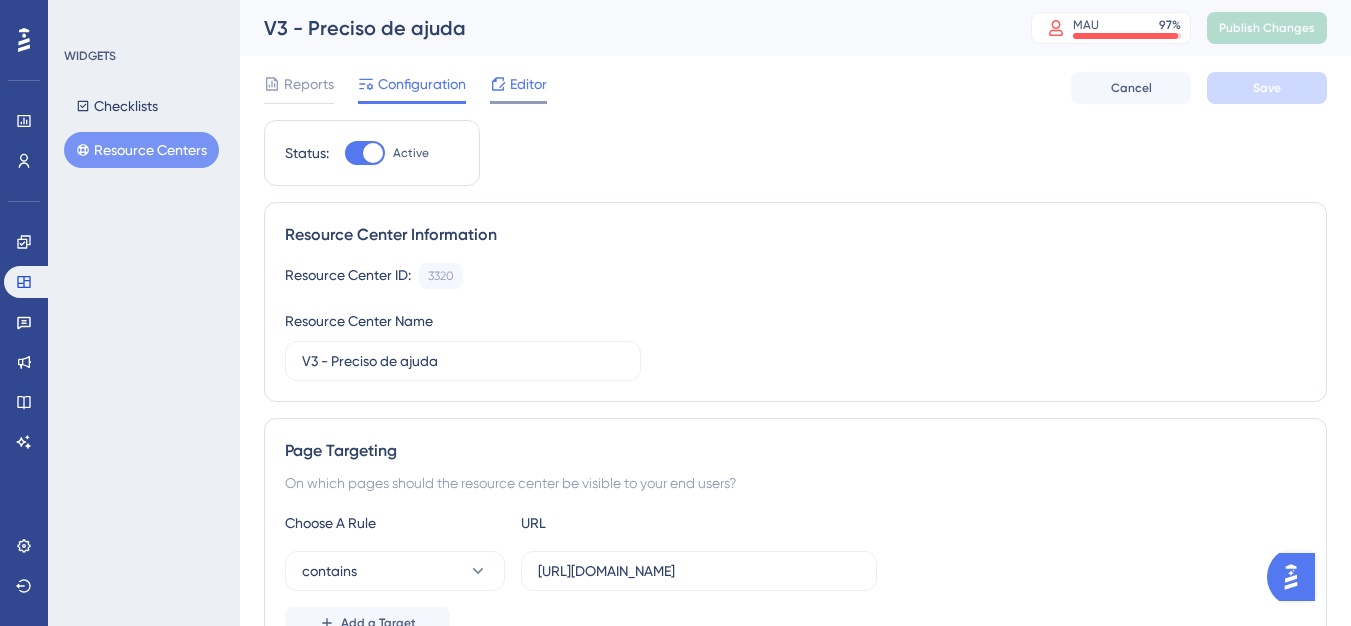 click on "Editor" at bounding box center (528, 84) 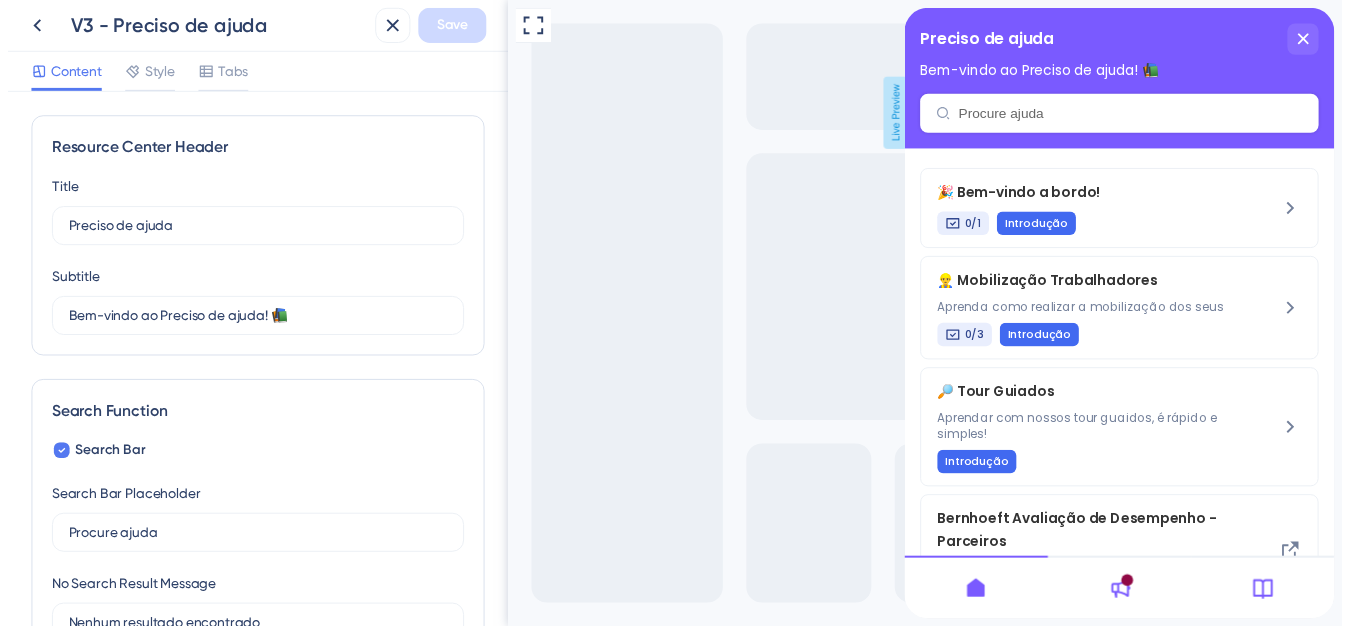 scroll, scrollTop: 0, scrollLeft: 0, axis: both 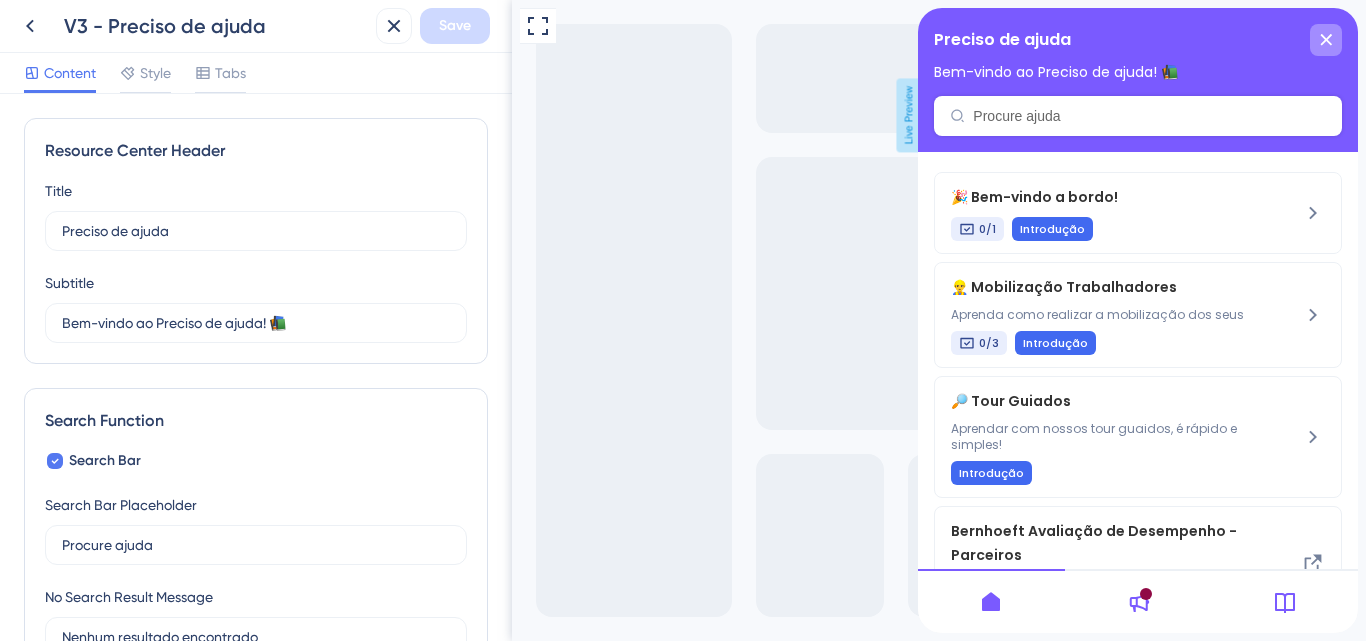 click 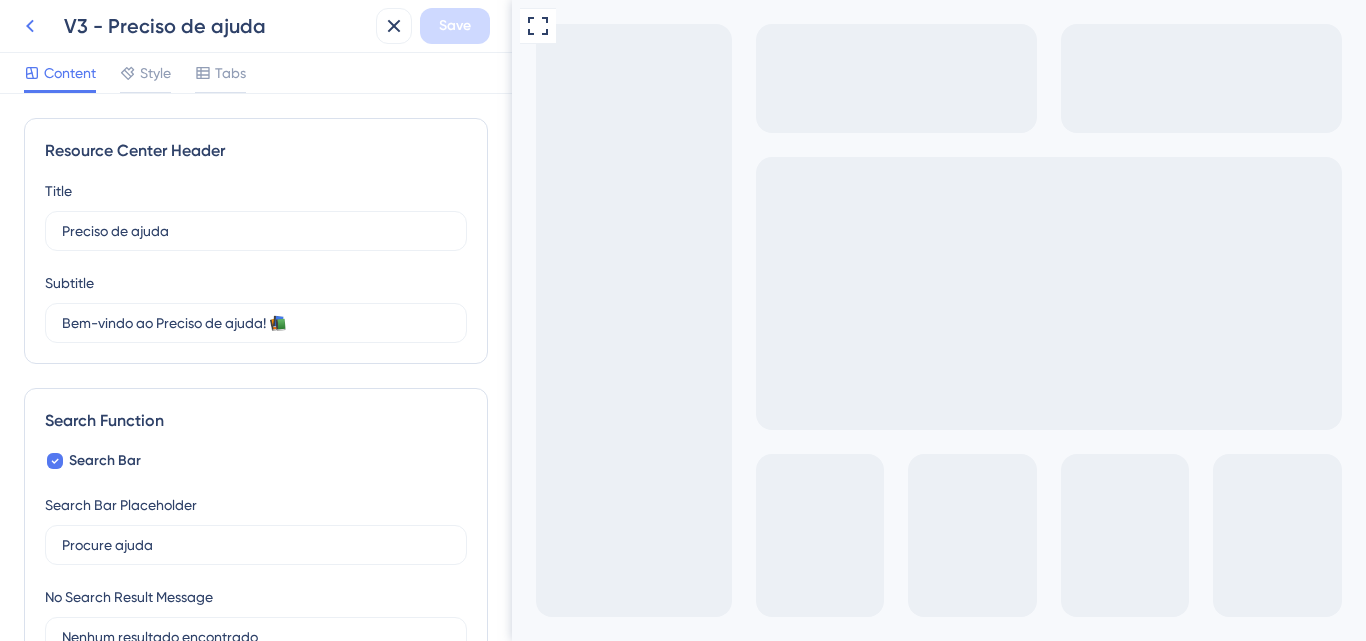 click 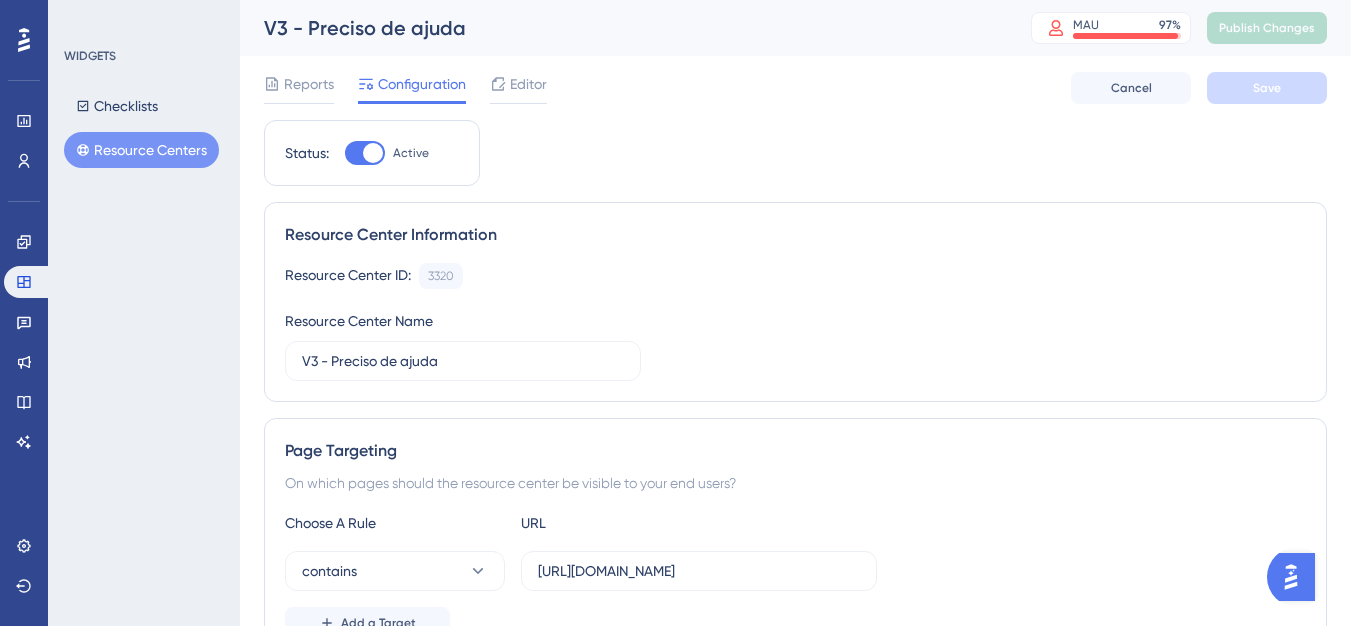 click 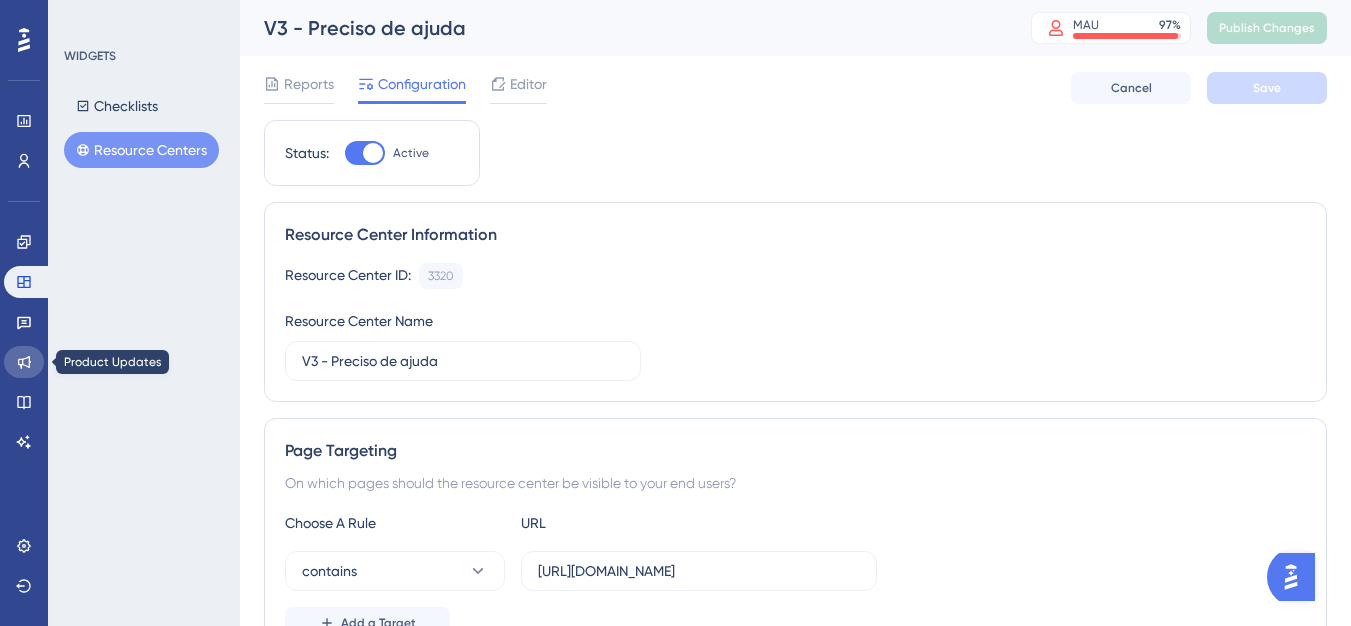 click at bounding box center (24, 362) 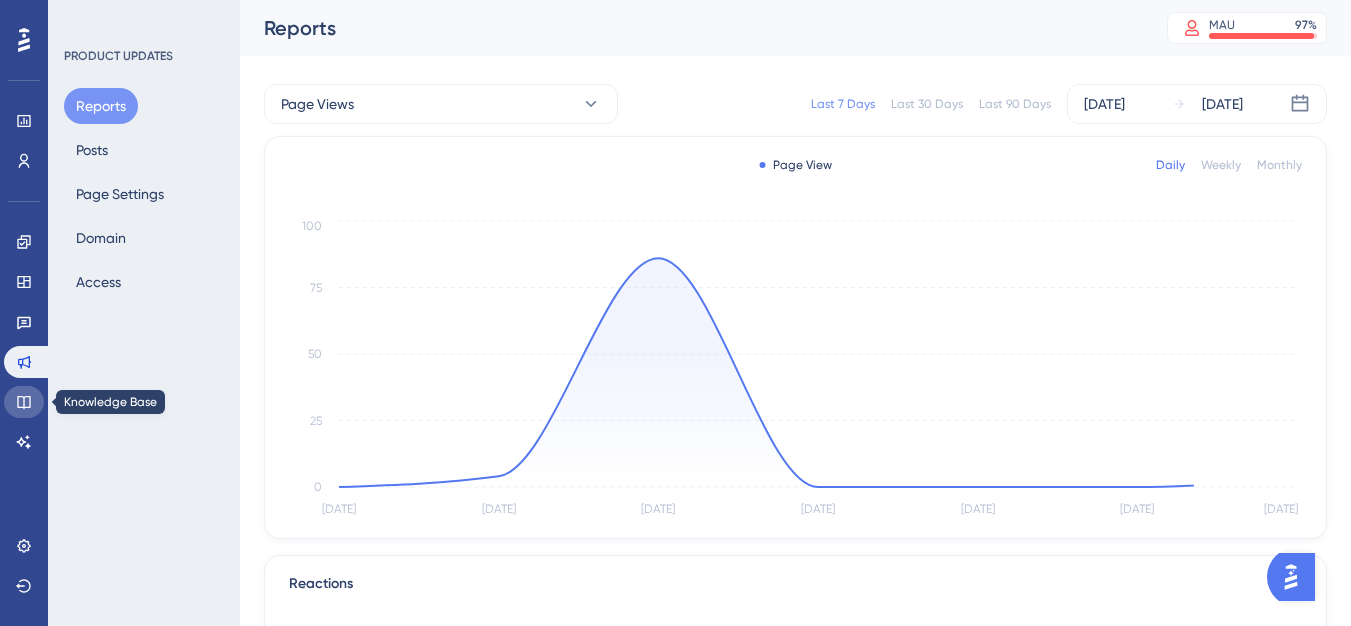 click at bounding box center (24, 402) 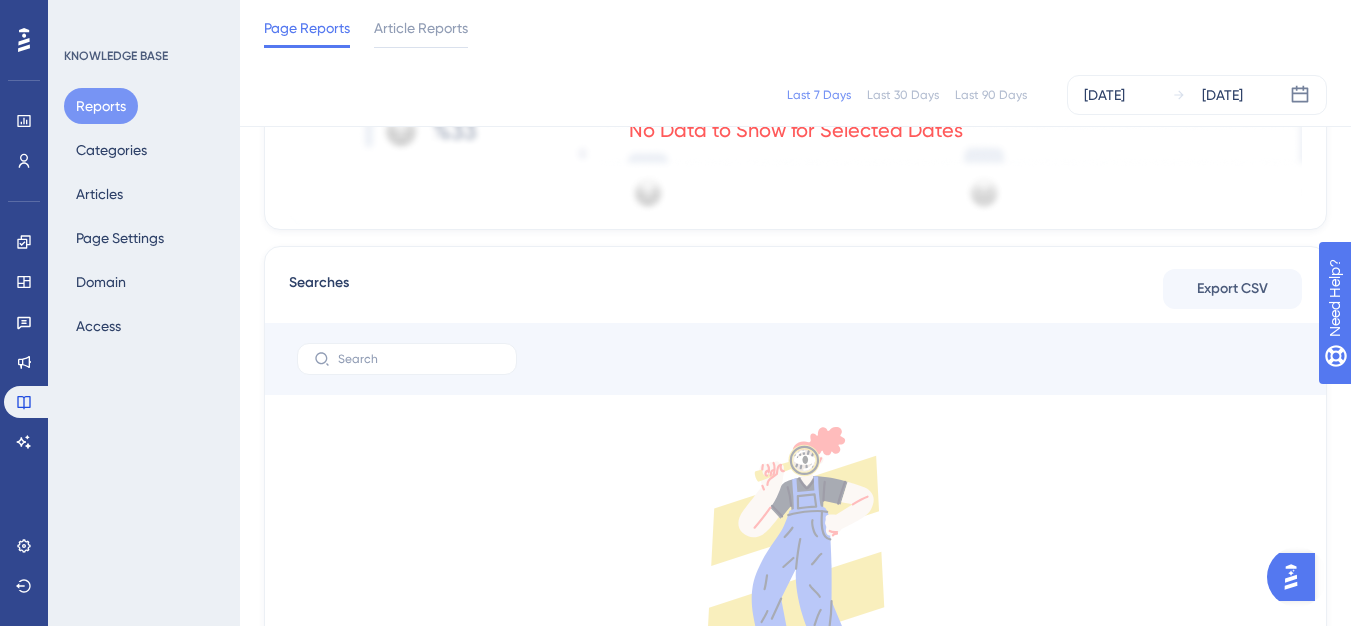 scroll, scrollTop: 414, scrollLeft: 0, axis: vertical 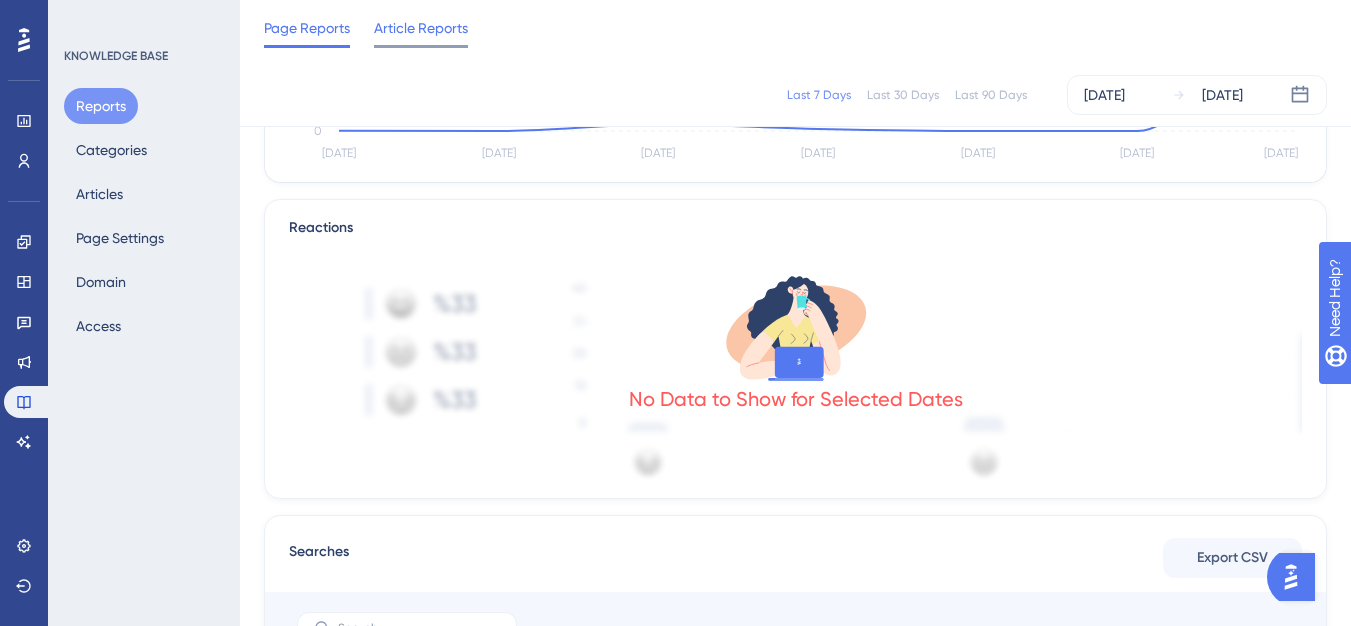 click on "Article Reports" at bounding box center (421, 28) 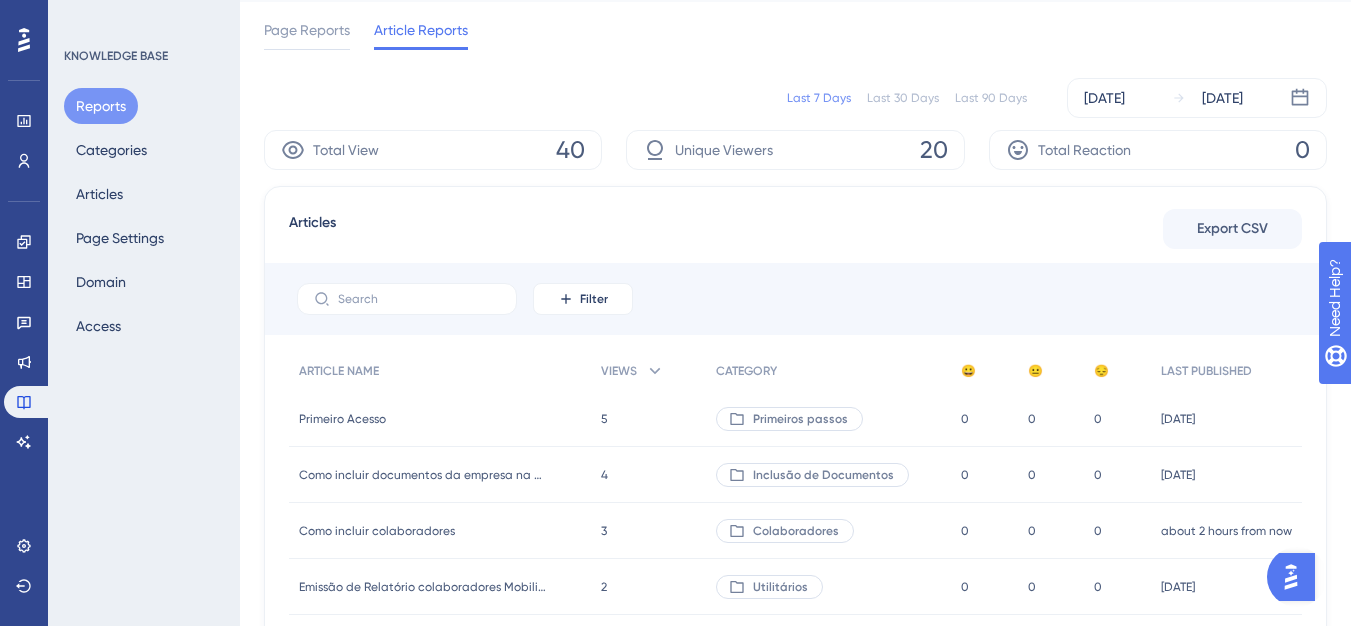 scroll, scrollTop: 0, scrollLeft: 0, axis: both 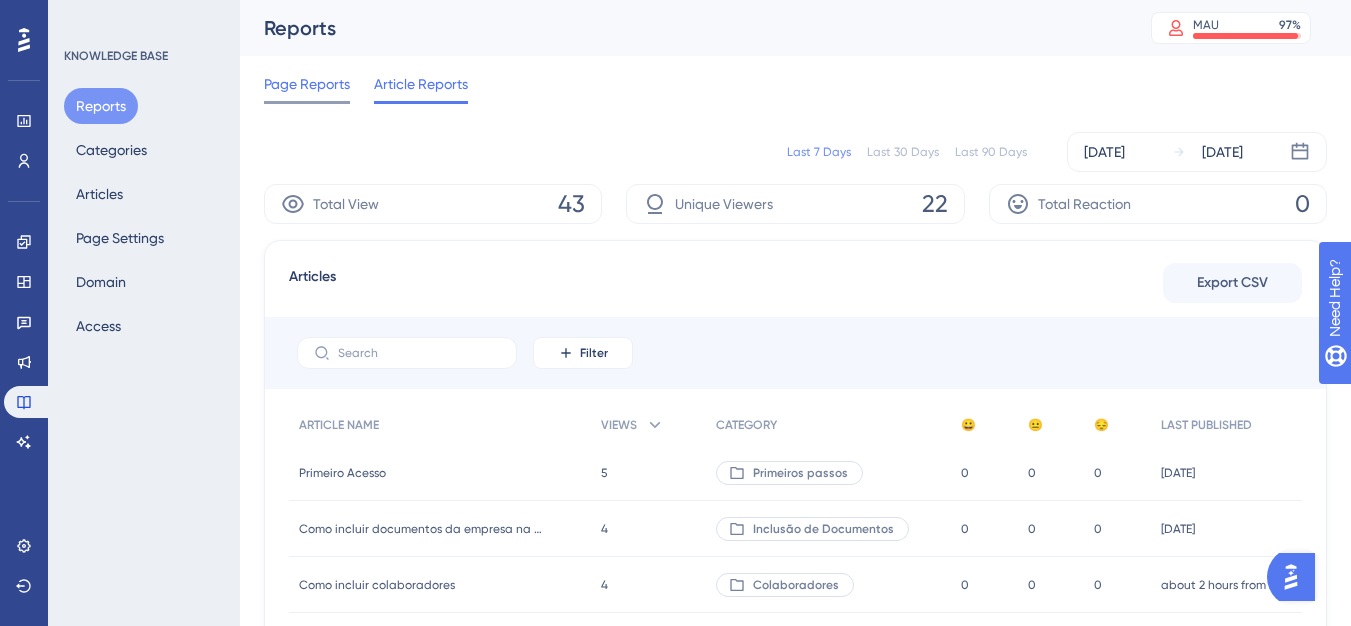 click on "Page Reports" at bounding box center [307, 88] 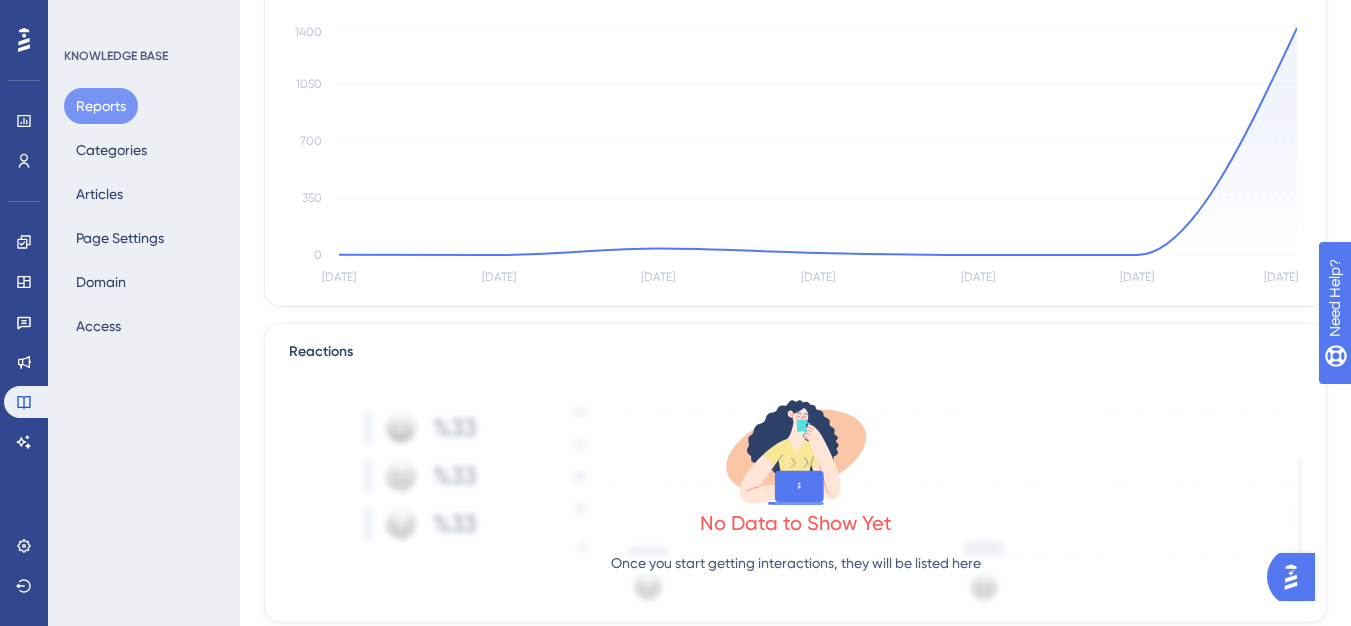 scroll, scrollTop: 14, scrollLeft: 0, axis: vertical 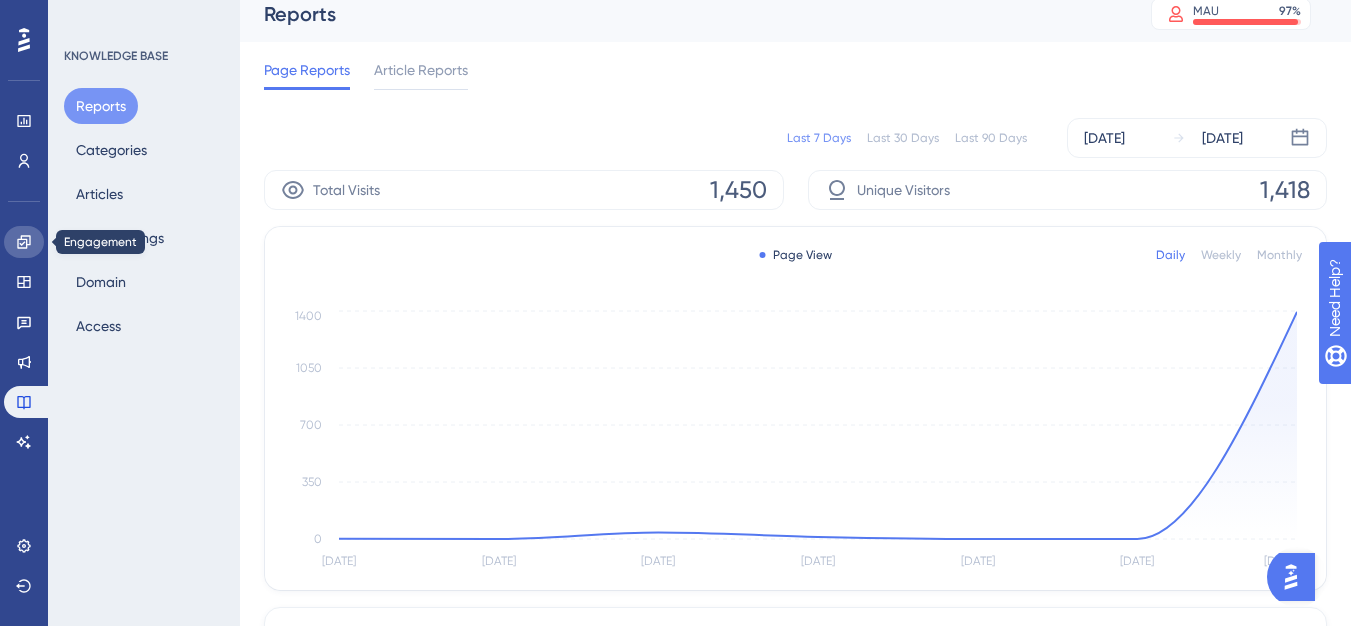 click 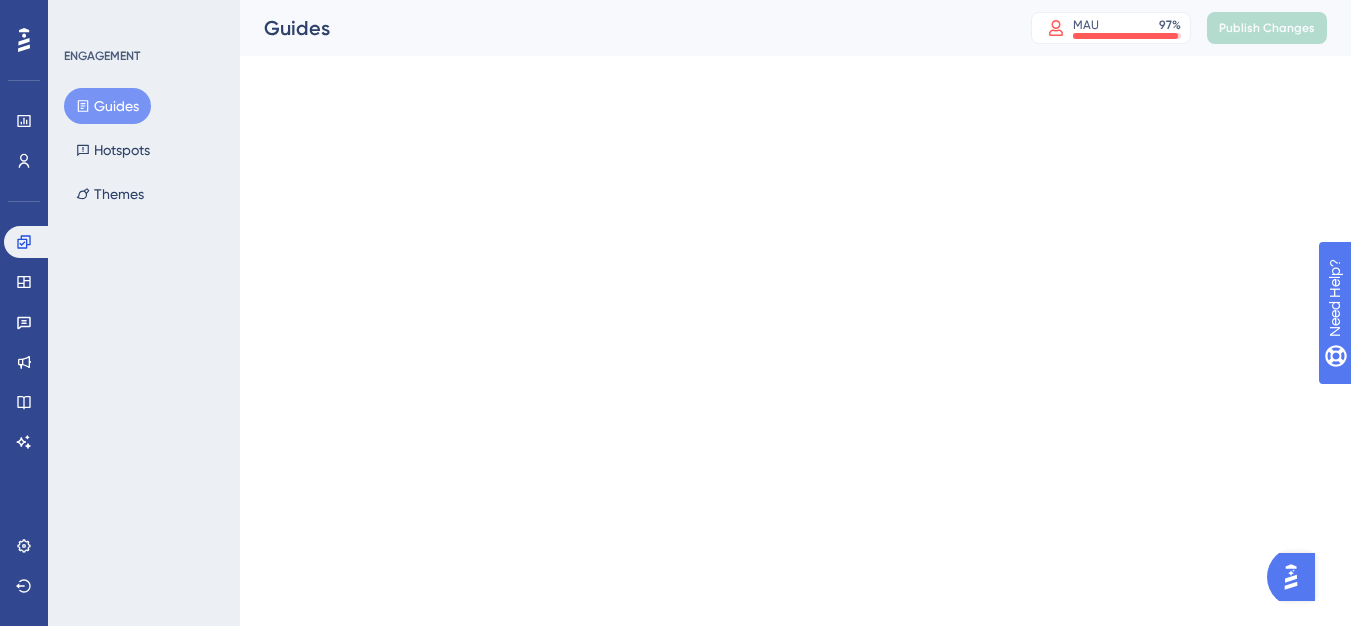 scroll, scrollTop: 0, scrollLeft: 0, axis: both 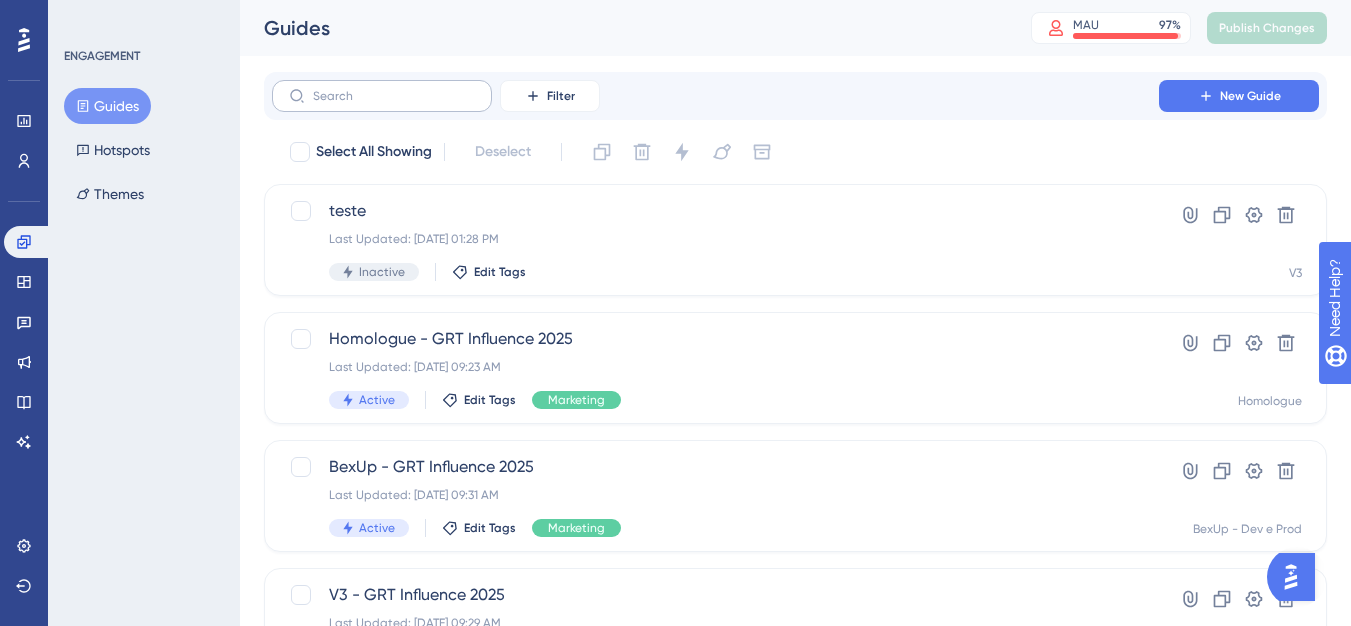 click at bounding box center [382, 96] 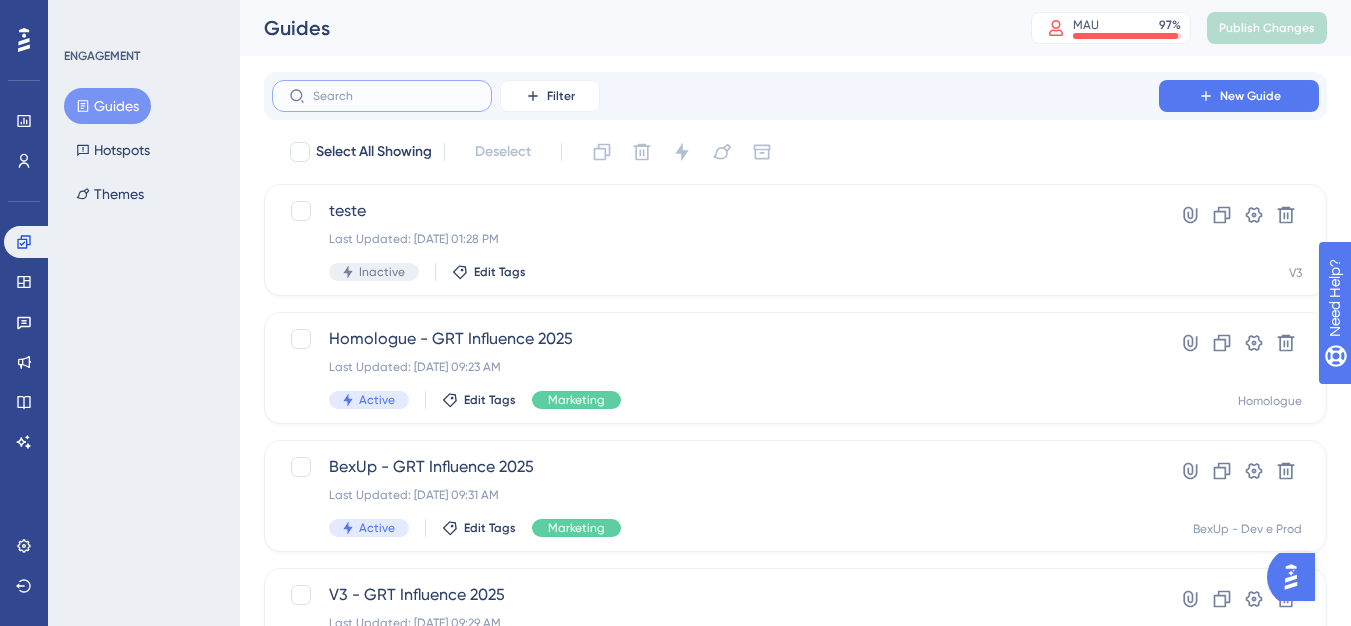 click at bounding box center [394, 96] 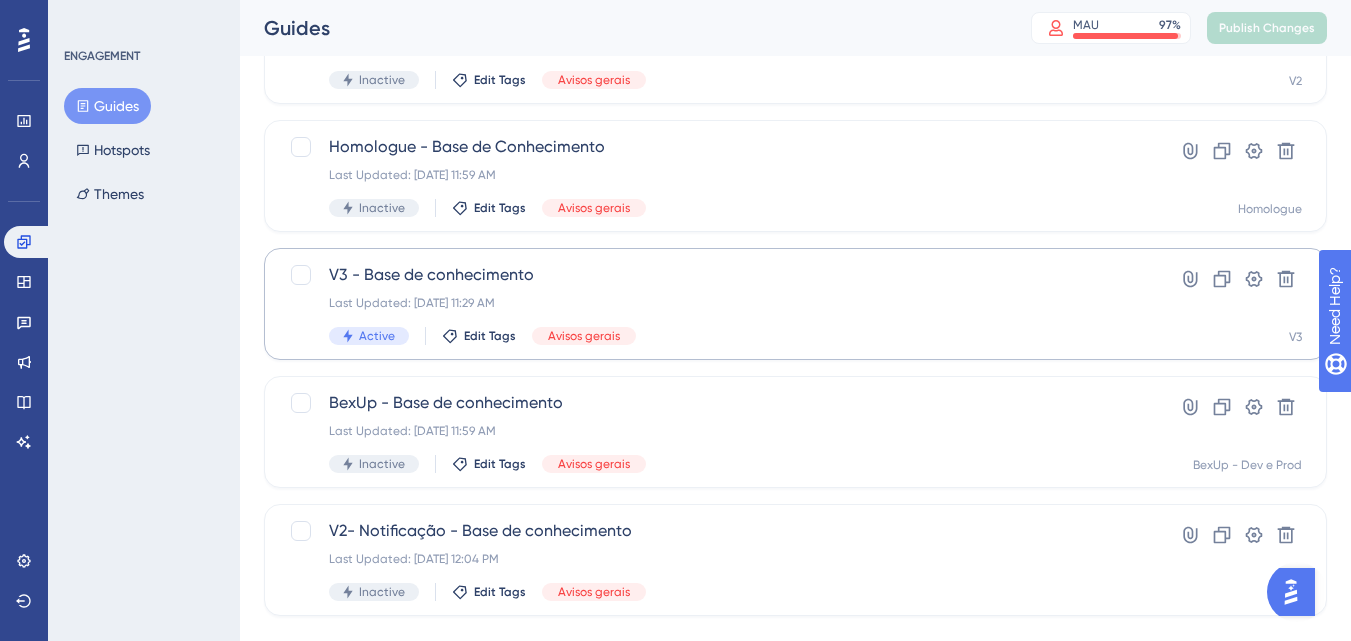scroll, scrollTop: 200, scrollLeft: 0, axis: vertical 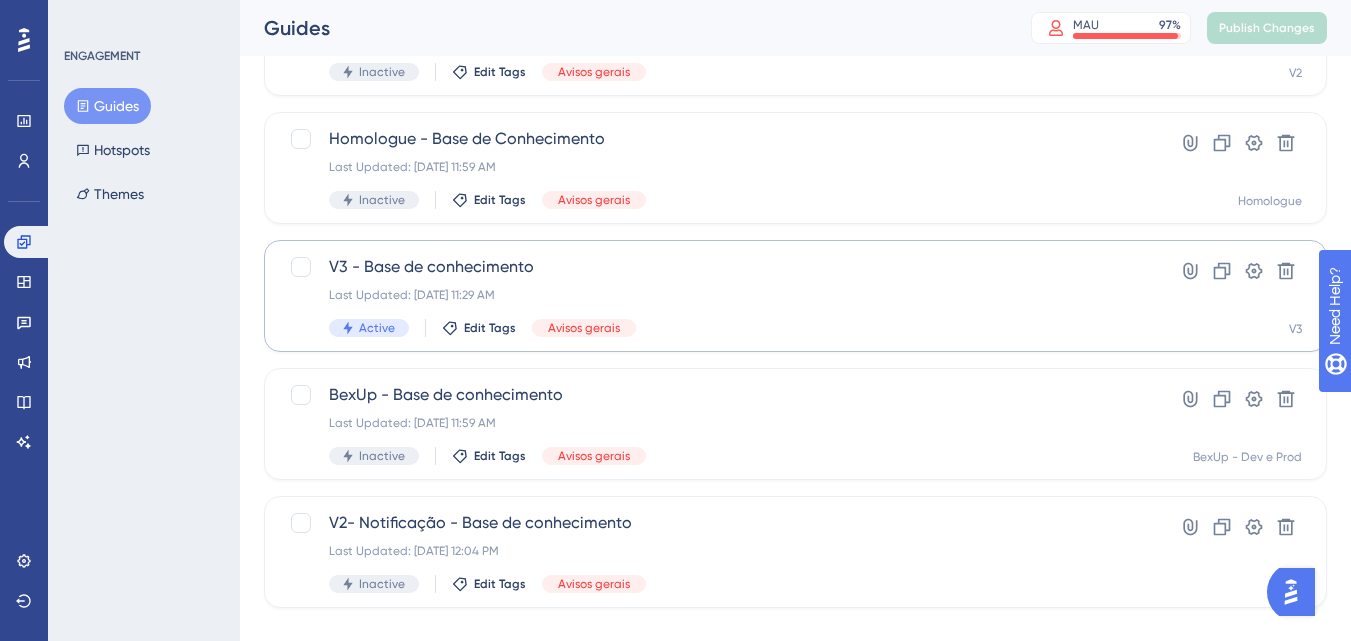 type on "base" 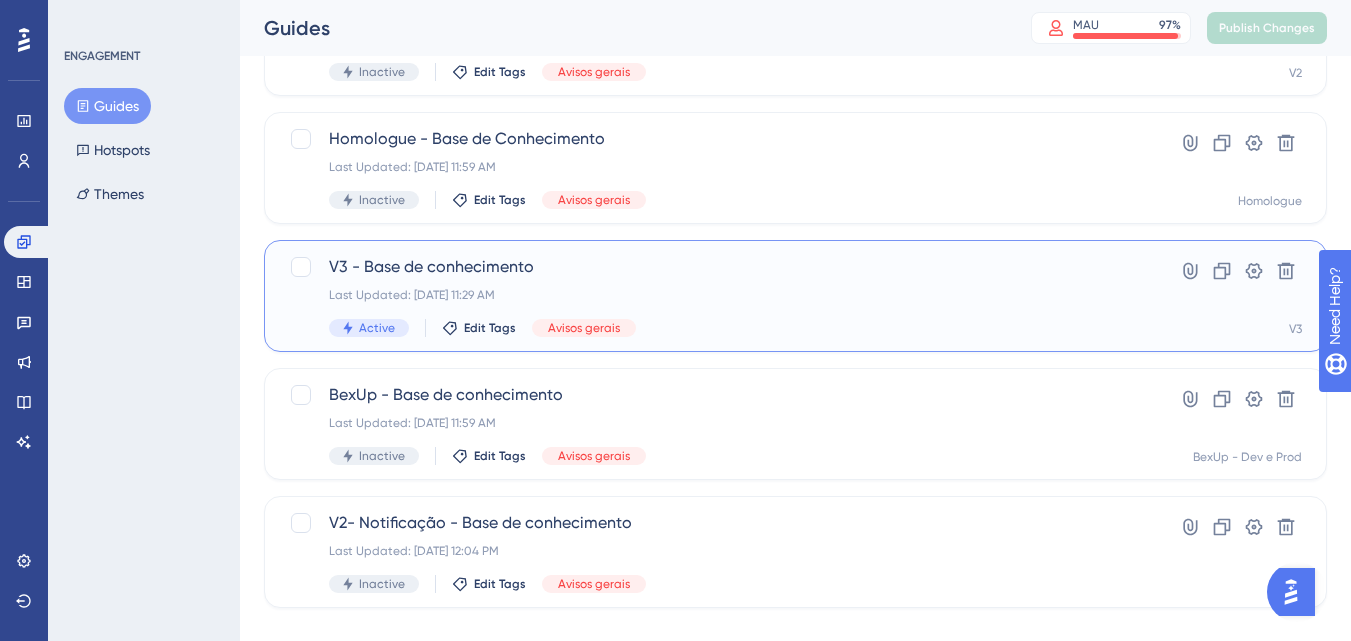 click on "Active" at bounding box center (369, 328) 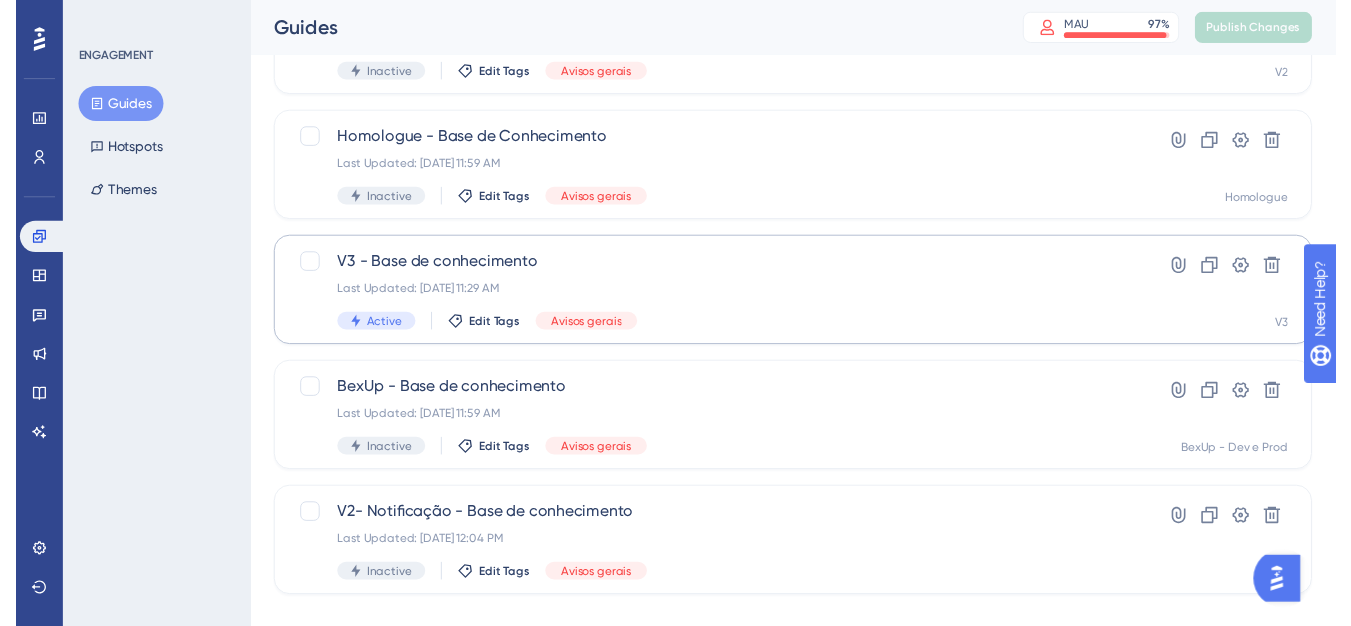 scroll, scrollTop: 0, scrollLeft: 0, axis: both 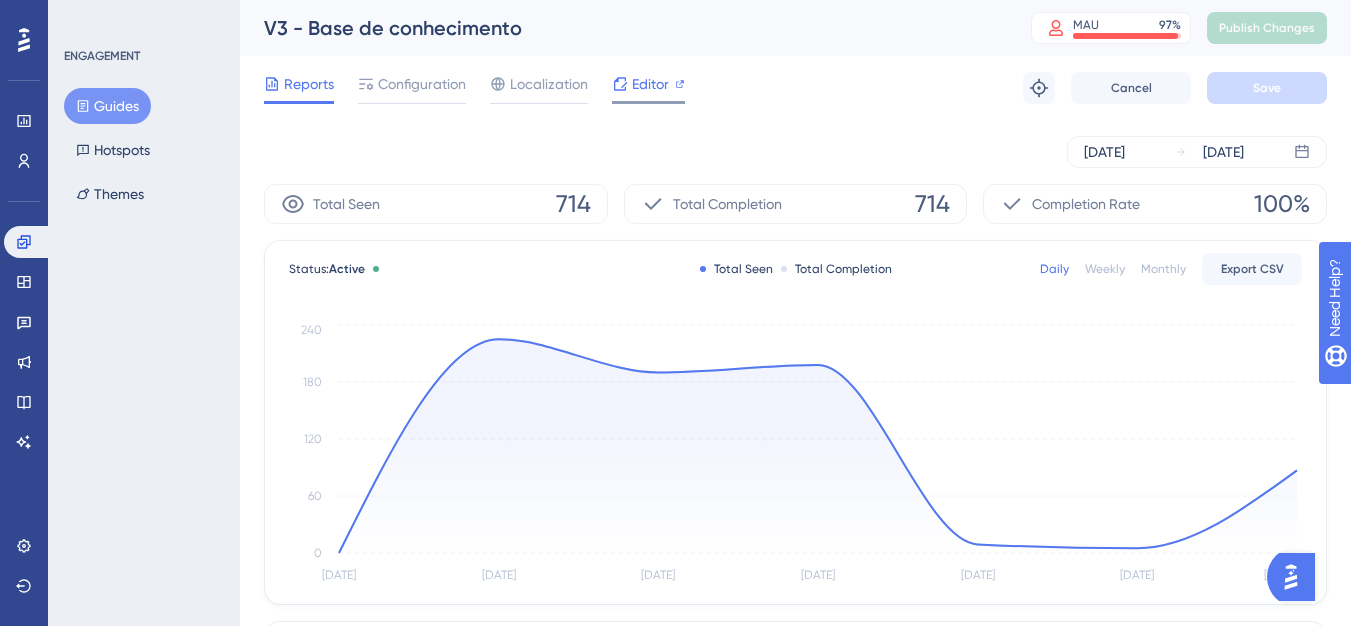 click at bounding box center (620, 84) 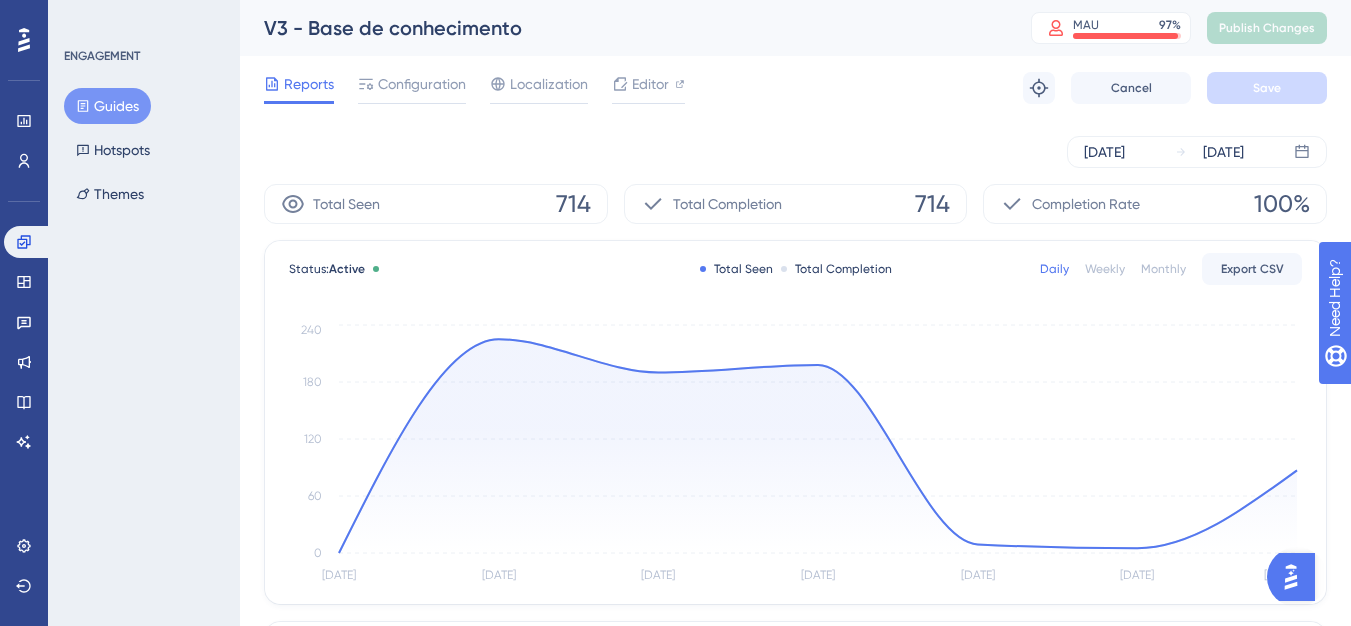 click on "Reports Configuration Localization Editor Troubleshoot Cancel Save" at bounding box center (795, 88) 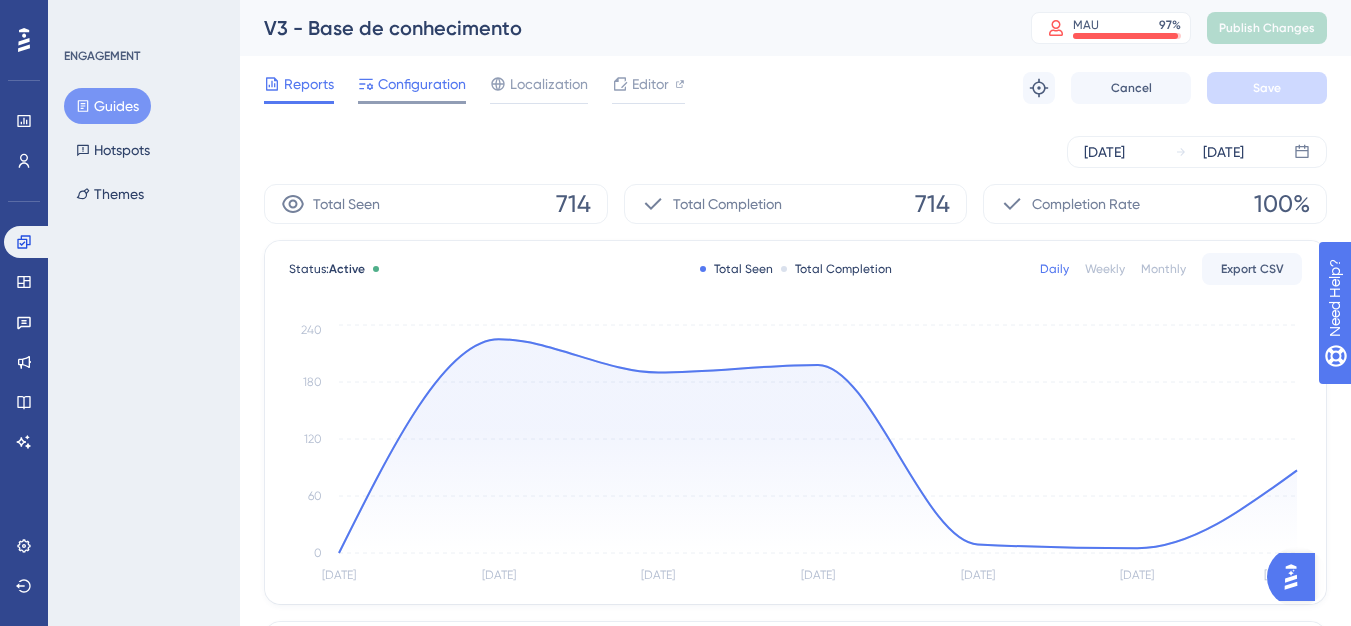 click on "Configuration" at bounding box center (422, 84) 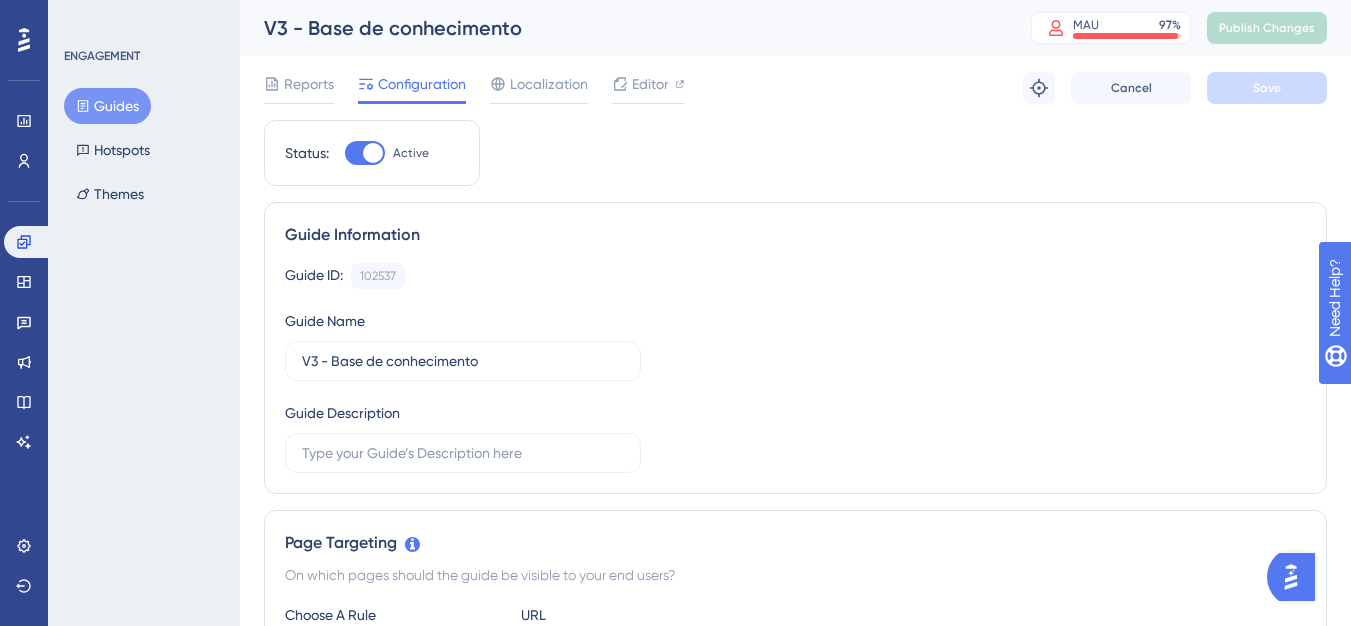 click at bounding box center [365, 153] 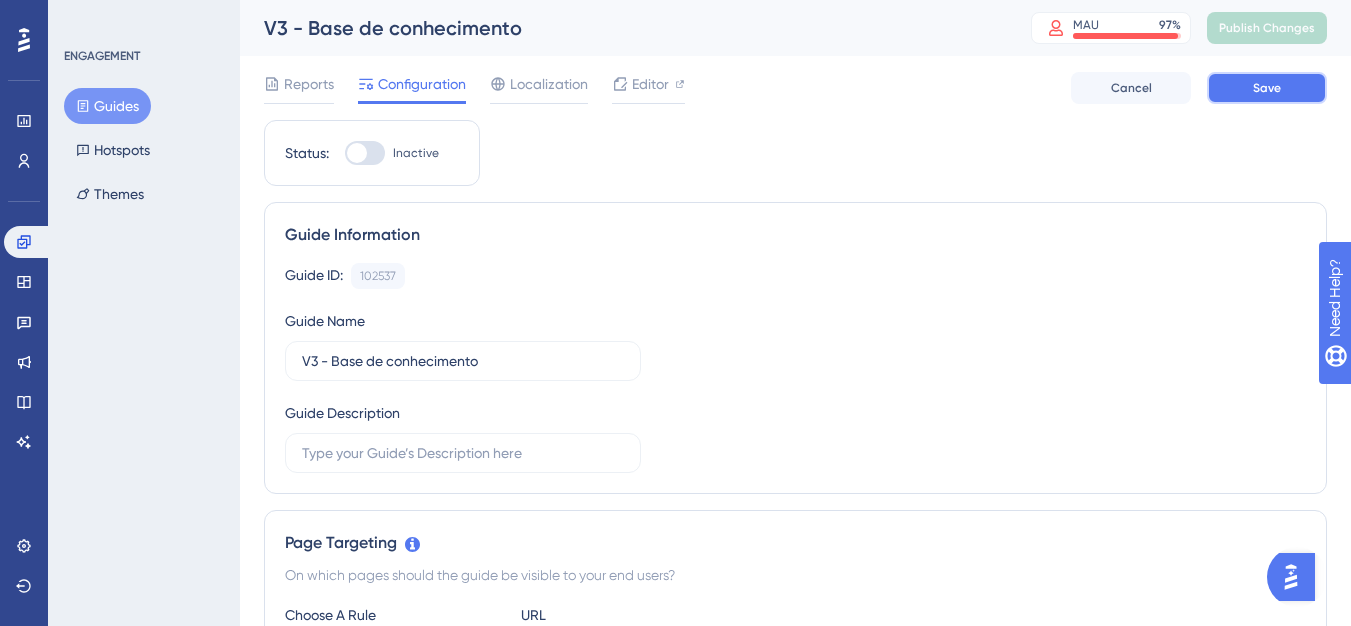 click on "Save" at bounding box center (1267, 88) 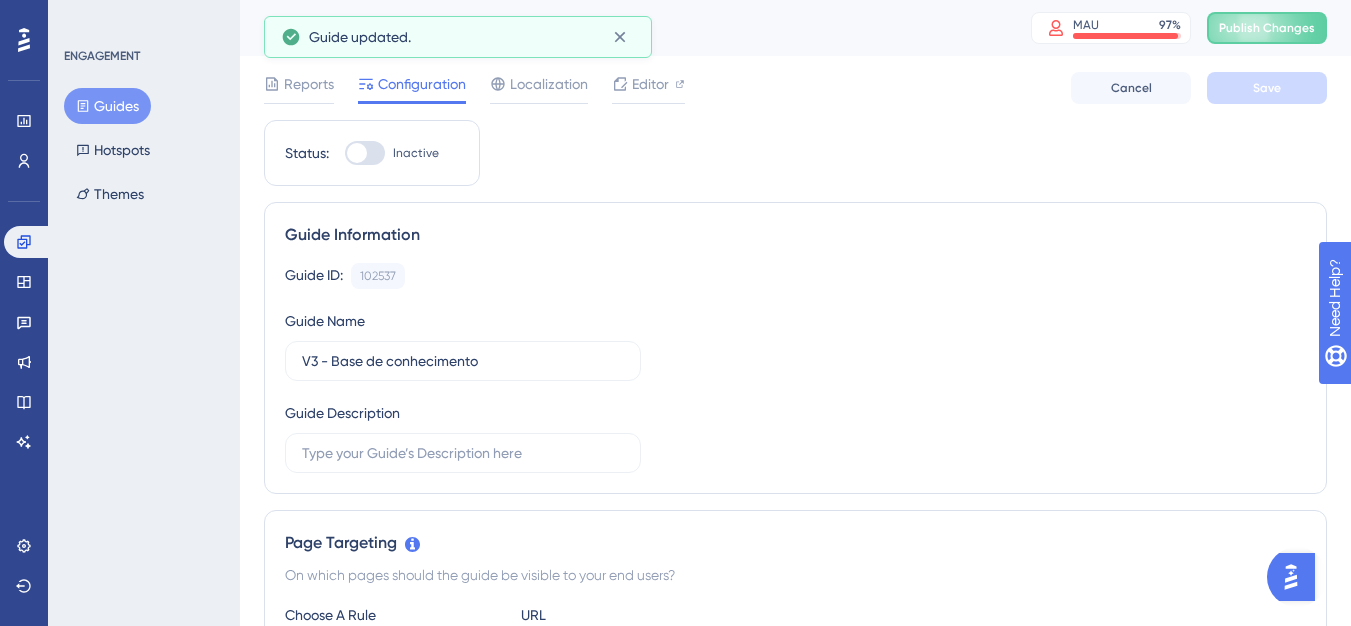 click on "Publish Changes" at bounding box center [1267, 28] 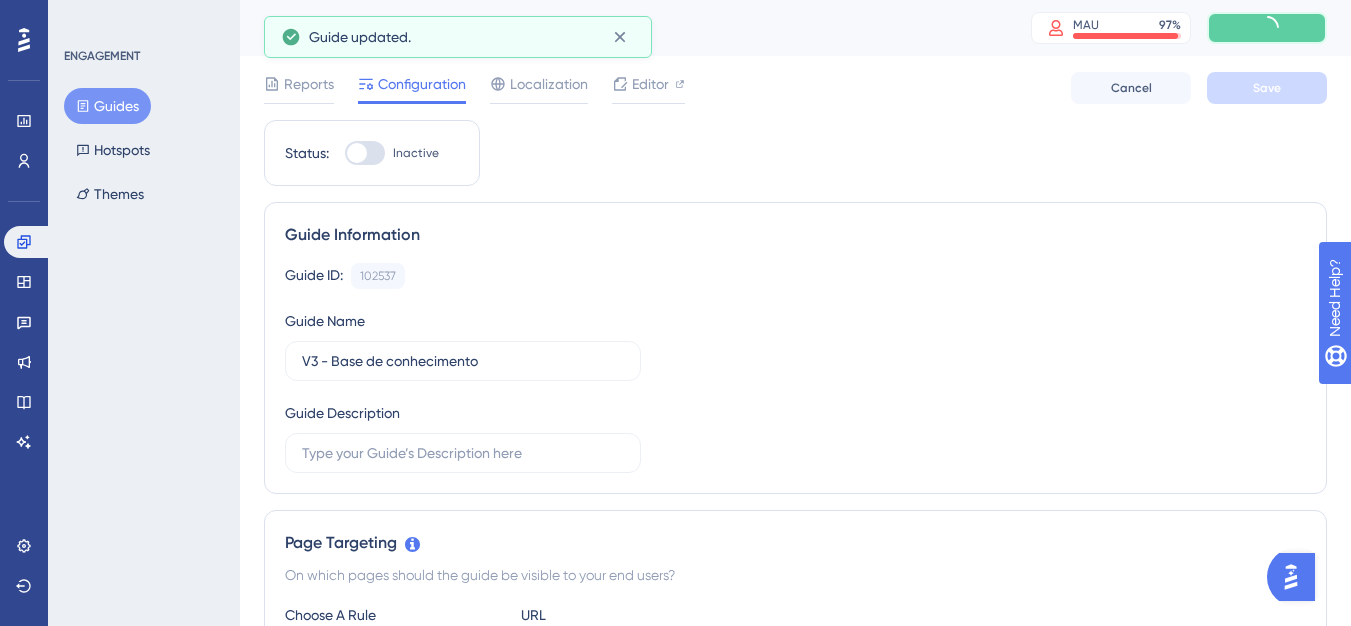 click 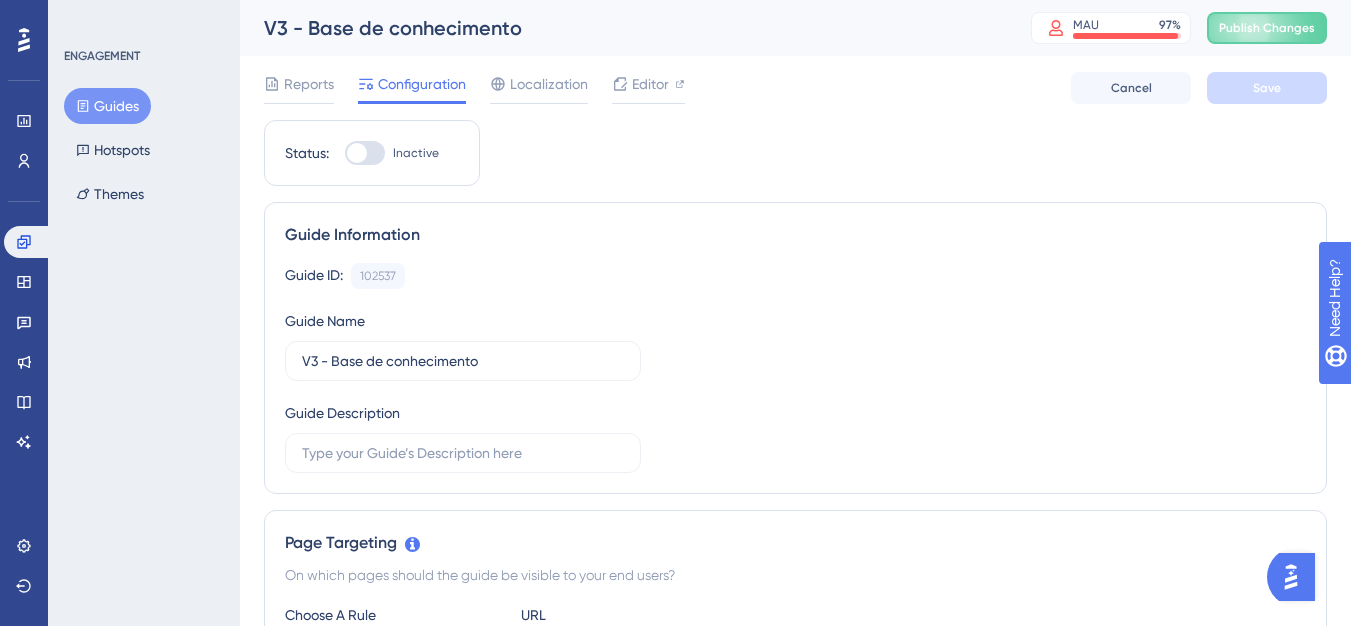 click on "Inactive" at bounding box center [416, 153] 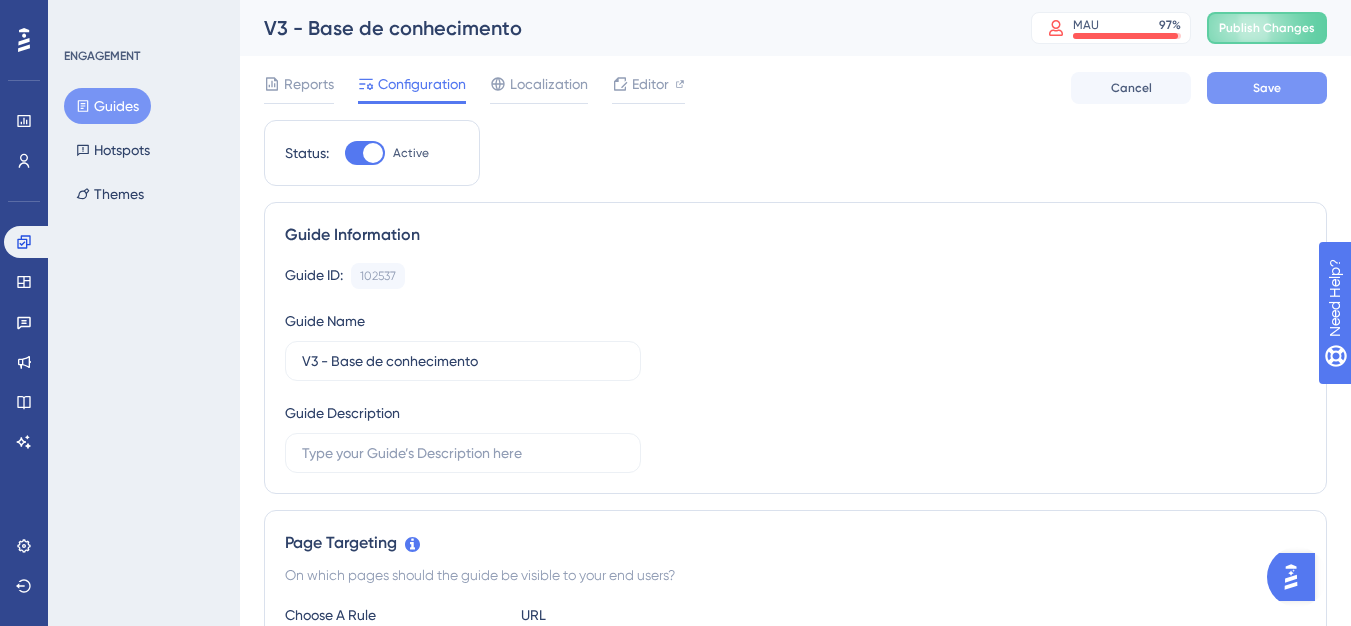 click on "Save" at bounding box center [1267, 88] 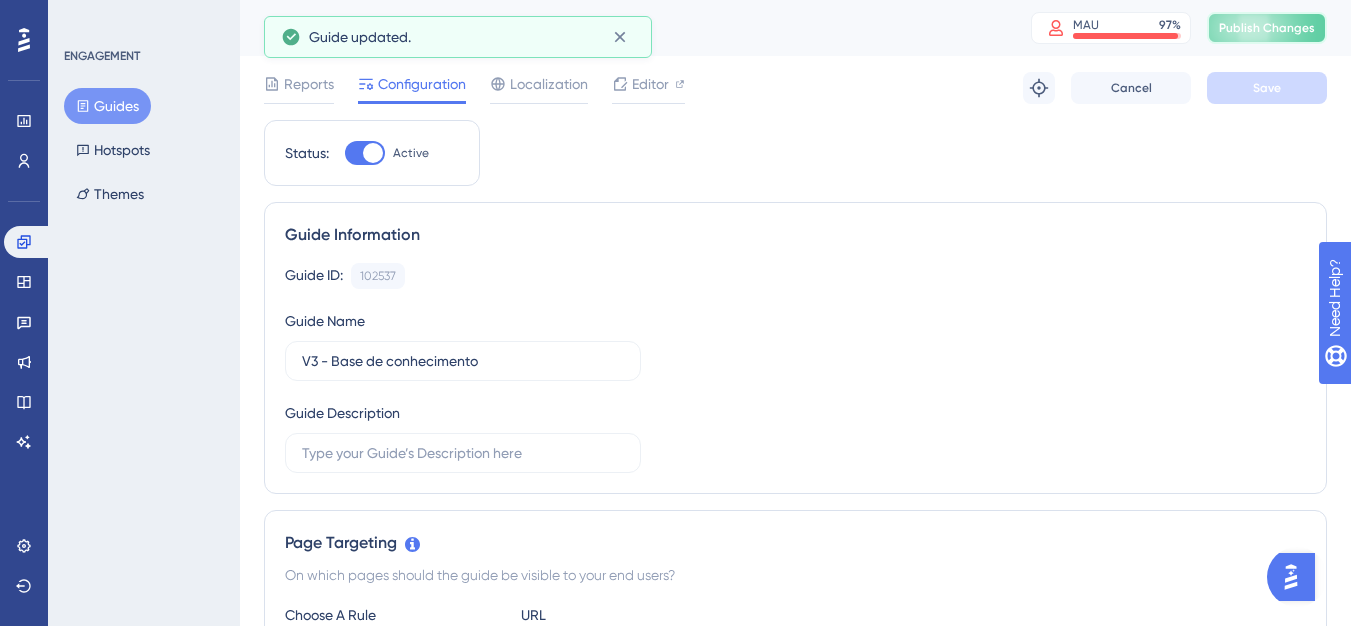 click on "Publish Changes" at bounding box center (1267, 28) 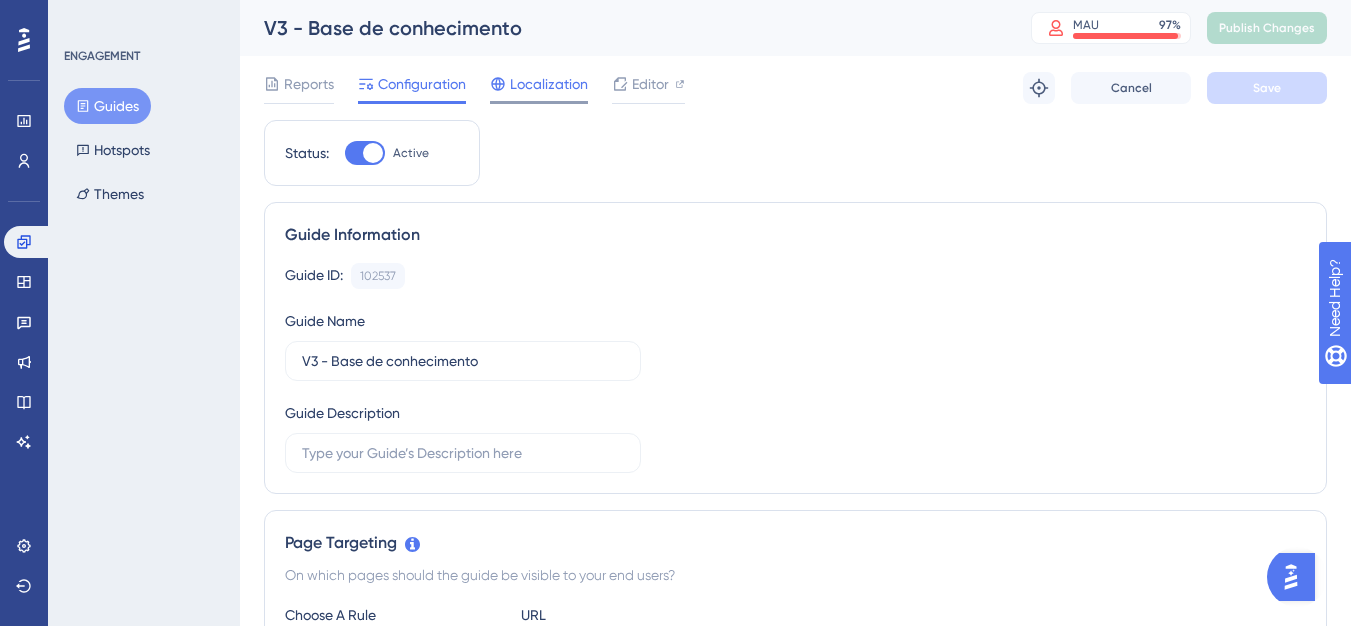click on "Localization" at bounding box center [549, 84] 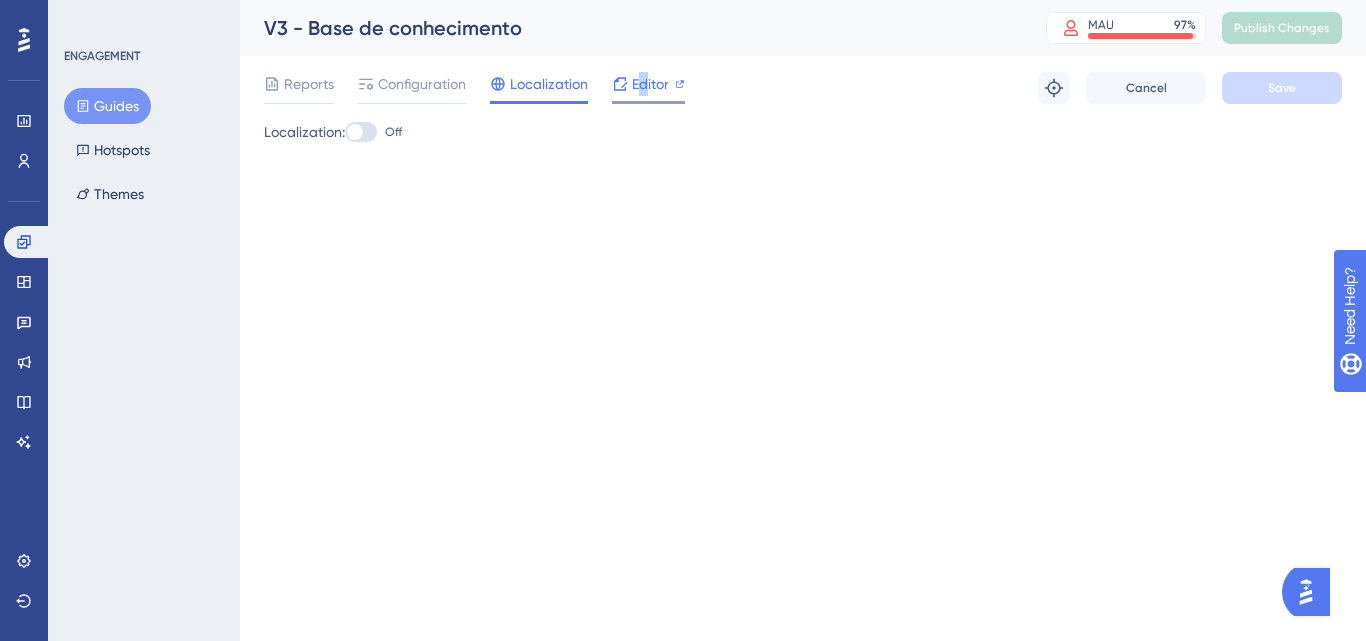 click on "Editor" at bounding box center [650, 84] 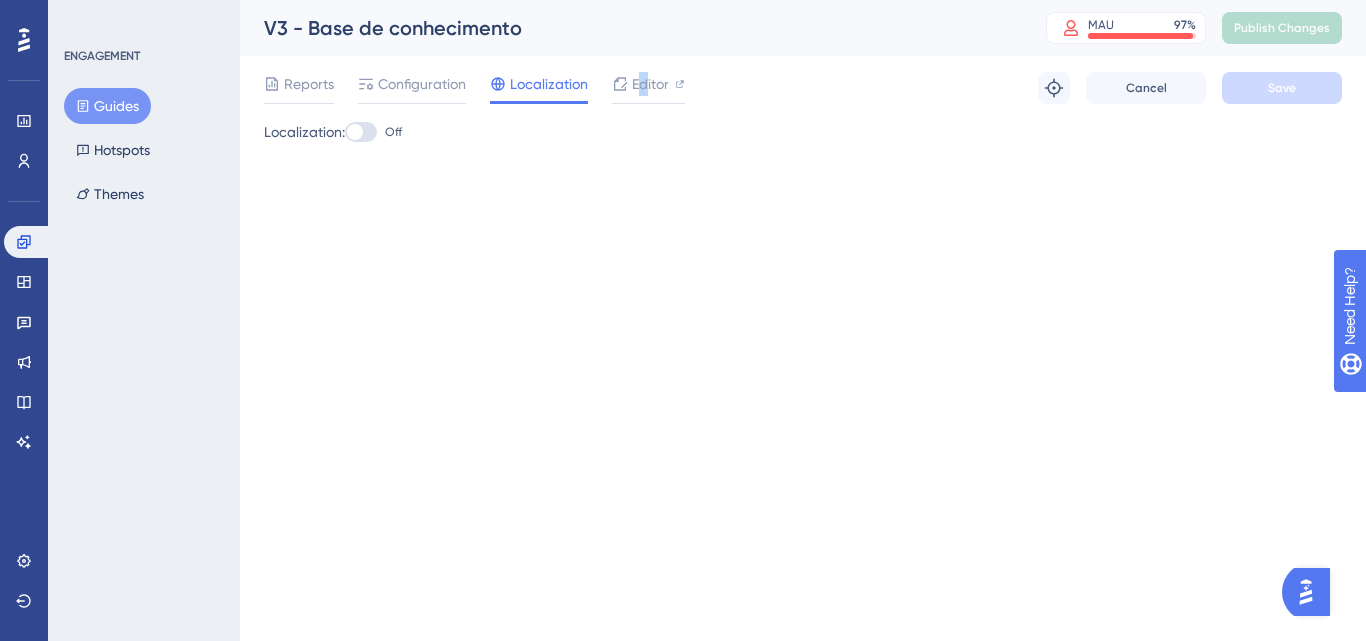 click 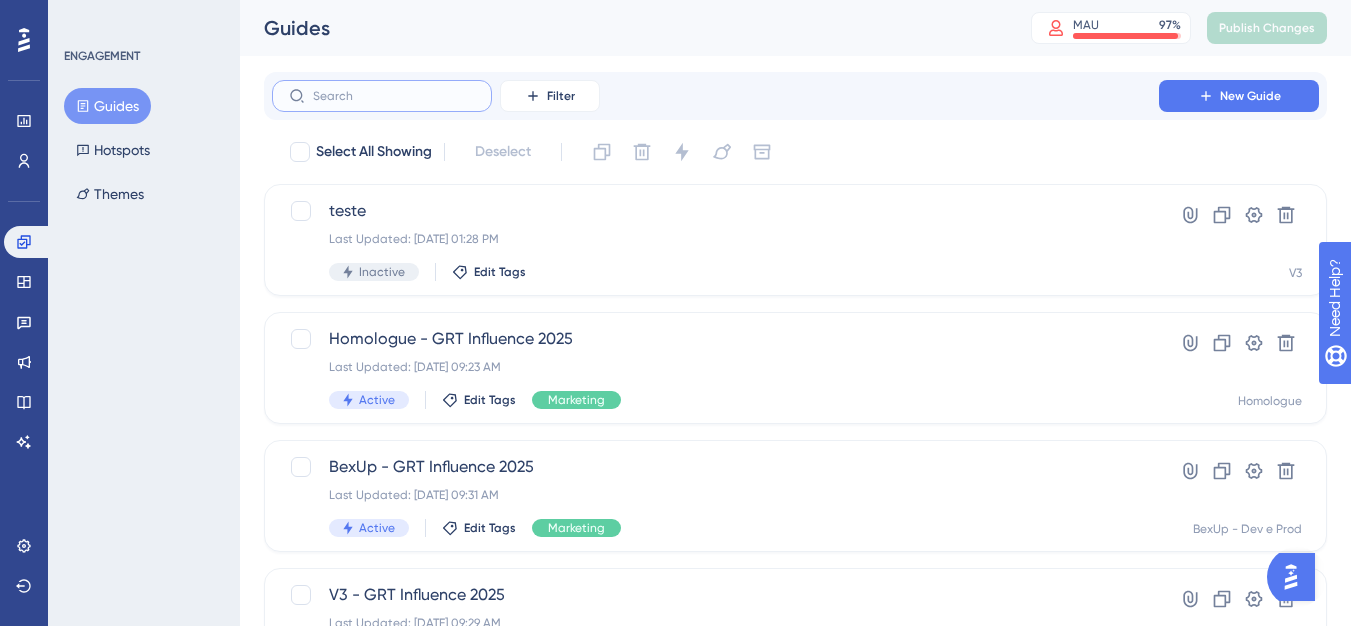 click at bounding box center [394, 96] 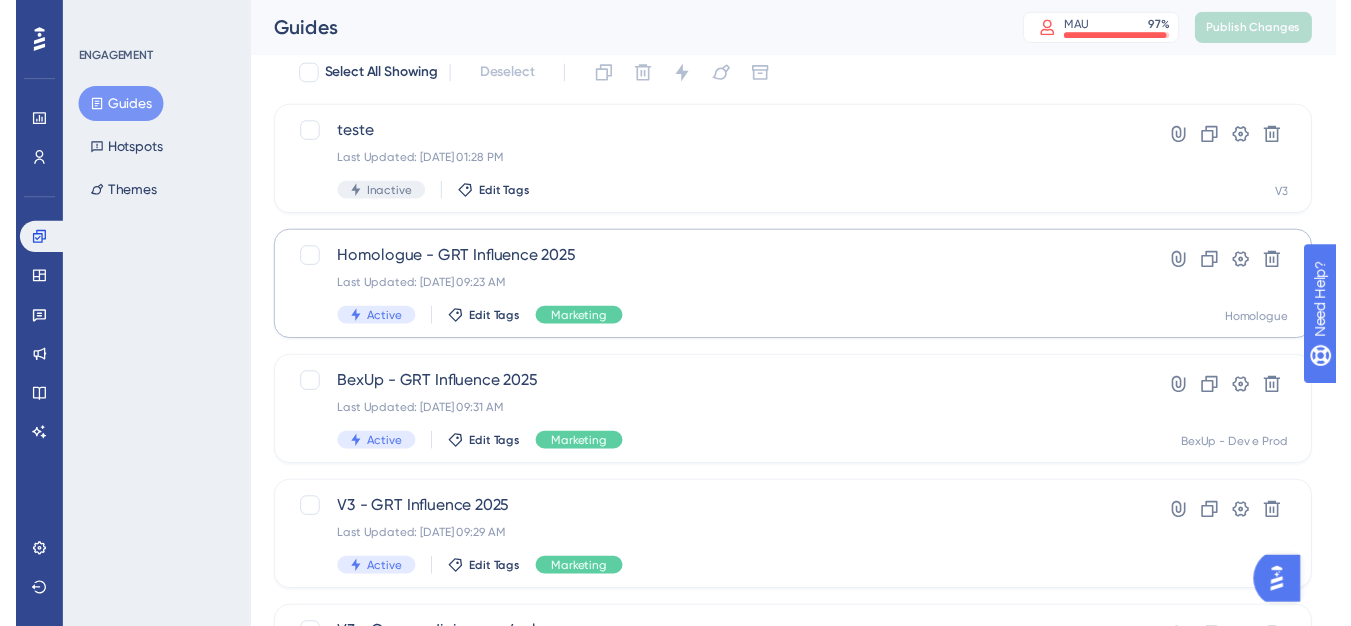 scroll, scrollTop: 0, scrollLeft: 0, axis: both 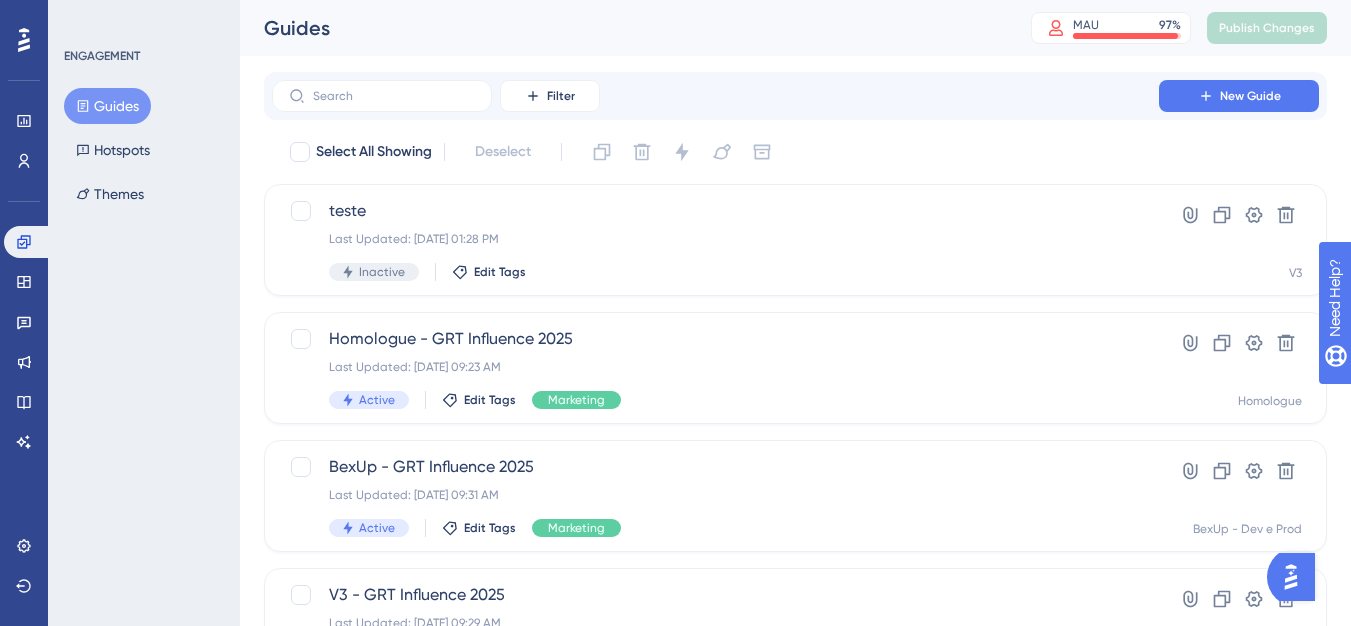 click on "Filter New Guide Select All Showing Deselect teste Last Updated: 23 de jul. de 2025 01:28 PM Inactive Edit Tags Hyperlink Clone Settings Delete V3 Homologue - GRT Influence 2025 Last Updated: 14 de jul. de 2025 09:23 AM Active Edit Tags Marketing Hyperlink Clone Settings Delete Homologue BexUp - GRT Influence 2025 Last Updated: 14 de jul. de 2025 09:31 AM Active Edit Tags Marketing Hyperlink Clone Settings Delete BexUp - Dev e Prod V3 - GRT Influence 2025 Last Updated: 14 de jul. de 2025 09:29 AM Active Edit Tags Marketing Hyperlink Clone Settings Delete V3 V3 - Como adicionar veículos Last Updated: 22 de jul. de 2025 11:09 AM Active Edit Tags User Onboarding Veículos Hyperlink Clone Settings Delete V3 V3 - Novo Veículo Last Updated: 19 de jun. de 2025 09:04 AM Active Edit Tags User Onboarding Veículos Hyperlink Clone Settings Delete V3 Homologue - Instabilidade - 12/06 Last Updated: 13 de jun. de 2025 12:44 AM Inactive Edit Tags Manutenção/instab Hyperlink Clone Settings Delete Homologue Inactive Clone" at bounding box center [795, 780] 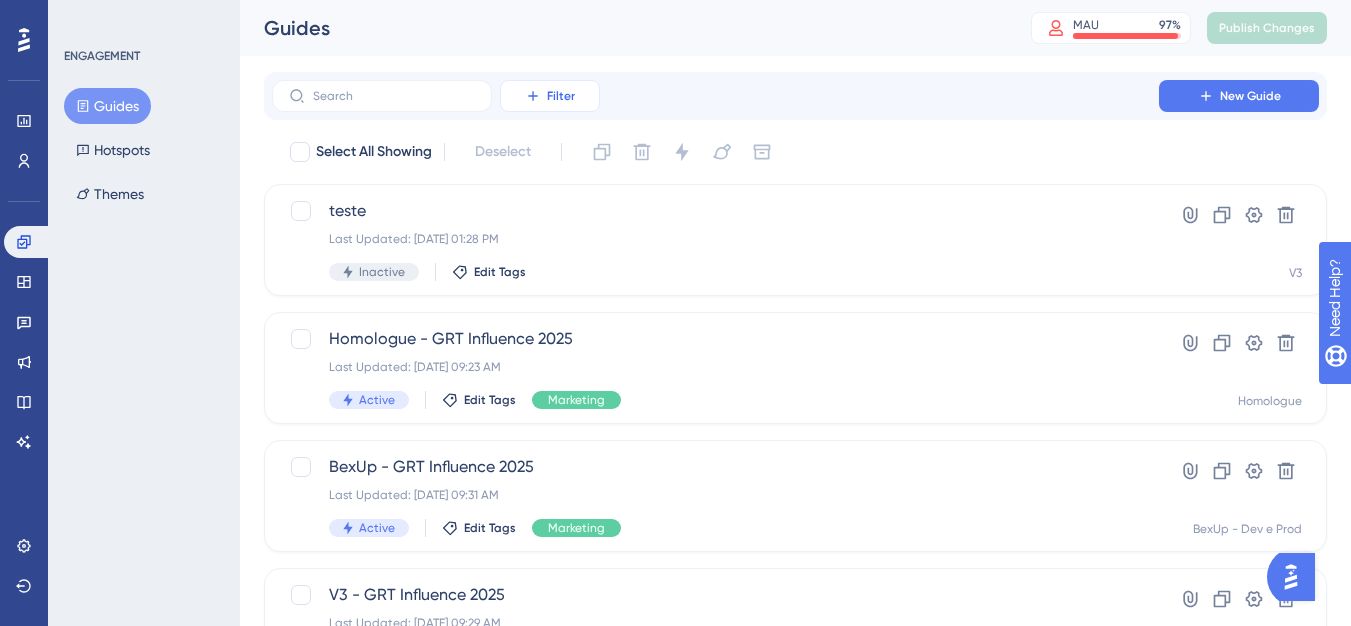 click on "Filter" at bounding box center [550, 96] 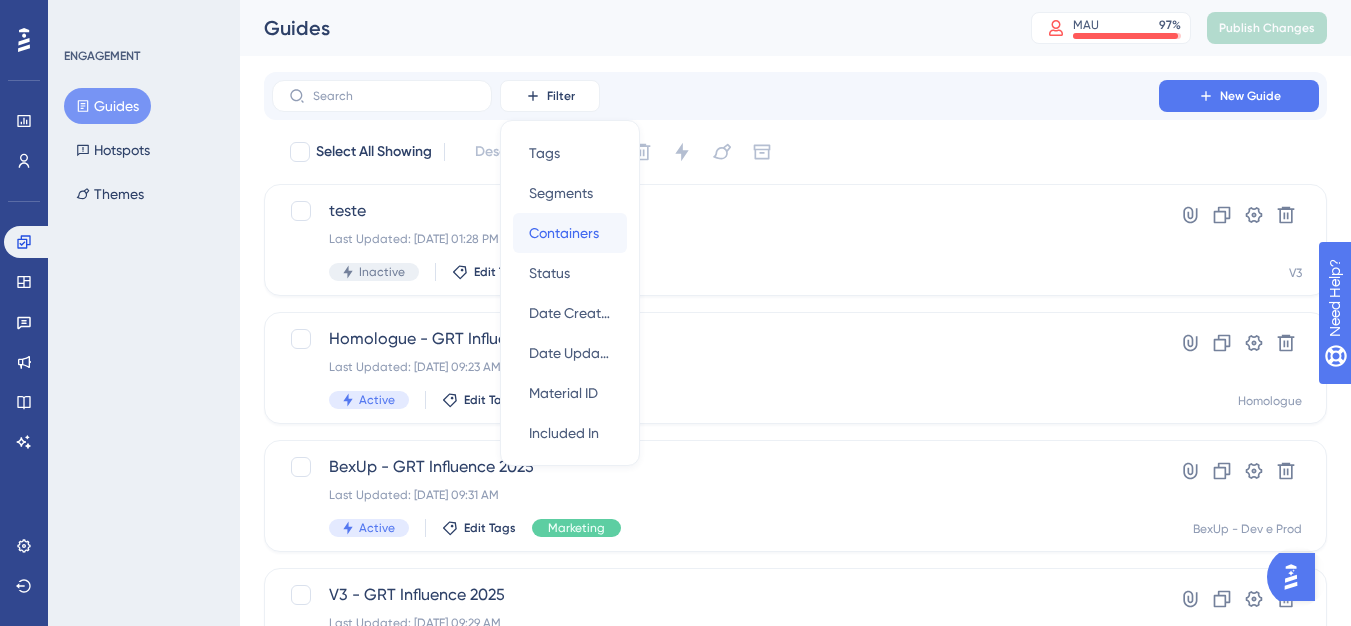 click on "Containers" at bounding box center [564, 233] 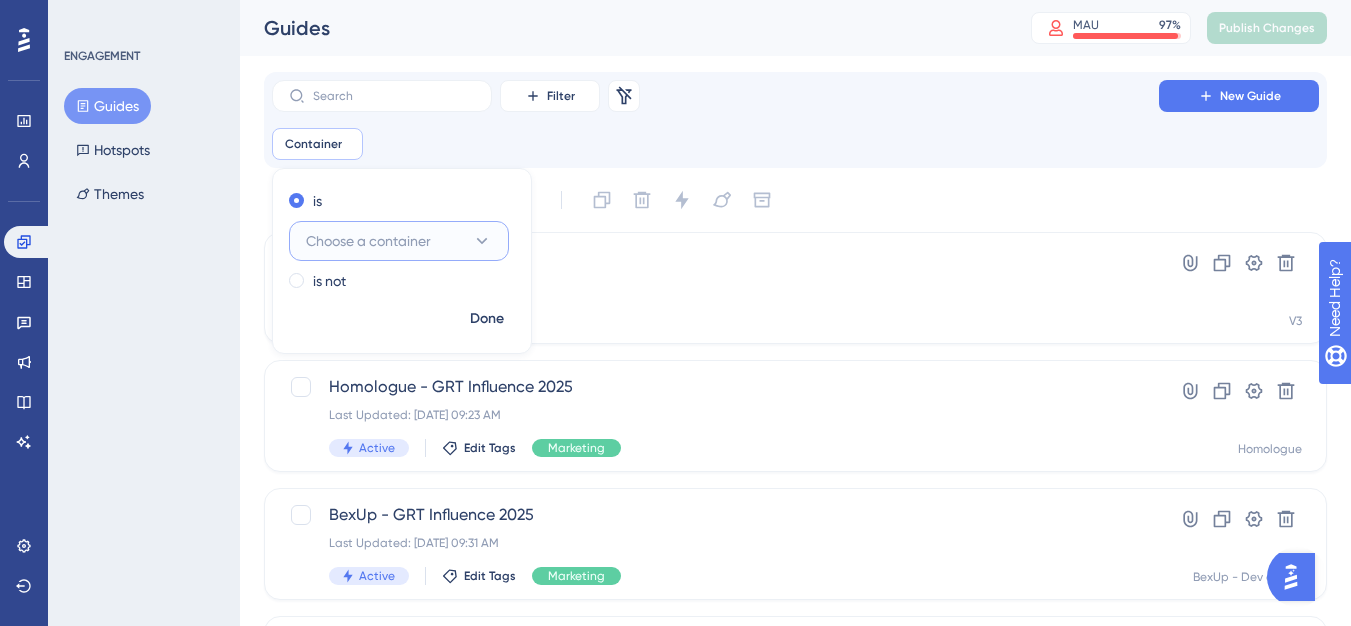 click 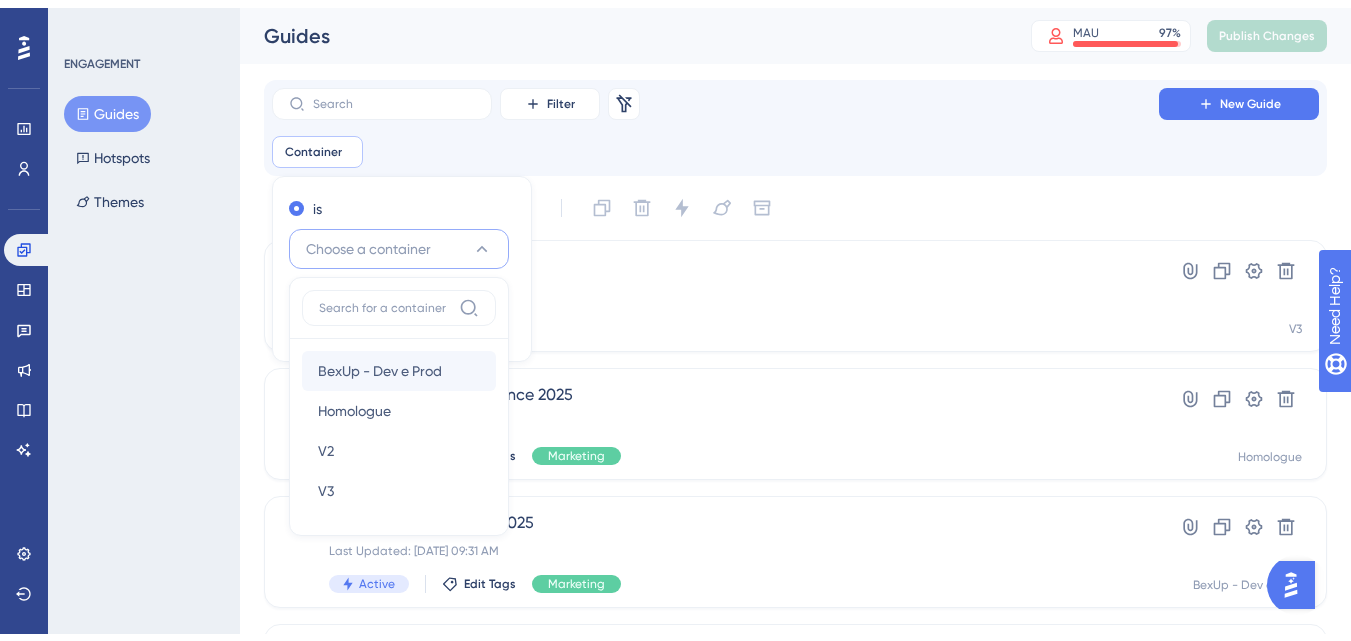 scroll, scrollTop: 86, scrollLeft: 0, axis: vertical 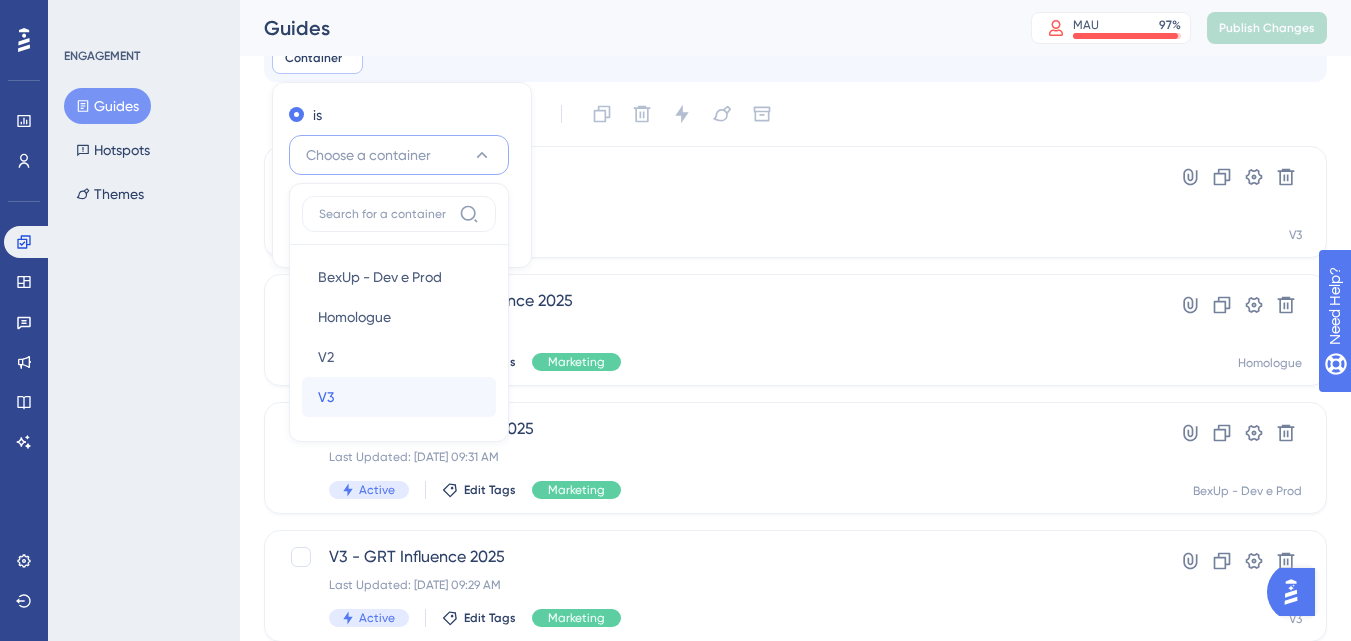 click on "V3 V3" at bounding box center [399, 397] 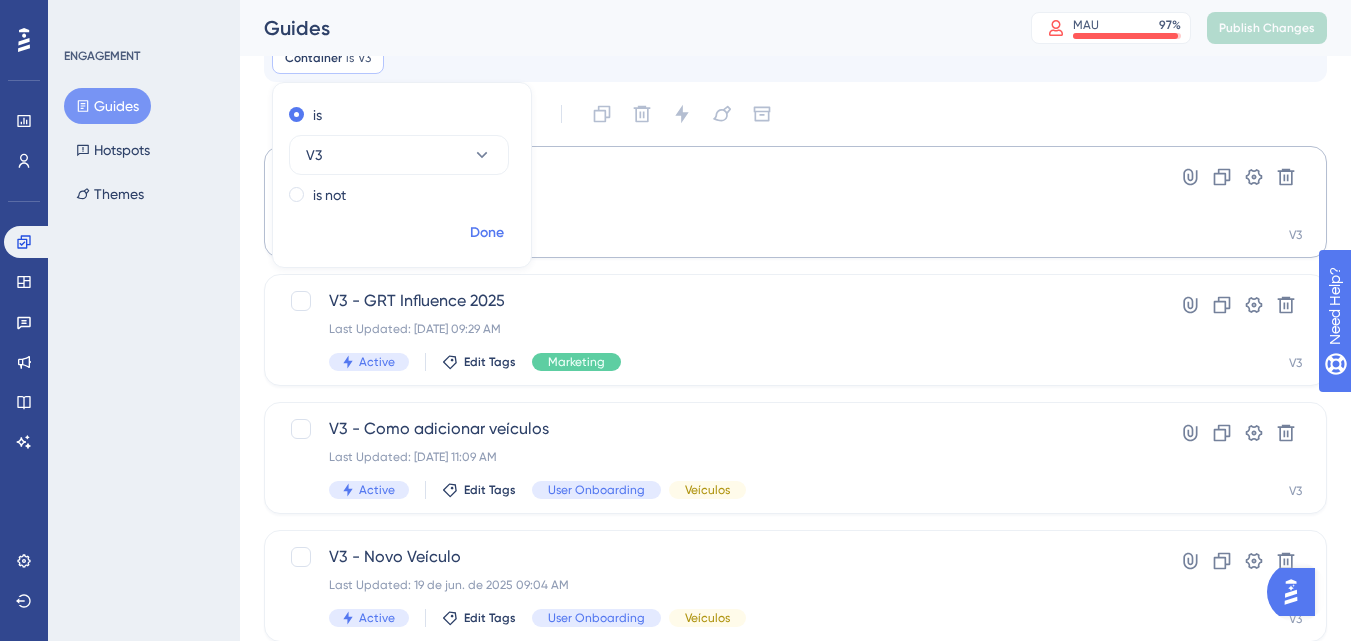 click on "Done" at bounding box center (487, 233) 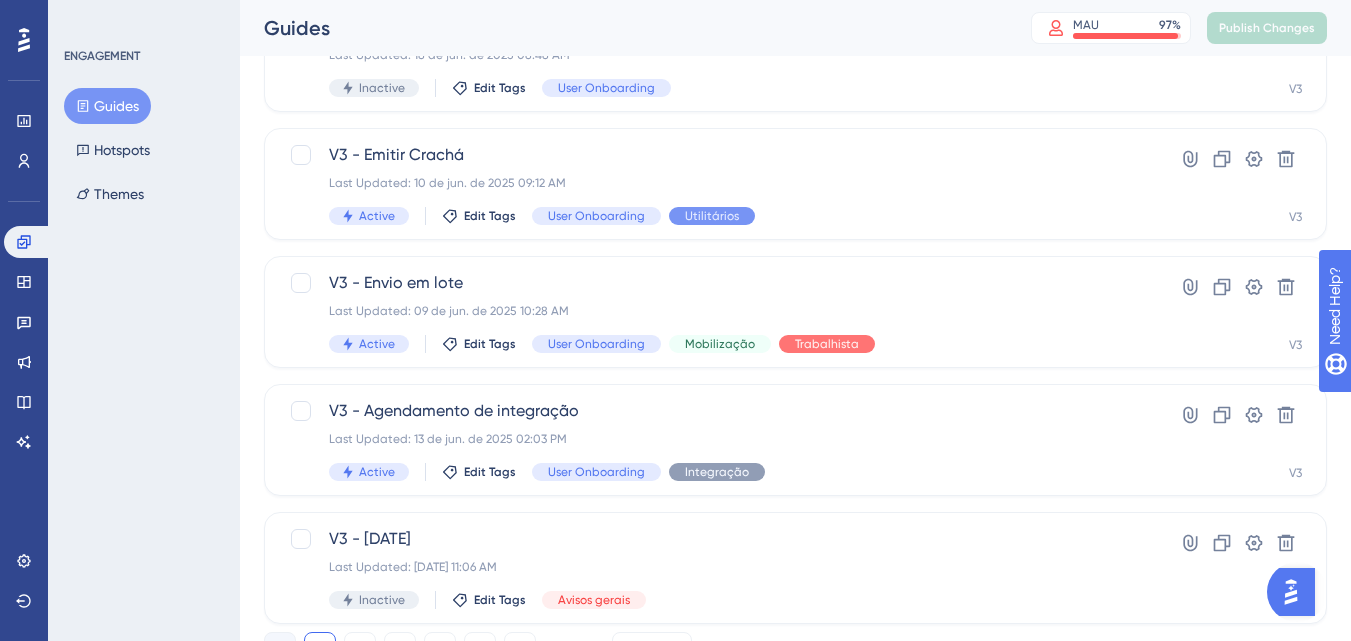 scroll, scrollTop: 959, scrollLeft: 0, axis: vertical 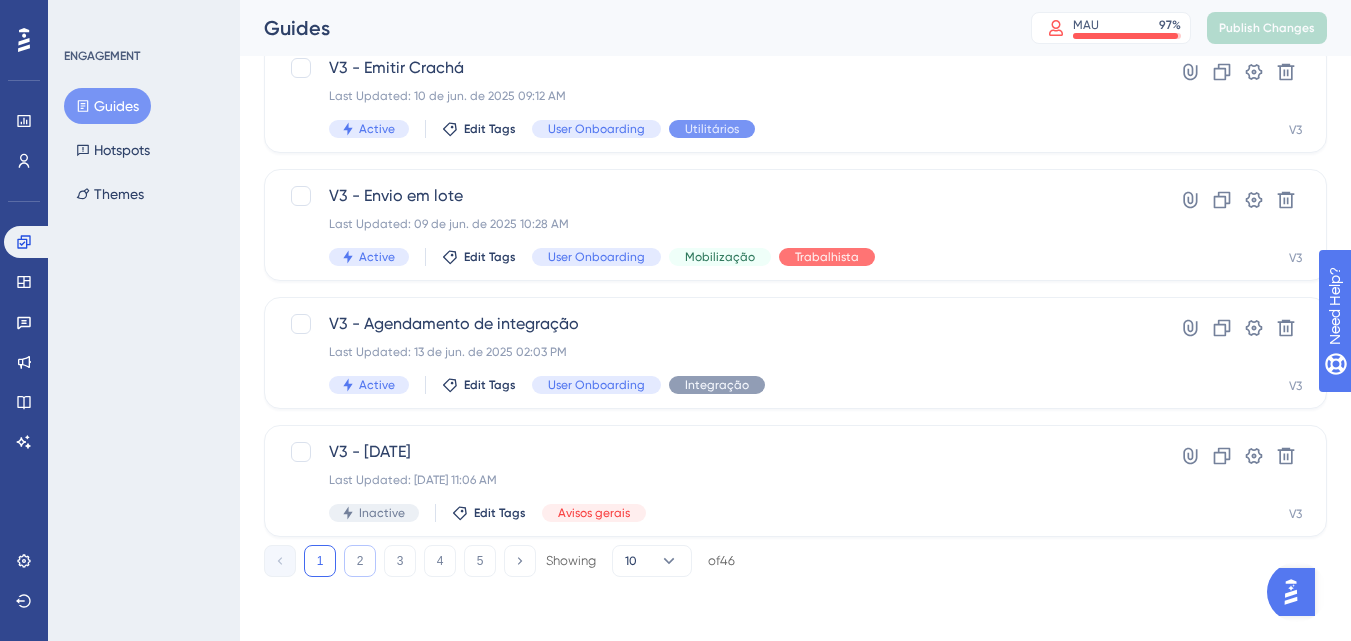 click on "2" at bounding box center (360, 561) 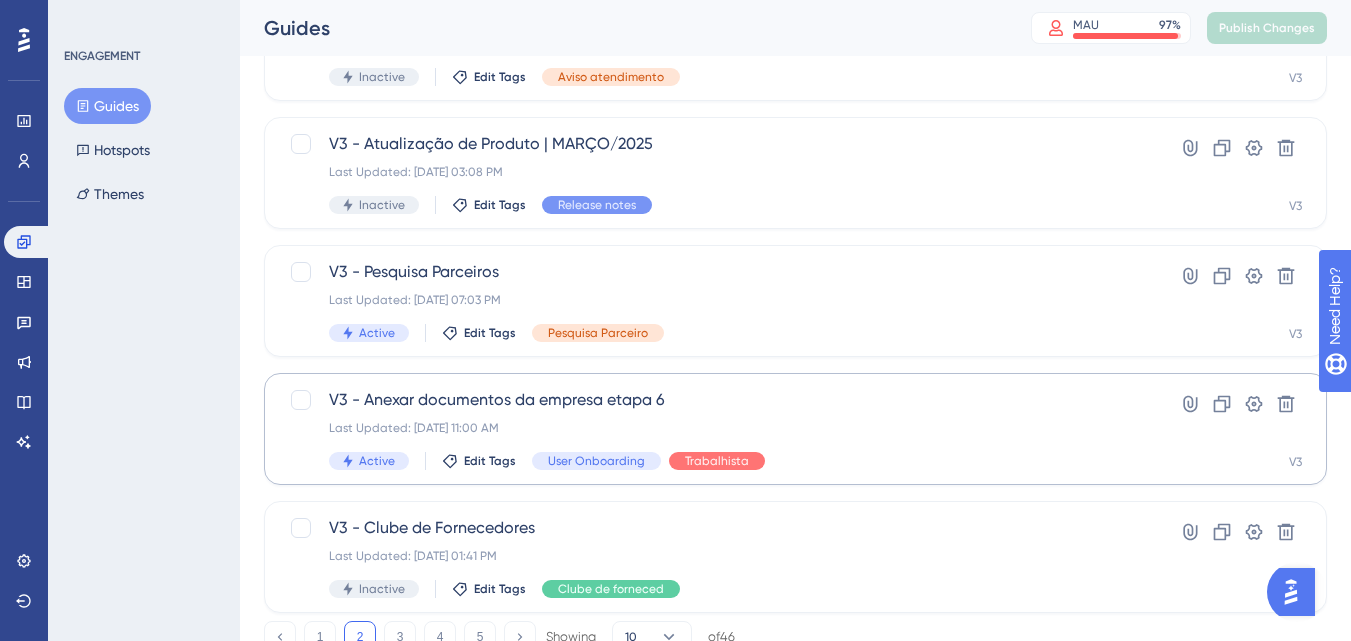 scroll, scrollTop: 959, scrollLeft: 0, axis: vertical 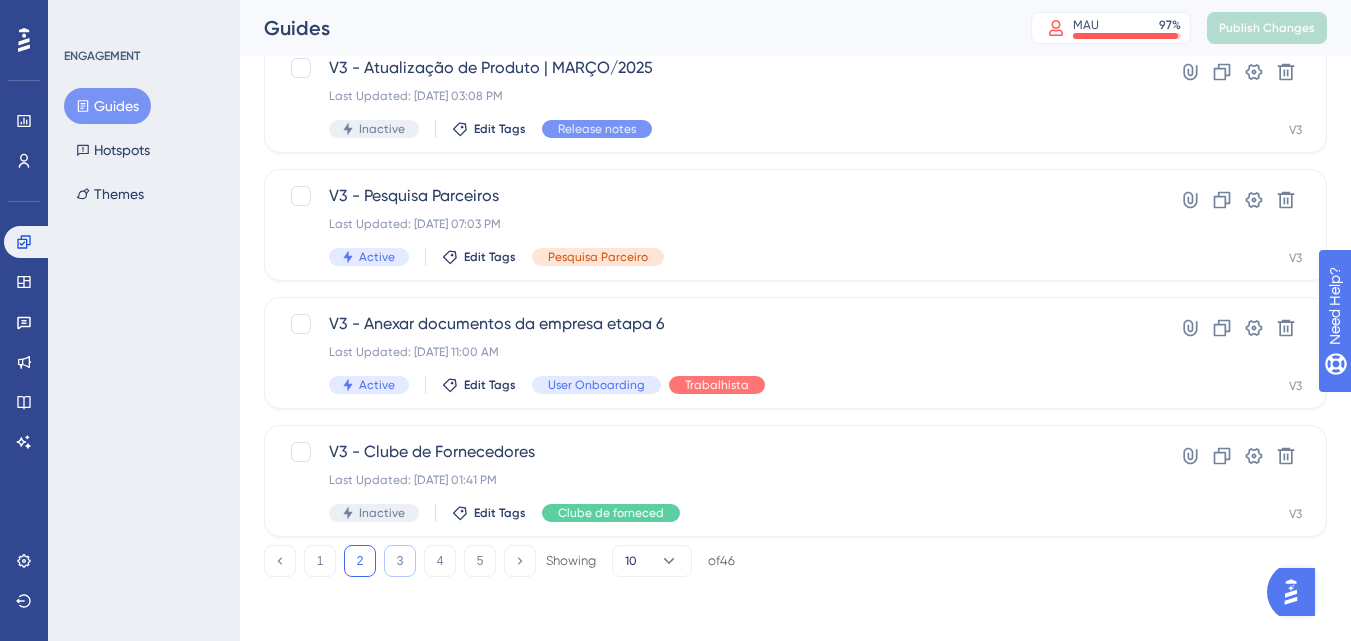 click on "3" at bounding box center (400, 561) 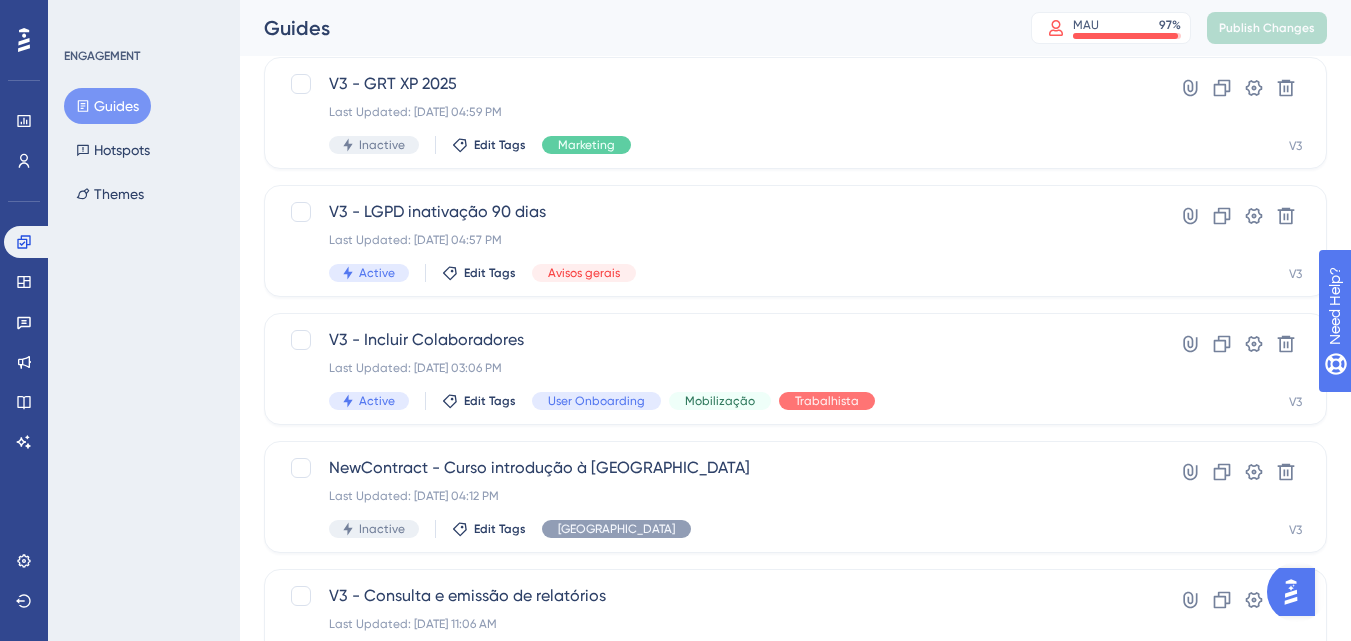 scroll, scrollTop: 959, scrollLeft: 0, axis: vertical 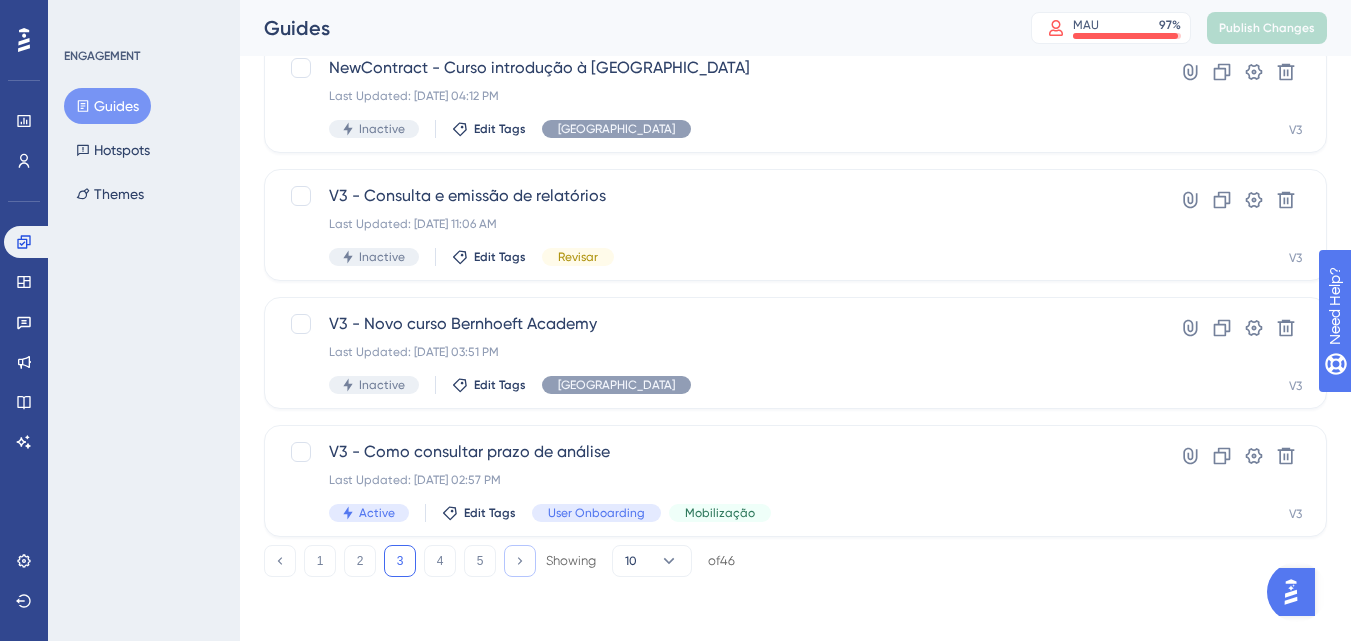 click at bounding box center [520, 561] 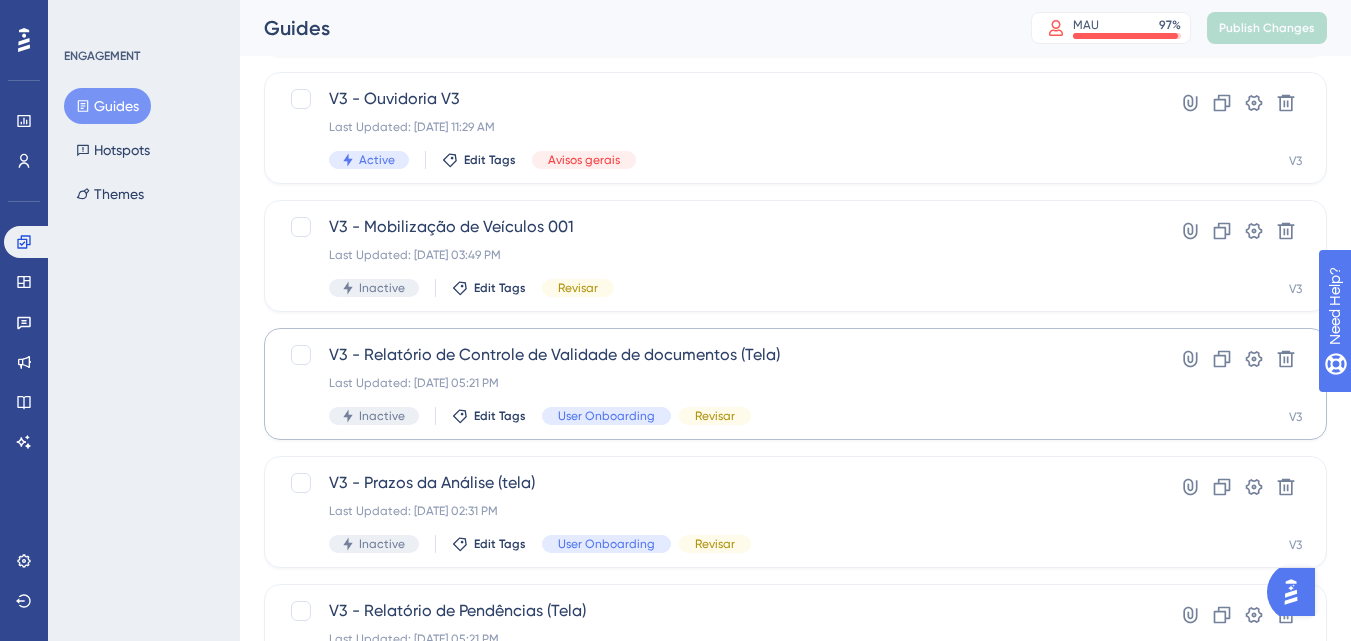scroll, scrollTop: 959, scrollLeft: 0, axis: vertical 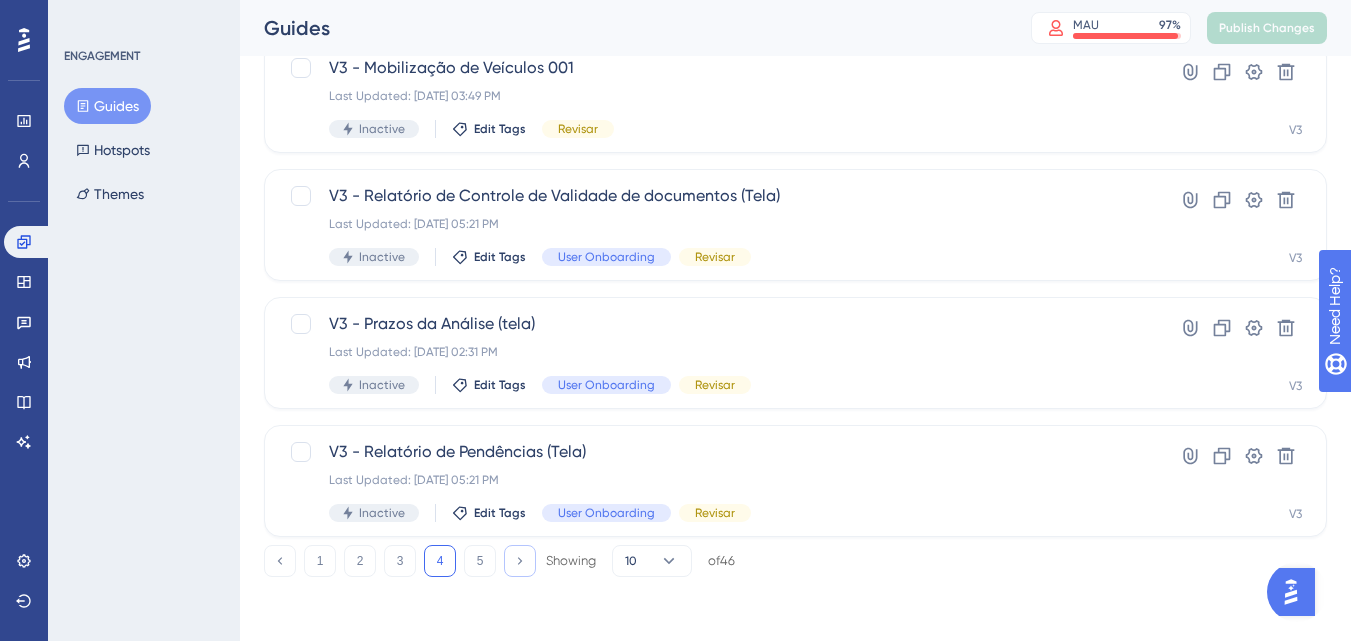 click at bounding box center [520, 561] 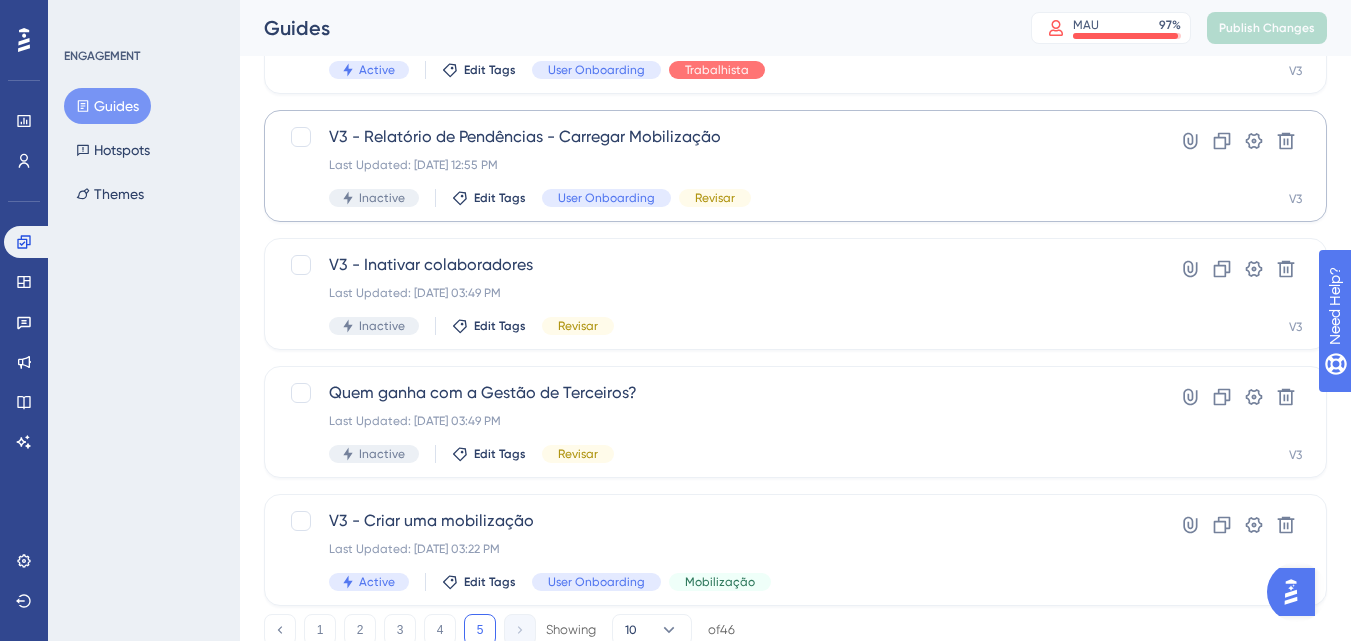 scroll, scrollTop: 400, scrollLeft: 0, axis: vertical 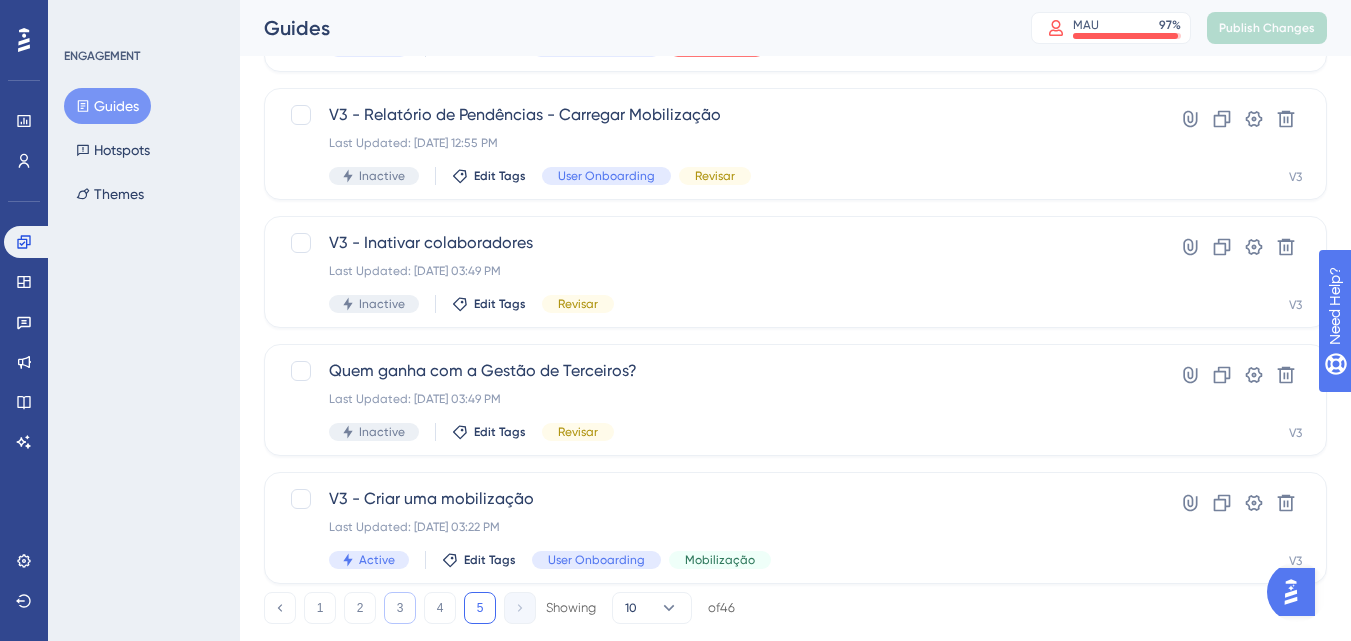 click on "3" at bounding box center [400, 608] 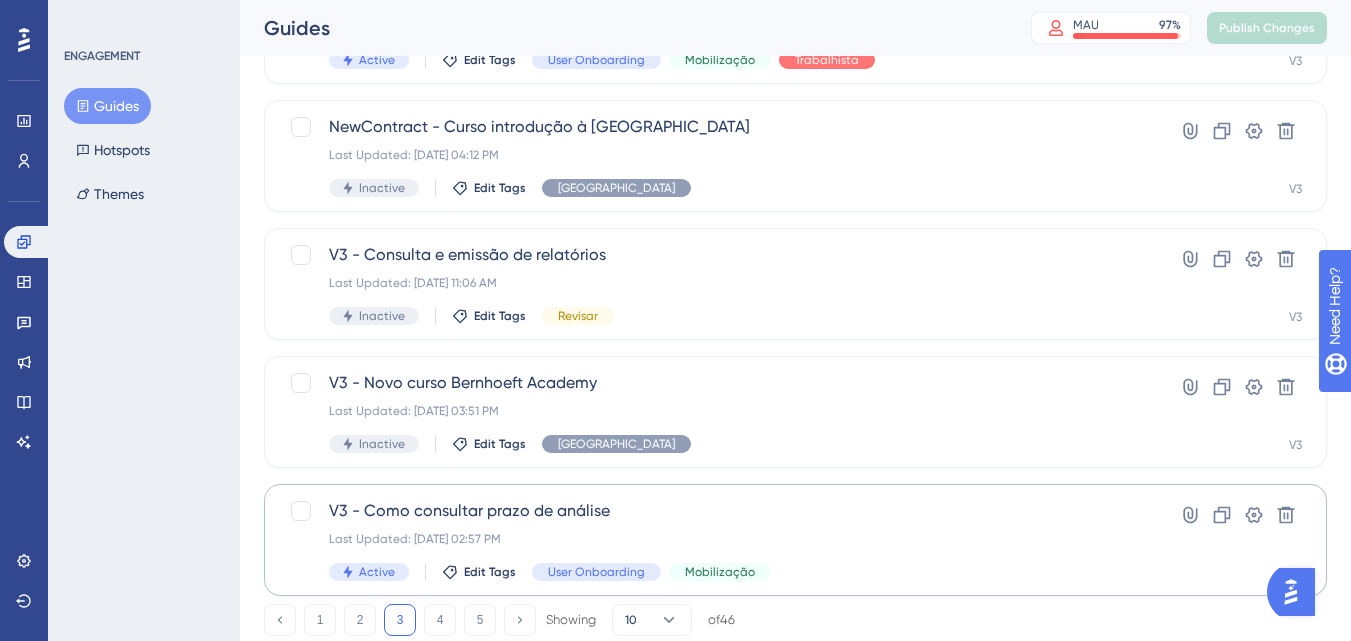 scroll, scrollTop: 959, scrollLeft: 0, axis: vertical 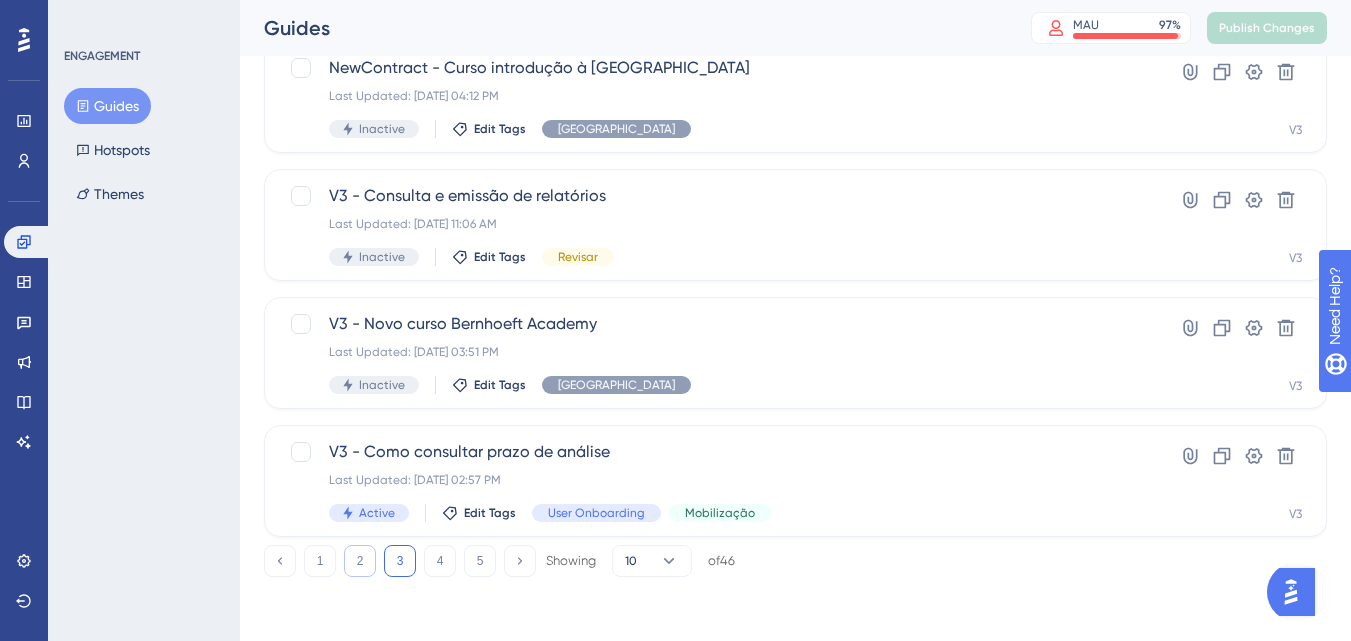 click on "2" at bounding box center (360, 561) 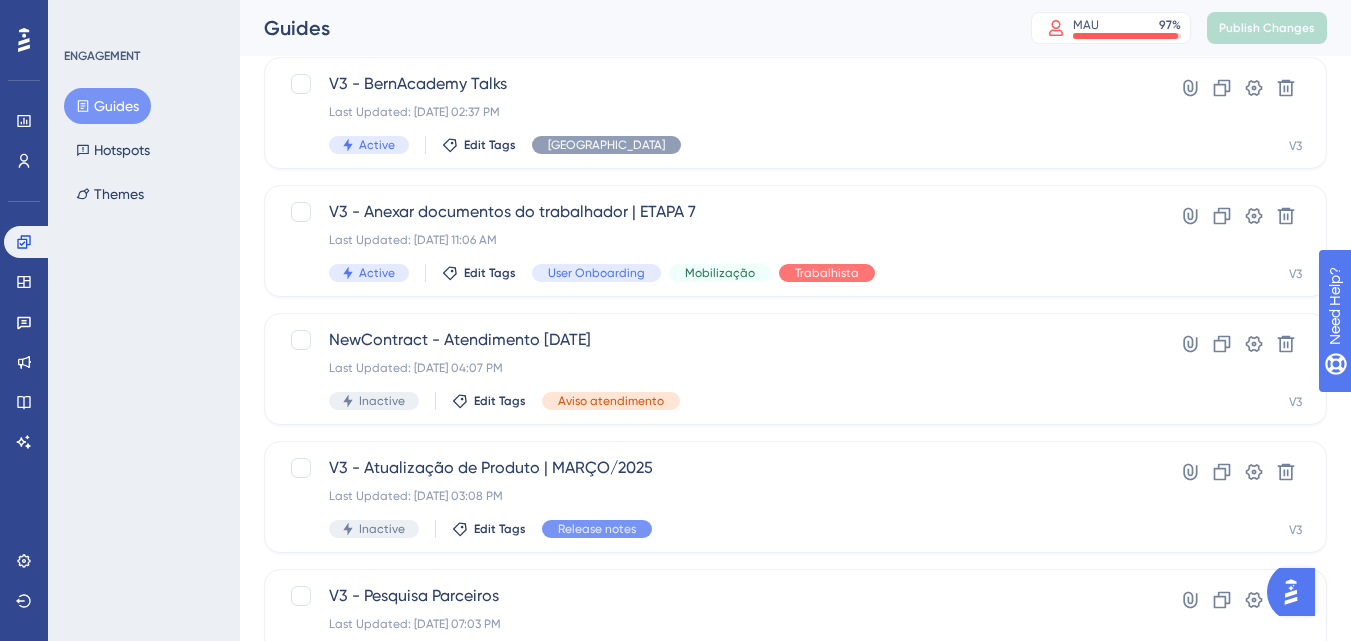 scroll, scrollTop: 959, scrollLeft: 0, axis: vertical 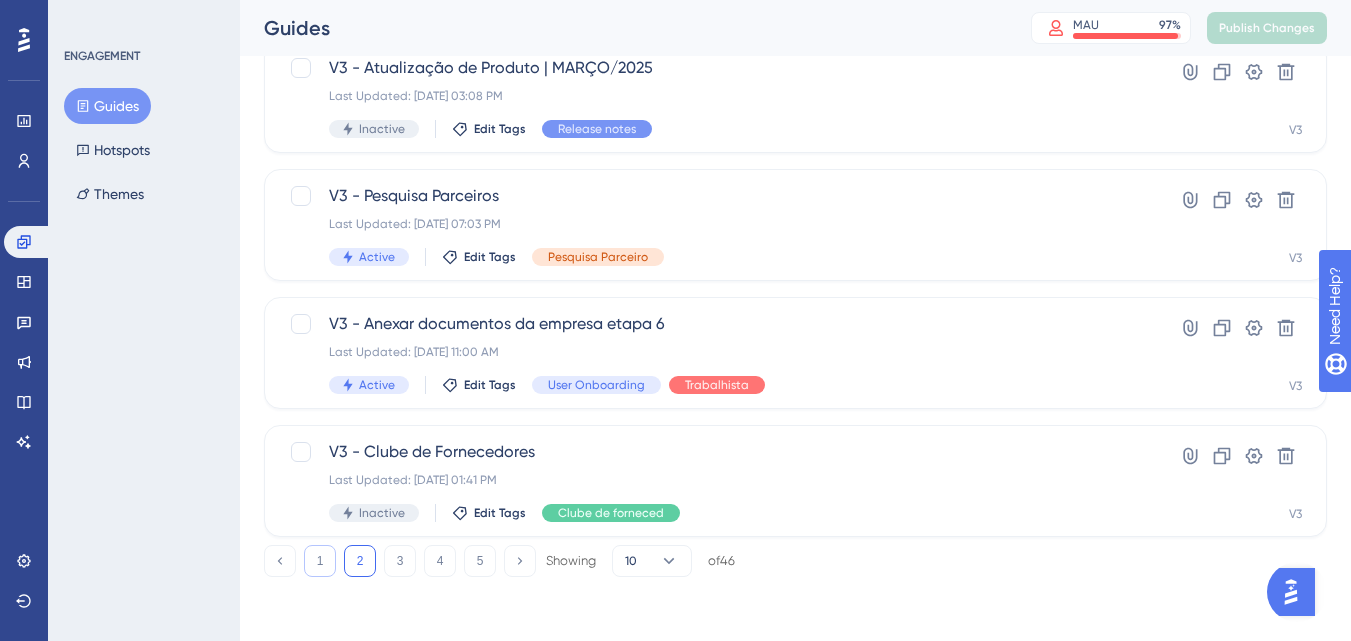 click on "1" at bounding box center (320, 561) 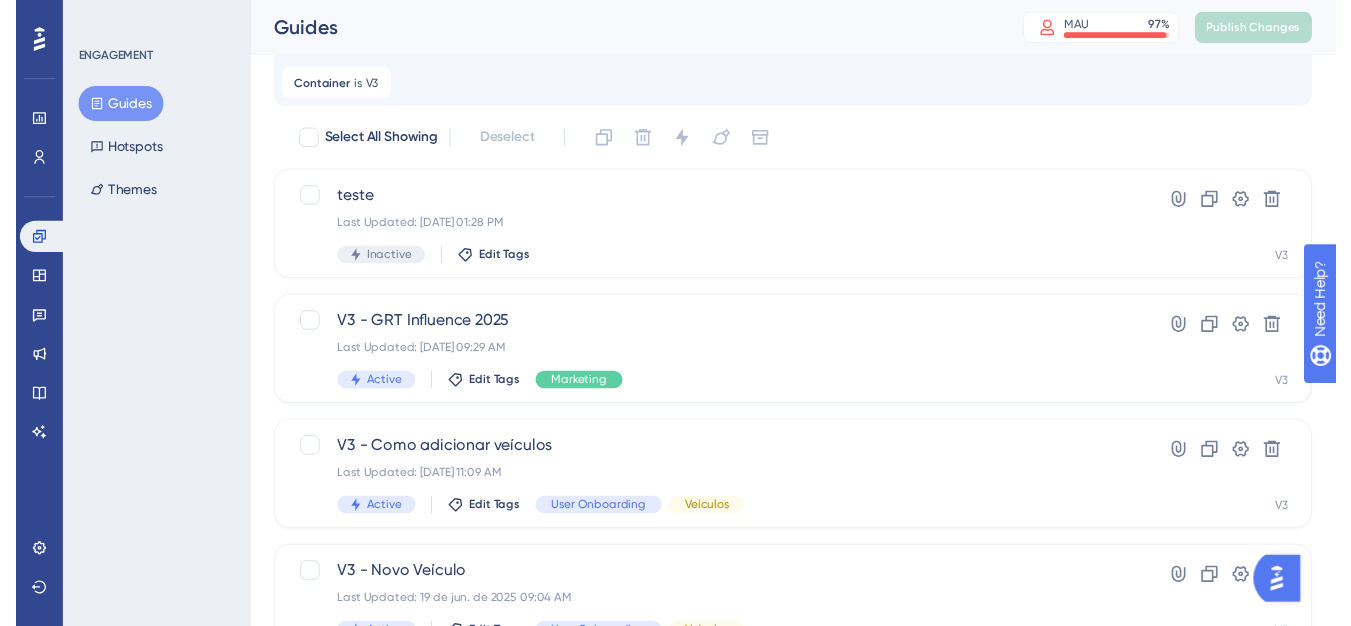 scroll, scrollTop: 0, scrollLeft: 0, axis: both 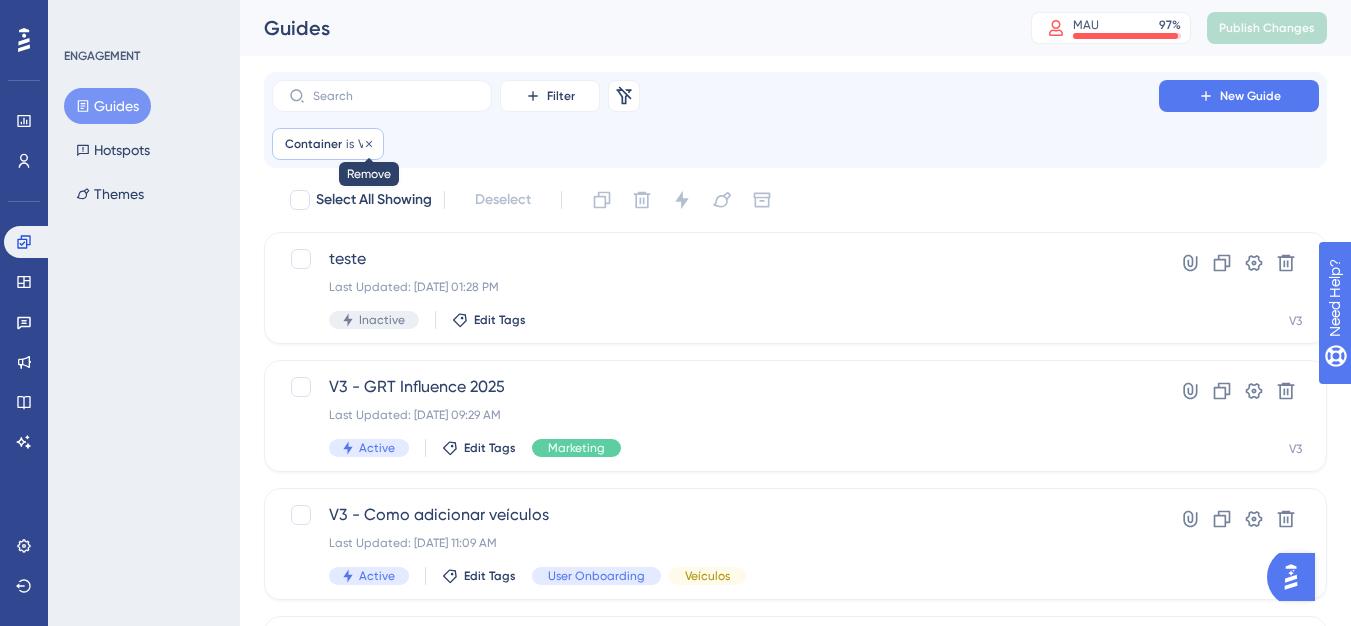 click 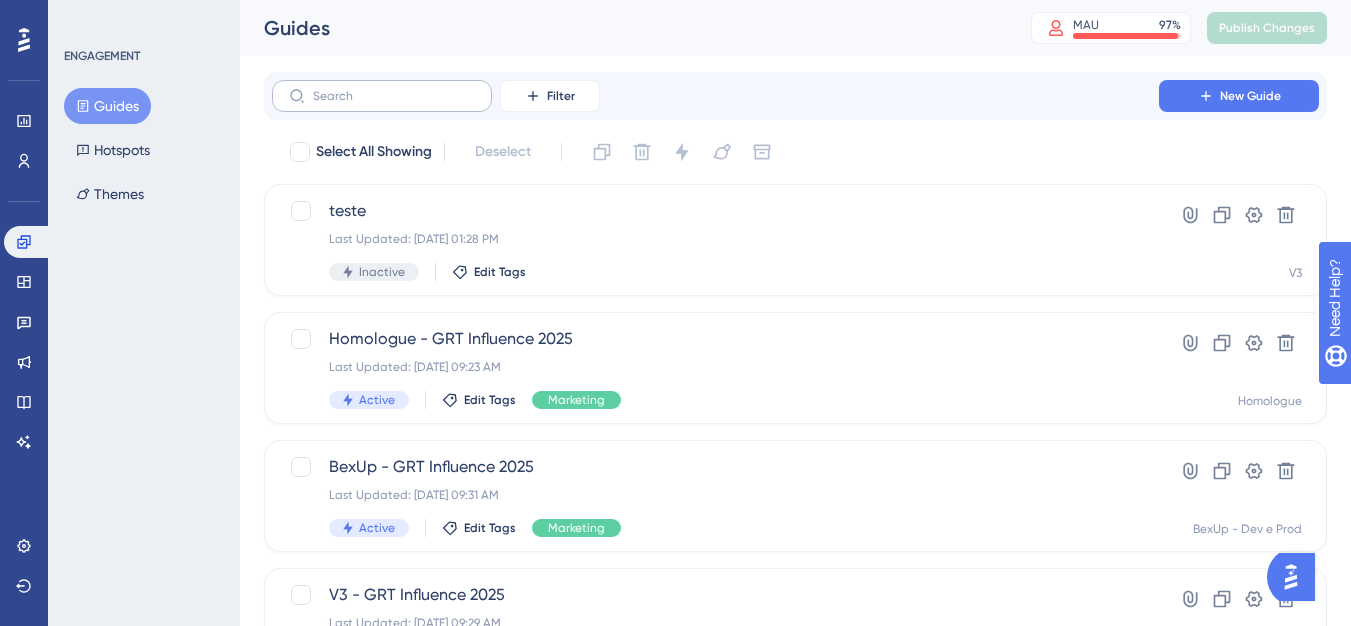 click at bounding box center (382, 96) 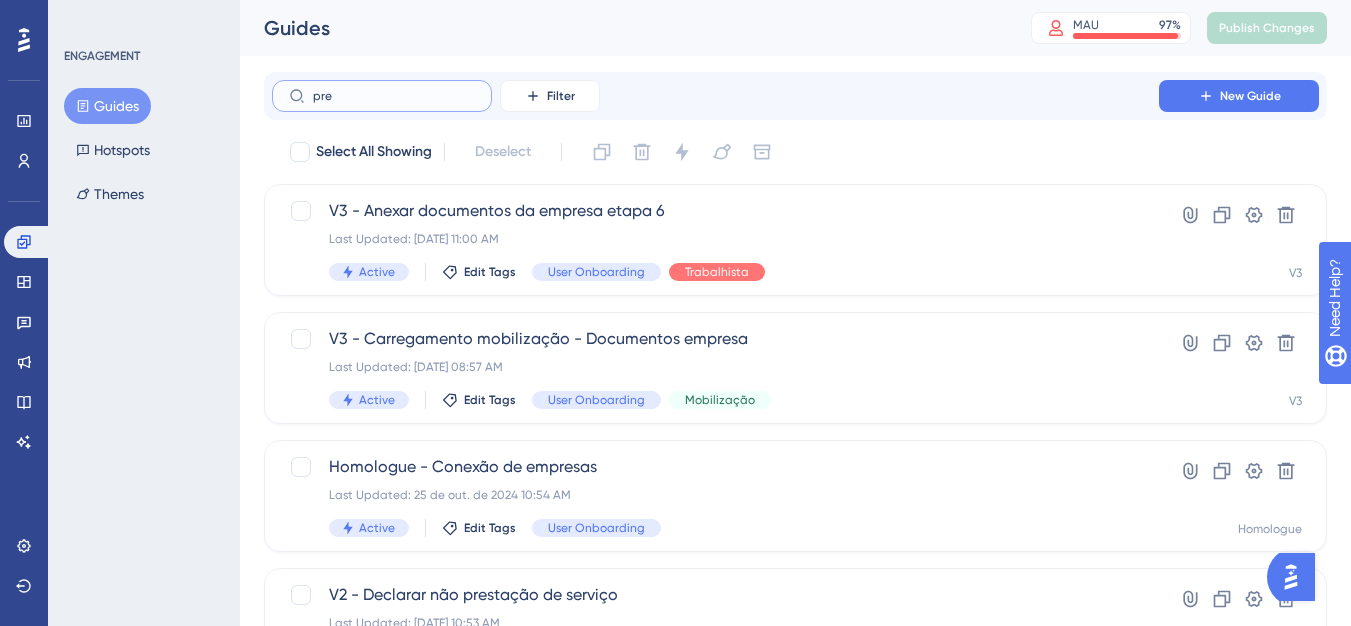 type on "prec" 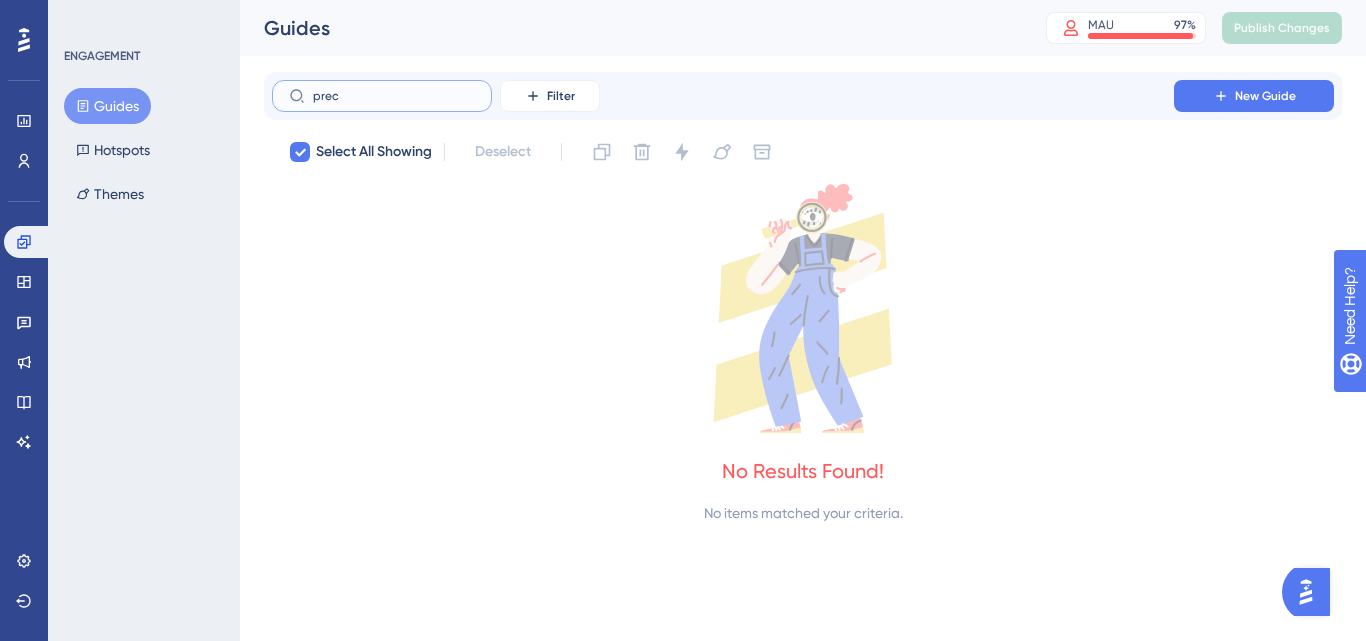 type on "pre" 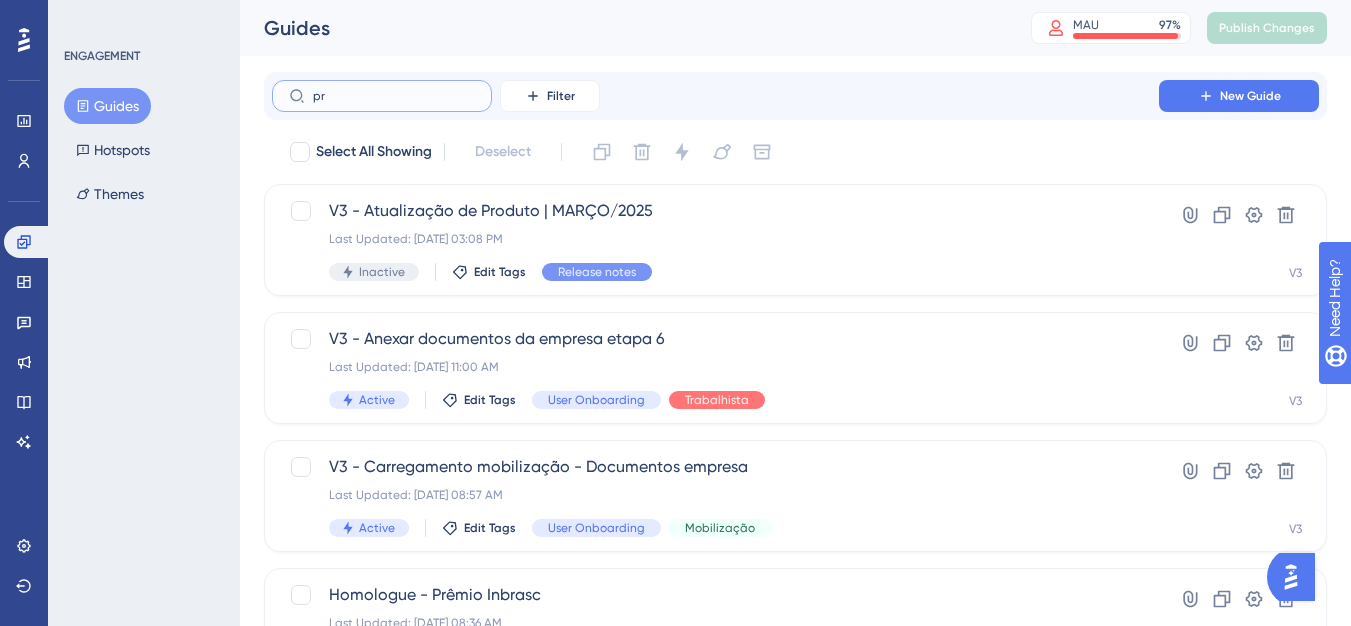 type on "p" 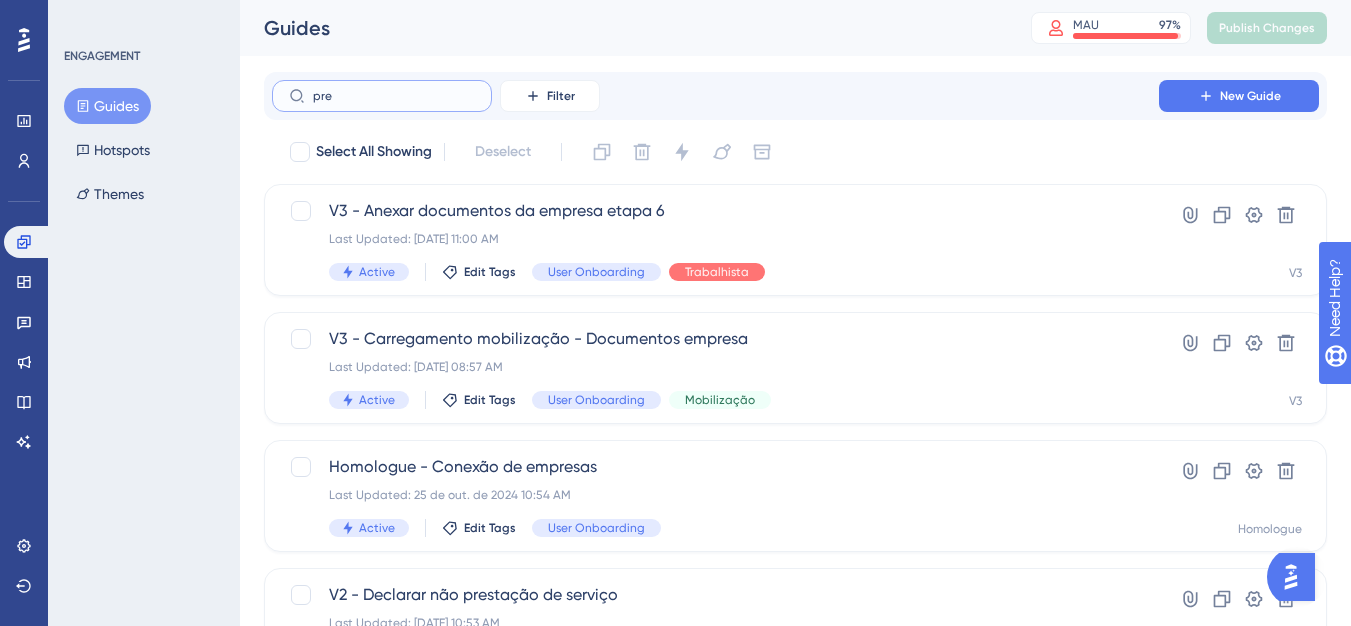 type on "prec" 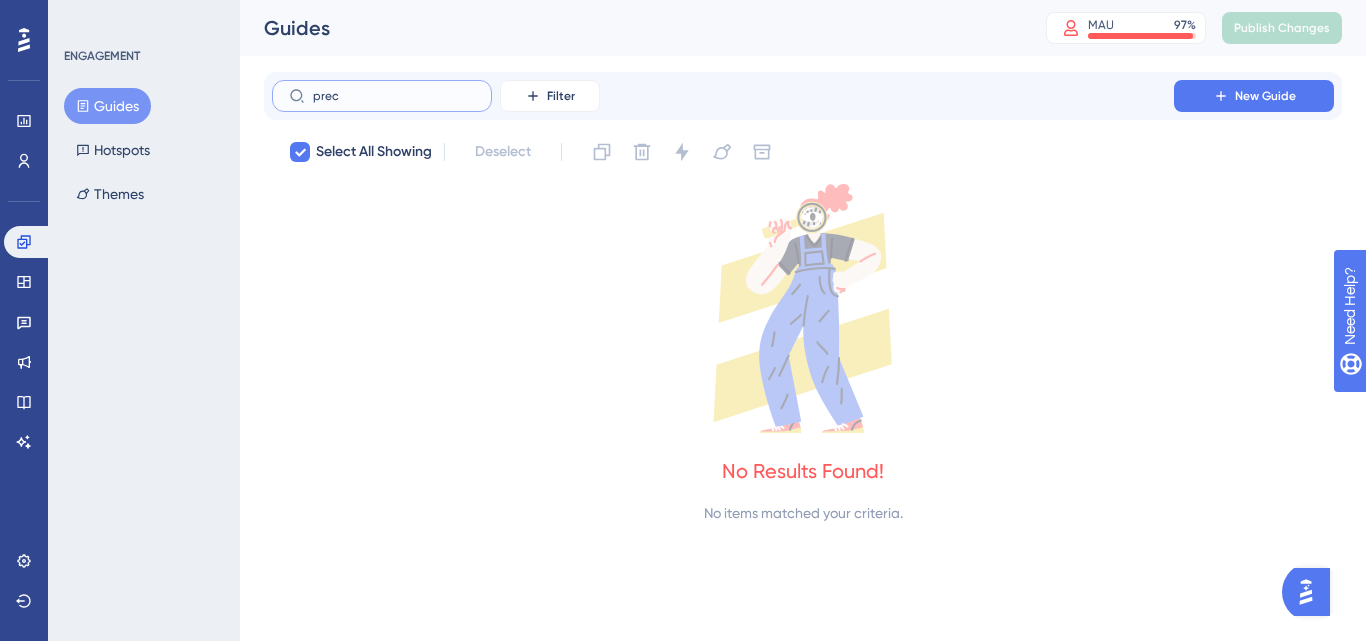 type on "pre" 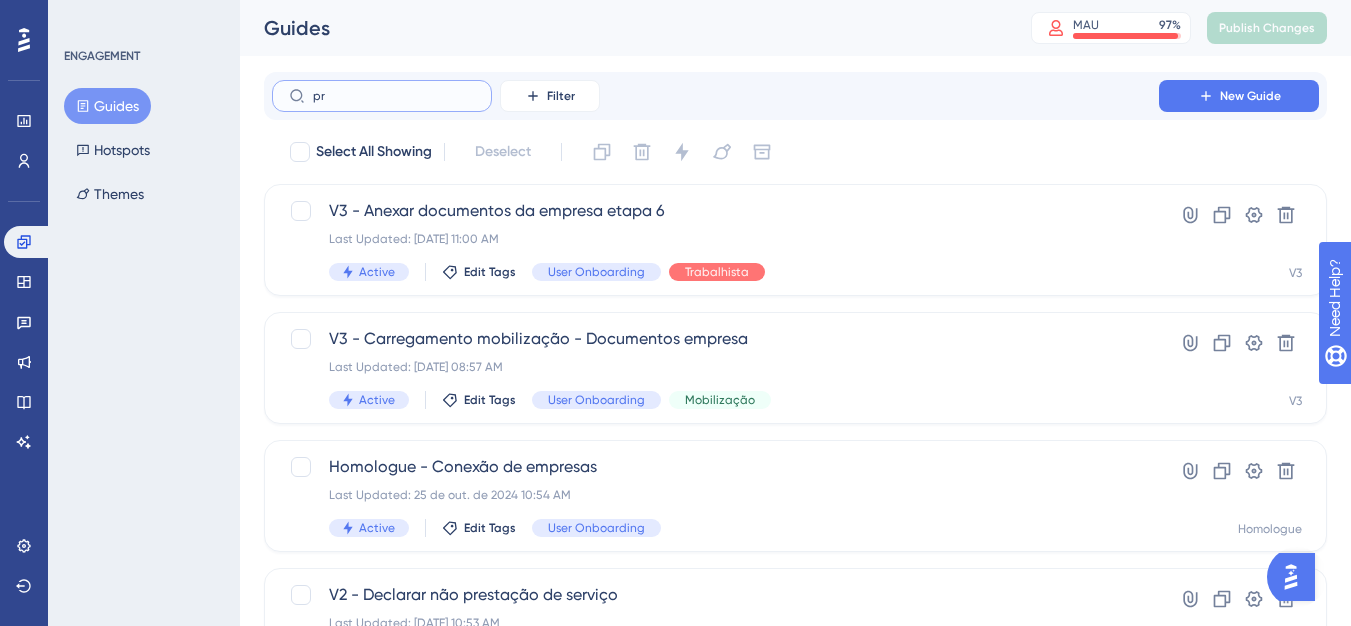 type on "p" 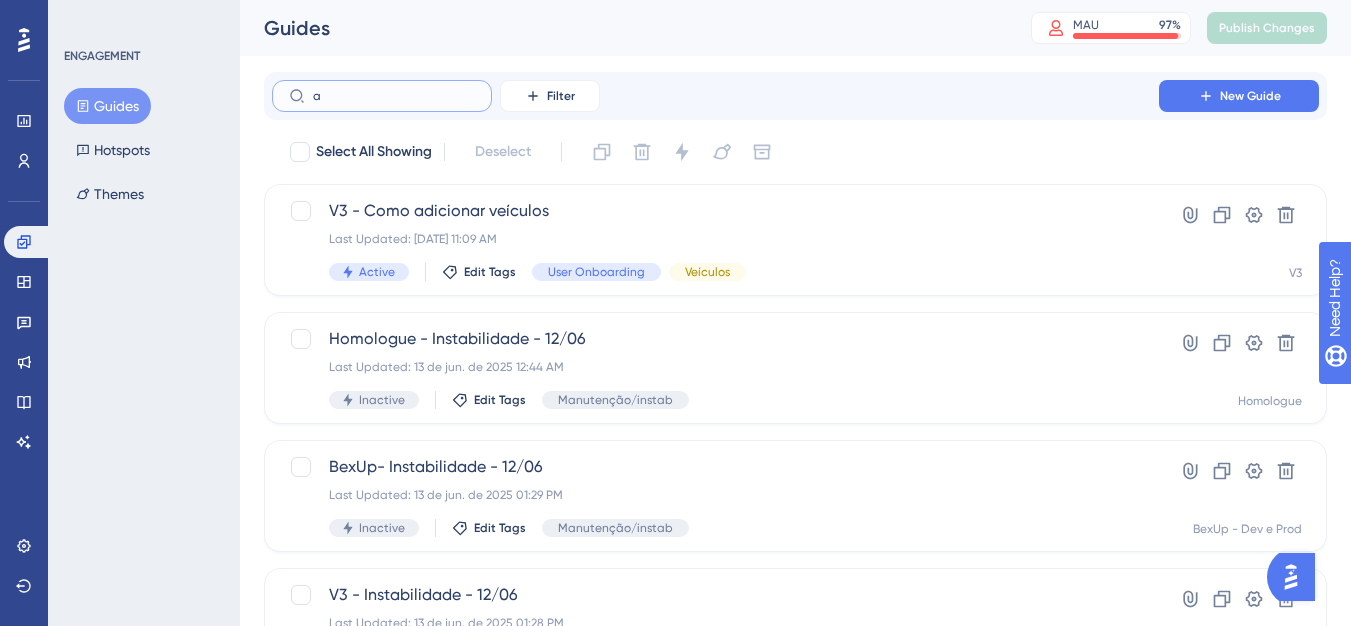 type on "ah" 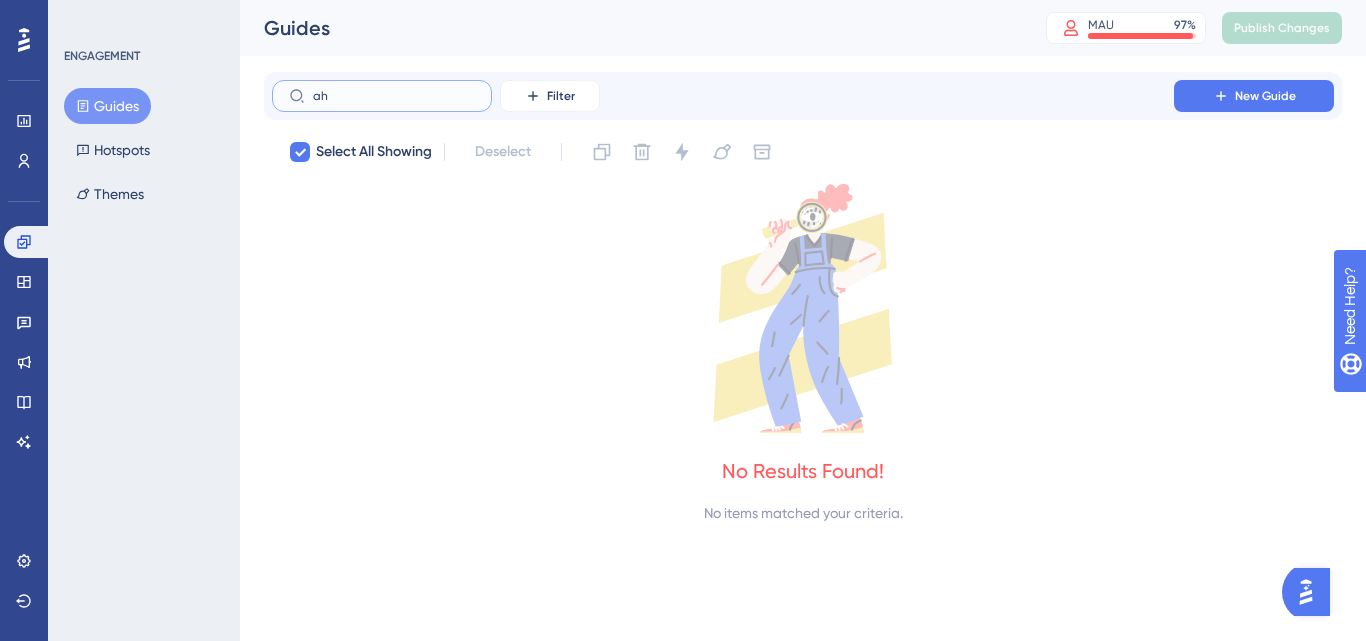 type on "a" 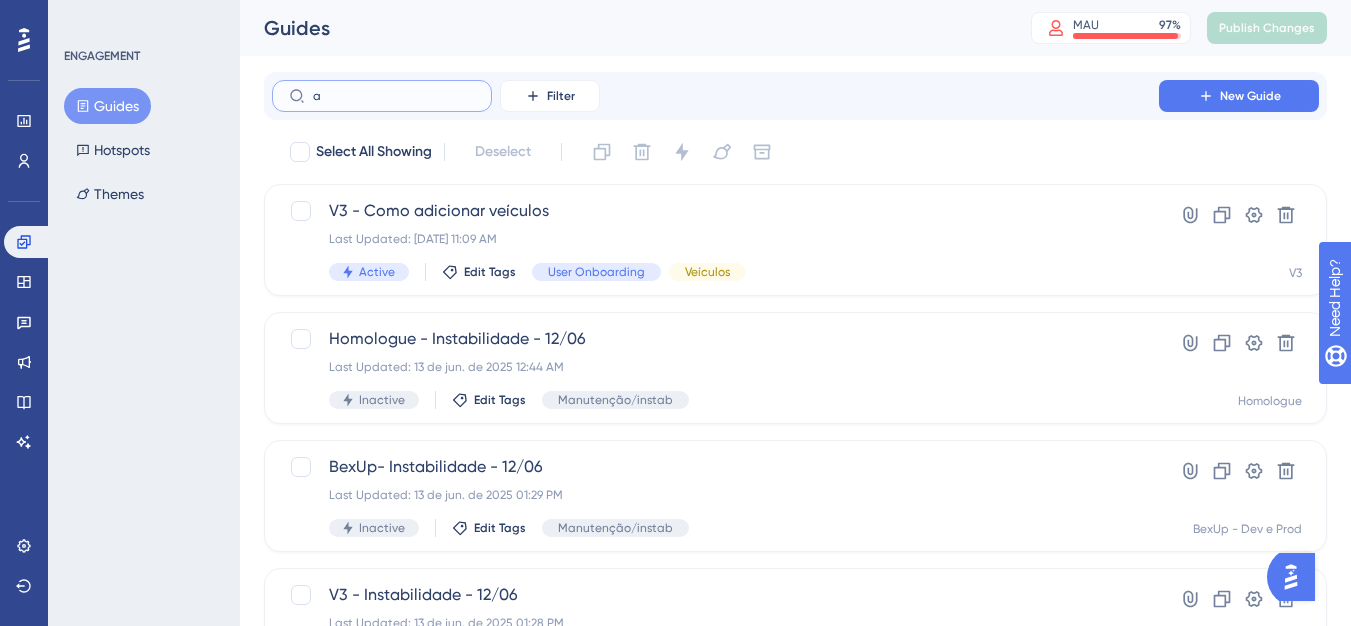 type on "aj" 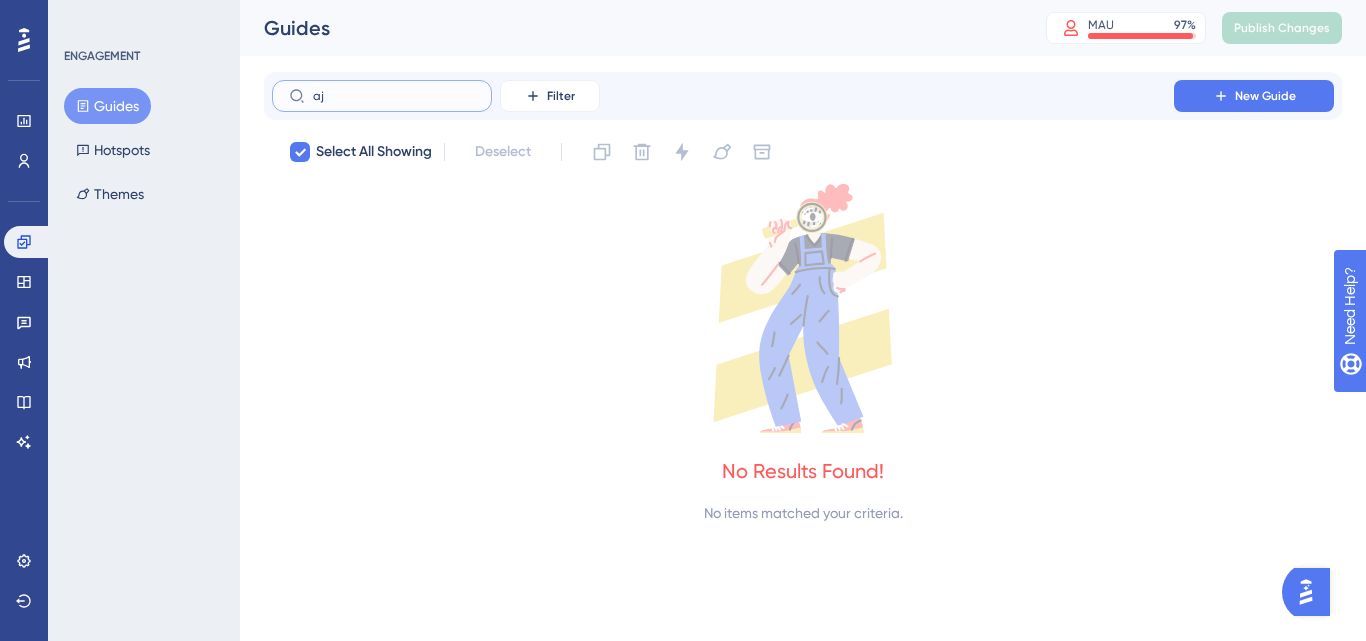 type on "a" 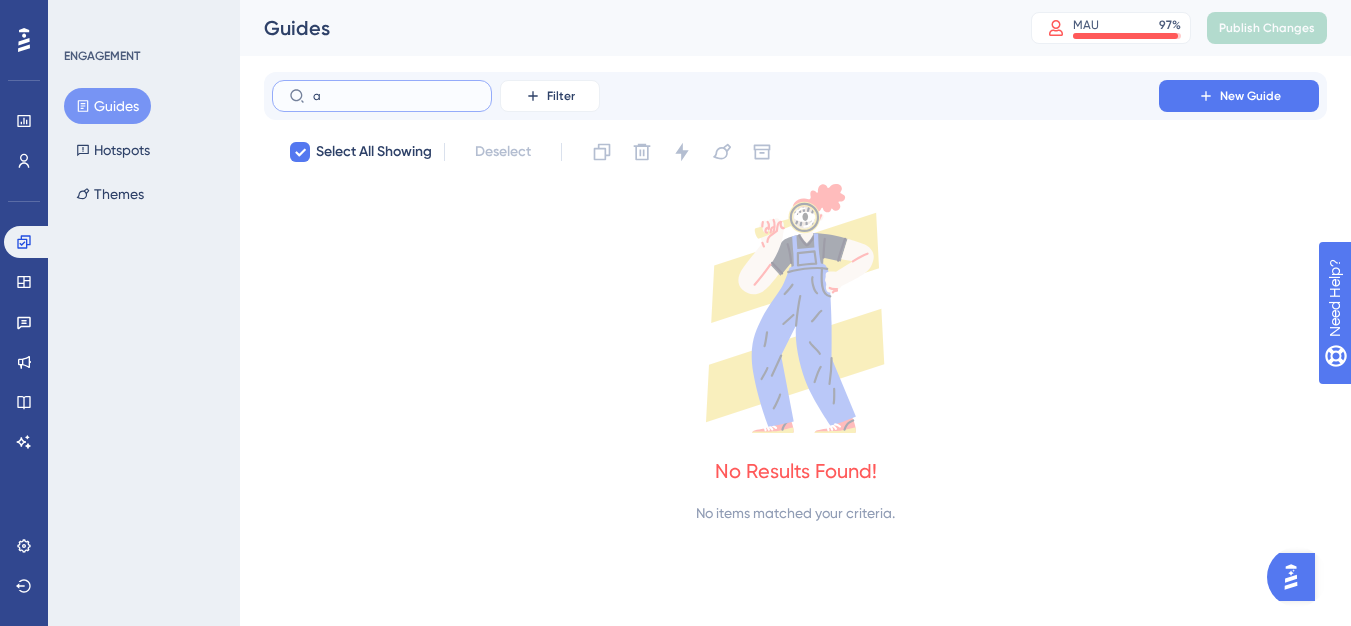 type 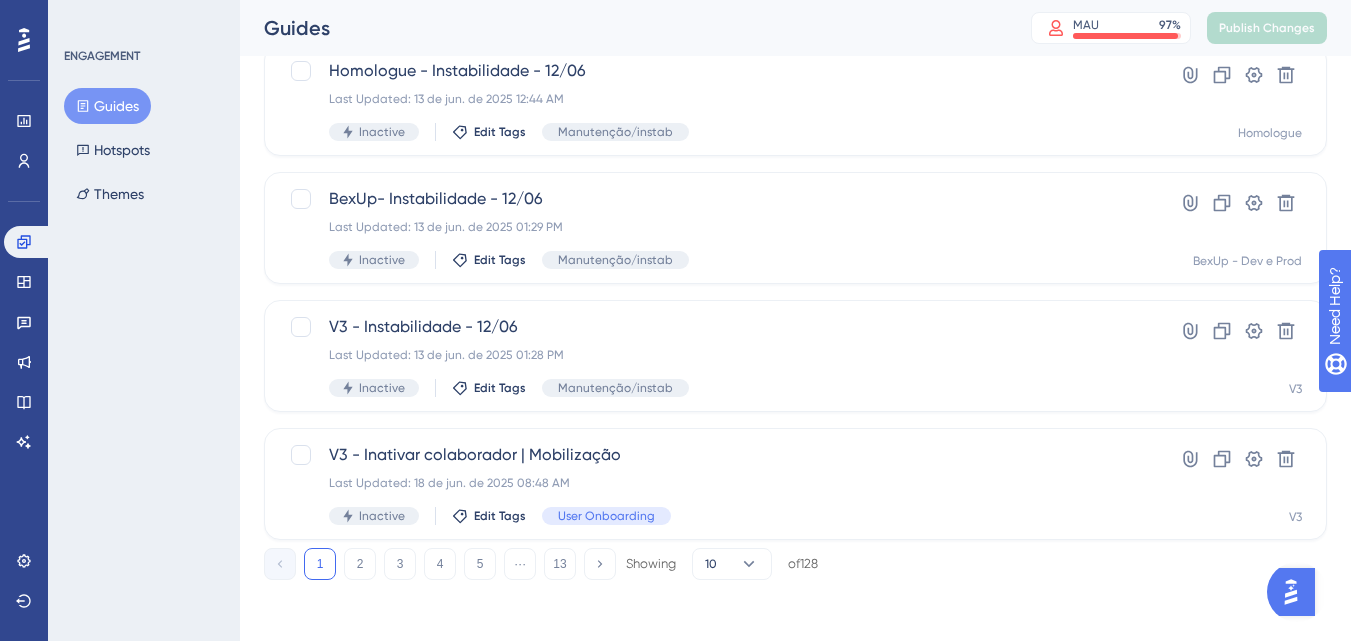 scroll, scrollTop: 911, scrollLeft: 0, axis: vertical 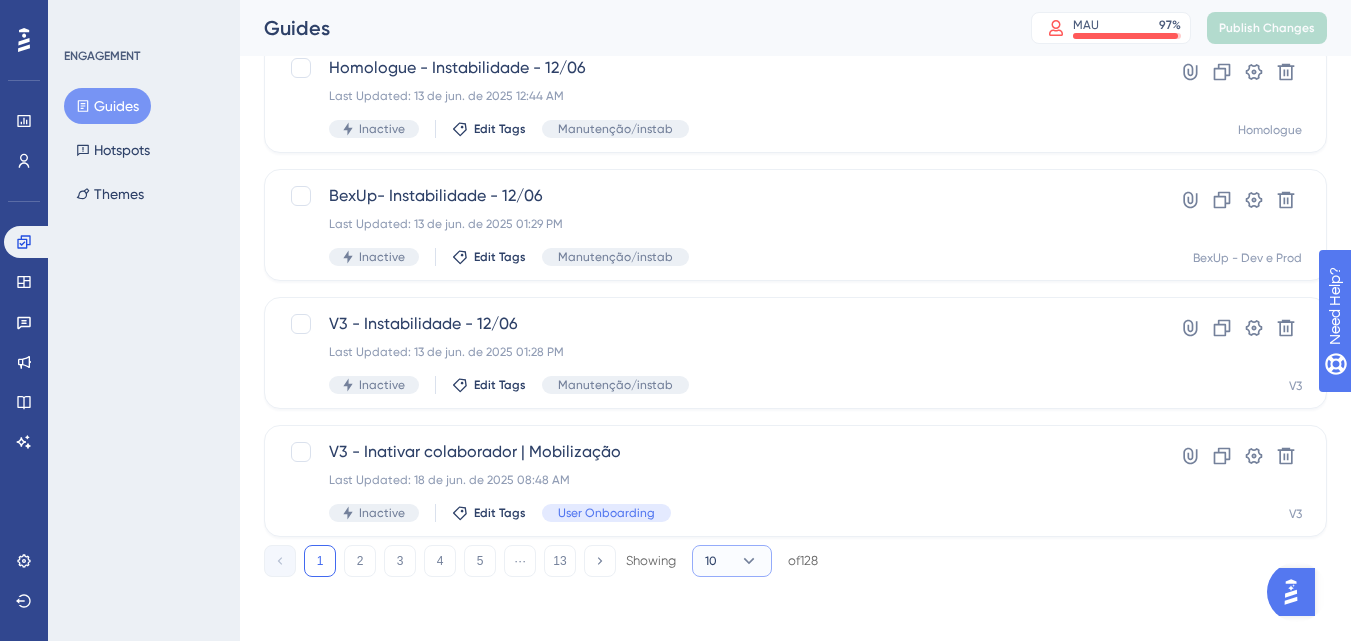 click on "10" at bounding box center (732, 561) 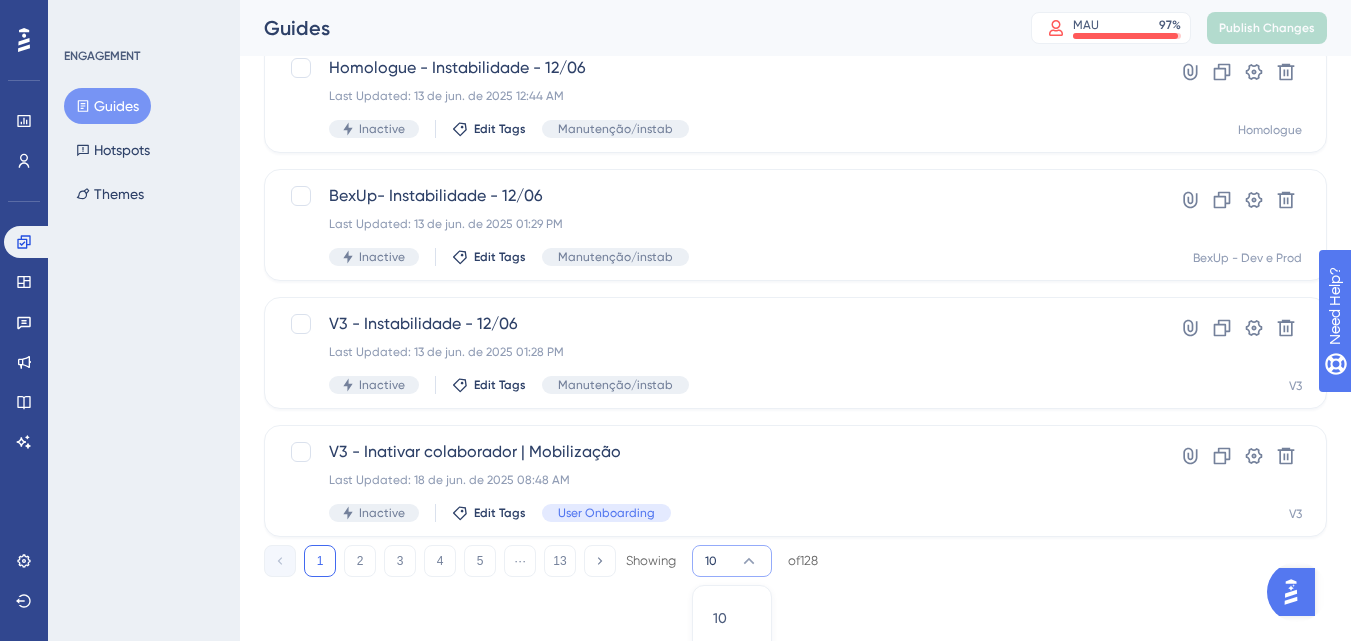 scroll, scrollTop: 1041, scrollLeft: 0, axis: vertical 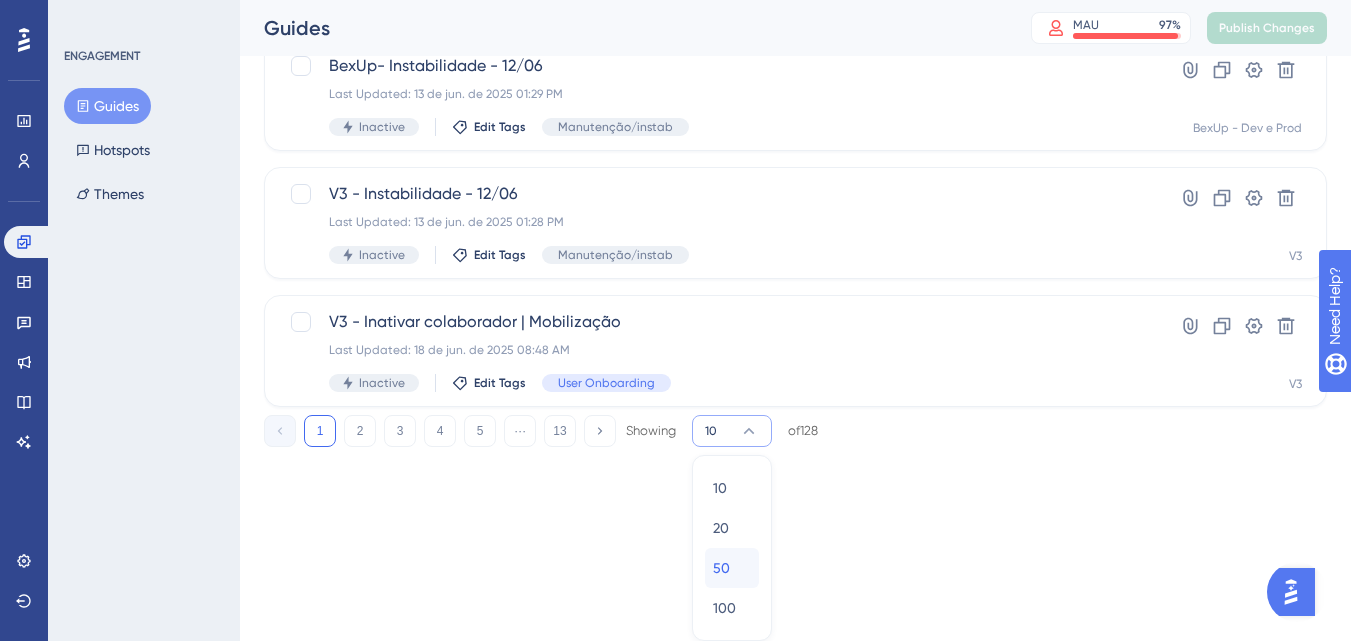 click on "50 50" at bounding box center [732, 568] 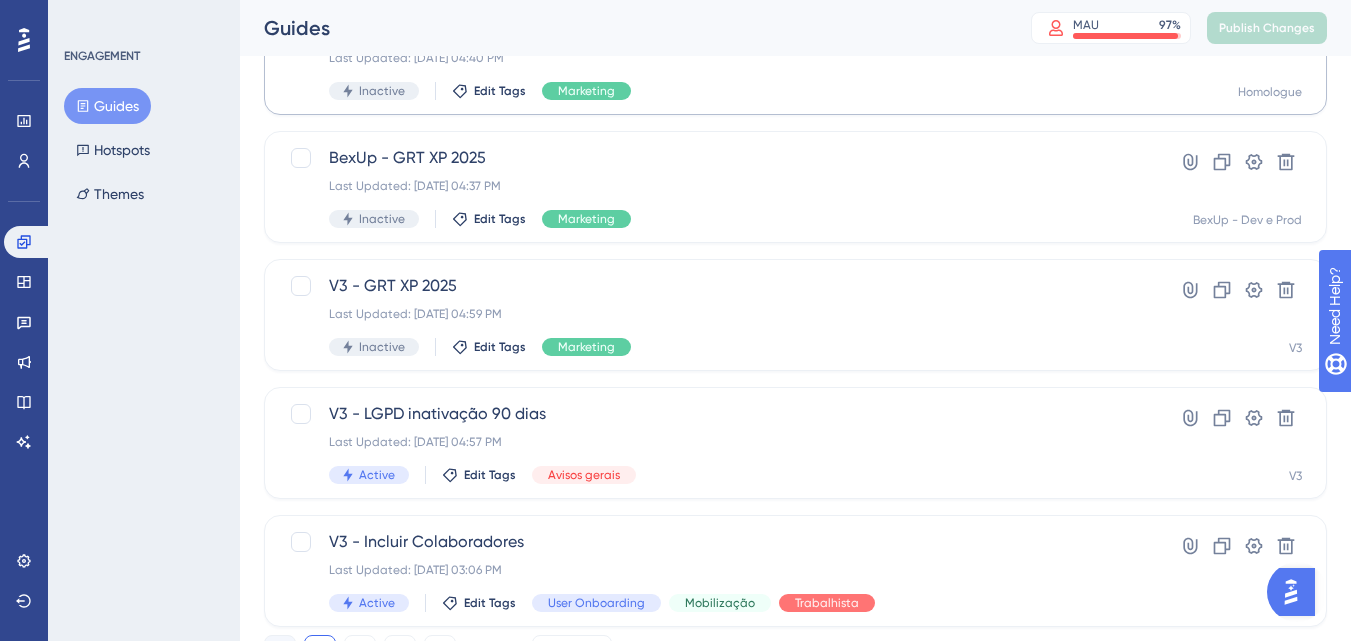 scroll, scrollTop: 6031, scrollLeft: 0, axis: vertical 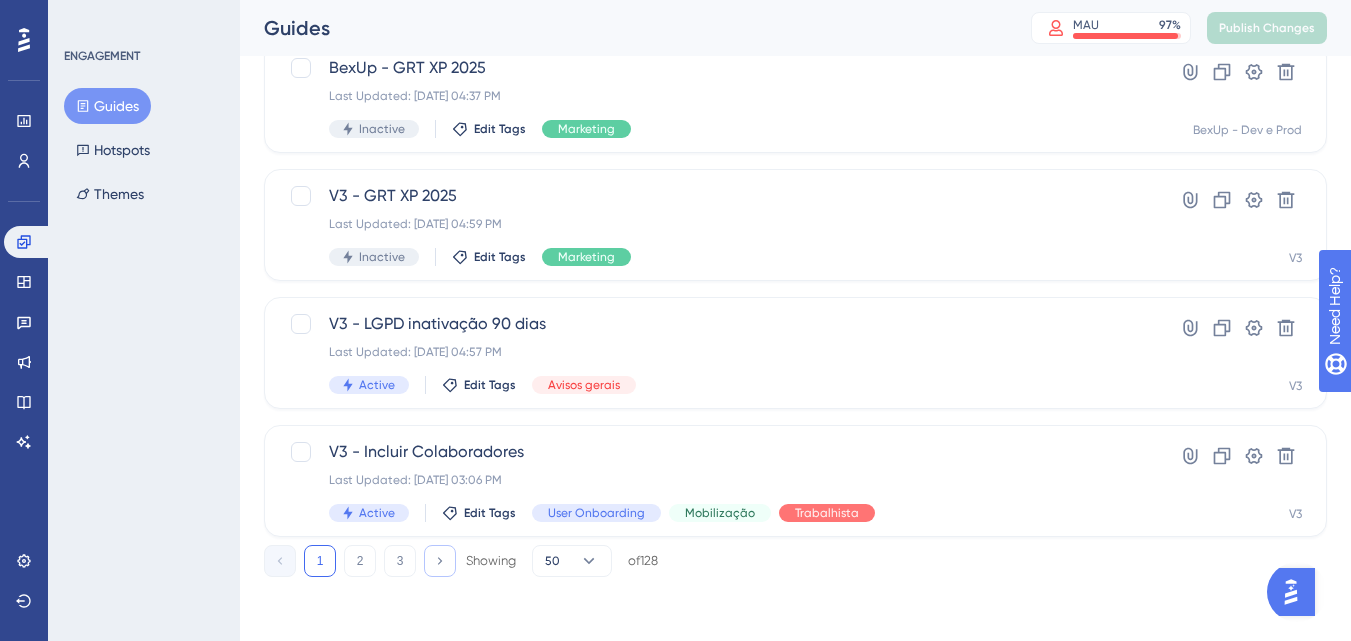 click at bounding box center (440, 561) 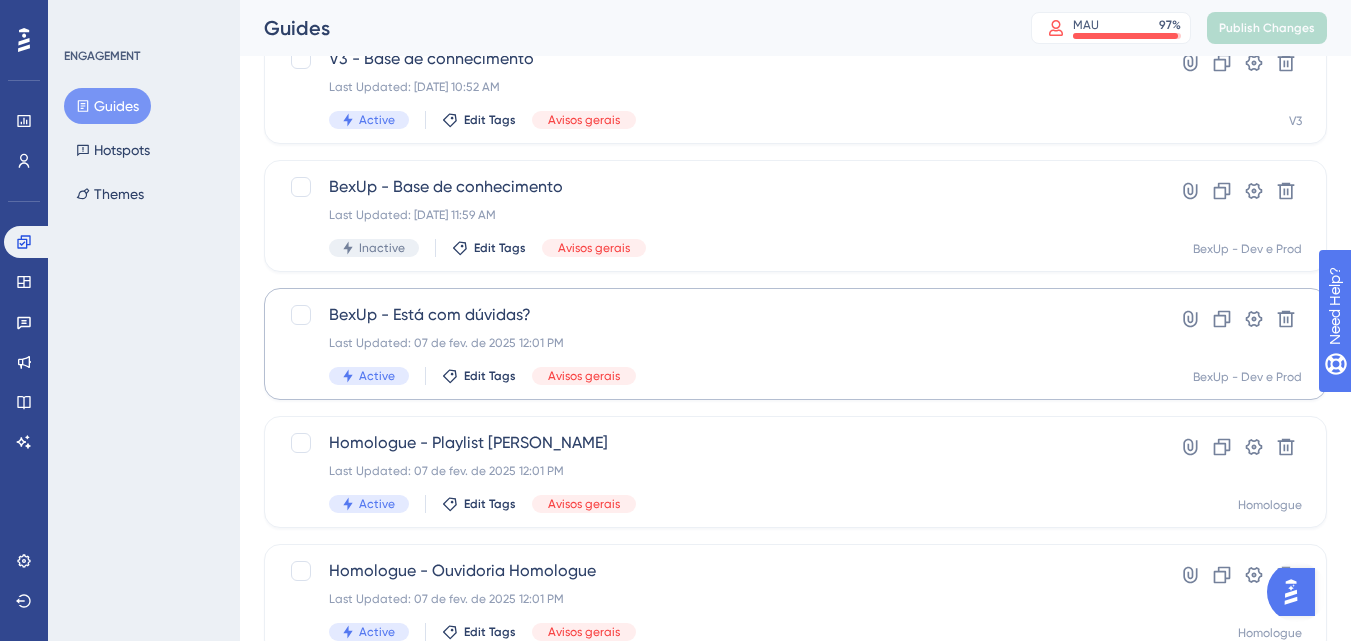 scroll, scrollTop: 5600, scrollLeft: 0, axis: vertical 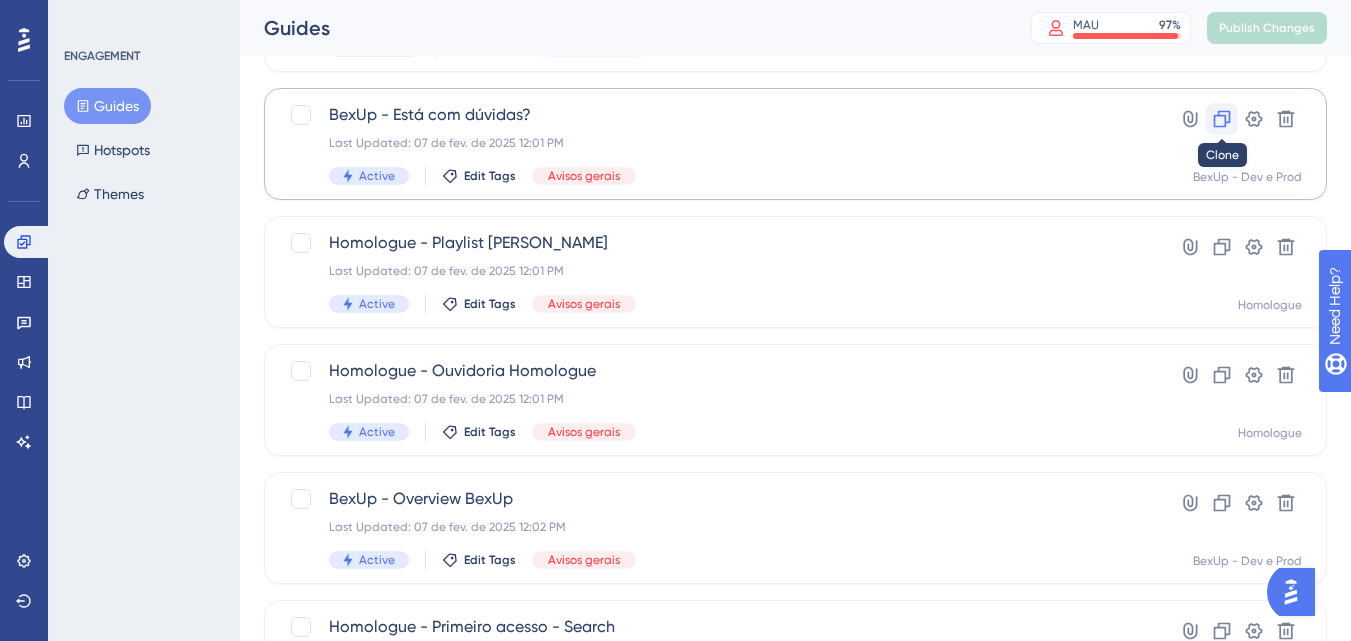 click 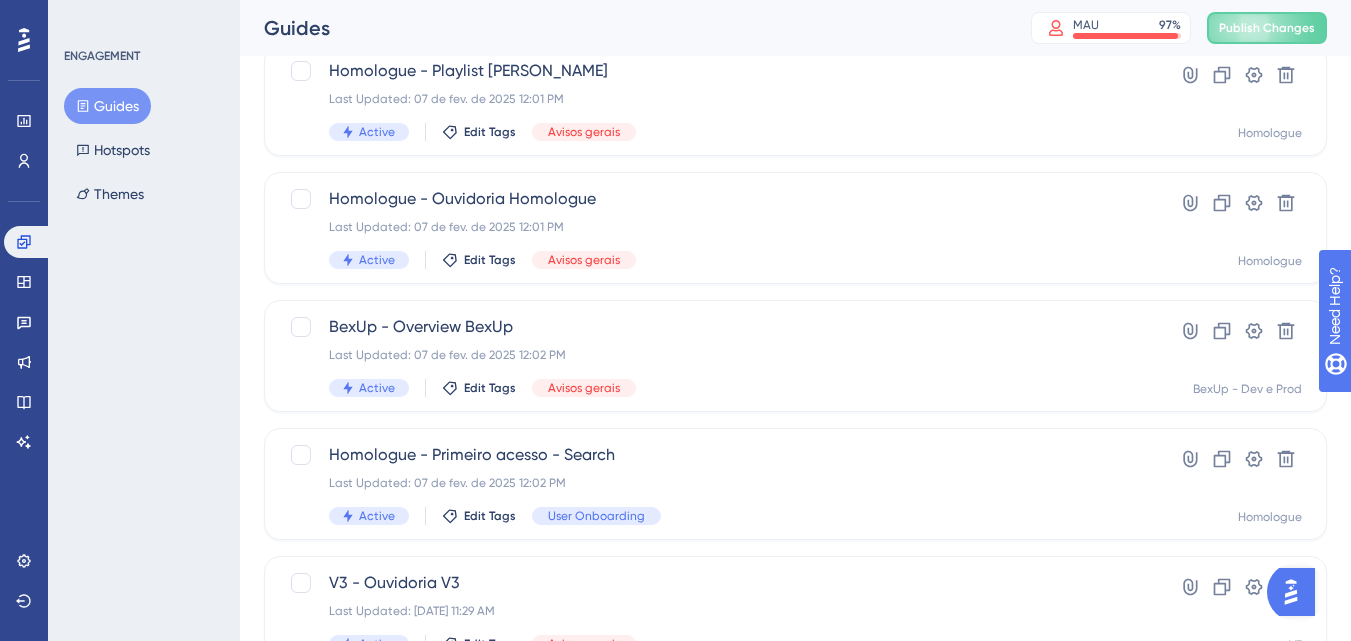 scroll, scrollTop: 6031, scrollLeft: 0, axis: vertical 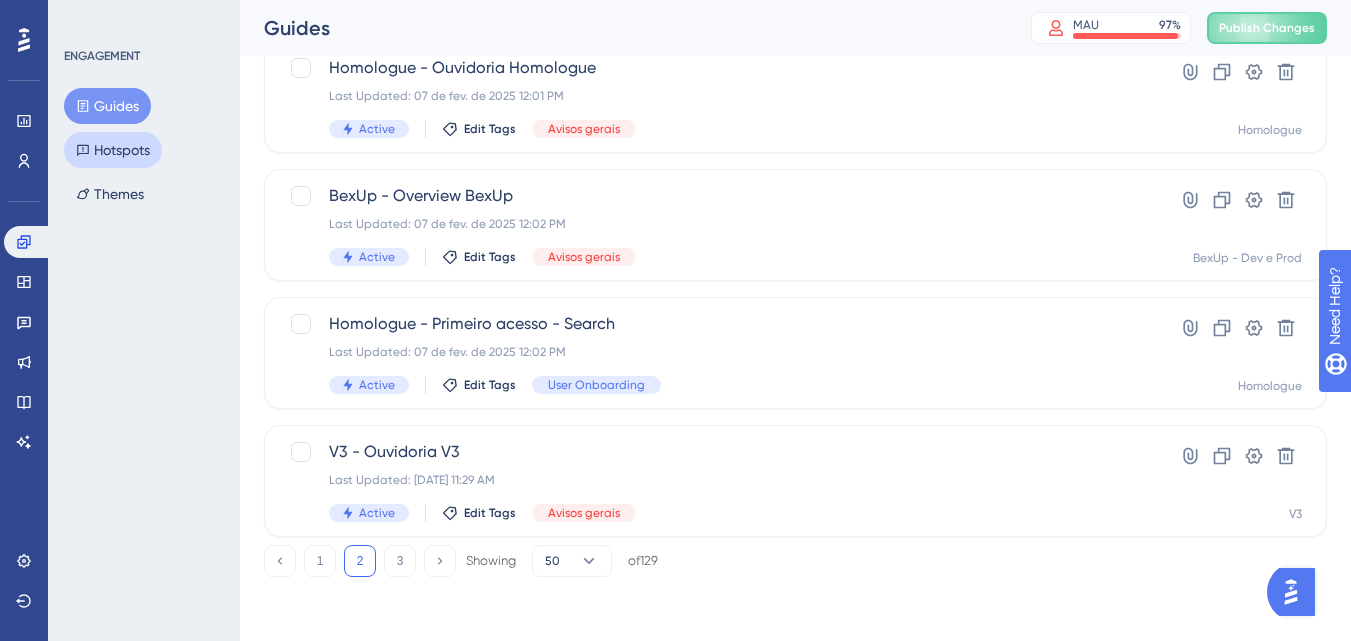 click on "Hotspots" at bounding box center [113, 150] 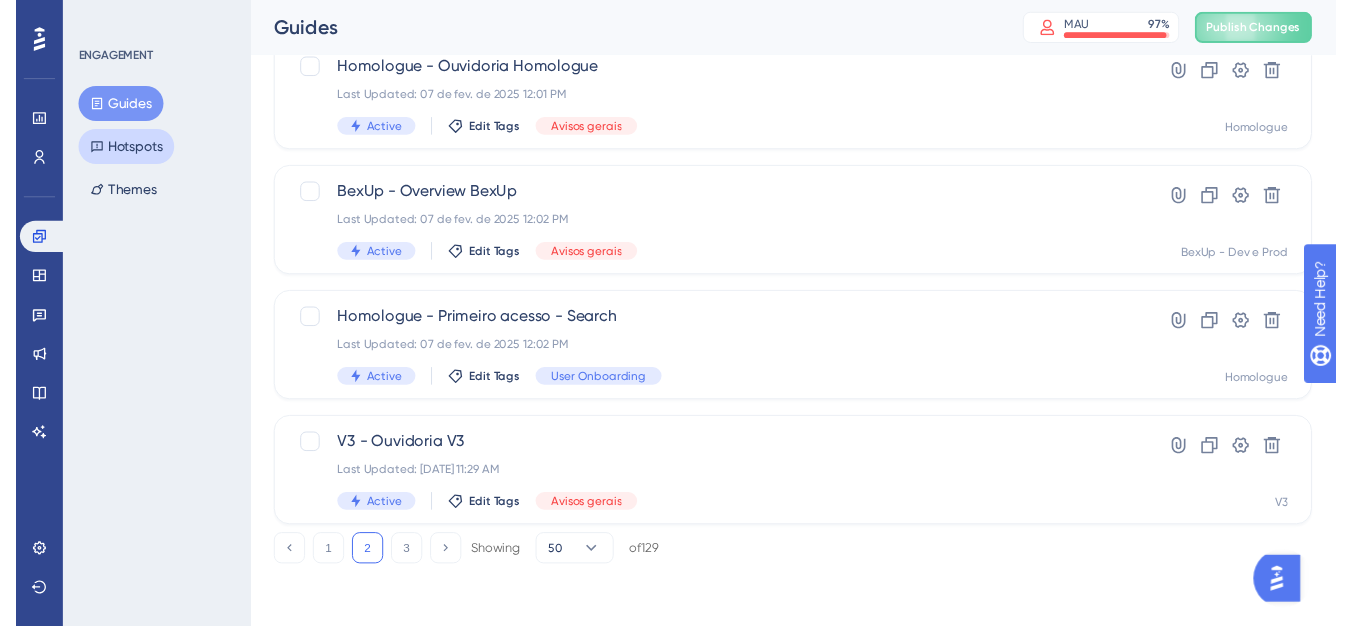 scroll, scrollTop: 0, scrollLeft: 0, axis: both 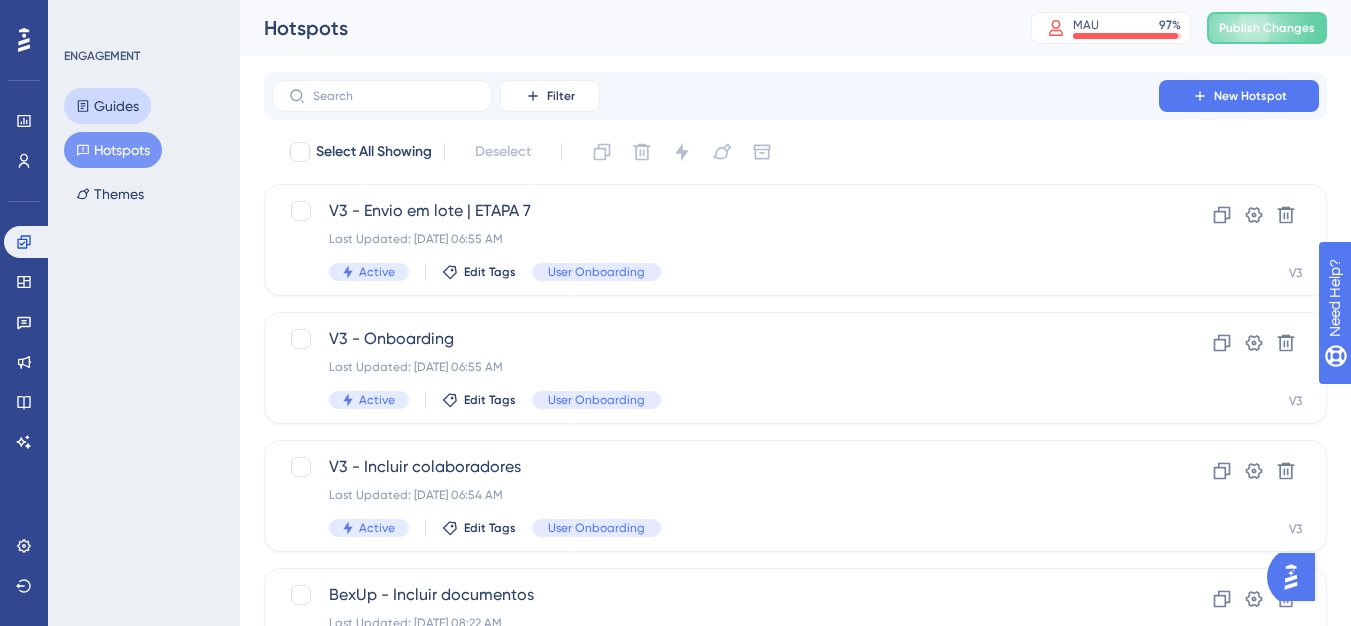 click on "Guides" at bounding box center (107, 106) 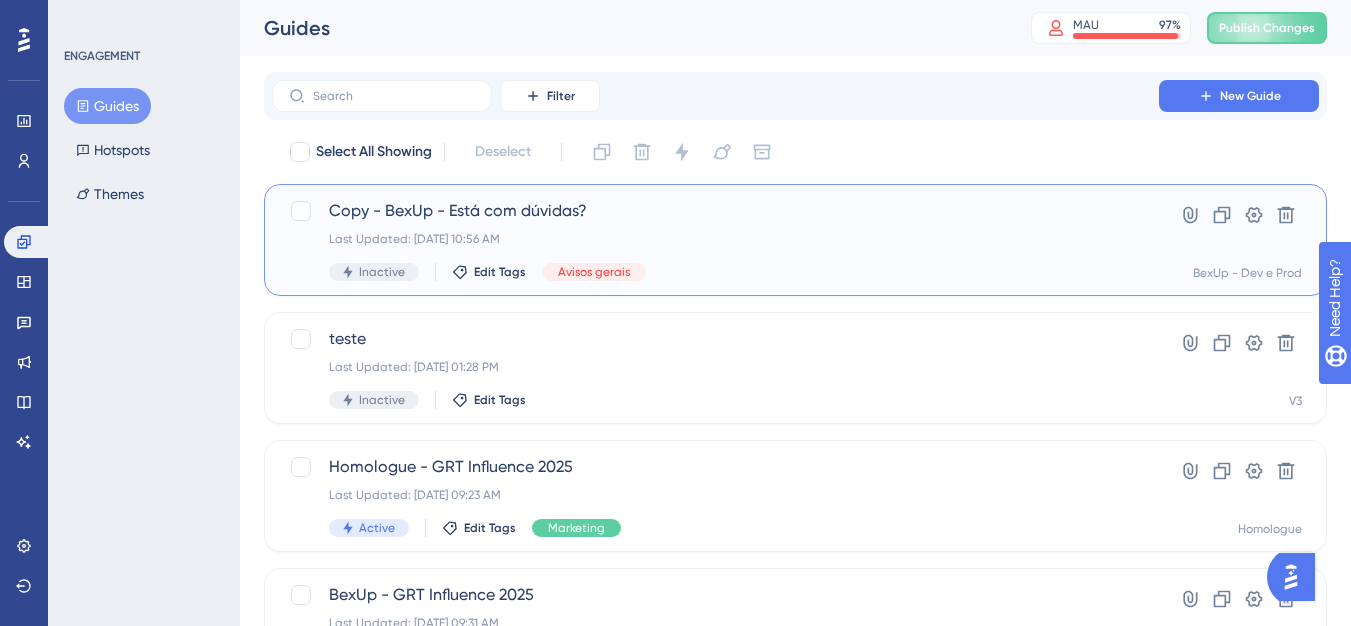 click on "Copy - BexUp - Está com dúvidas?" at bounding box center (715, 211) 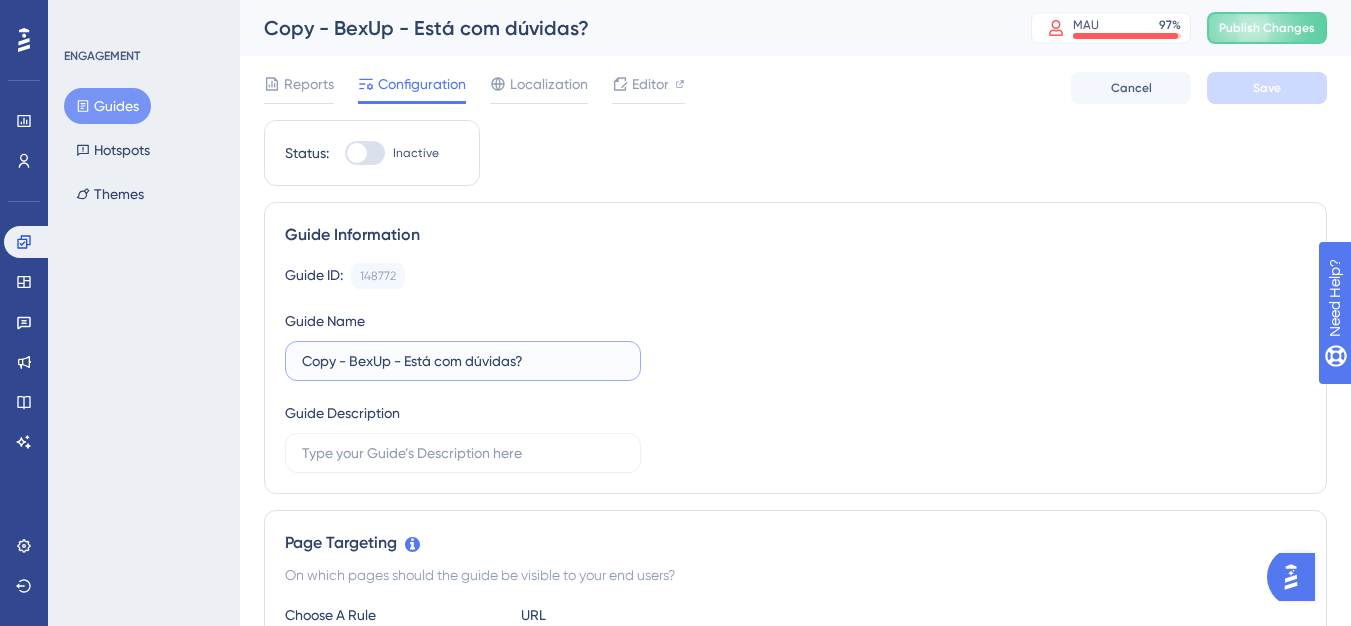 drag, startPoint x: 392, startPoint y: 362, endPoint x: 297, endPoint y: 358, distance: 95.084175 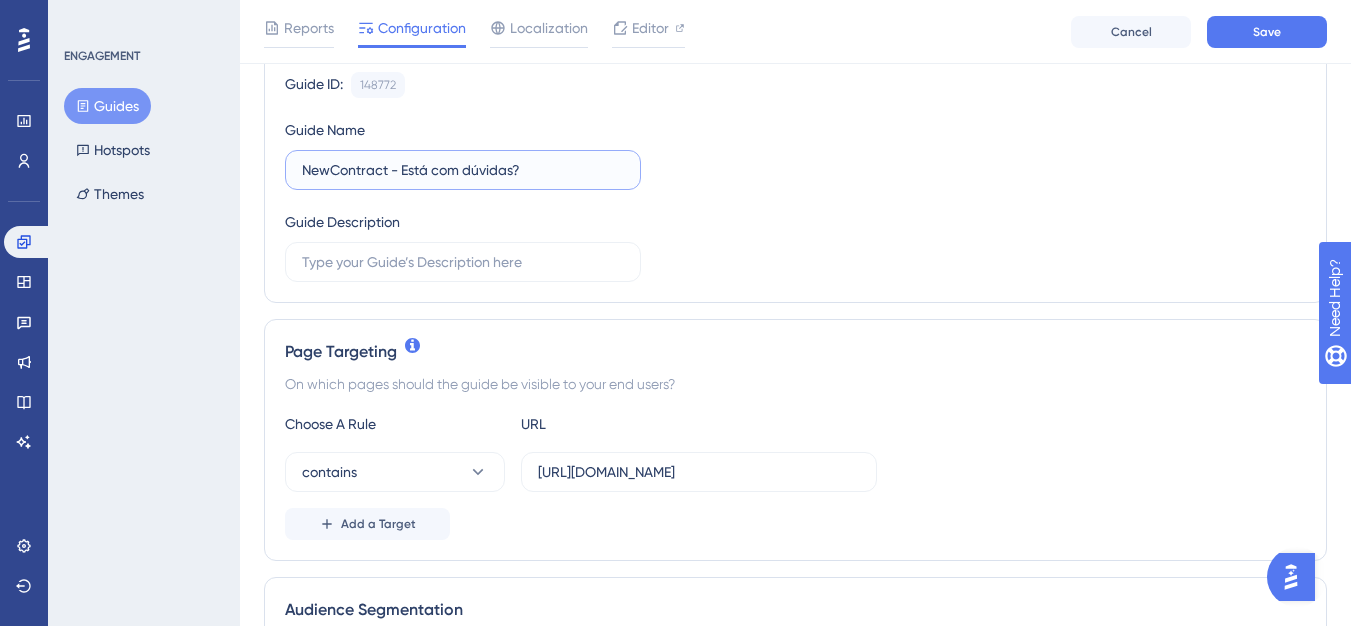 scroll, scrollTop: 200, scrollLeft: 0, axis: vertical 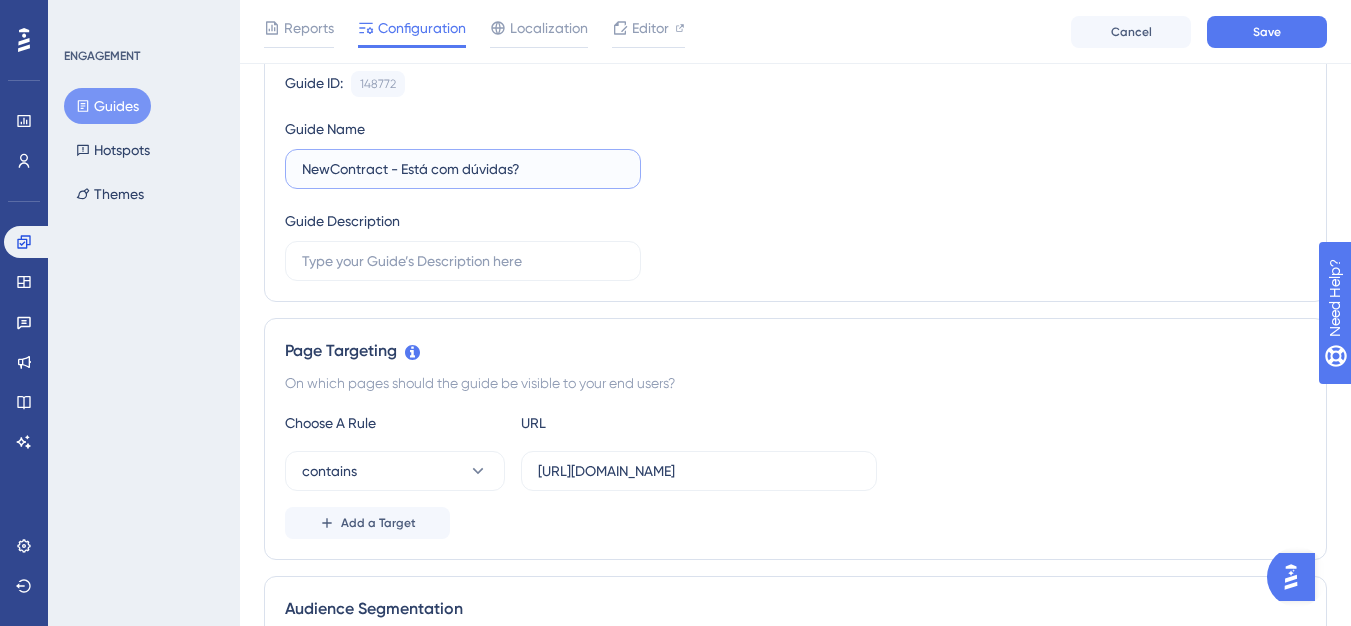 type on "NewContract - Está com dúvidas?" 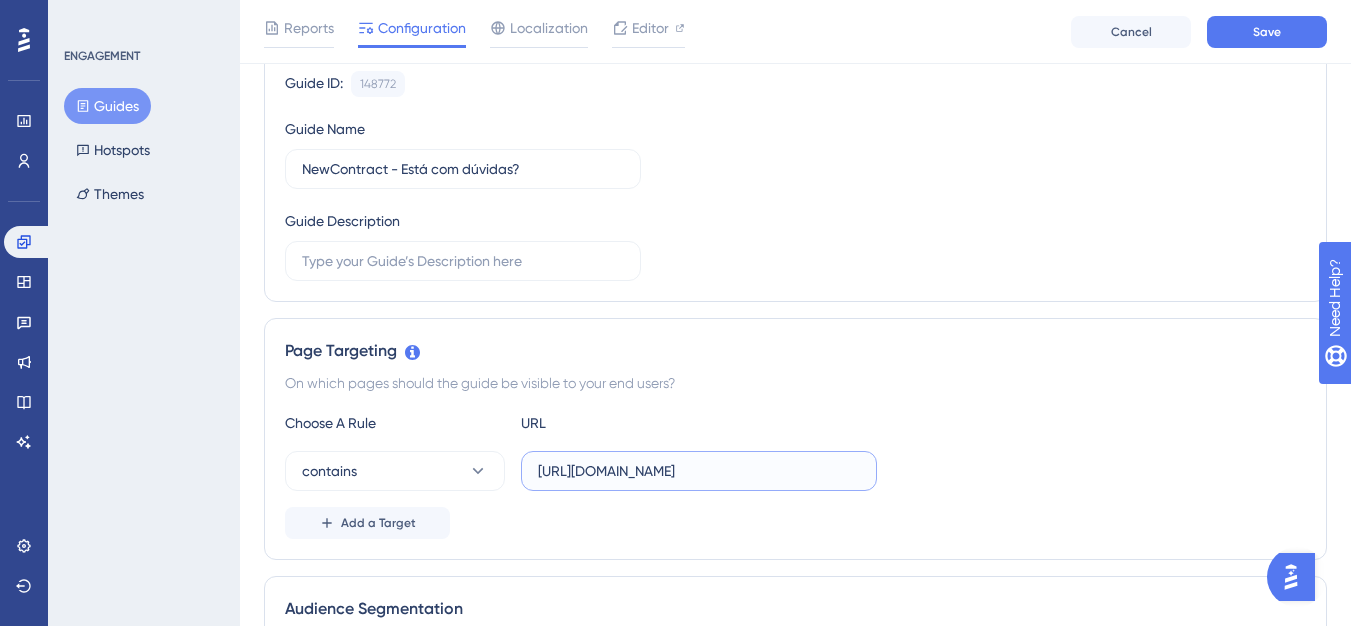 click on "https://app.bexup.com" at bounding box center (699, 471) 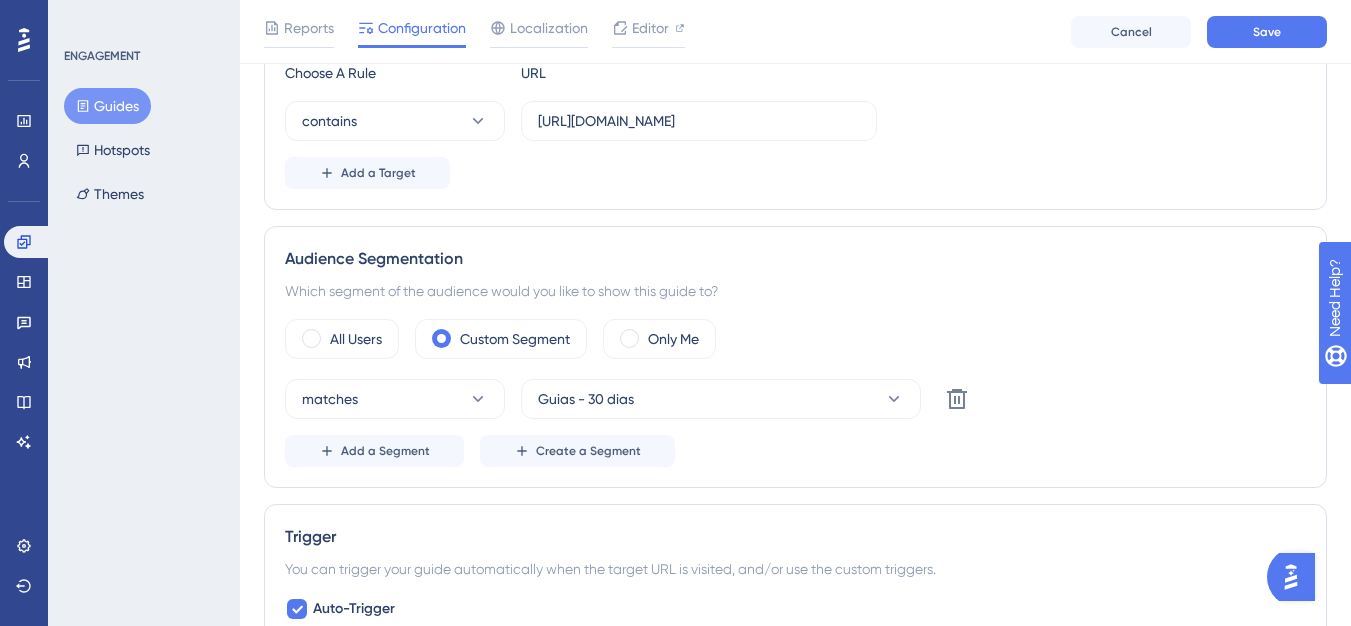 scroll, scrollTop: 600, scrollLeft: 0, axis: vertical 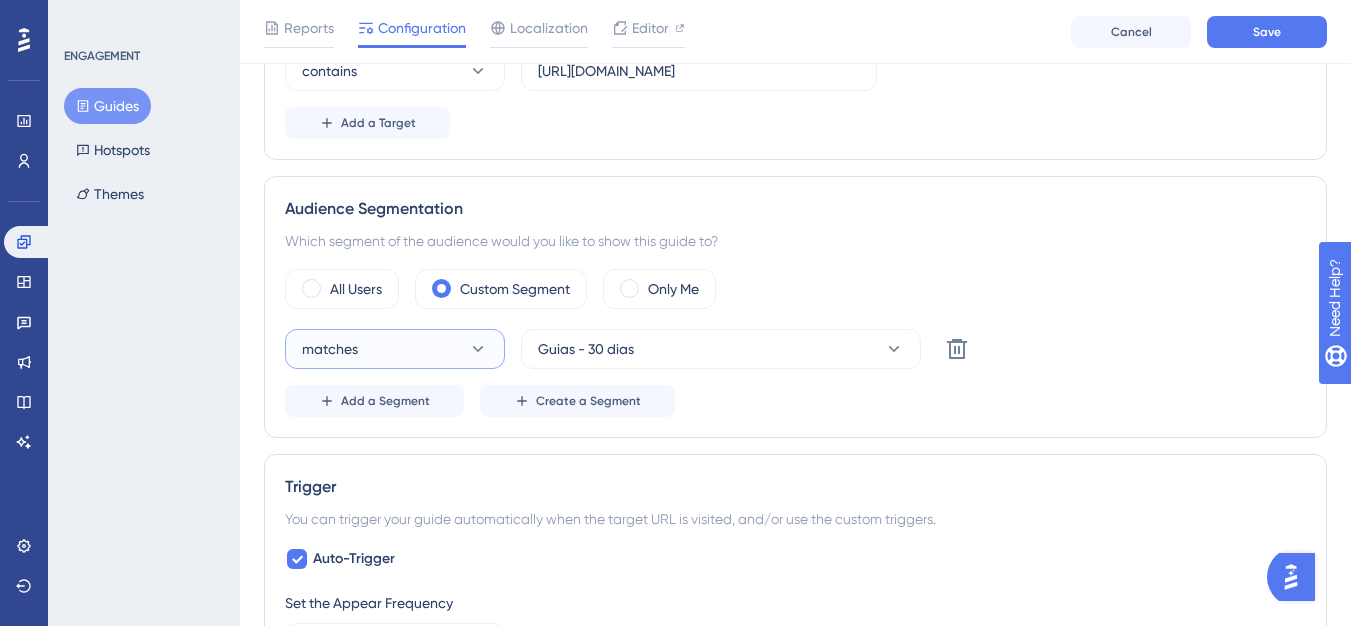 click on "matches" at bounding box center (395, 349) 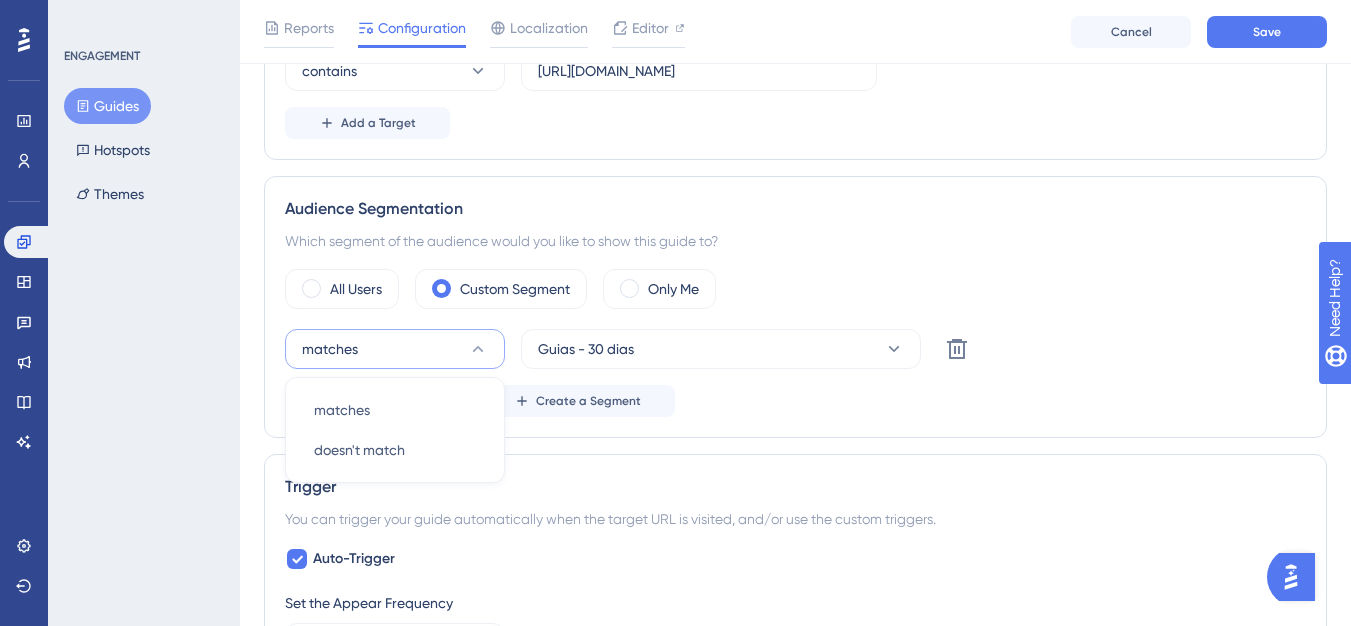 click on "matches" at bounding box center [395, 349] 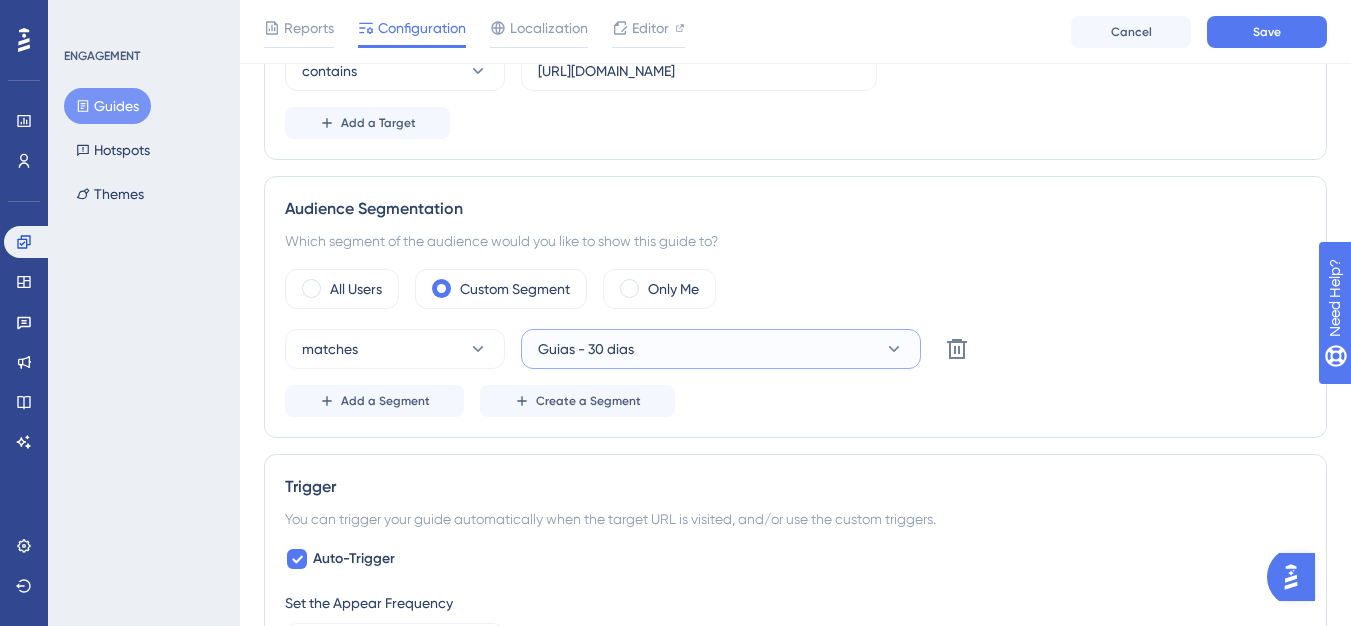 click on "Guias - 30 dias" at bounding box center [721, 349] 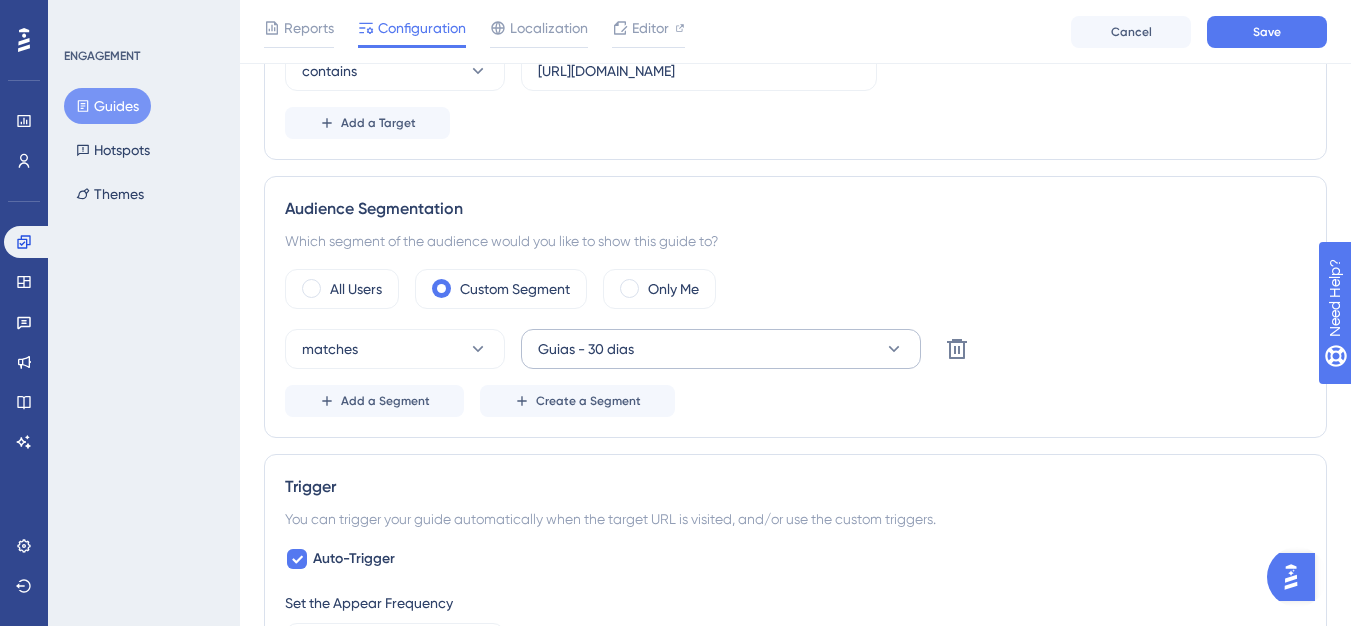 scroll, scrollTop: 865, scrollLeft: 0, axis: vertical 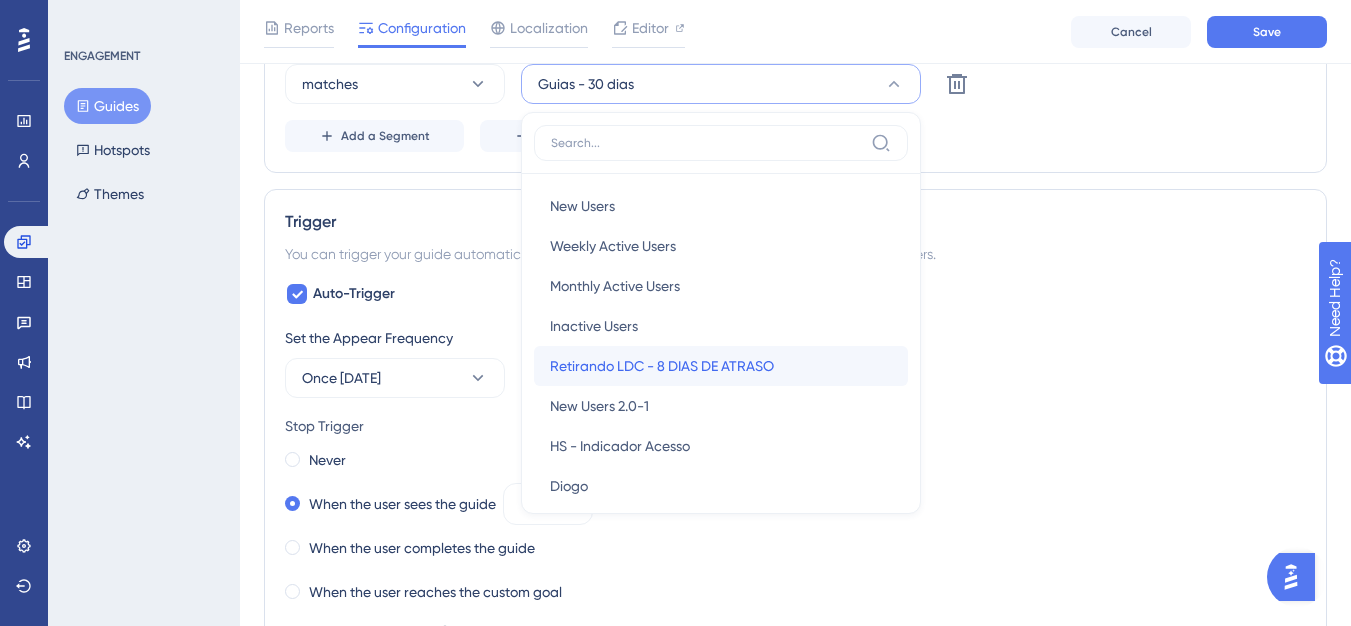 click on "Retirando LDC - 8 DIAS DE ATRASO" at bounding box center [662, 366] 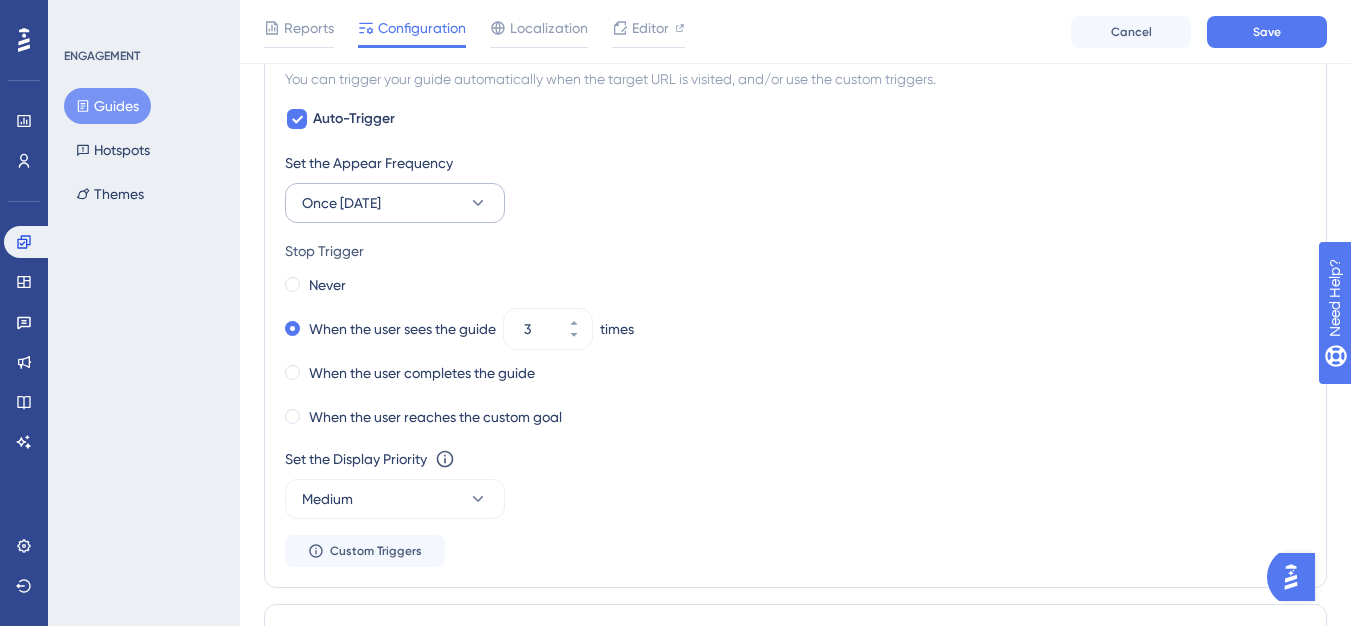 scroll, scrollTop: 1165, scrollLeft: 0, axis: vertical 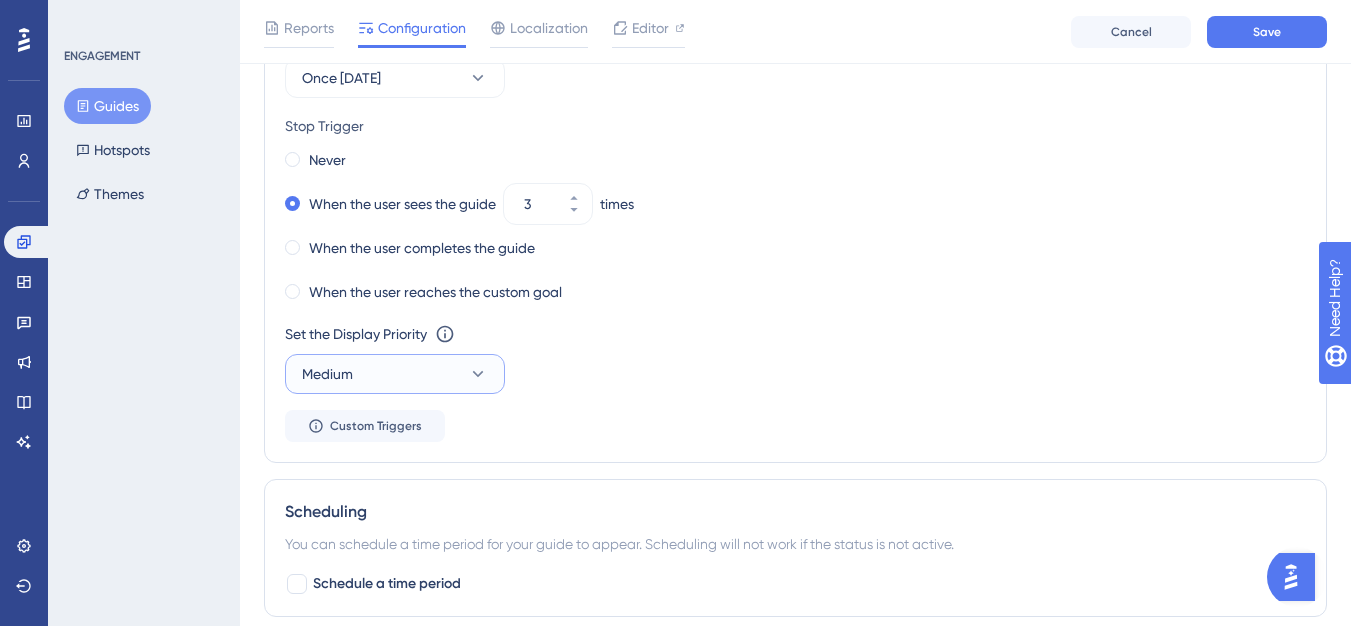 click on "Medium" at bounding box center (395, 374) 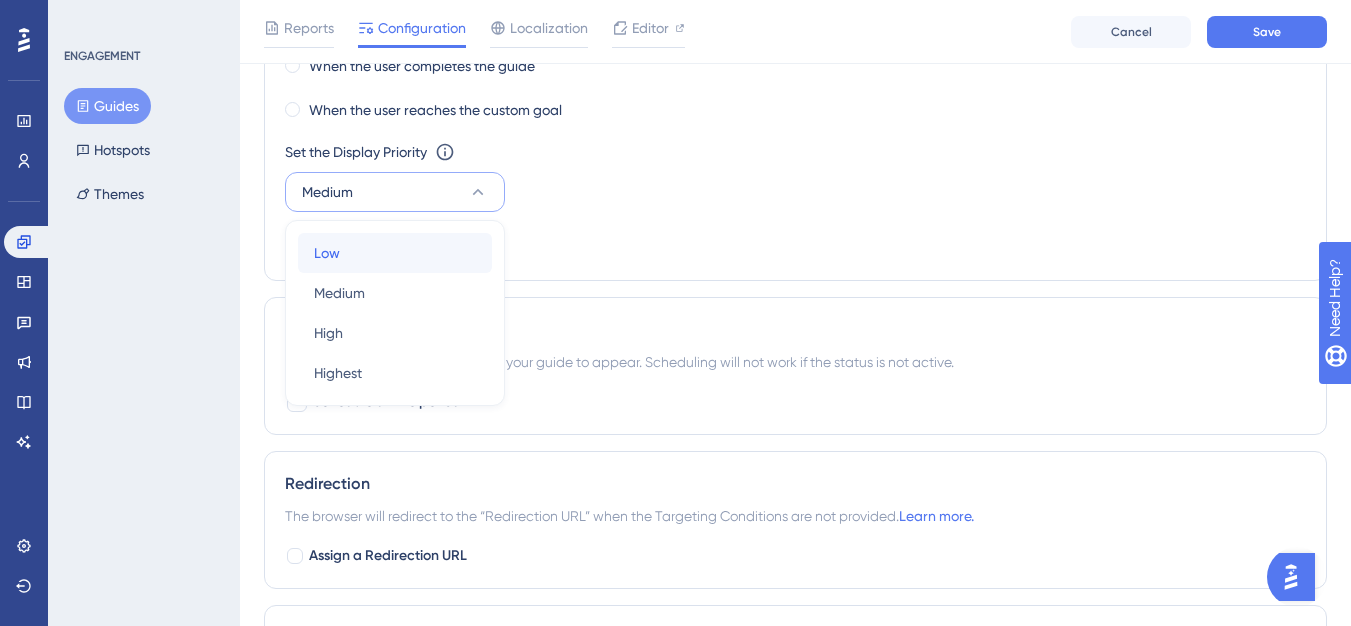 click on "Low Low" at bounding box center (395, 253) 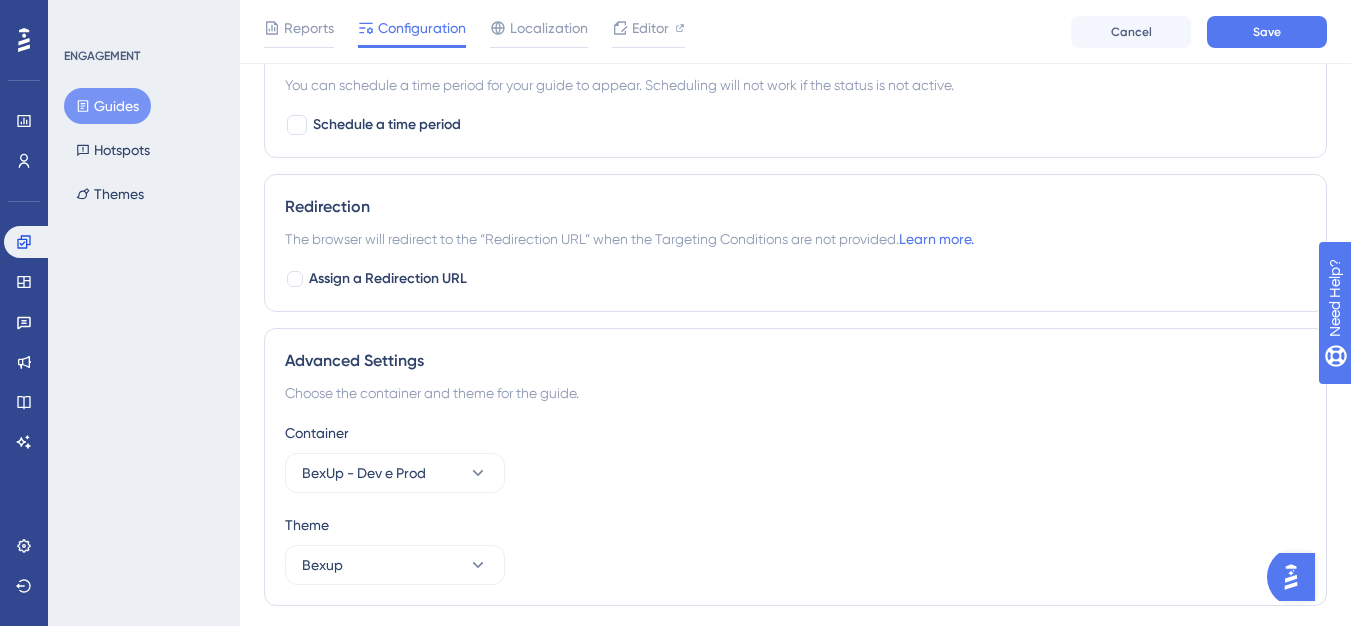 scroll, scrollTop: 1647, scrollLeft: 0, axis: vertical 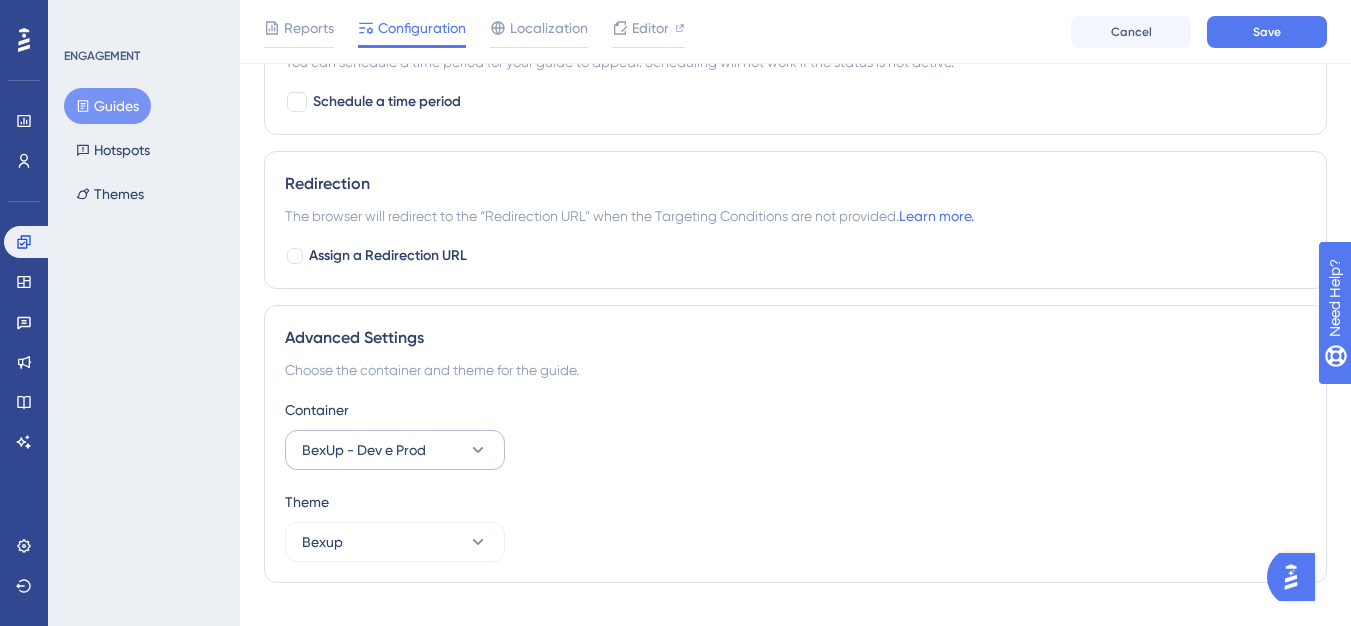 drag, startPoint x: 403, startPoint y: 472, endPoint x: 403, endPoint y: 460, distance: 12 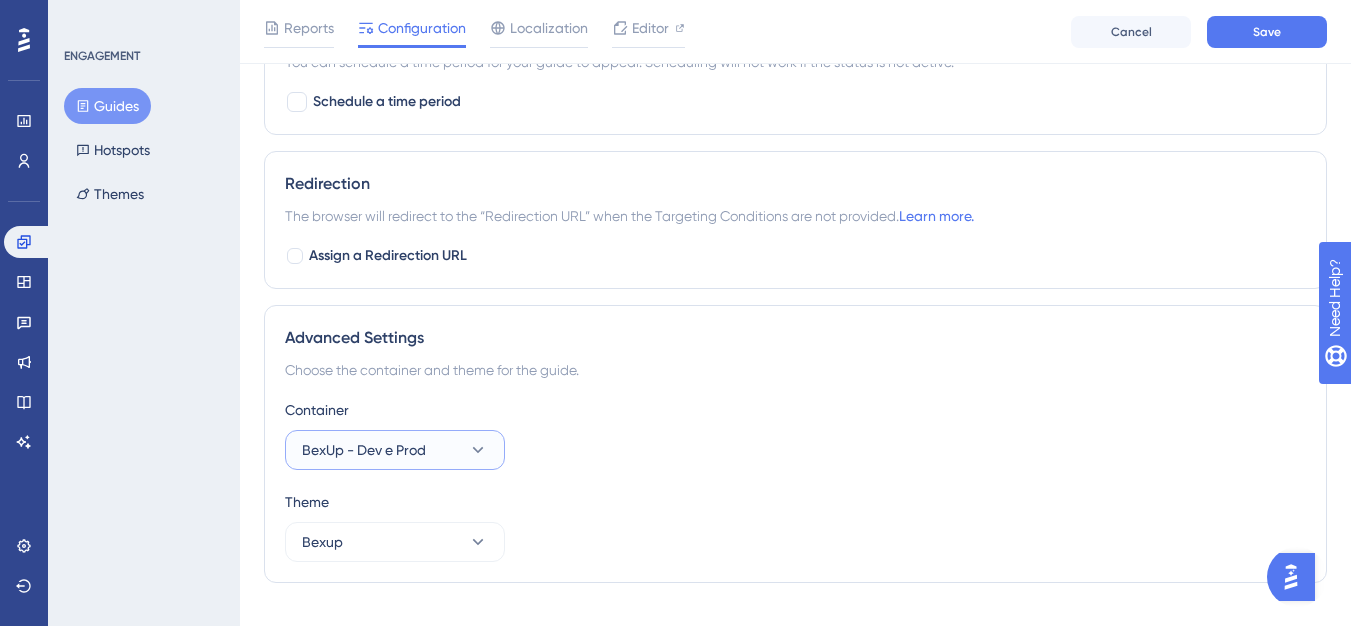 click on "BexUp - Dev e Prod" at bounding box center (364, 450) 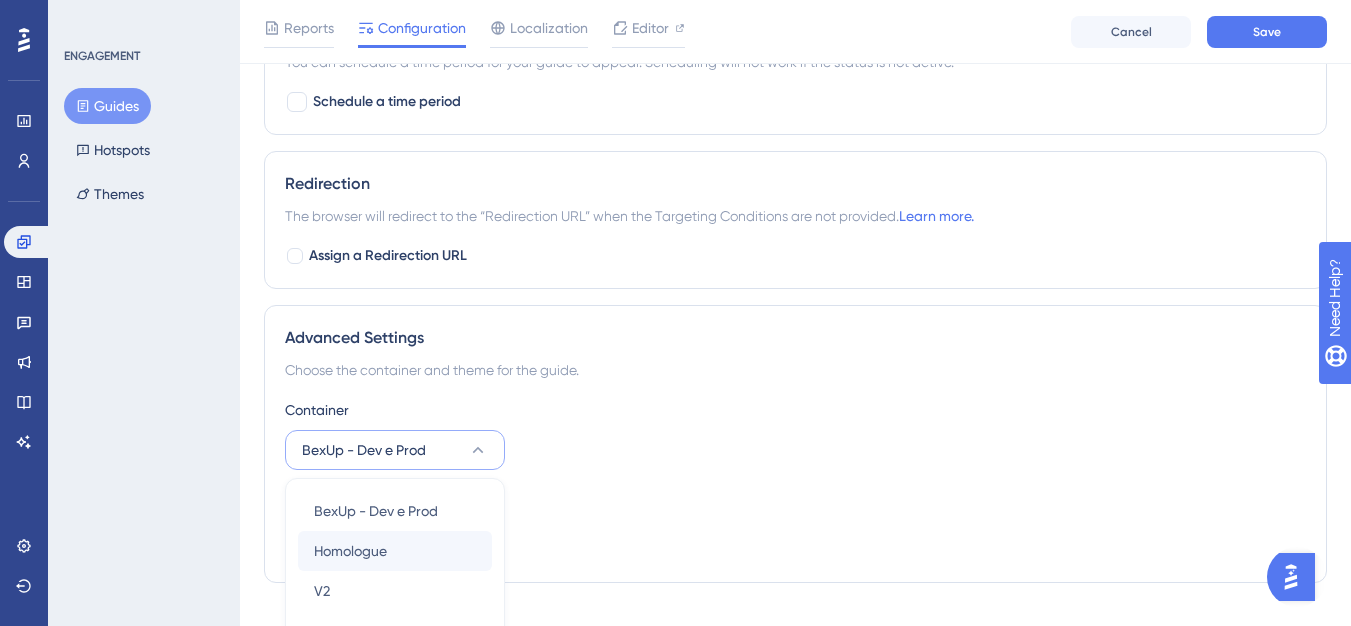 scroll, scrollTop: 1685, scrollLeft: 0, axis: vertical 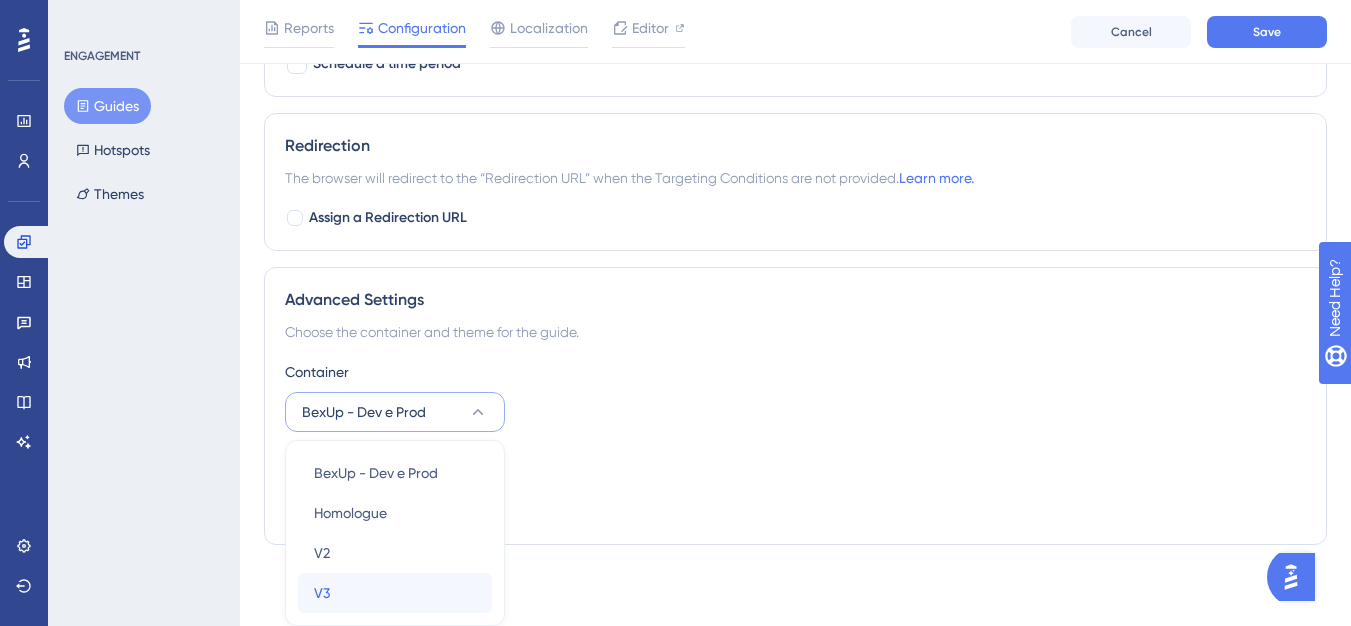 click on "V3 V3" at bounding box center [395, 593] 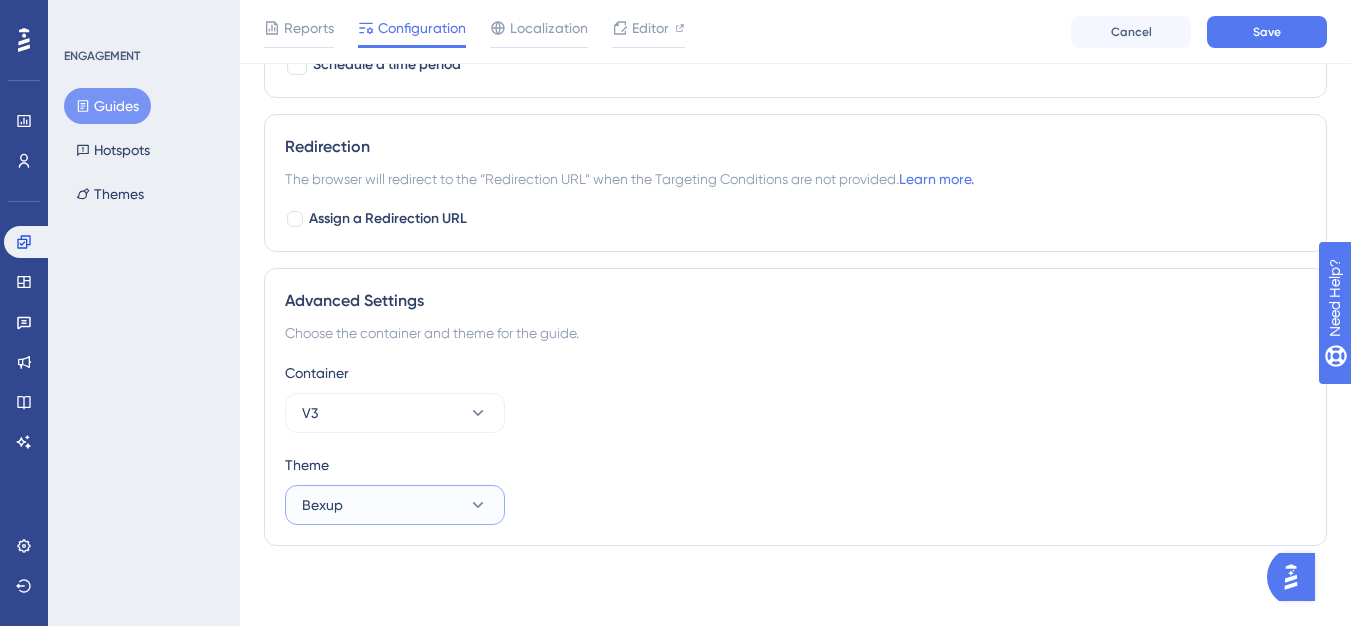 click on "Bexup" at bounding box center (395, 505) 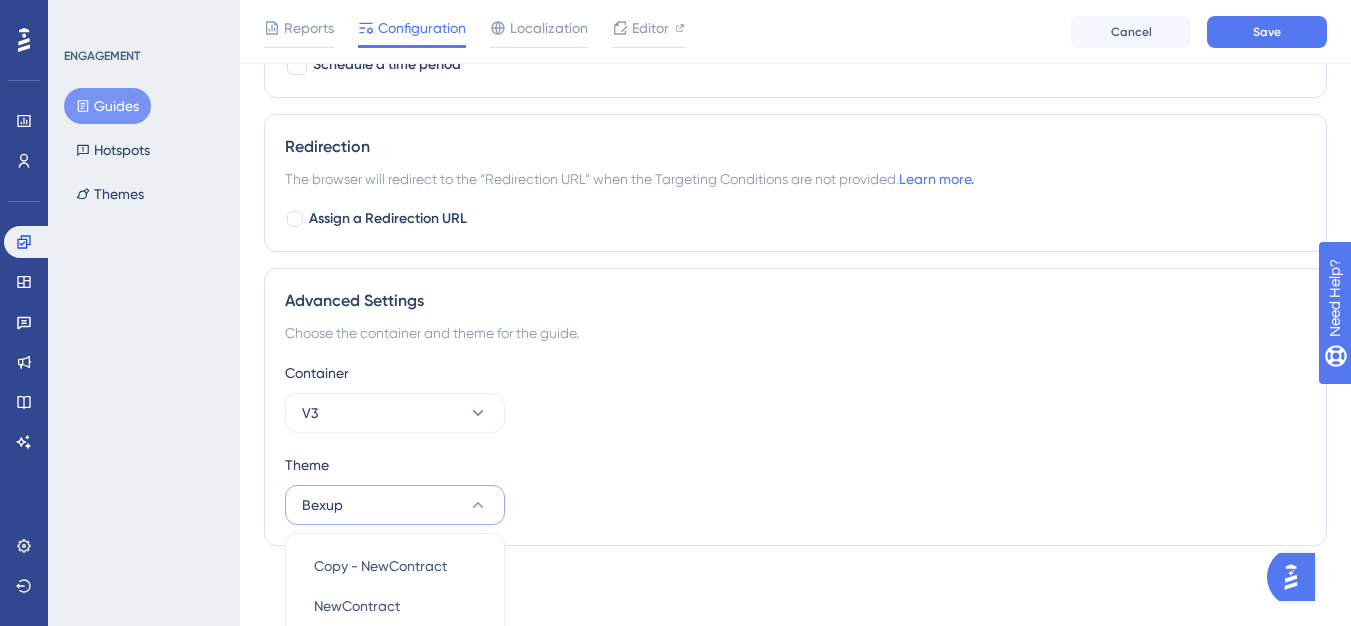 scroll, scrollTop: 1913, scrollLeft: 0, axis: vertical 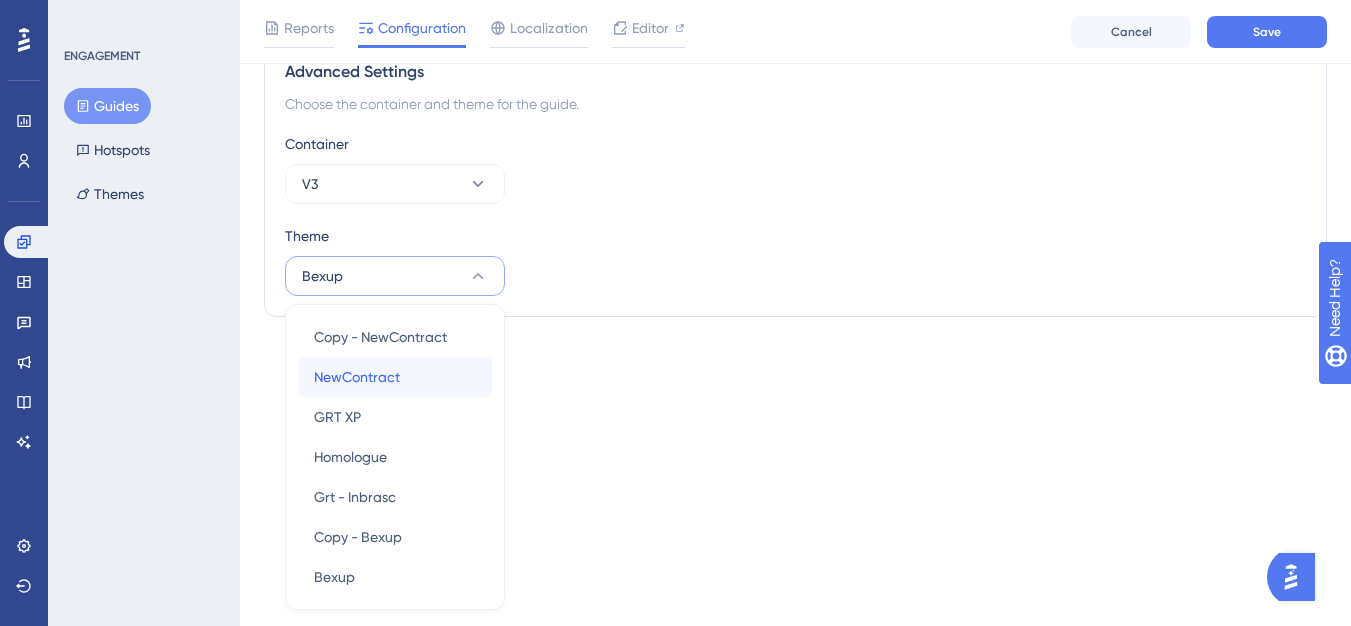 click on "NewContract NewContract" at bounding box center [395, 377] 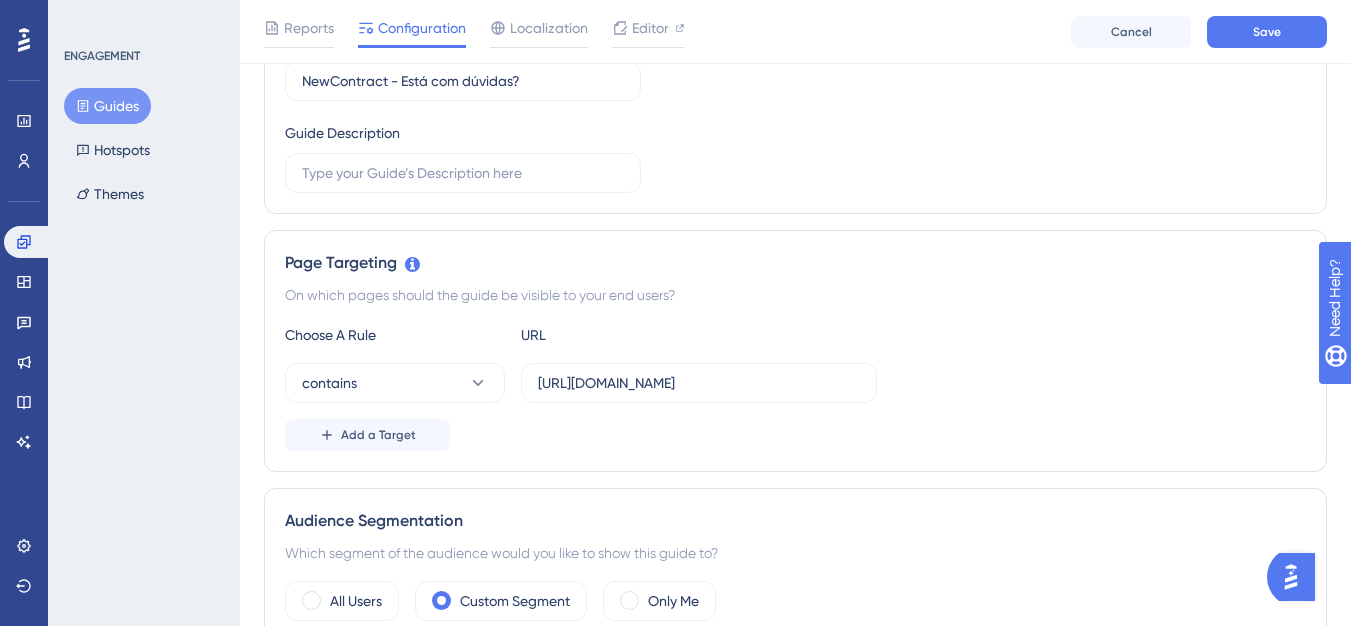 scroll, scrollTop: 300, scrollLeft: 0, axis: vertical 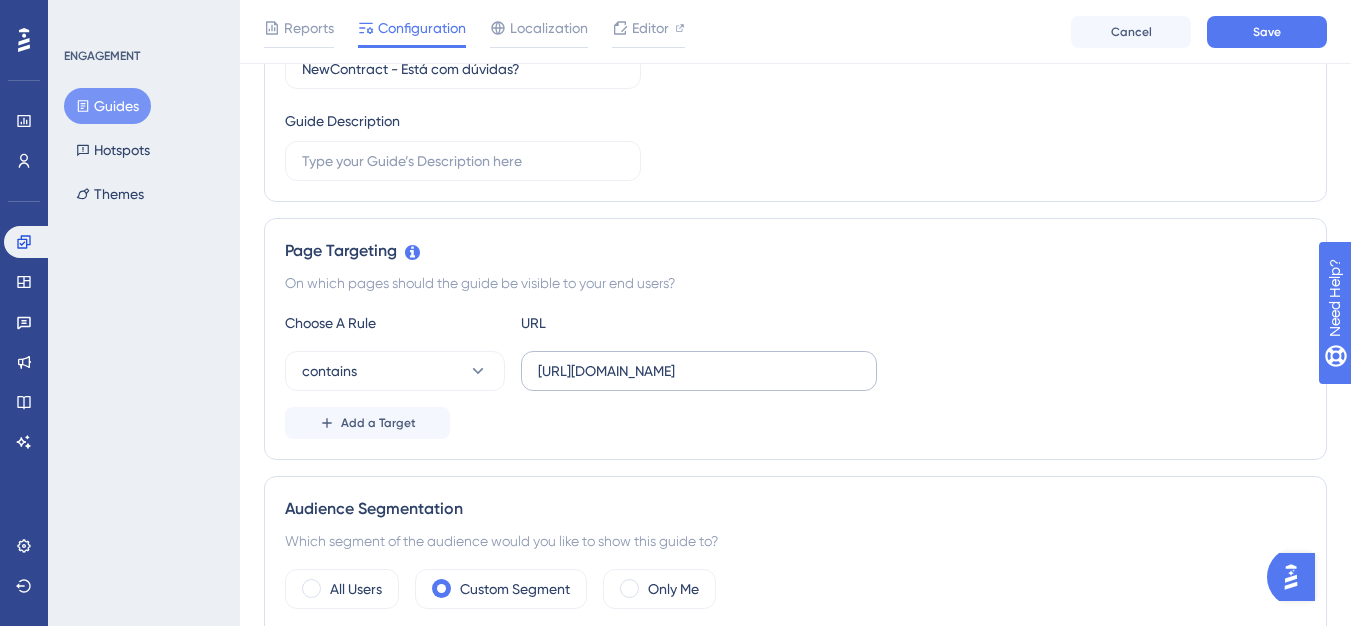 click on "https://newcontract.contractweb.com.br/Home" at bounding box center (699, 371) 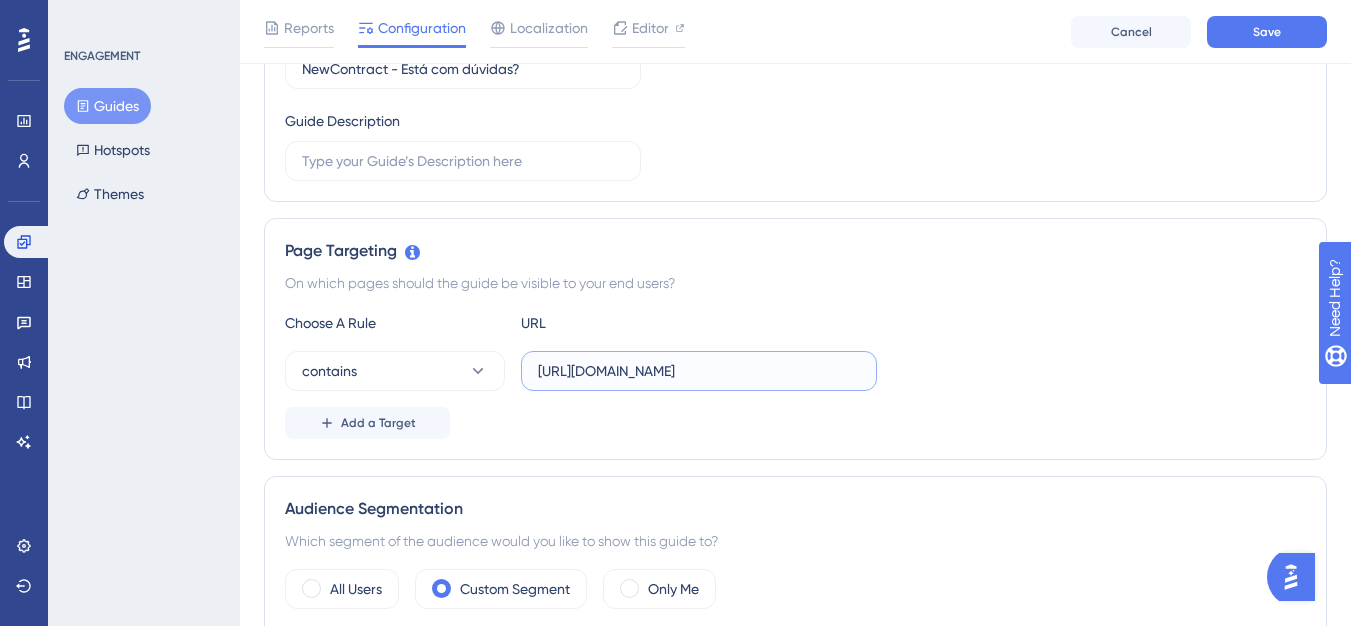 click on "https://newcontract.contractweb.com.br/Home" at bounding box center (699, 371) 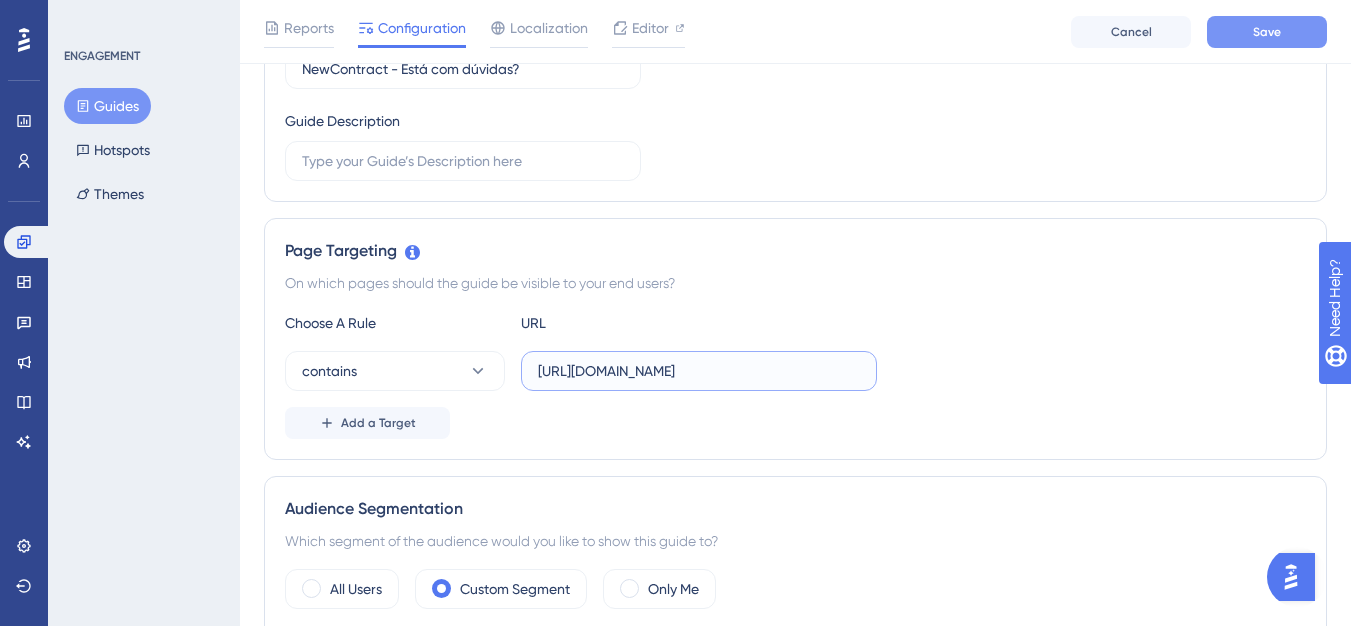 type on "https://newcontract.contractweb.com.br/" 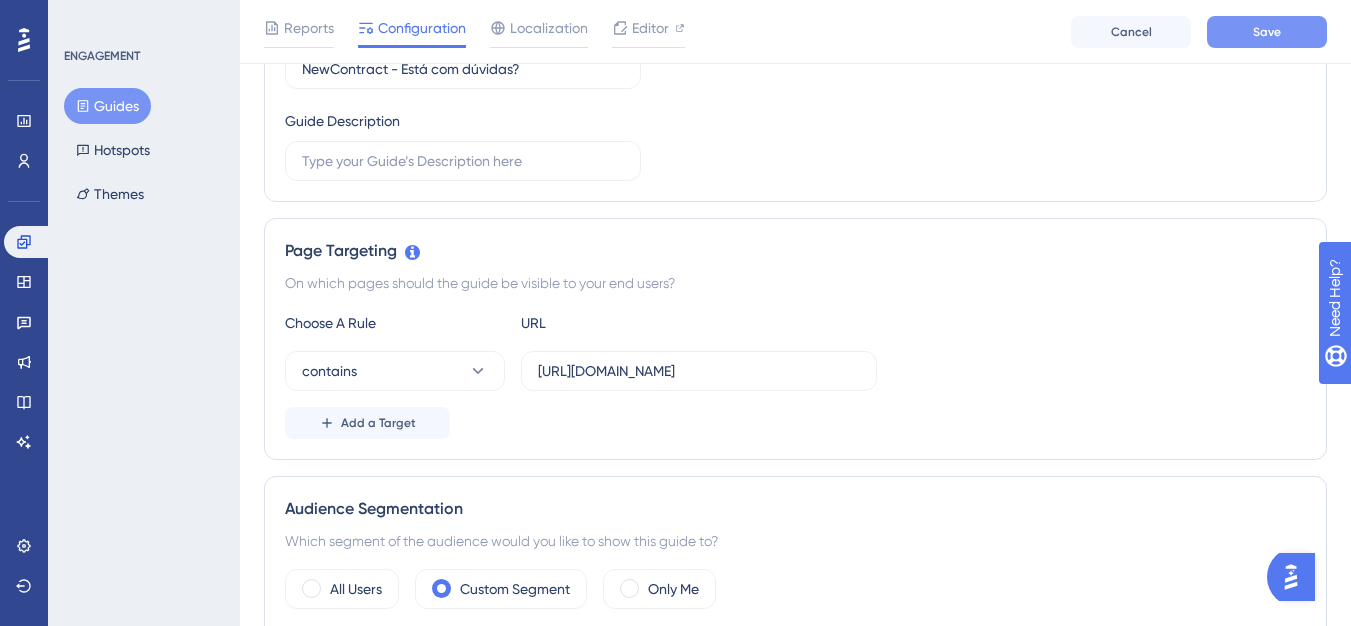 click on "Save" at bounding box center (1267, 32) 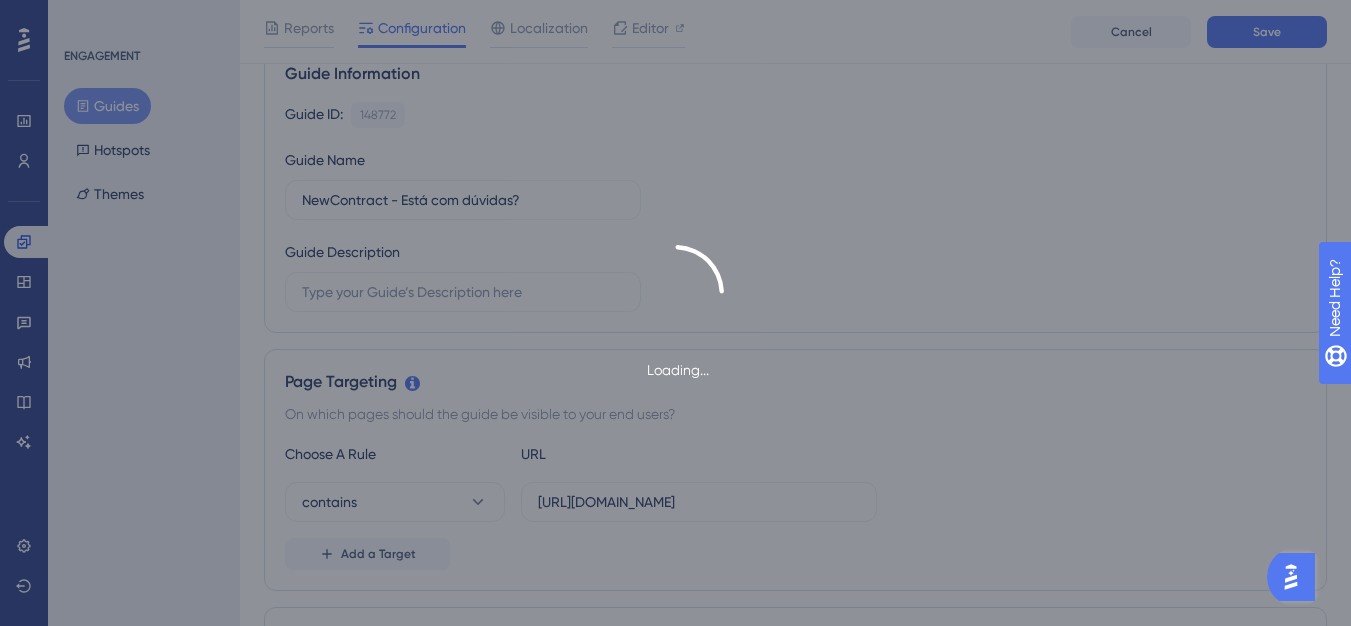 scroll, scrollTop: 0, scrollLeft: 0, axis: both 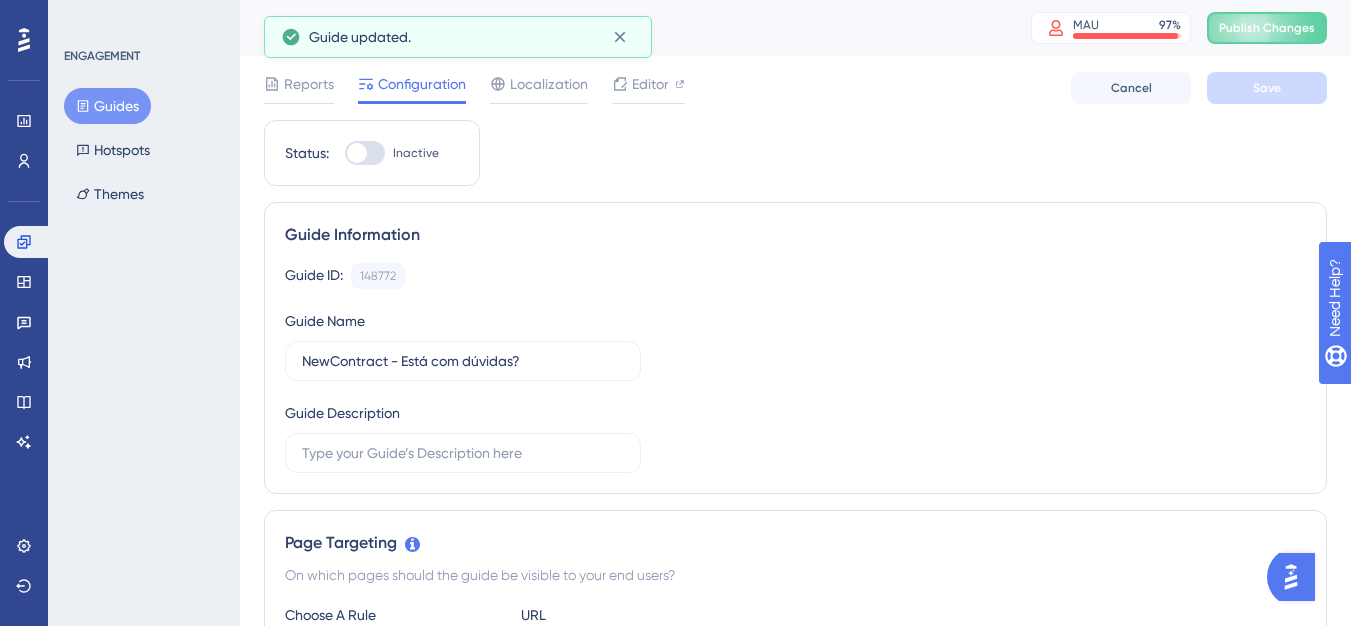 click at bounding box center [365, 153] 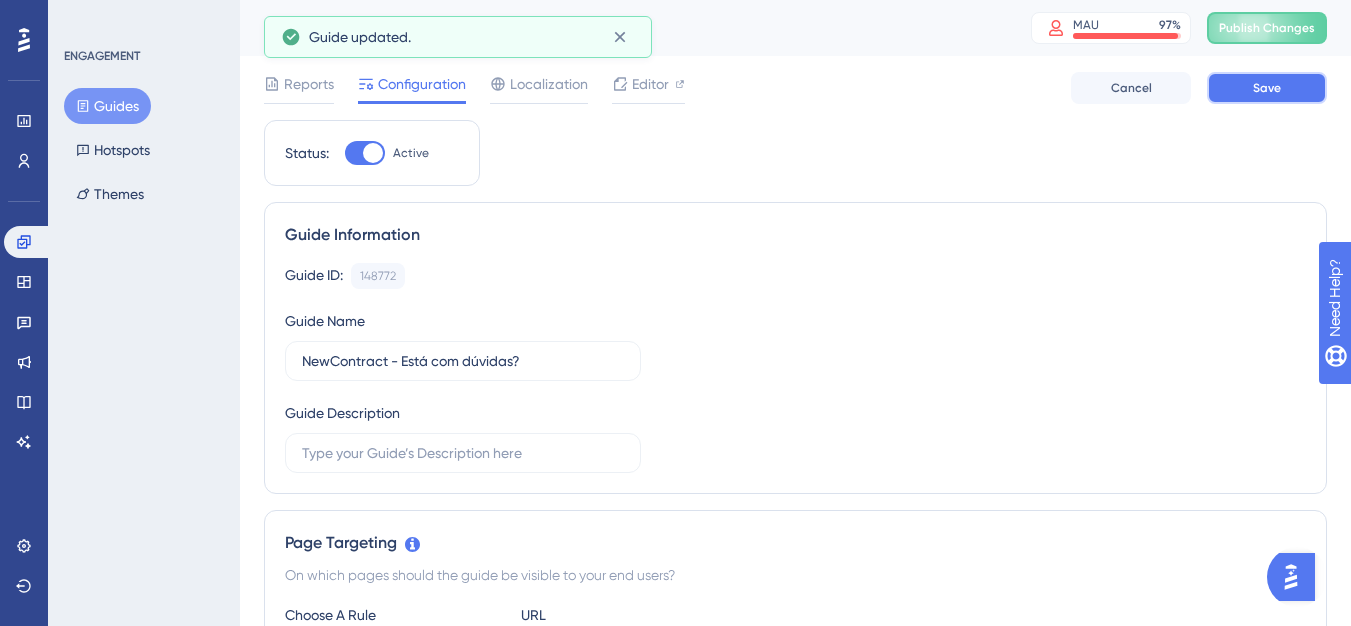 click on "Save" at bounding box center [1267, 88] 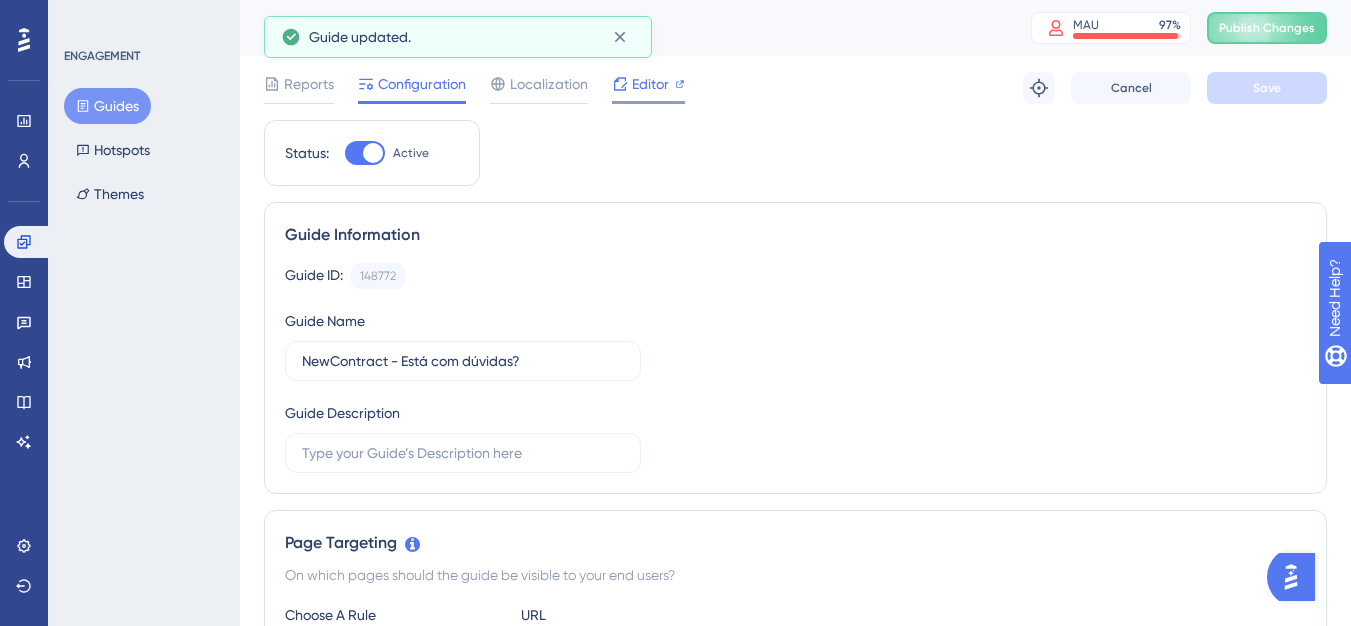 click 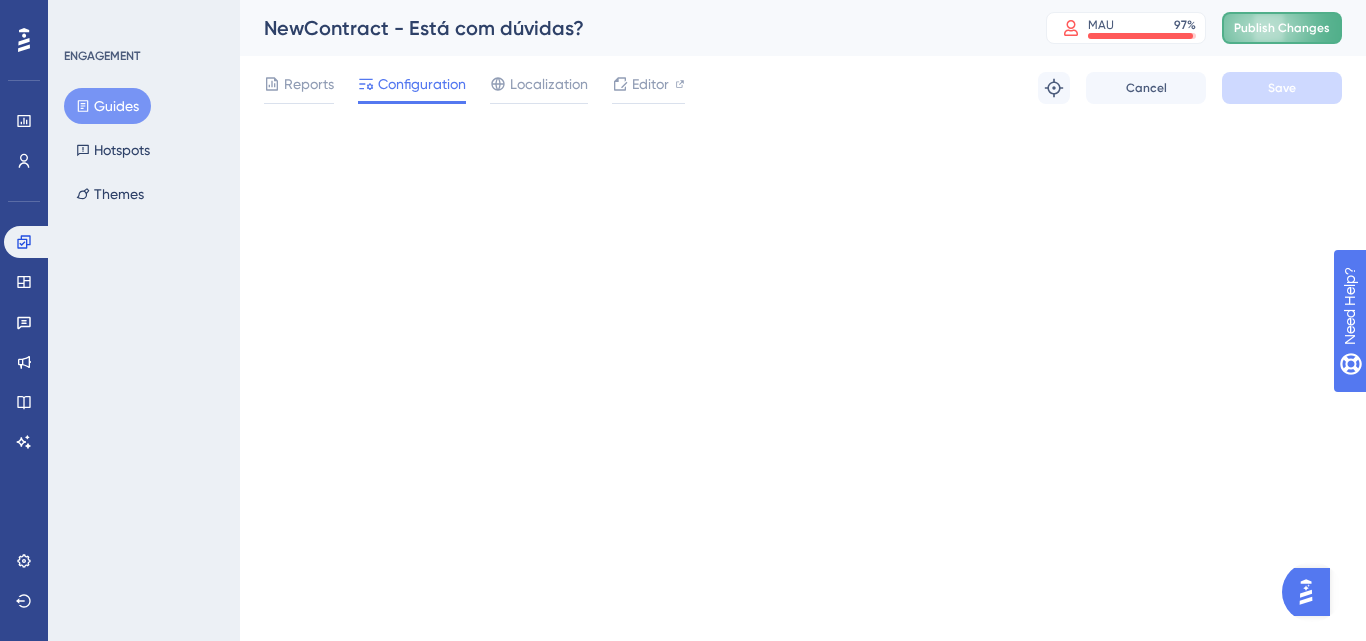 click on "Publish Changes" at bounding box center [1282, 28] 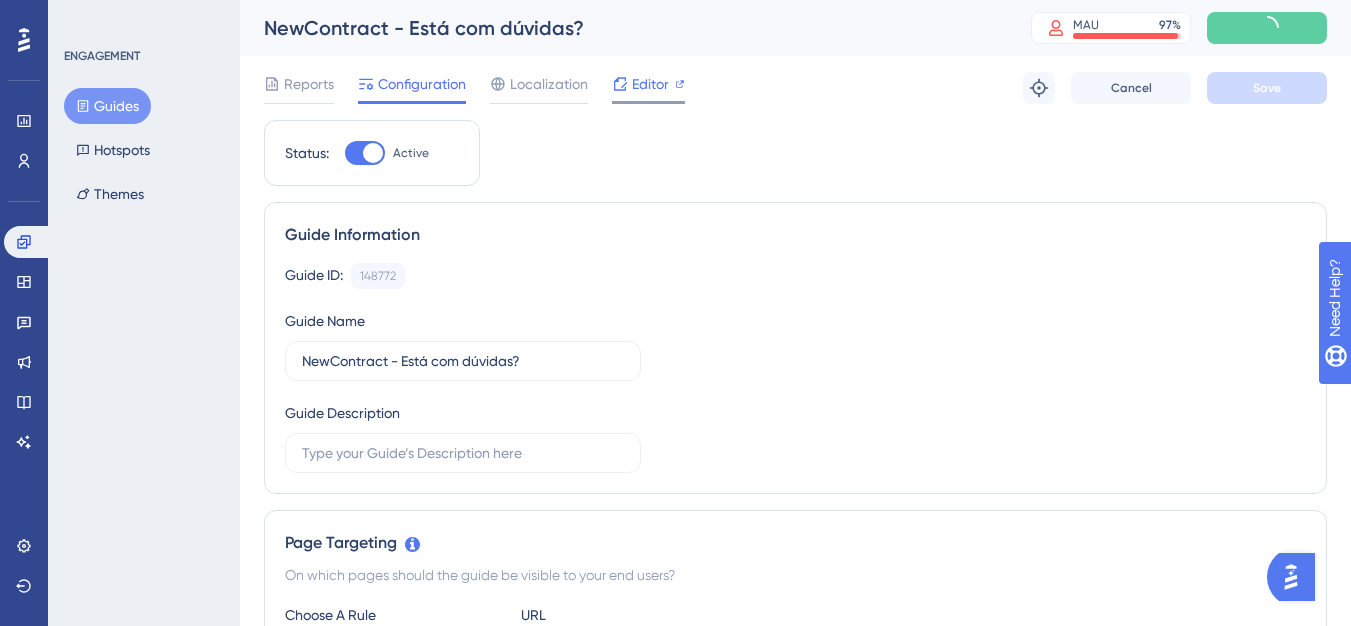 click on "Editor" at bounding box center (648, 88) 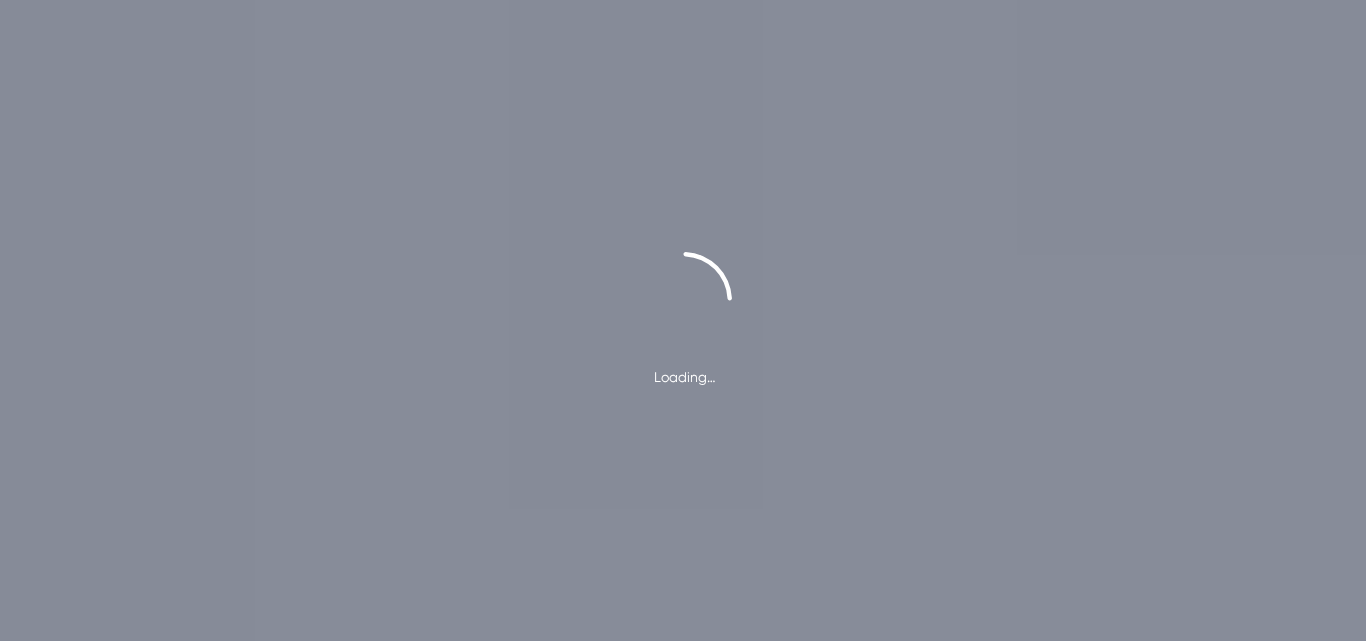 scroll, scrollTop: 0, scrollLeft: 0, axis: both 